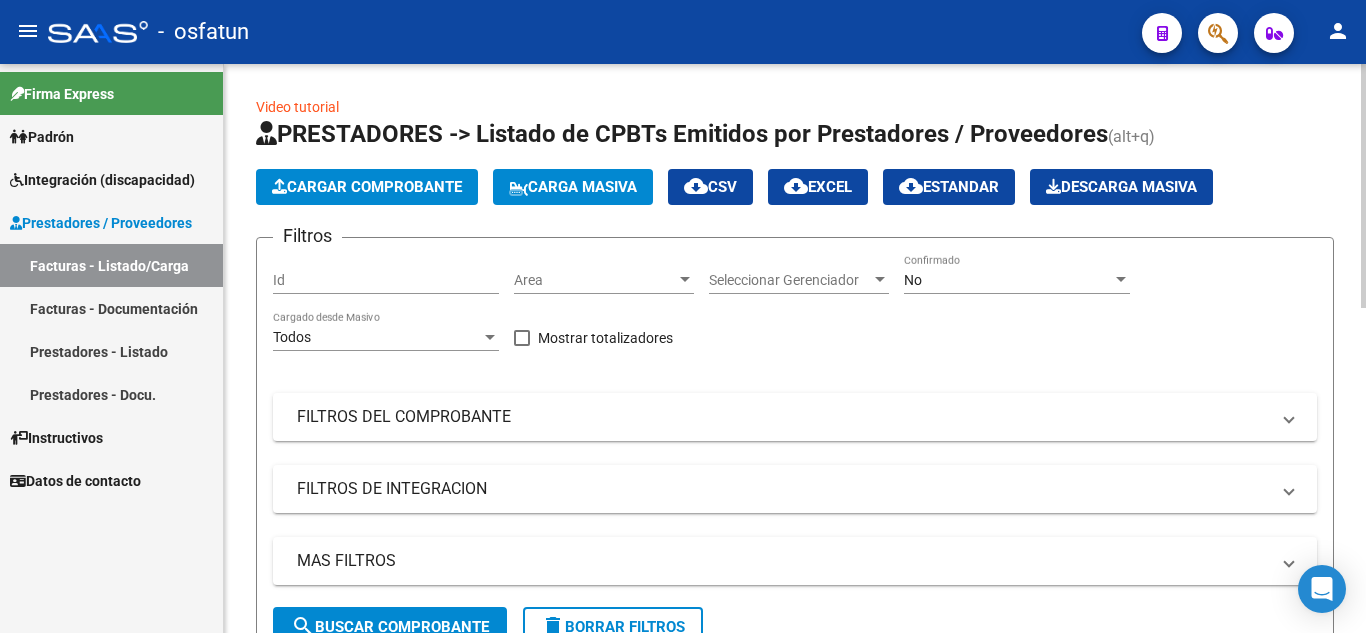 scroll, scrollTop: 0, scrollLeft: 0, axis: both 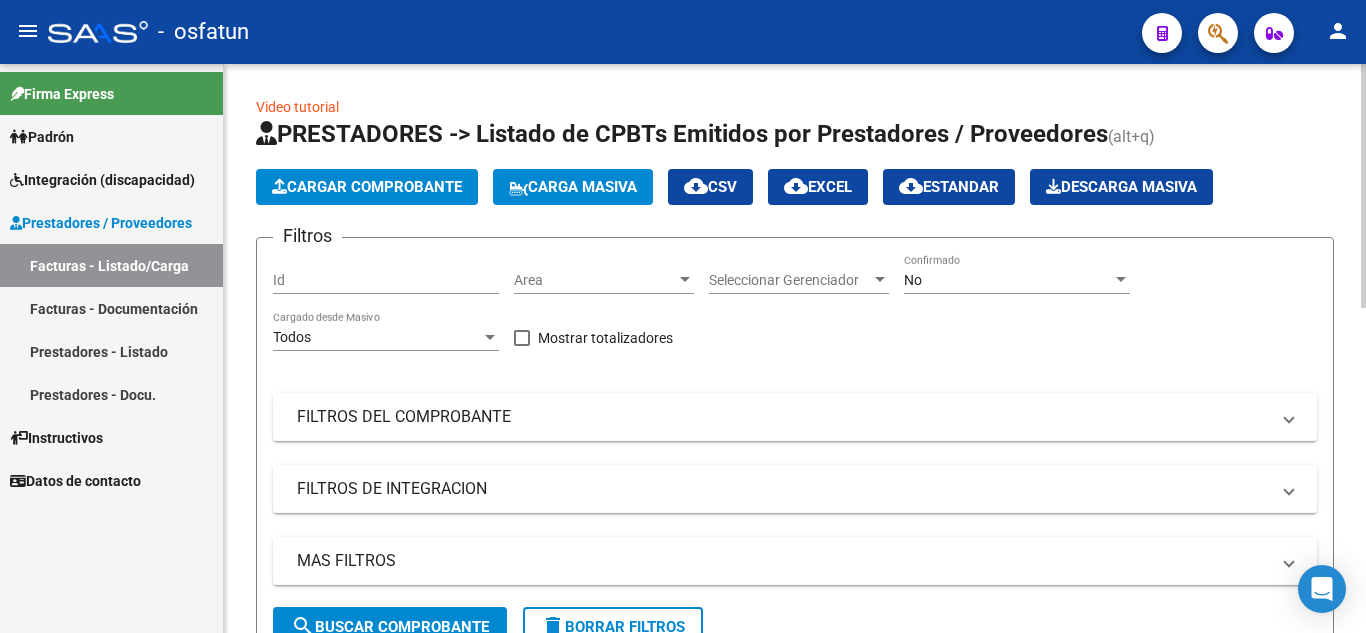 click on "Cargar Comprobante" 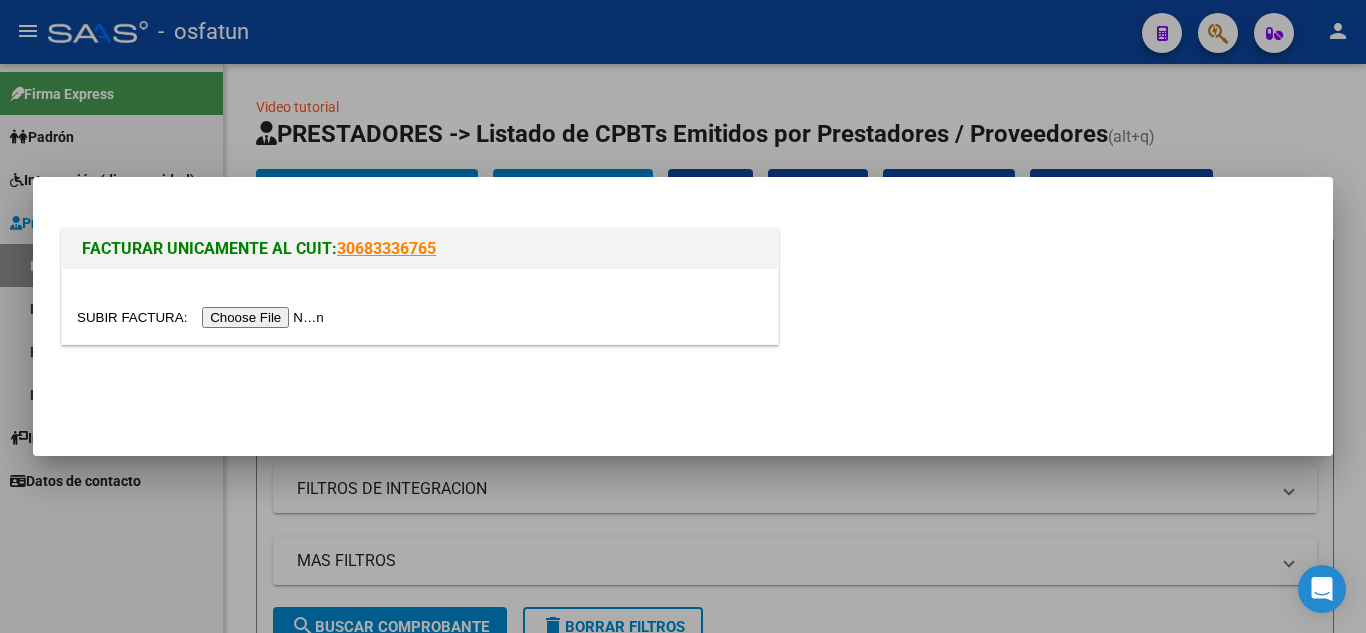 click at bounding box center [203, 317] 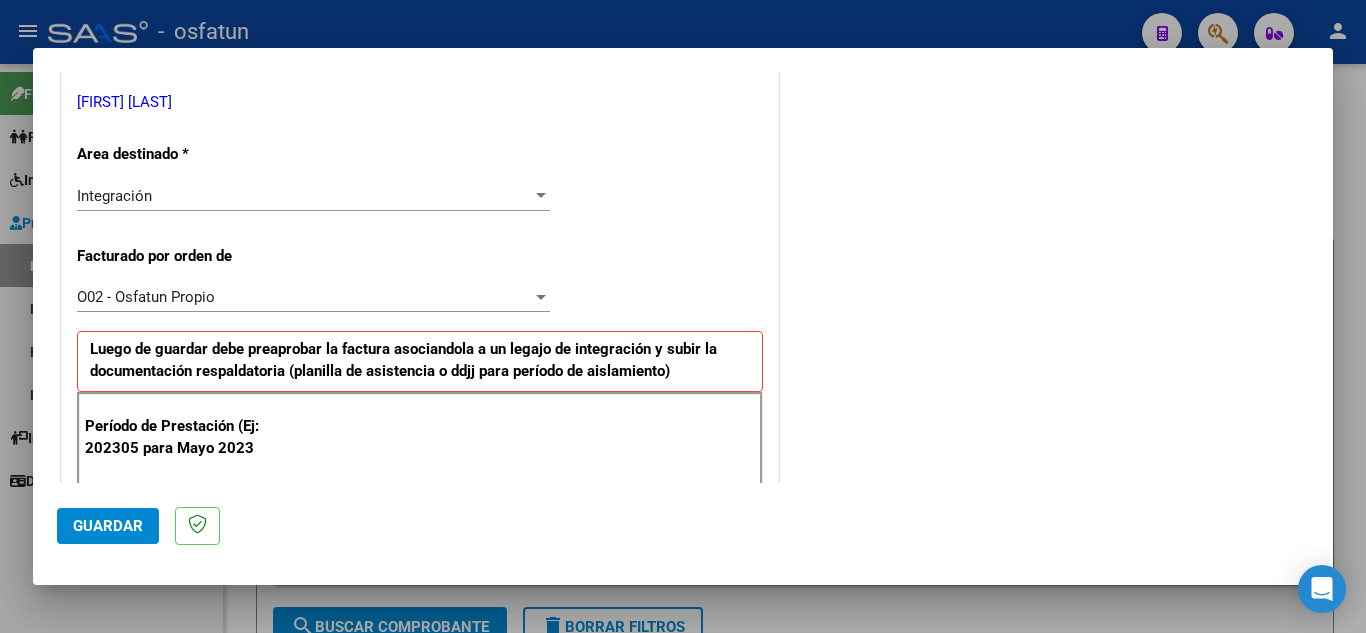 scroll, scrollTop: 500, scrollLeft: 0, axis: vertical 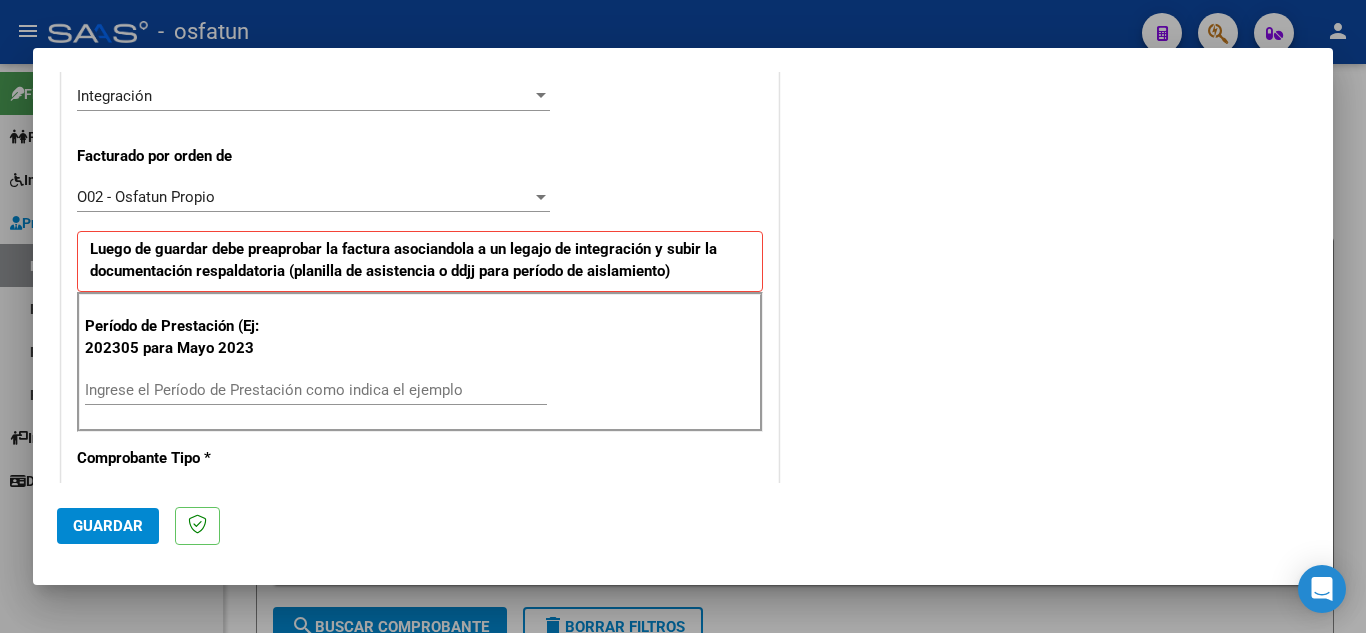 click on "Ingrese el Período de Prestación como indica el ejemplo" at bounding box center (316, 390) 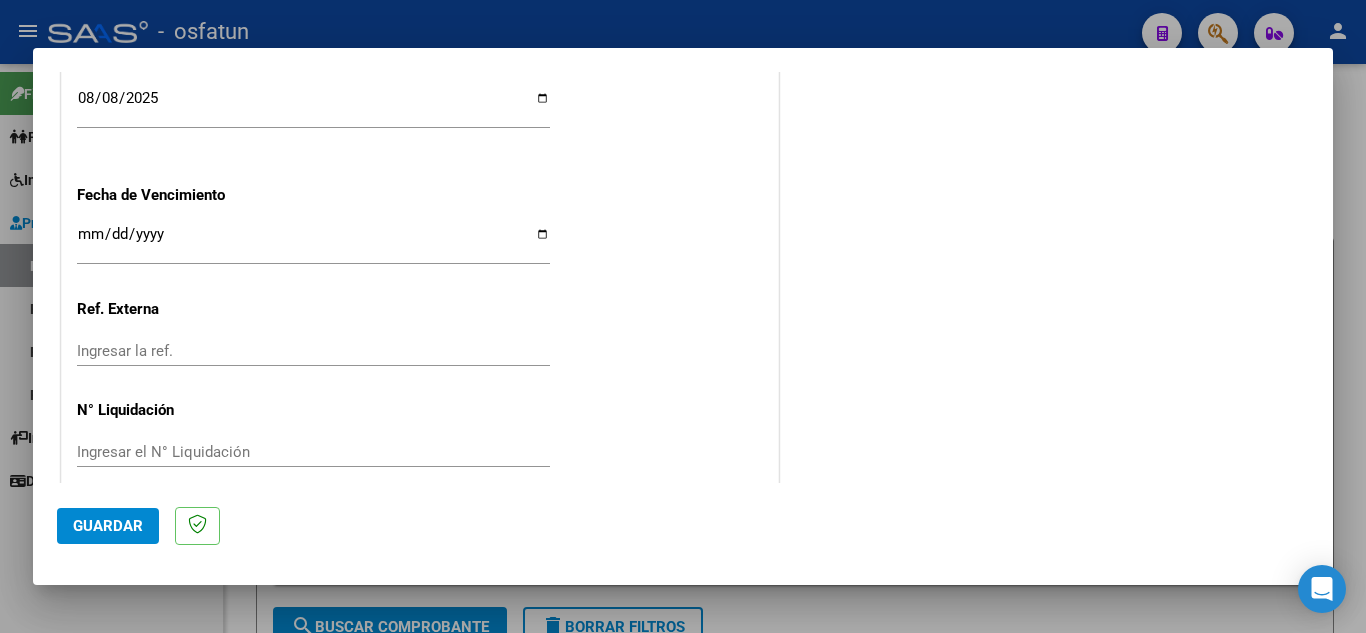 scroll, scrollTop: 1564, scrollLeft: 0, axis: vertical 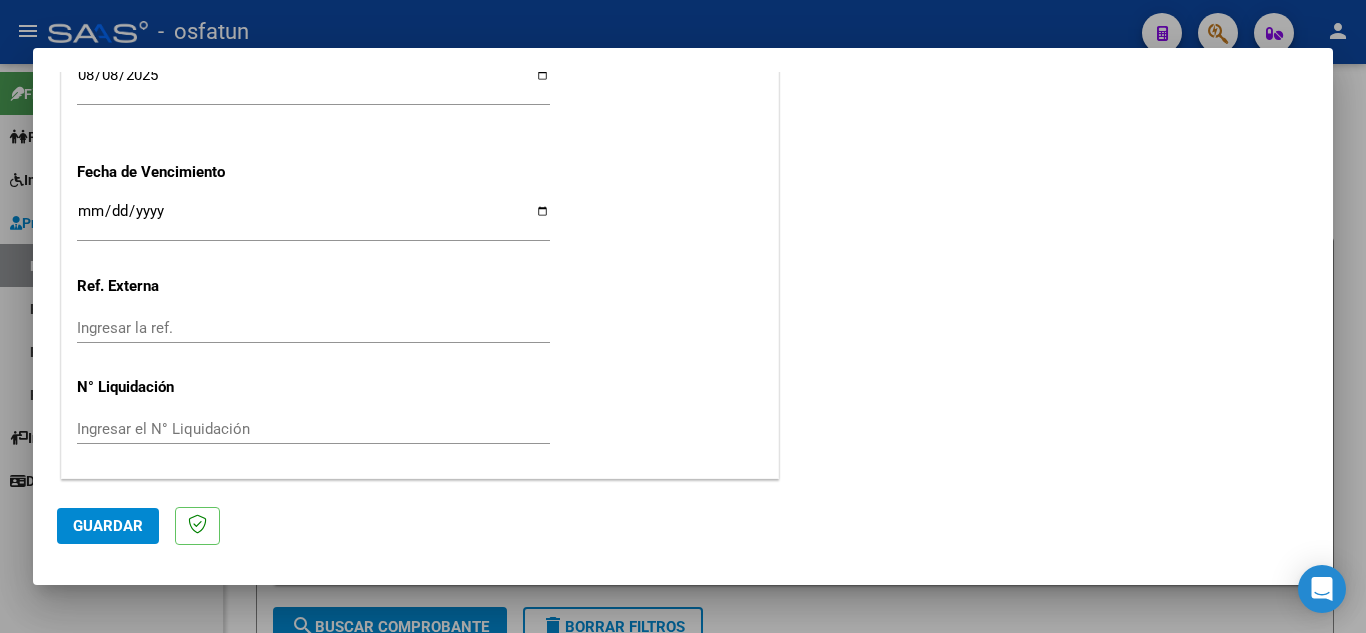 type on "202507" 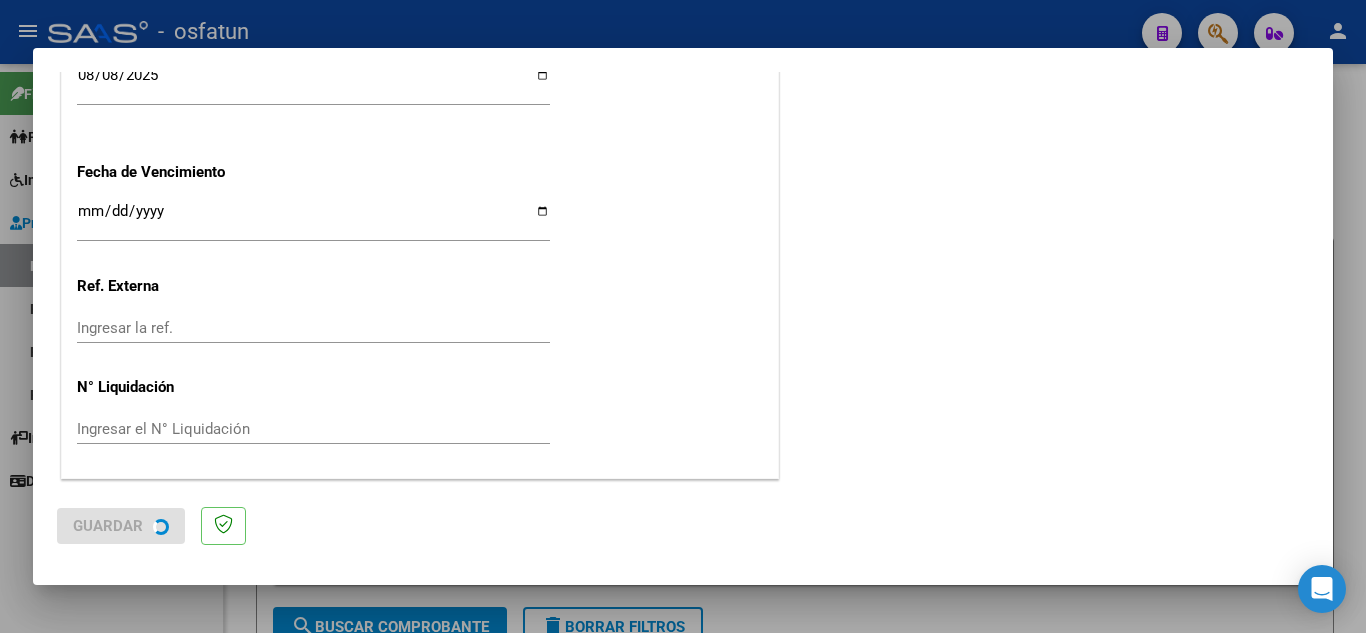 scroll, scrollTop: 0, scrollLeft: 0, axis: both 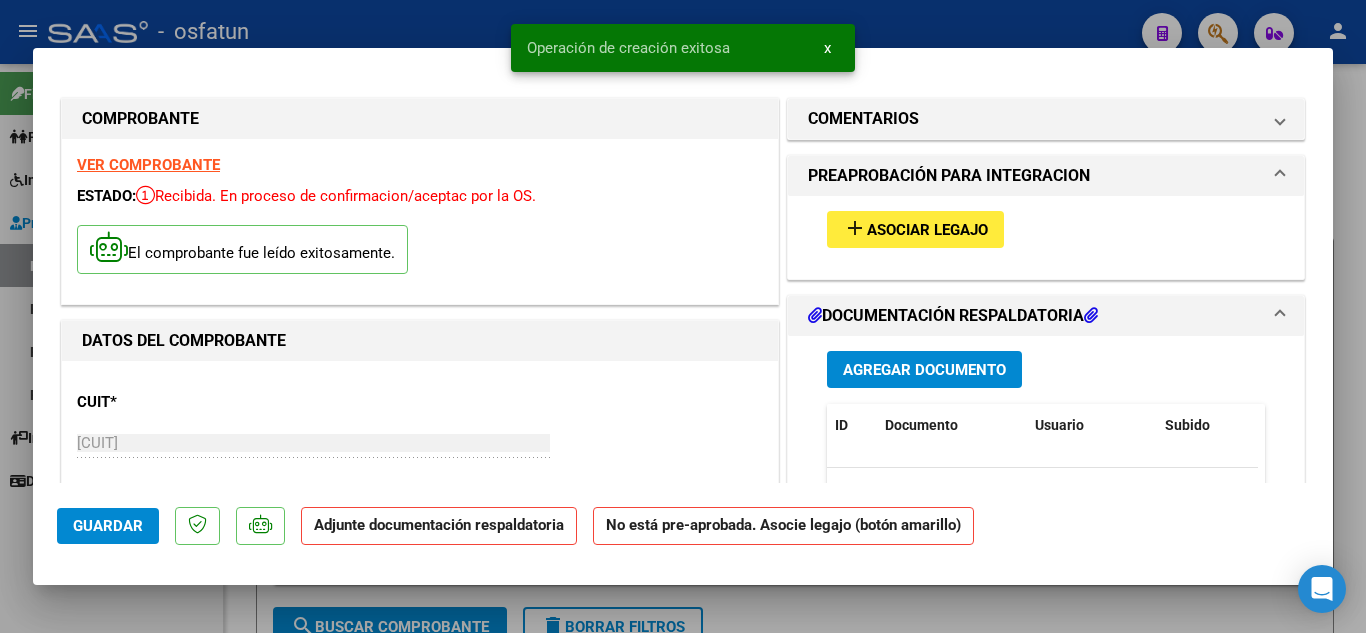 click on "Asociar Legajo" at bounding box center [927, 230] 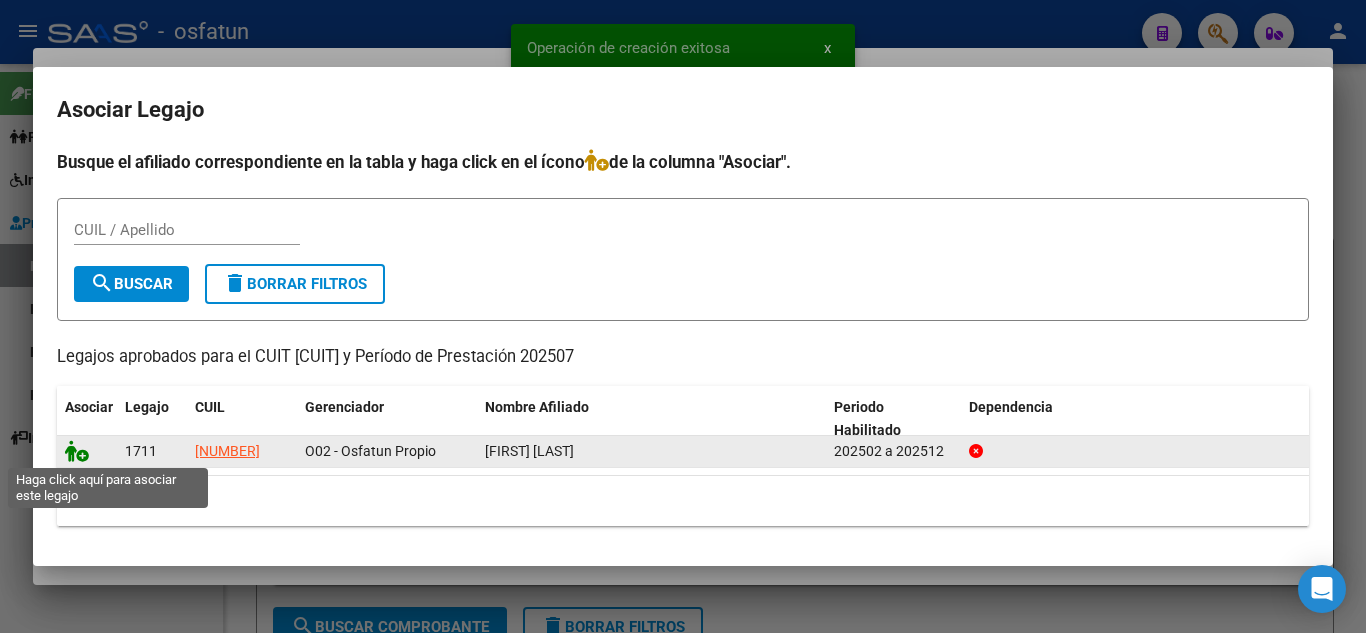 click 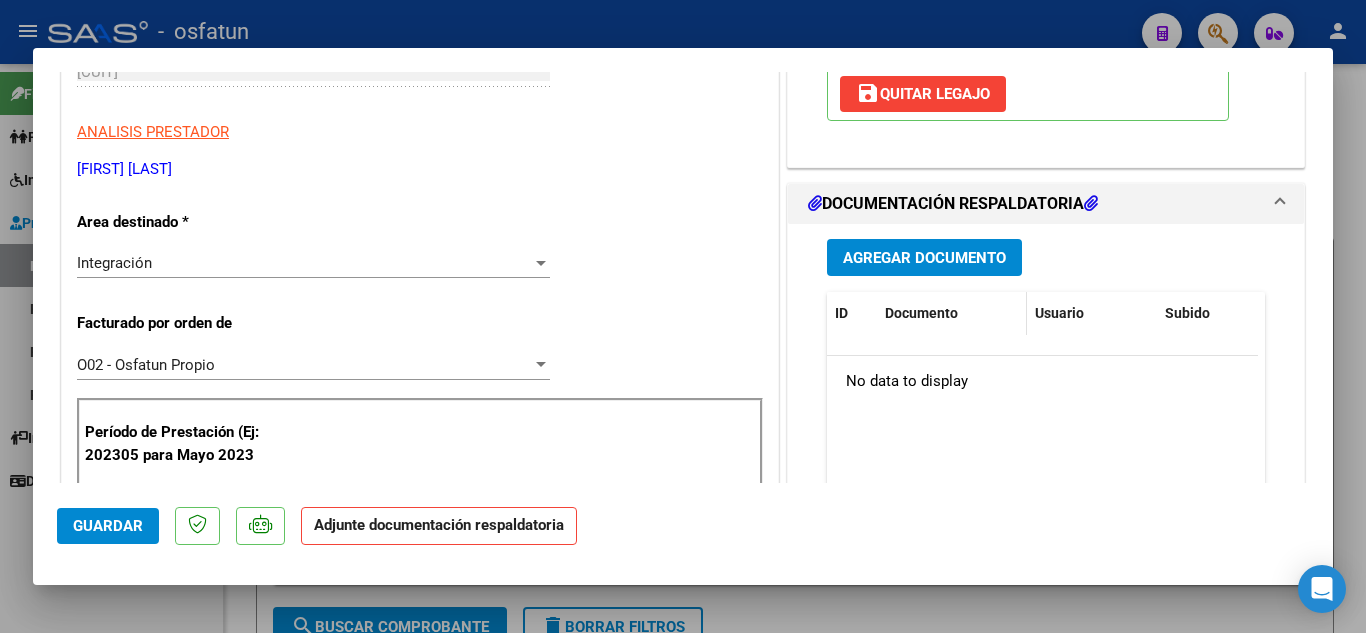 scroll, scrollTop: 400, scrollLeft: 0, axis: vertical 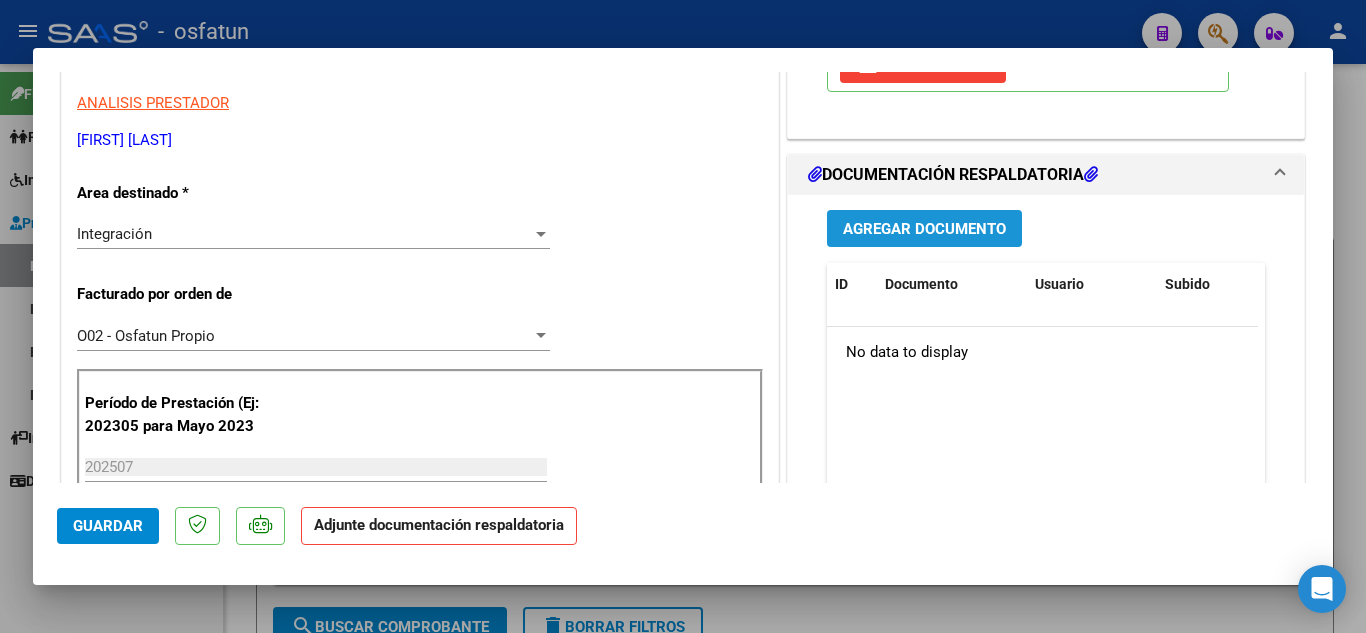 click on "Agregar Documento" at bounding box center [924, 229] 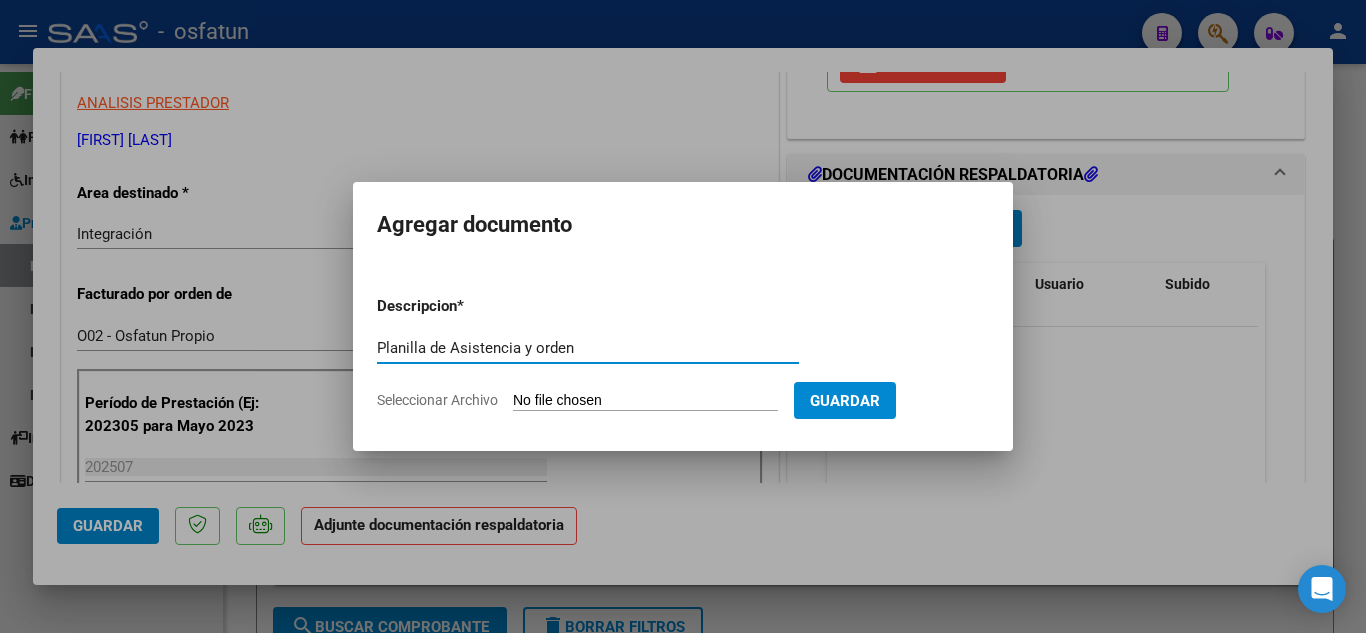 type on "Planilla de Asistencia y orden" 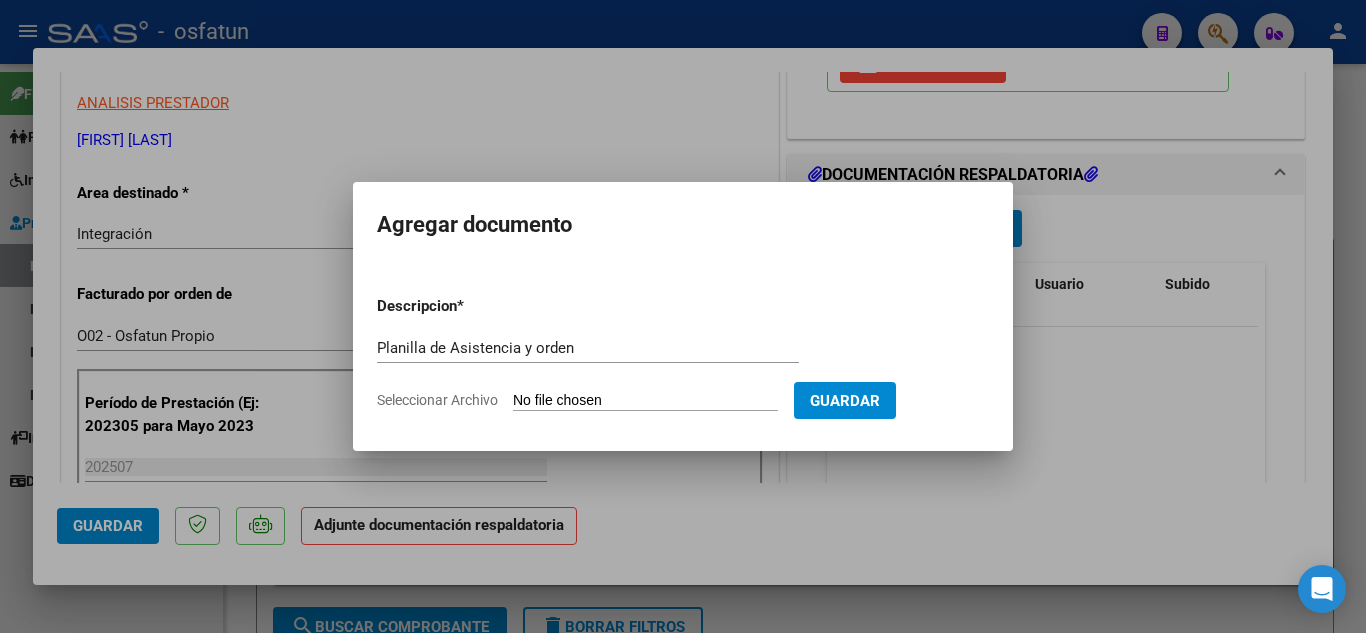 click on "Seleccionar Archivo" at bounding box center [645, 401] 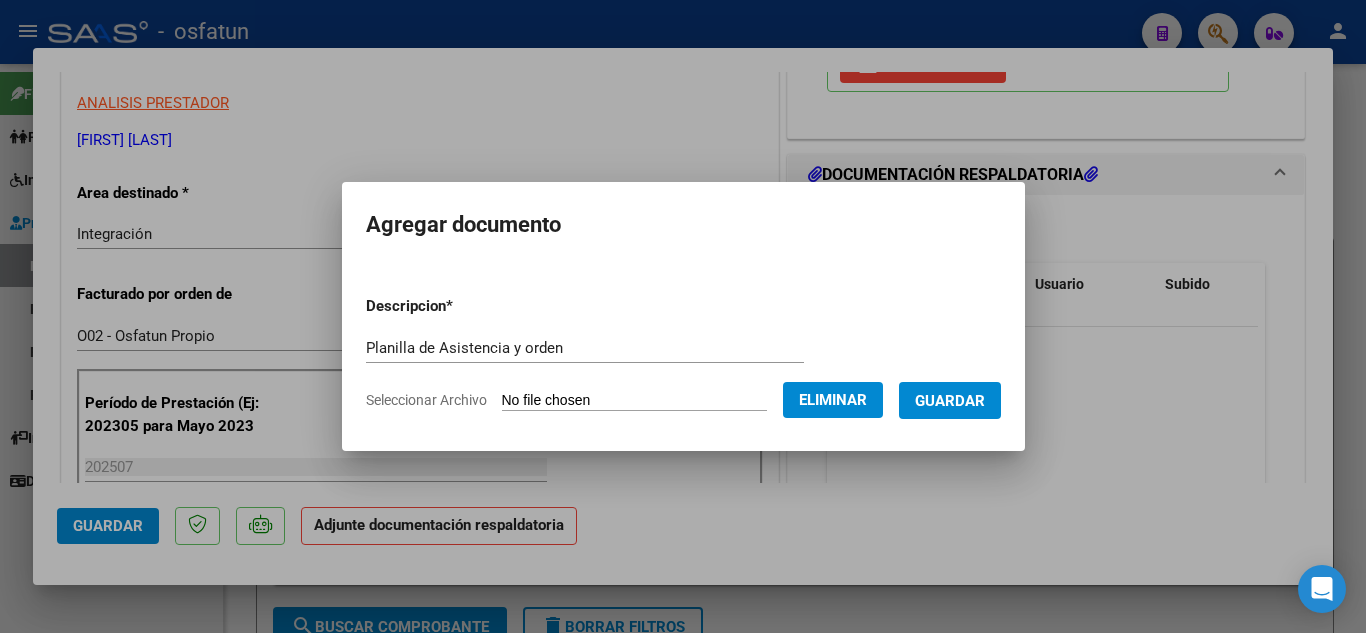 click on "Guardar" at bounding box center (950, 400) 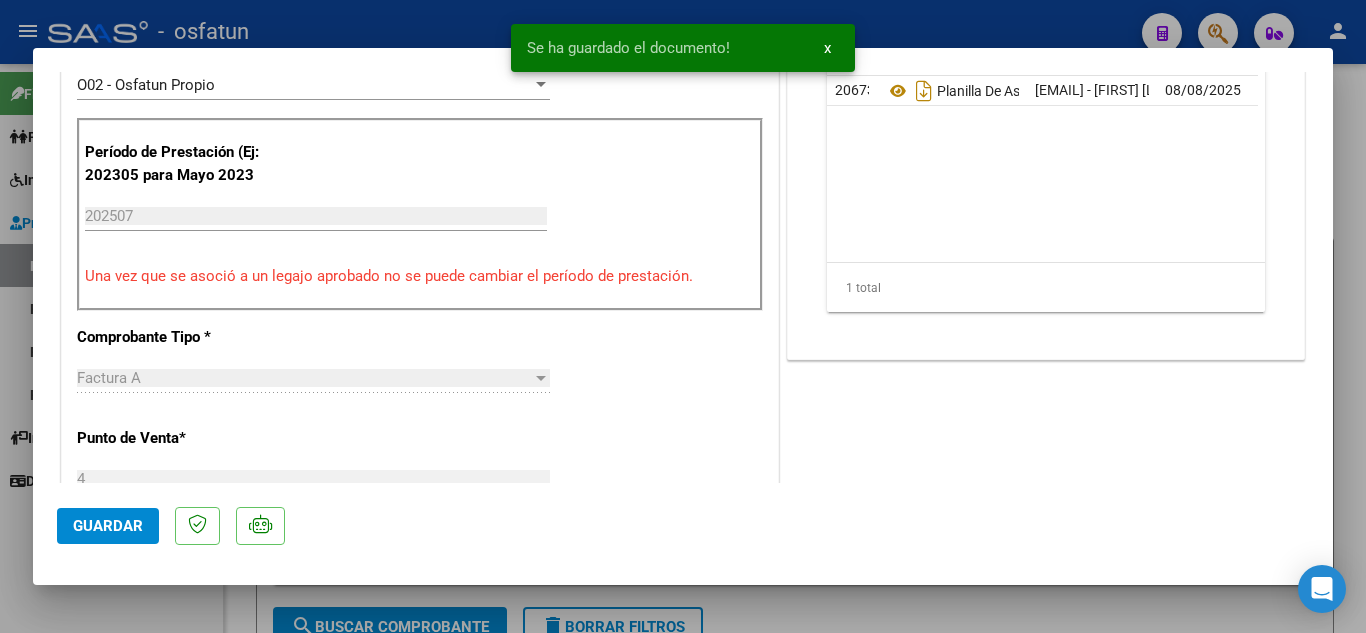 scroll, scrollTop: 700, scrollLeft: 0, axis: vertical 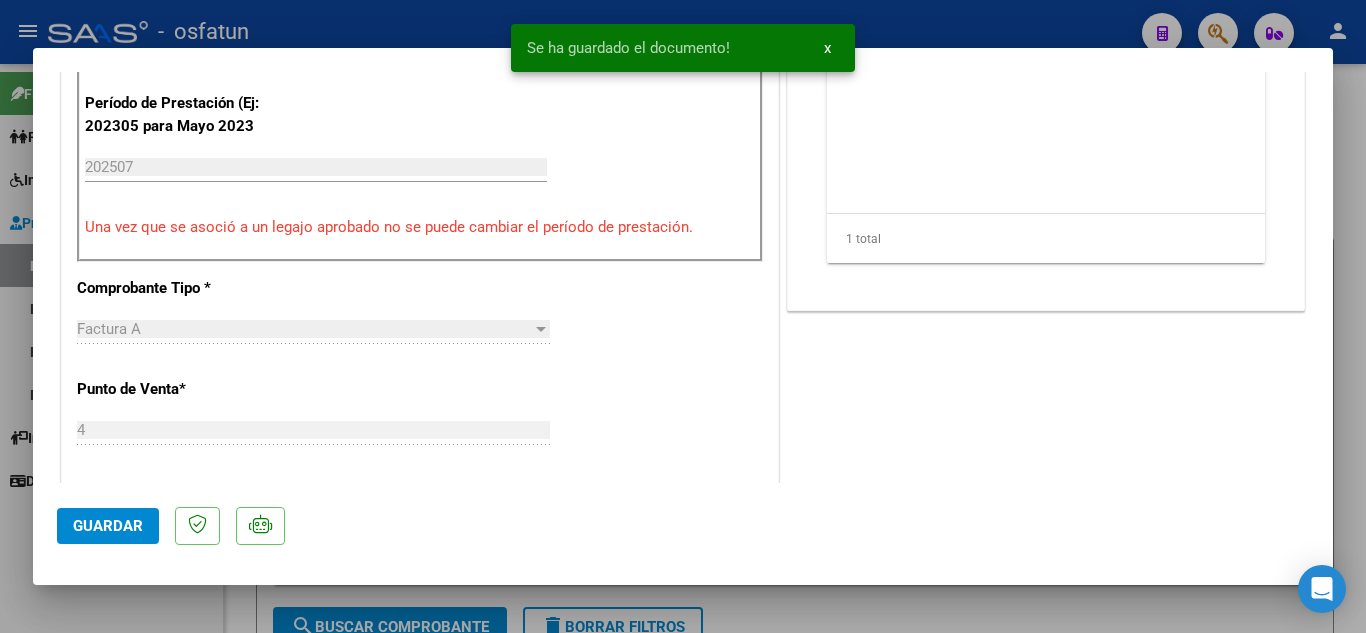 click on "Guardar" 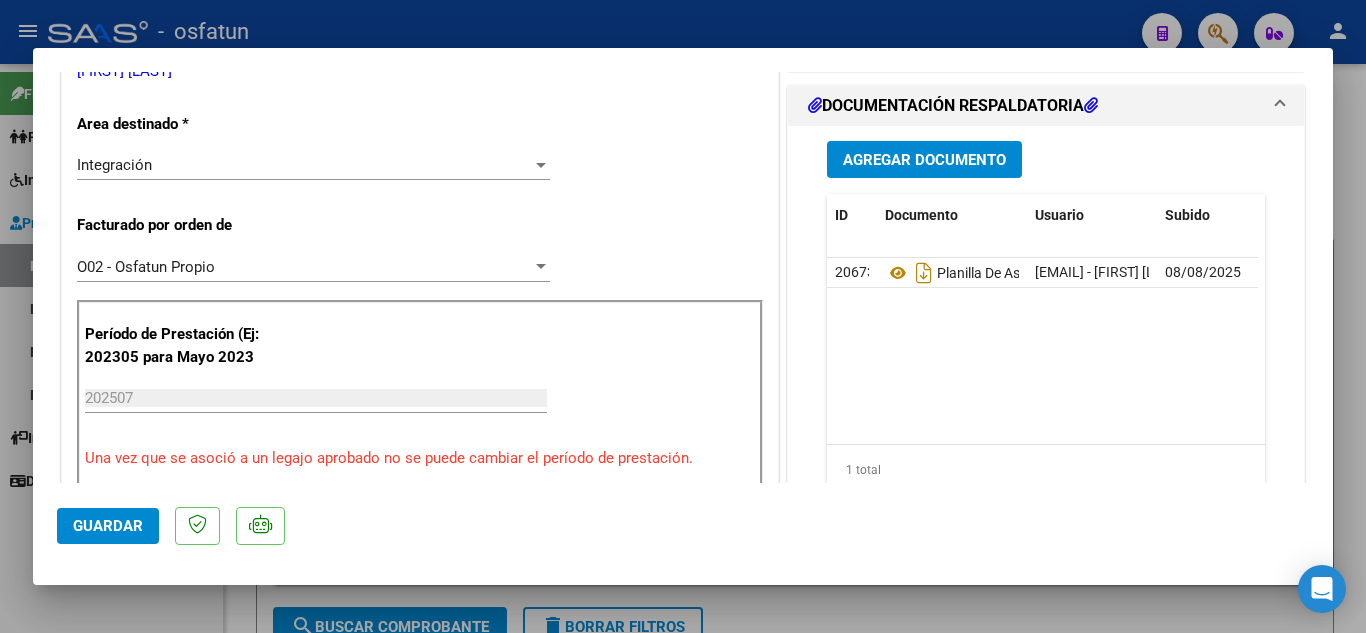 scroll, scrollTop: 500, scrollLeft: 0, axis: vertical 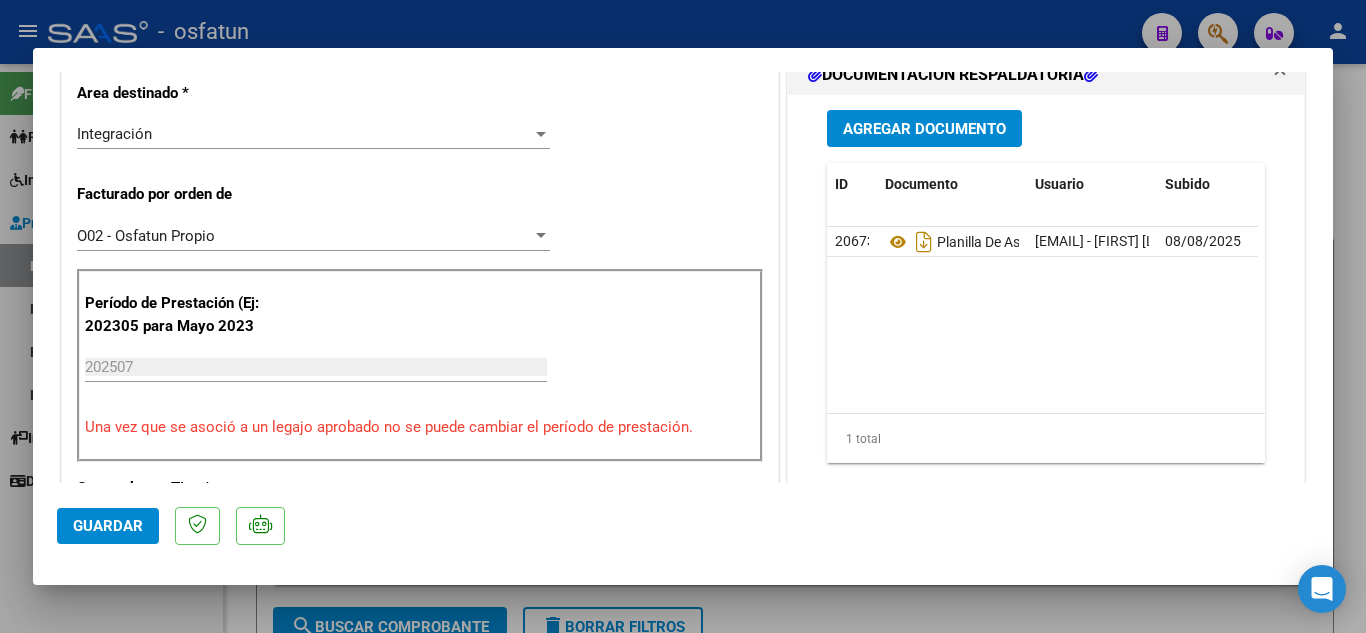 click at bounding box center (683, 316) 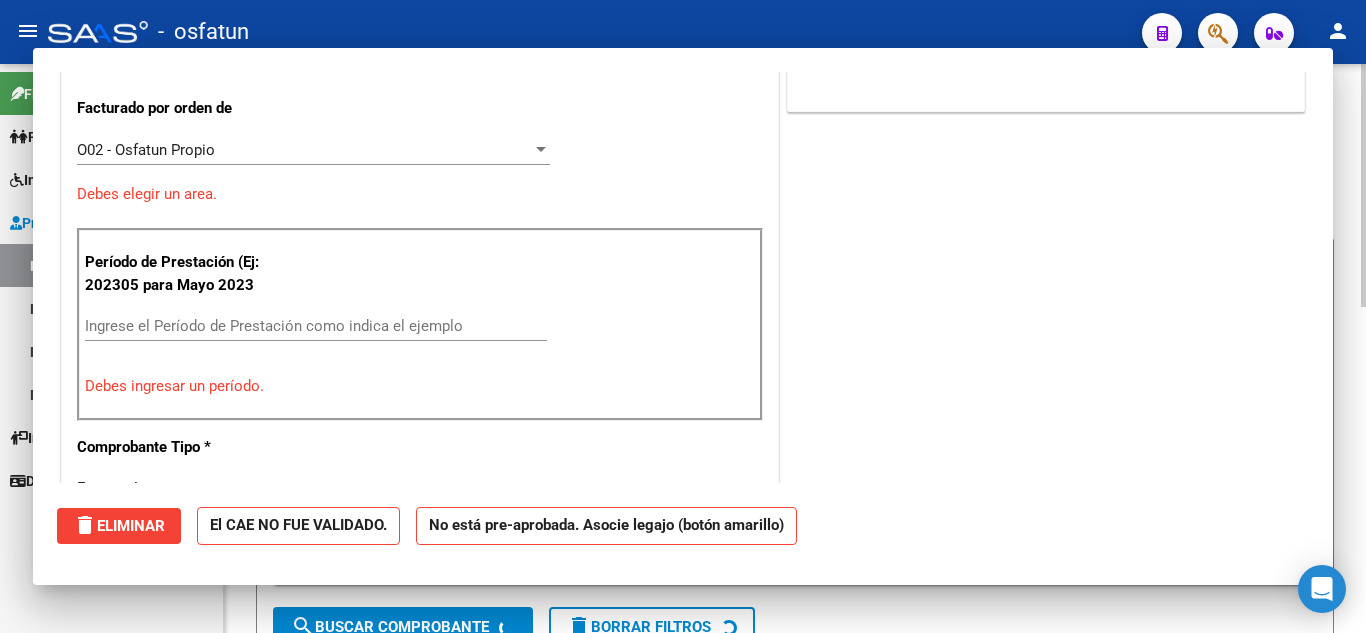scroll, scrollTop: 459, scrollLeft: 0, axis: vertical 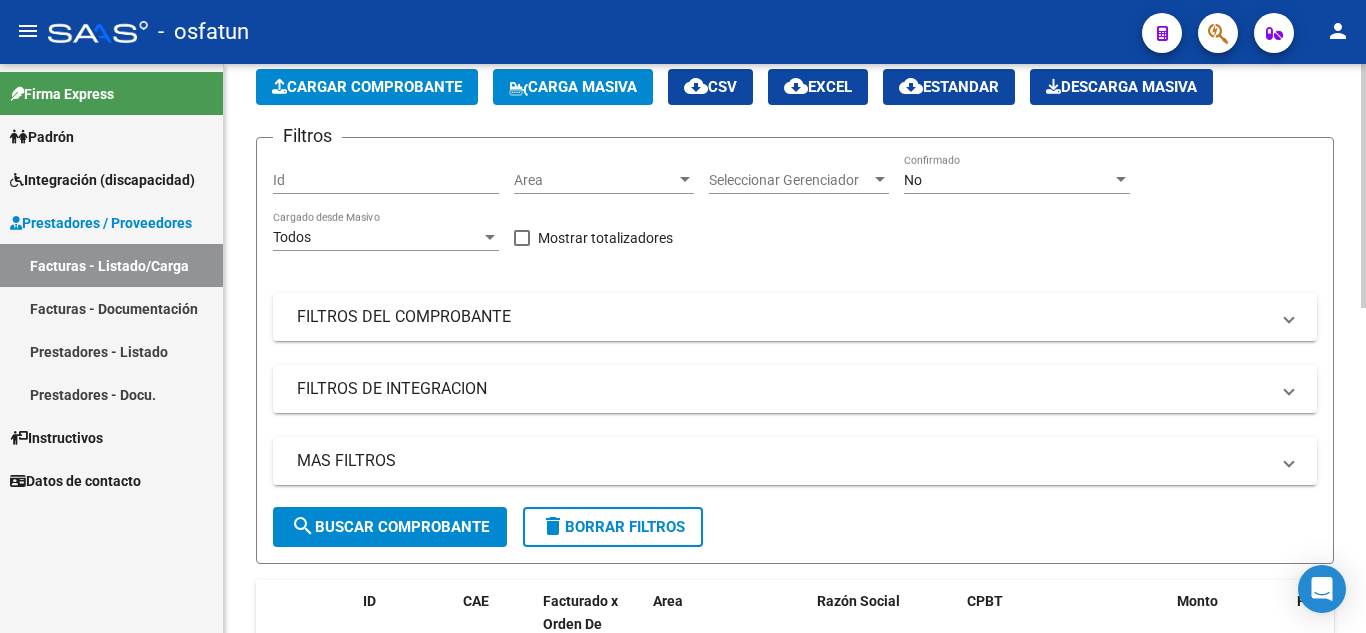 click on "search  Buscar Comprobante" 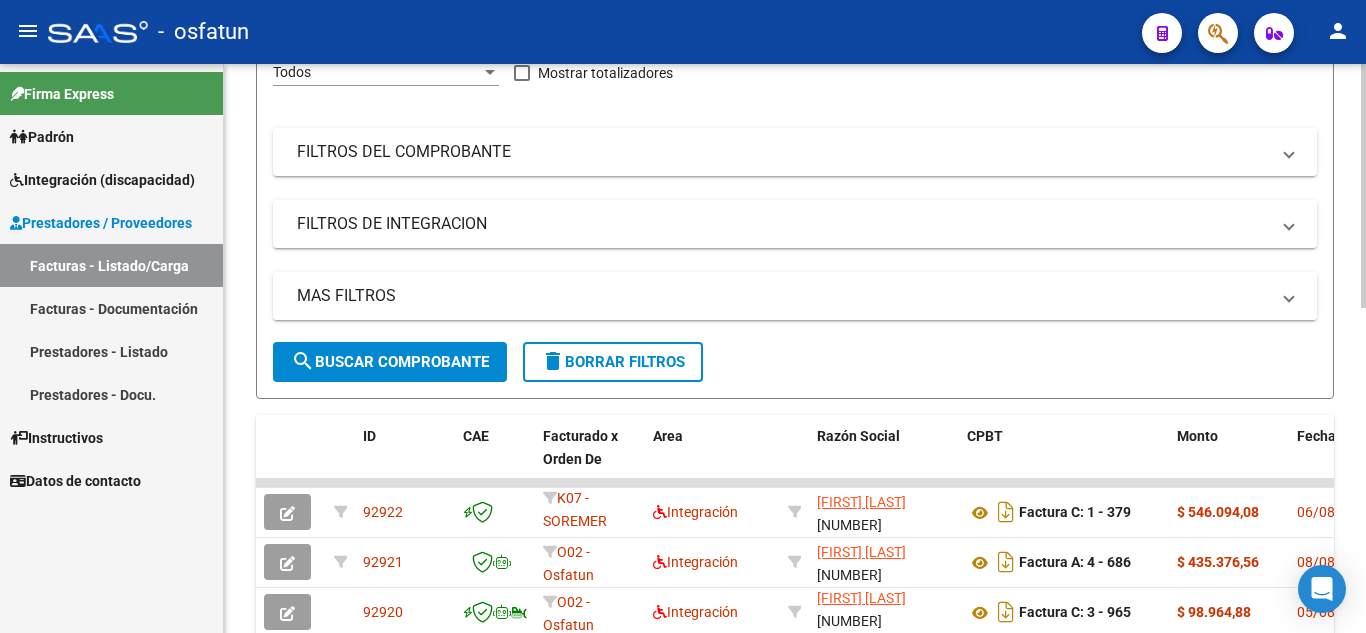 scroll, scrollTop: 400, scrollLeft: 0, axis: vertical 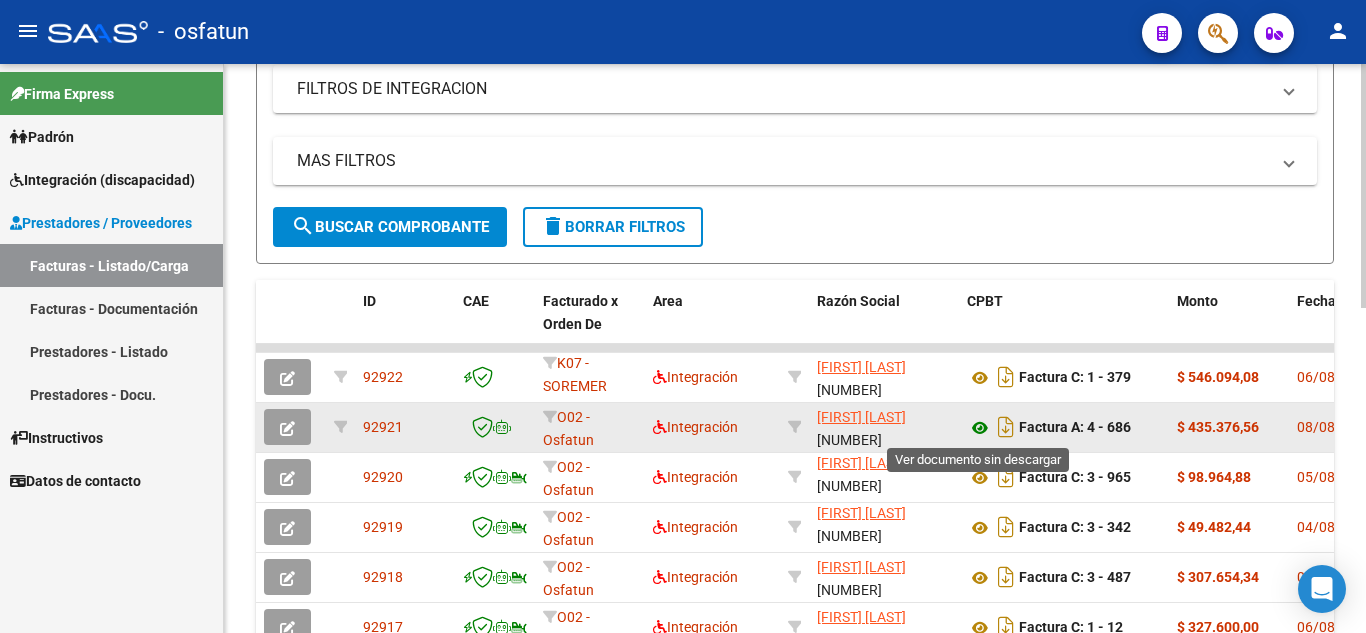 click 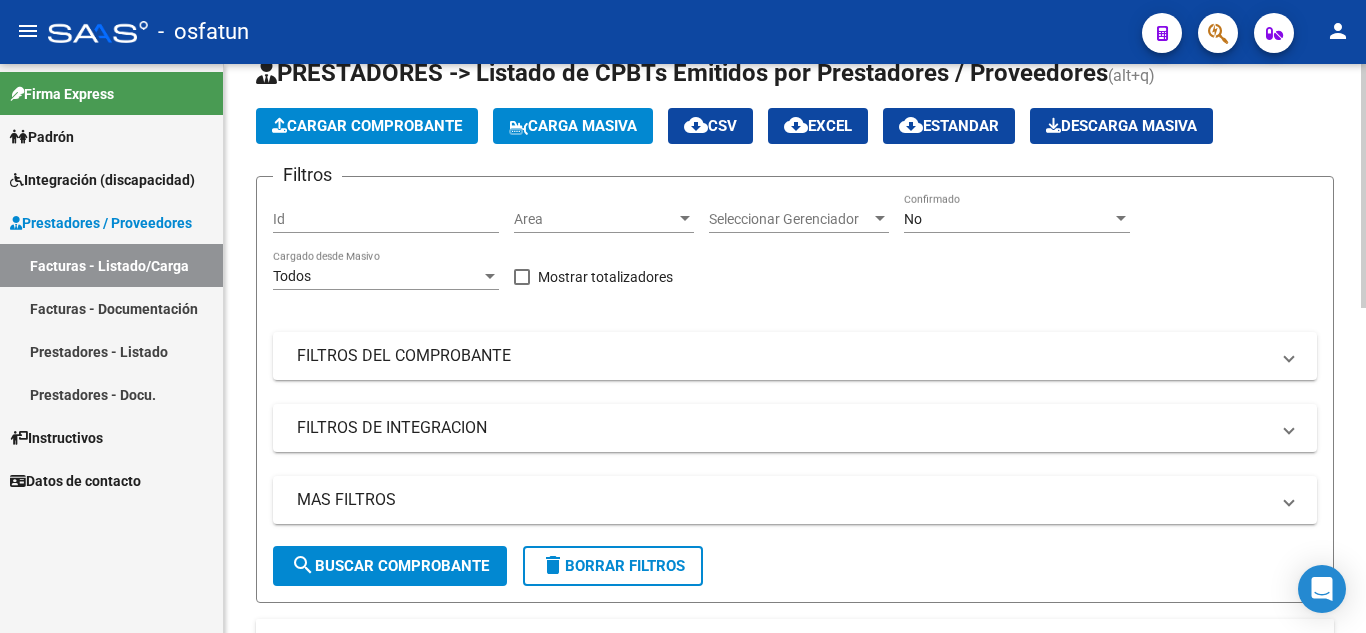 scroll, scrollTop: 400, scrollLeft: 0, axis: vertical 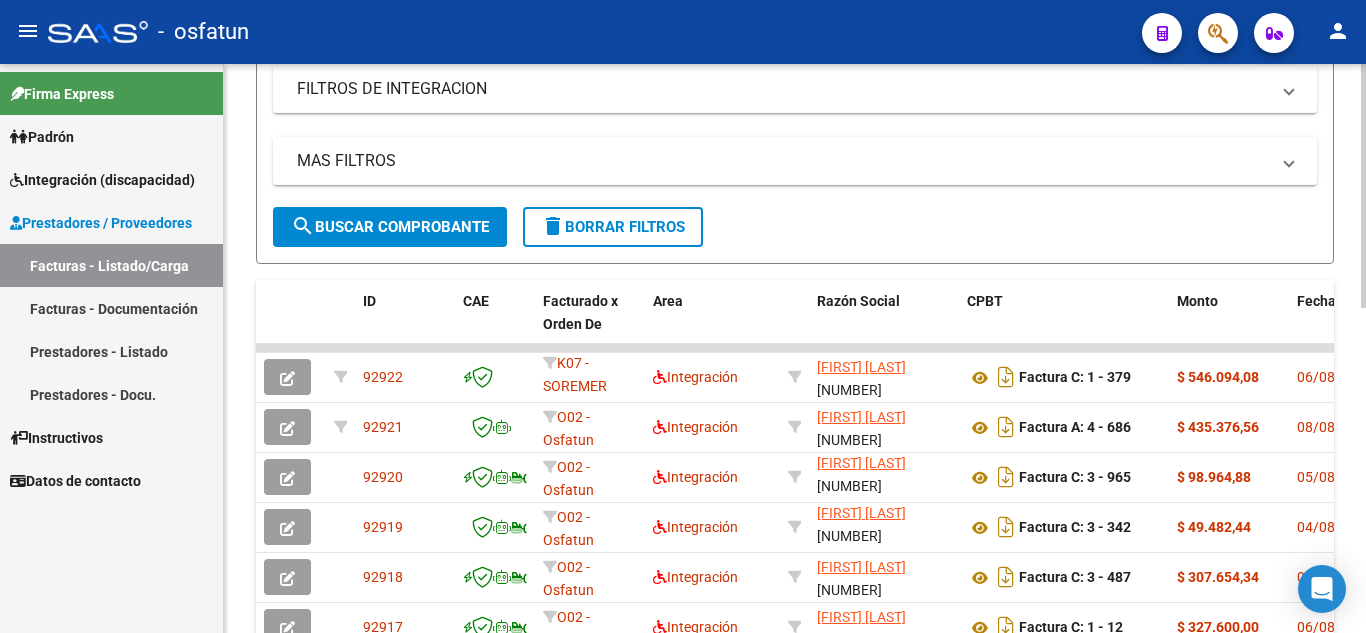click on "search  Buscar Comprobante" 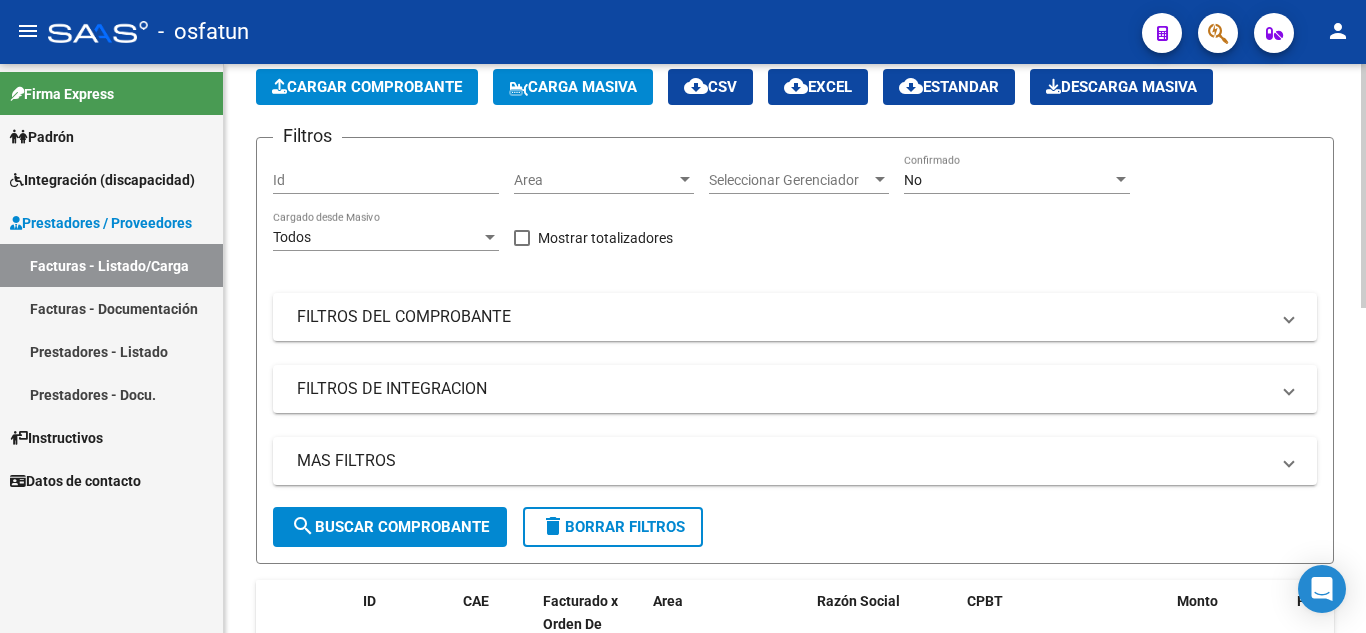 scroll, scrollTop: 0, scrollLeft: 0, axis: both 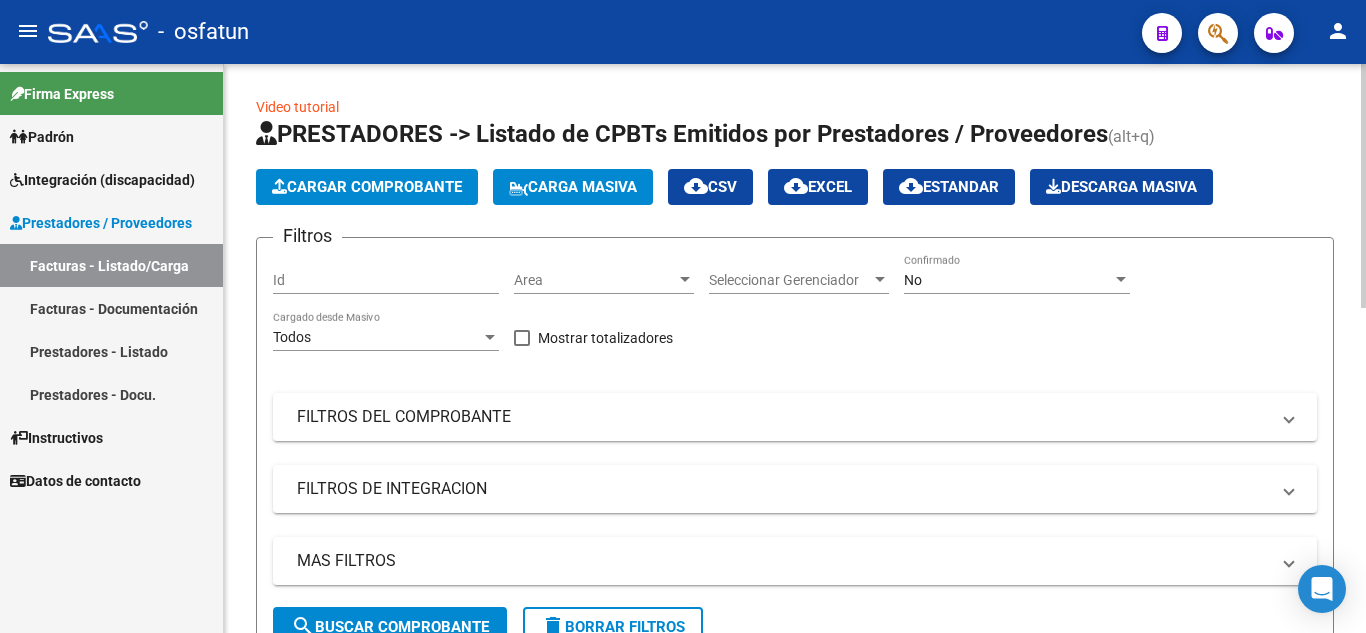 click on "Cargar Comprobante" 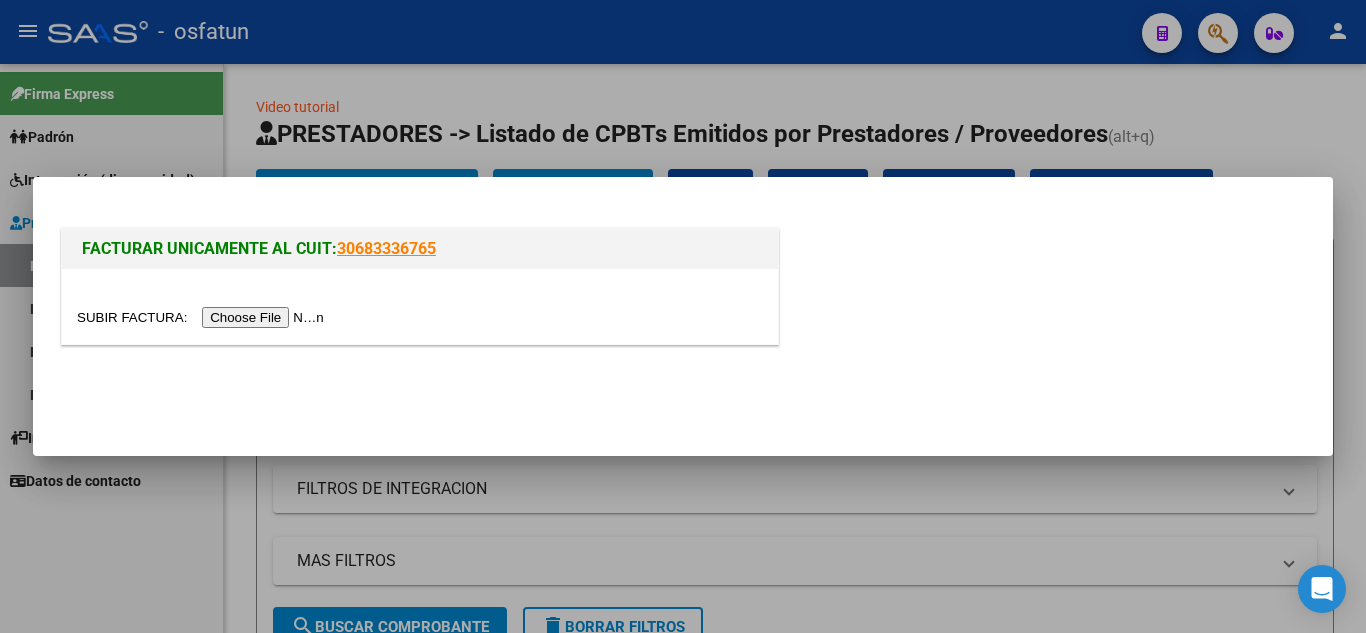 click at bounding box center (203, 317) 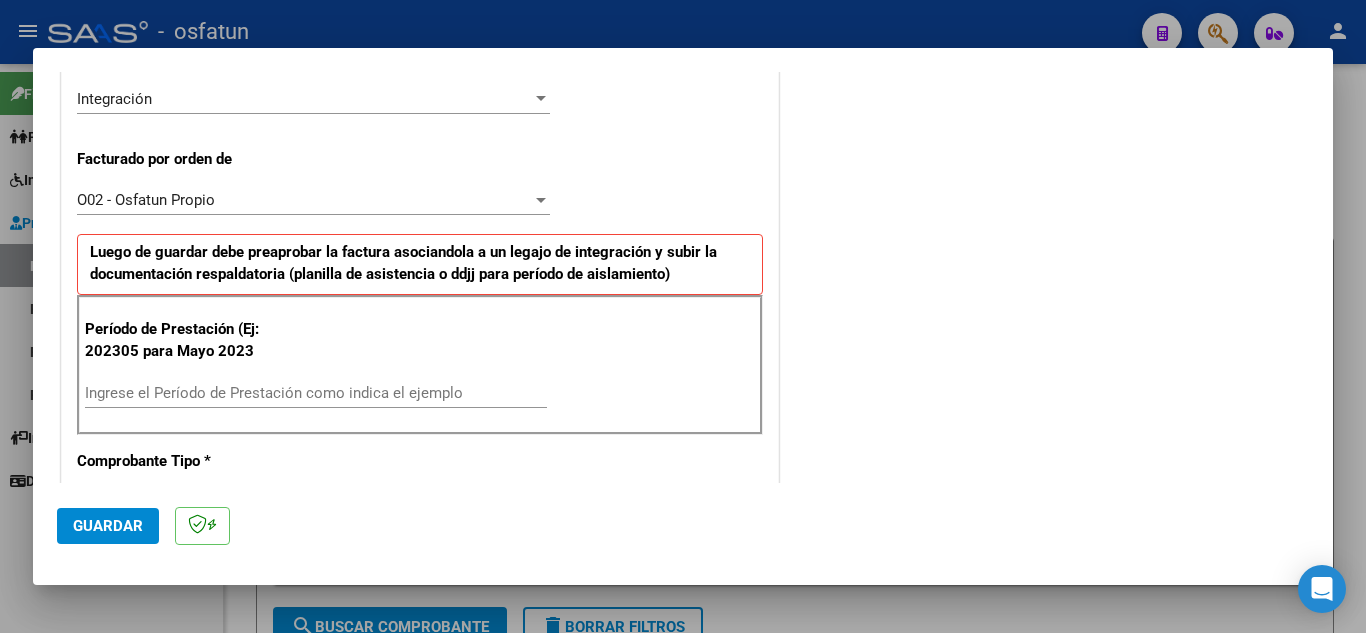 scroll, scrollTop: 600, scrollLeft: 0, axis: vertical 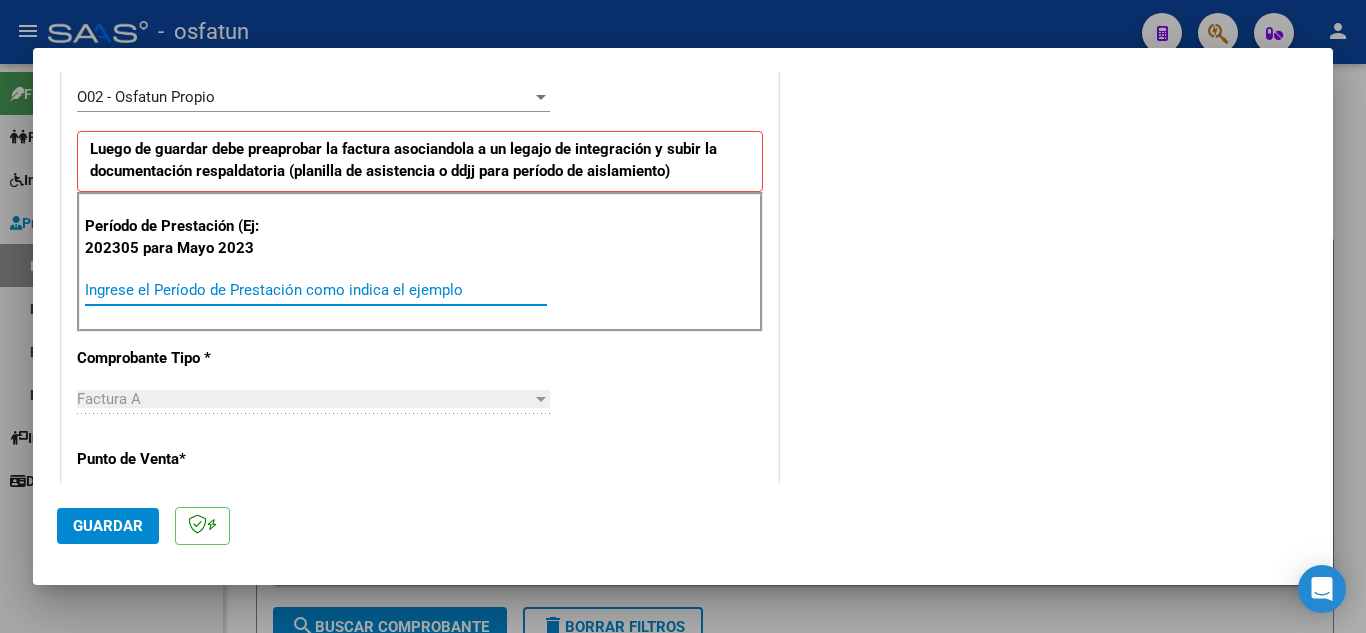 click on "Ingrese el Período de Prestación como indica el ejemplo" at bounding box center [316, 290] 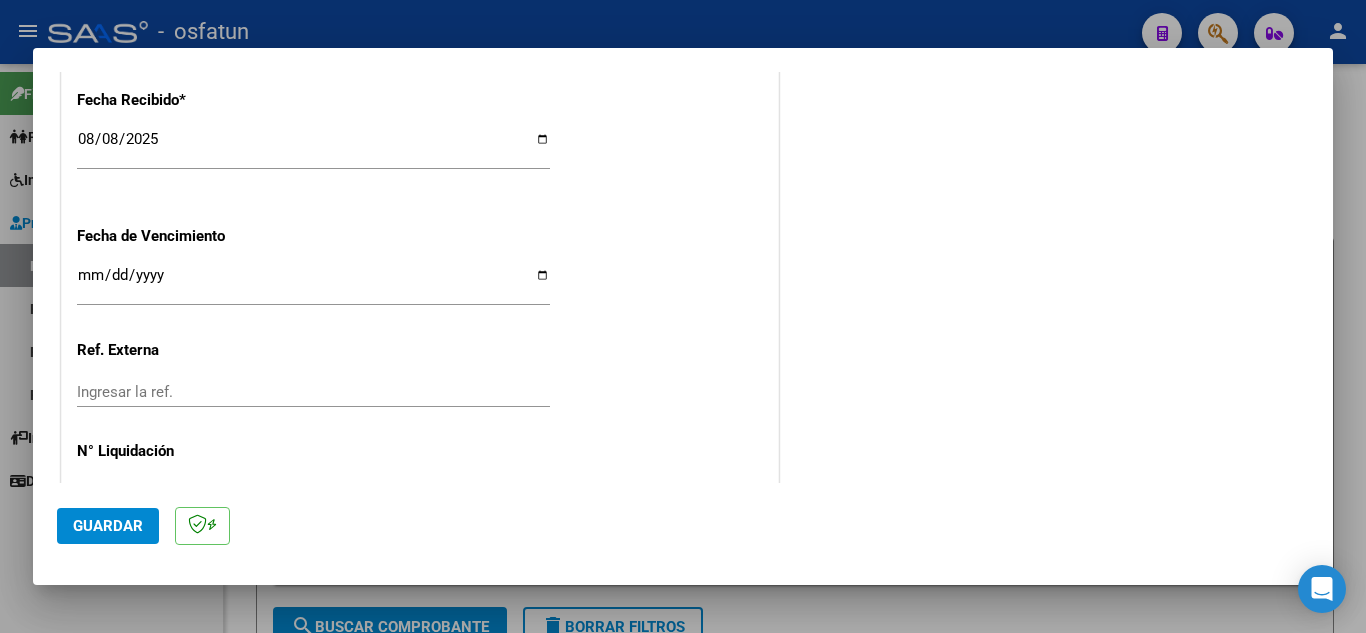 scroll, scrollTop: 1564, scrollLeft: 0, axis: vertical 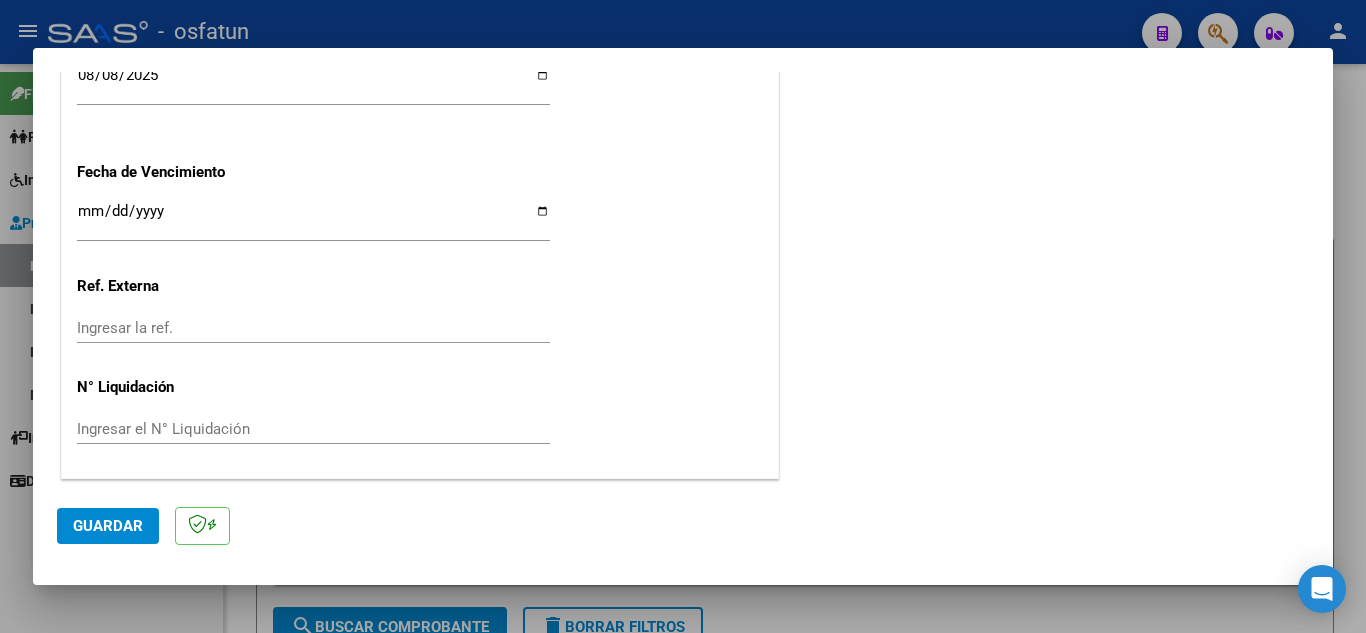 type on "202507" 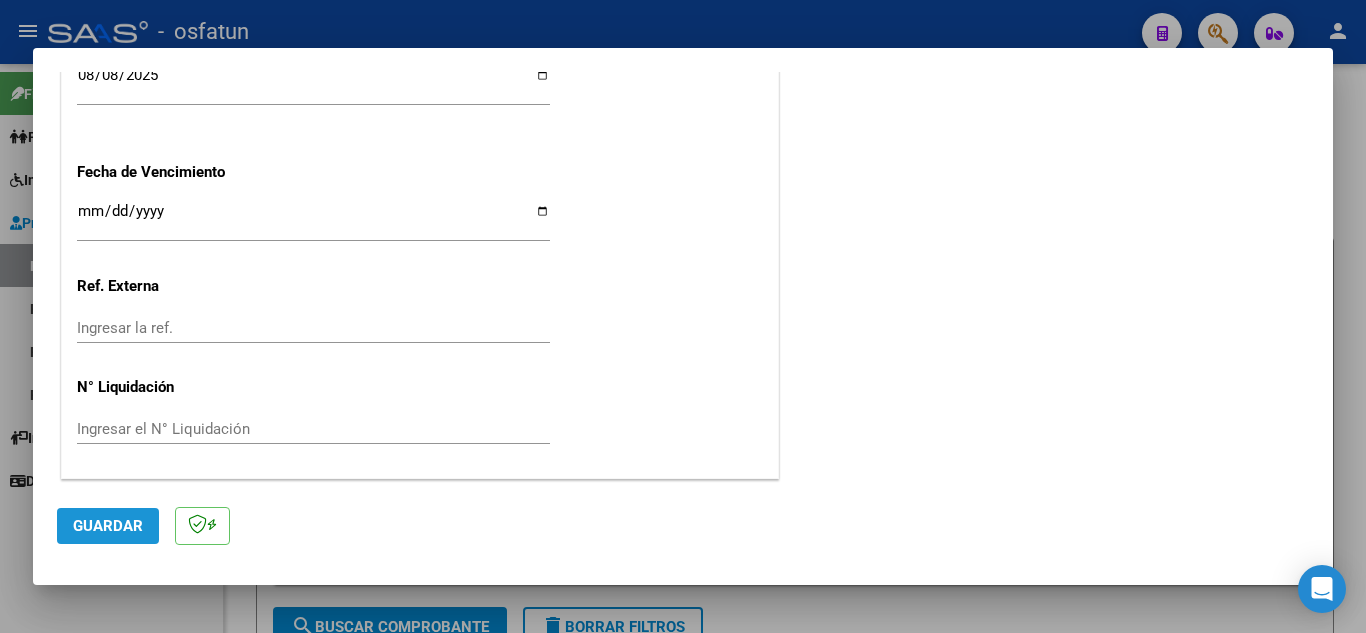 click on "Guardar" 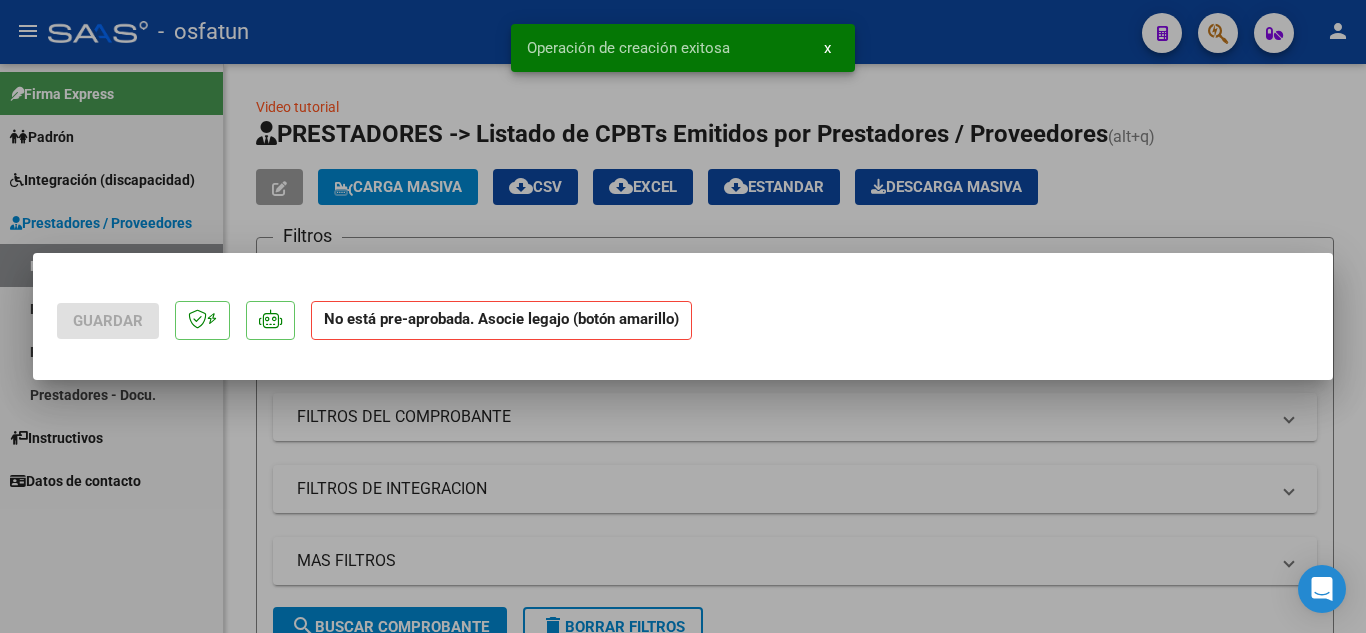 scroll, scrollTop: 0, scrollLeft: 0, axis: both 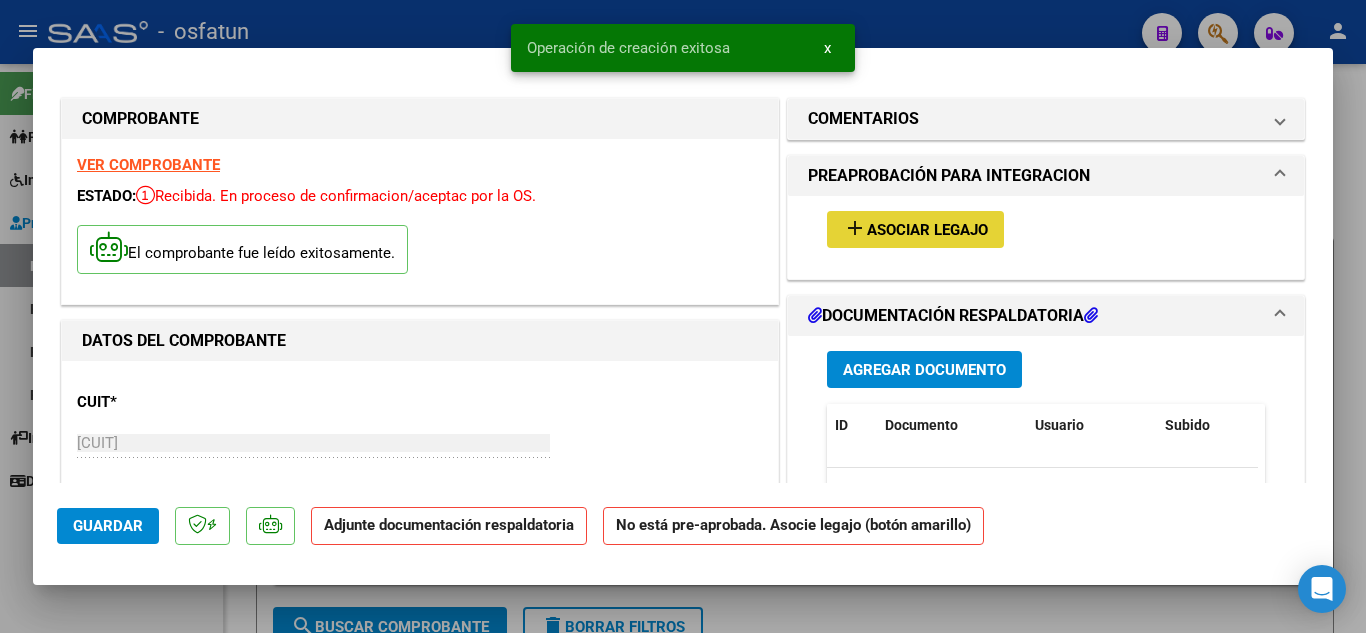 click on "Asociar Legajo" at bounding box center (927, 230) 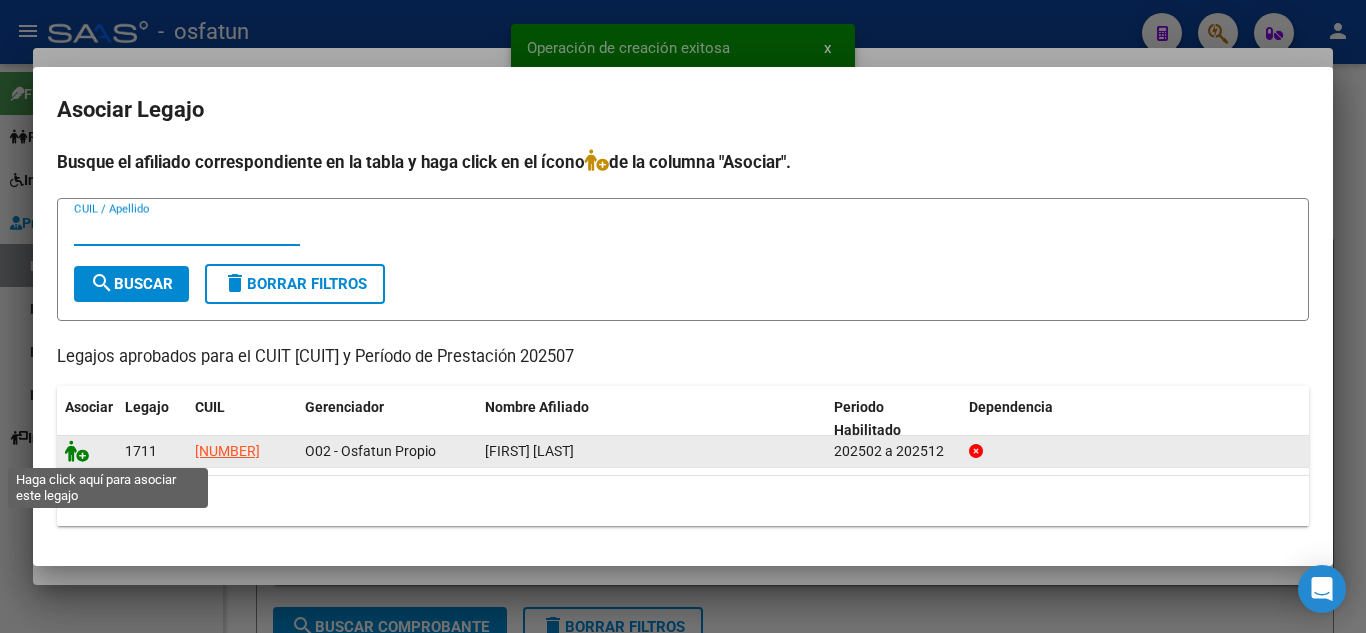 click 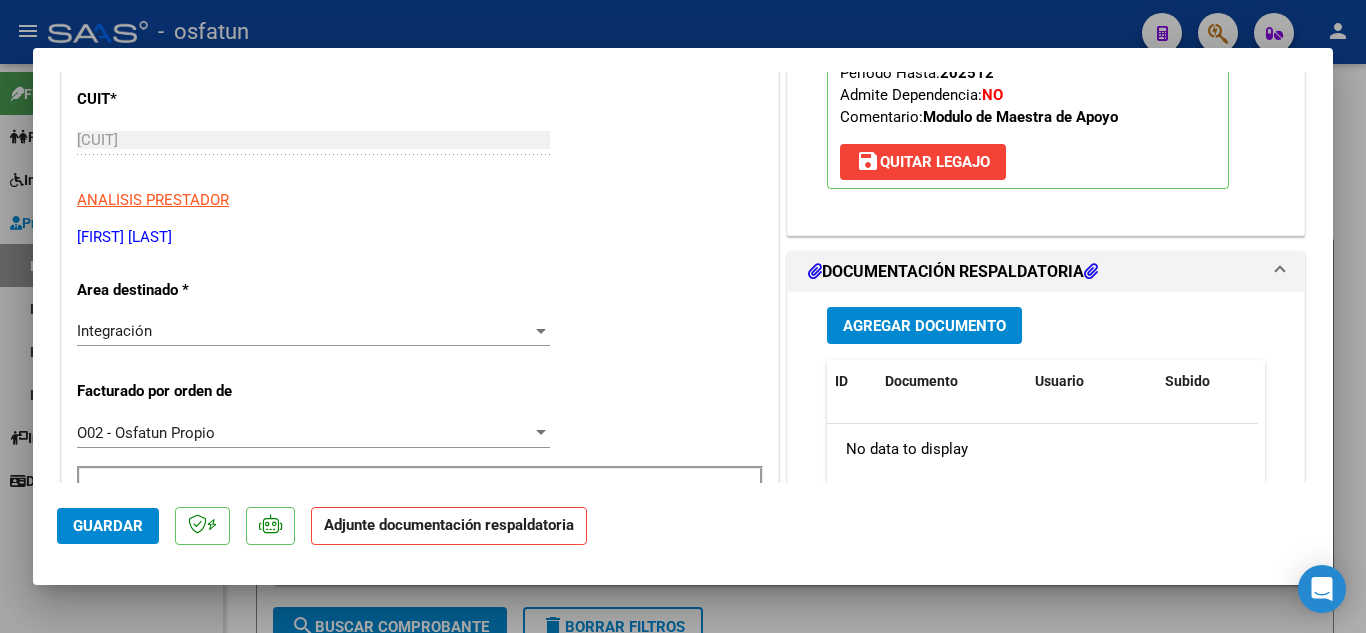 scroll, scrollTop: 400, scrollLeft: 0, axis: vertical 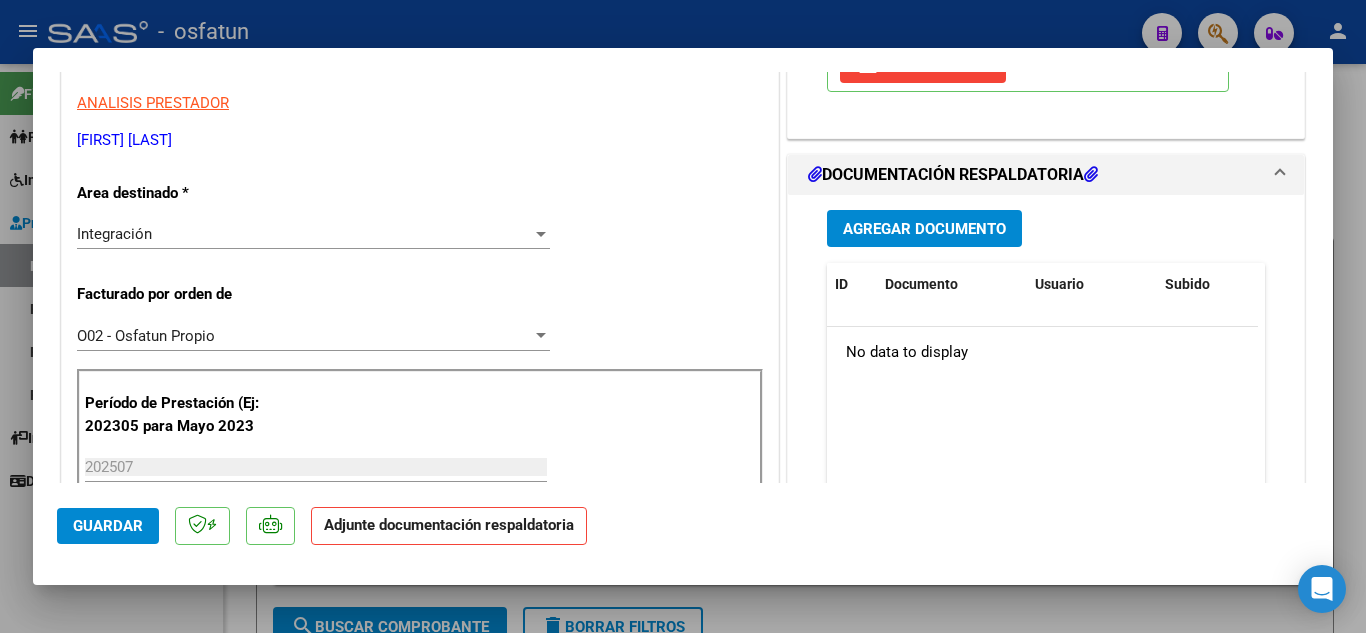 click on "Agregar Documento" at bounding box center [924, 229] 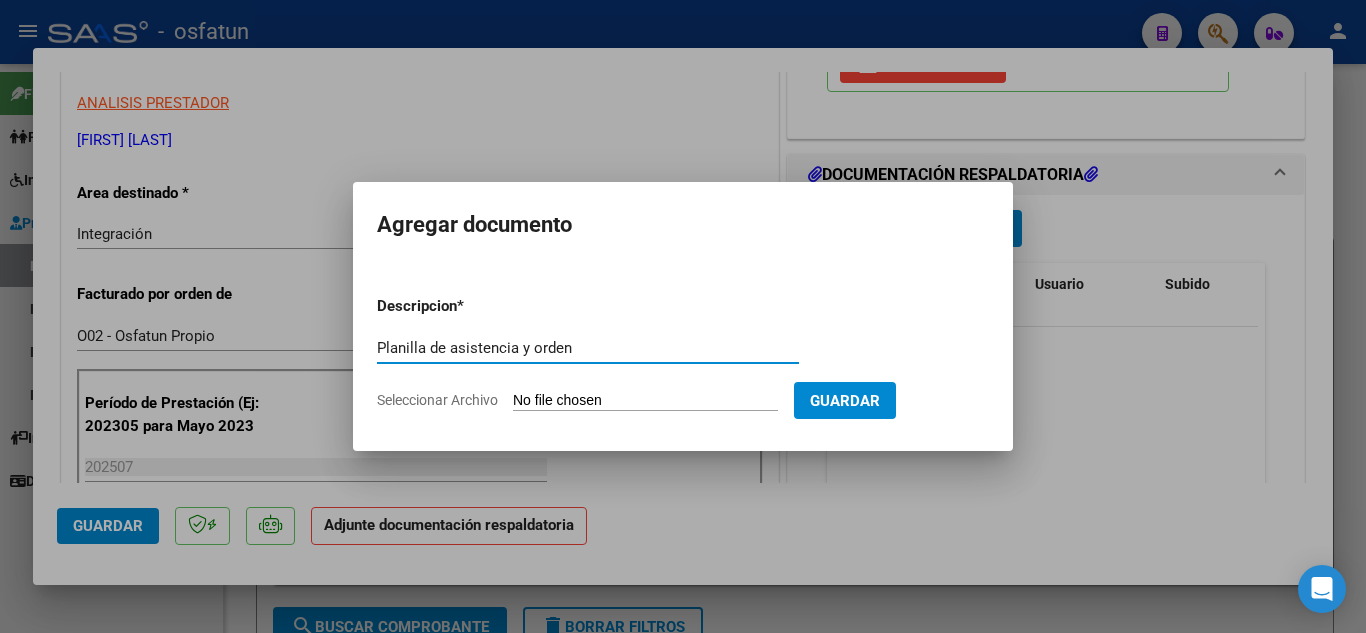 type on "Planilla de asistencia y orden" 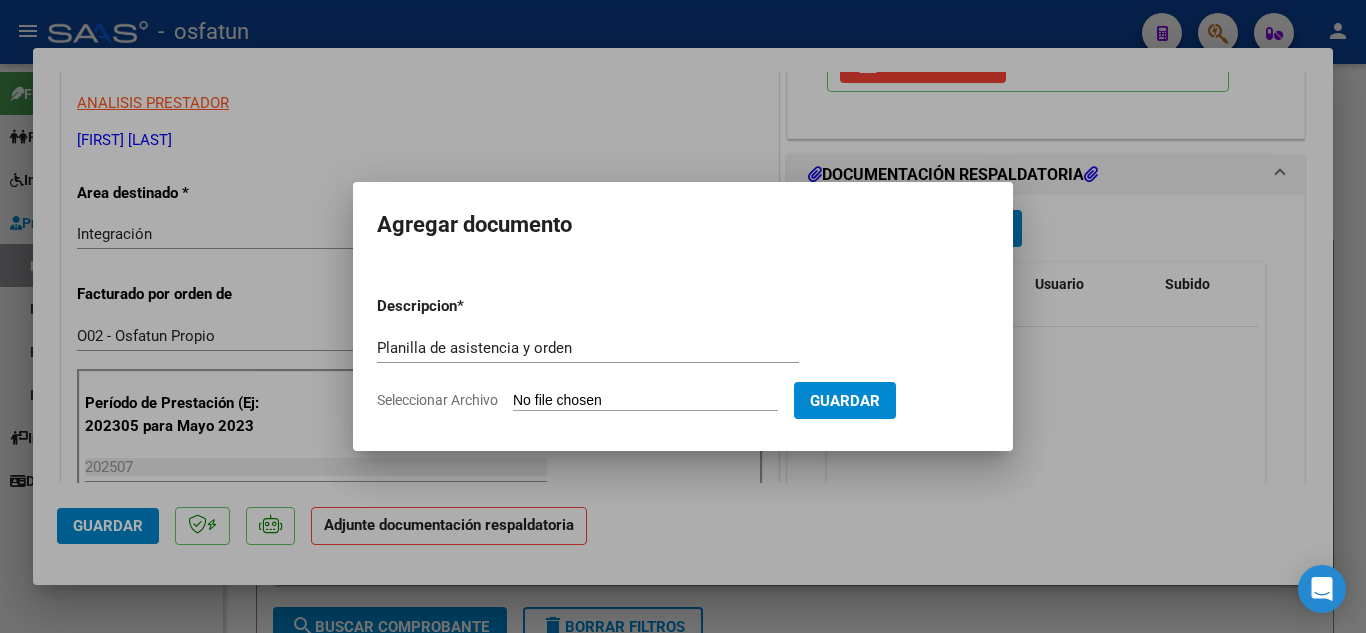 click on "Seleccionar Archivo" at bounding box center [645, 401] 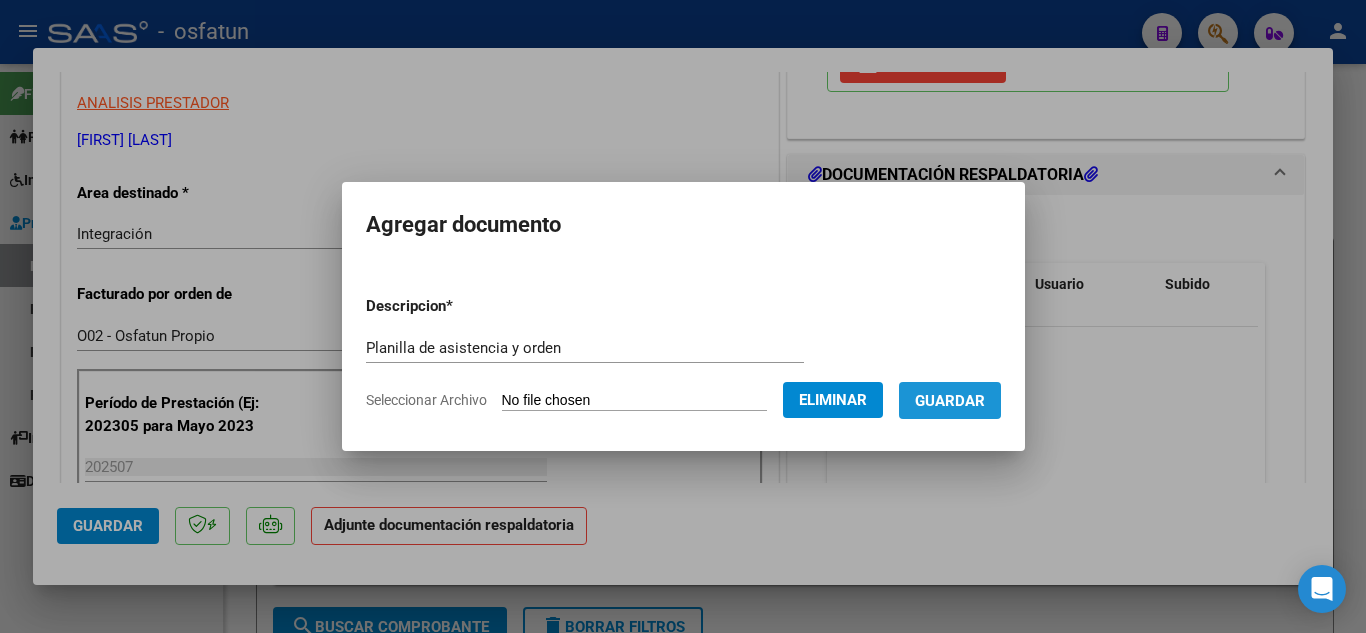 click on "Guardar" at bounding box center (950, 400) 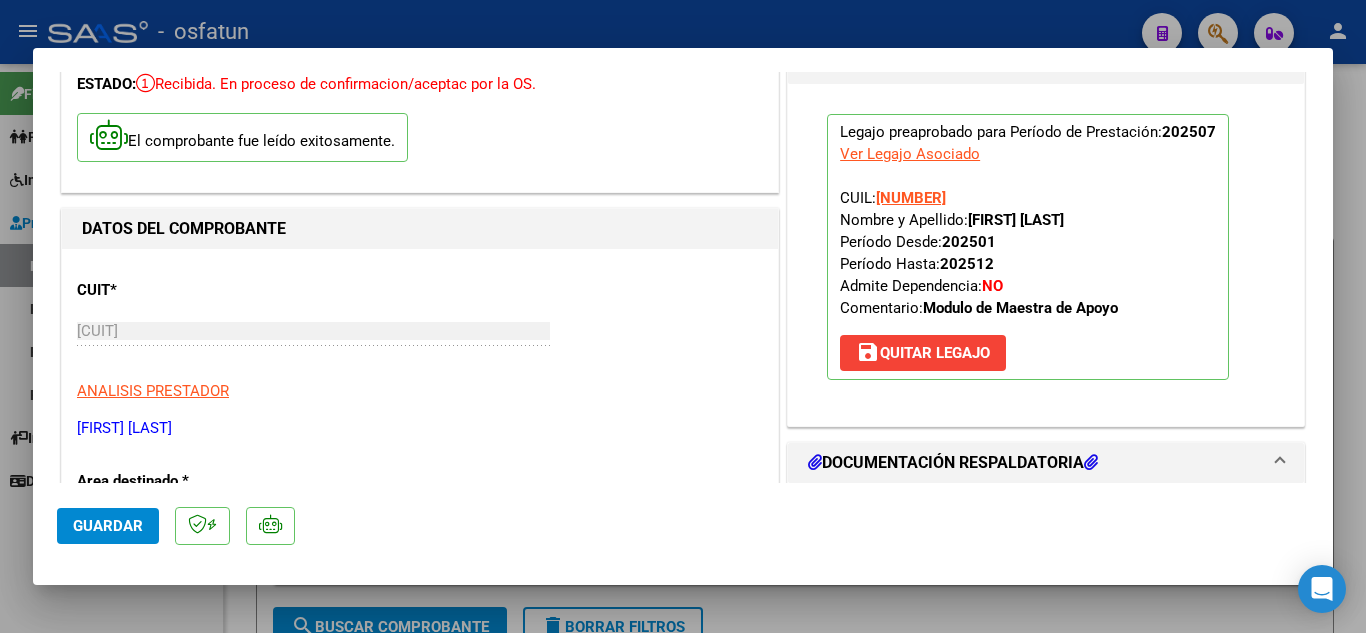 scroll, scrollTop: 0, scrollLeft: 0, axis: both 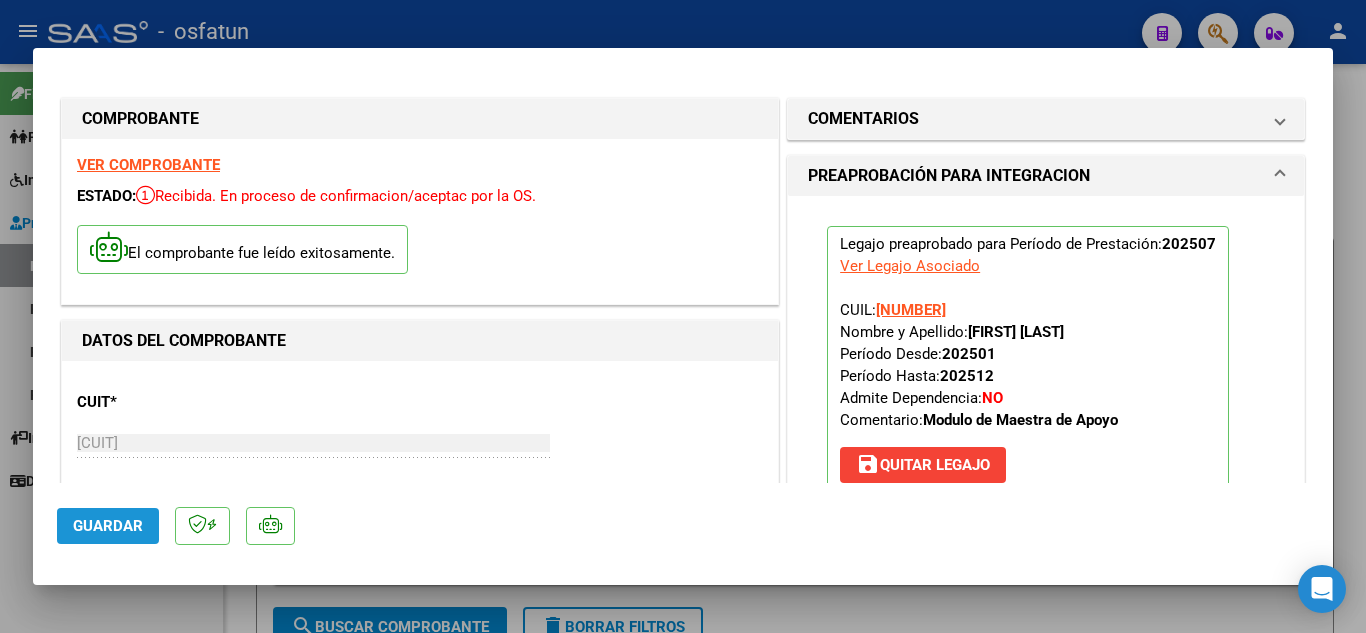 click on "Guardar" 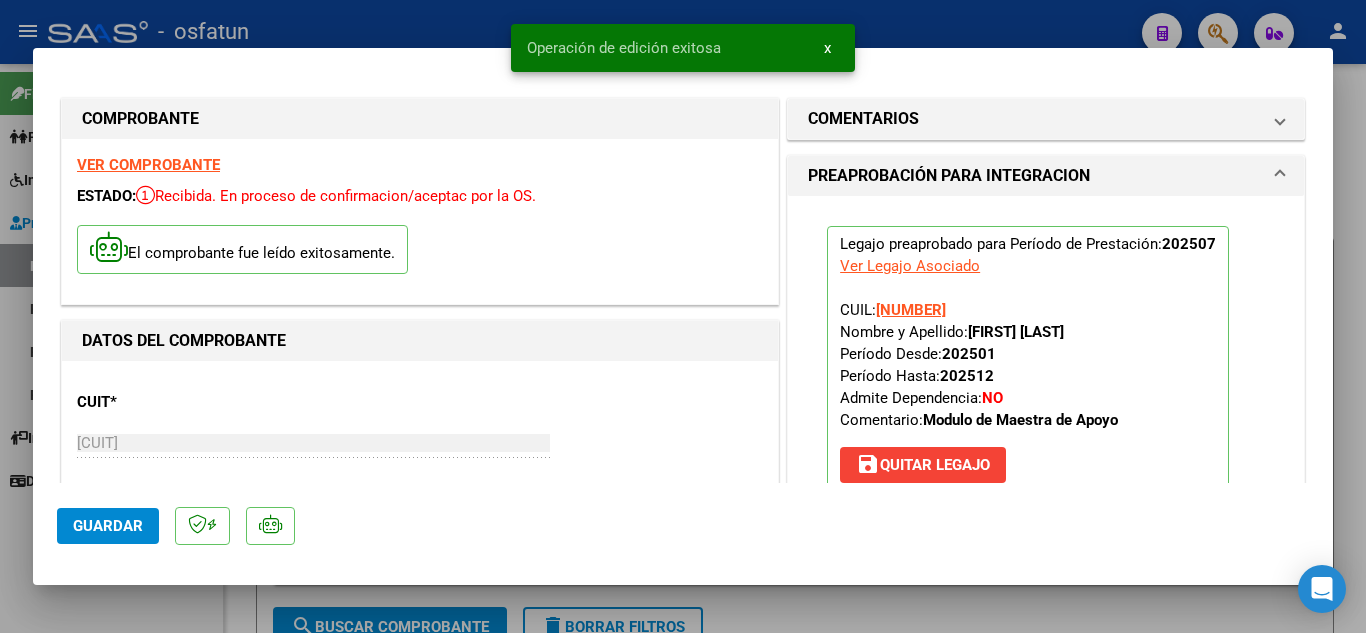 click at bounding box center (683, 316) 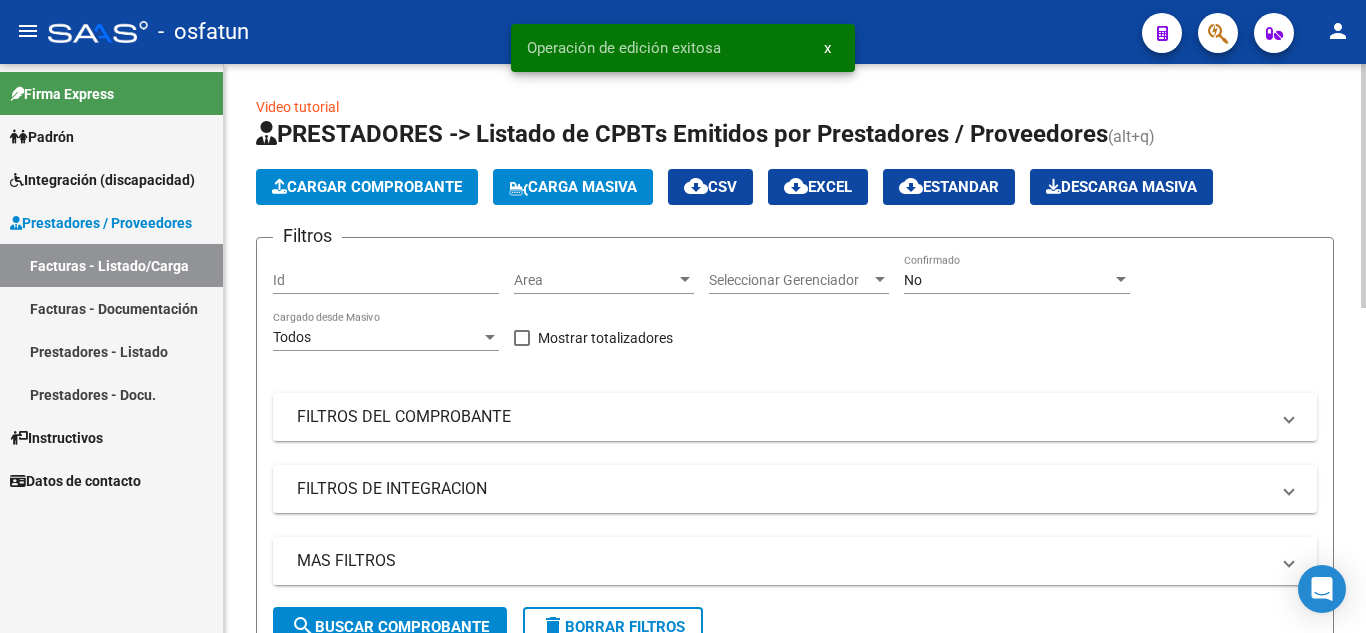 scroll, scrollTop: 4, scrollLeft: 0, axis: vertical 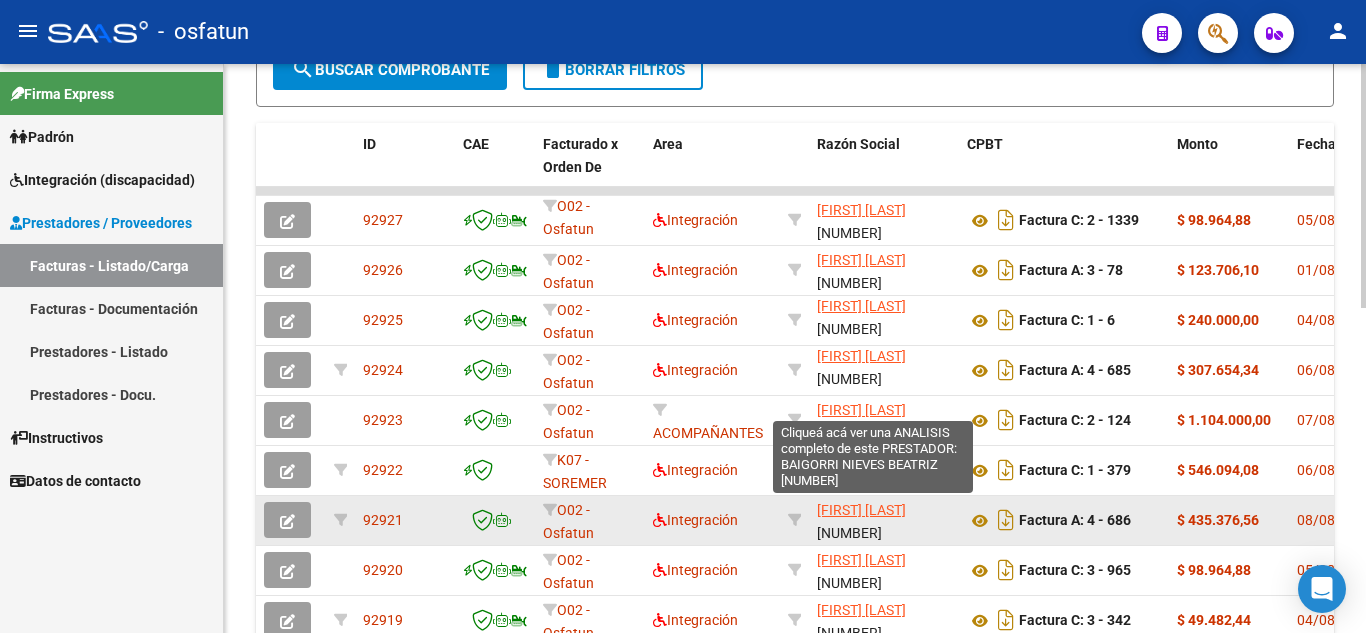 click on "[FIRST] [LAST]" 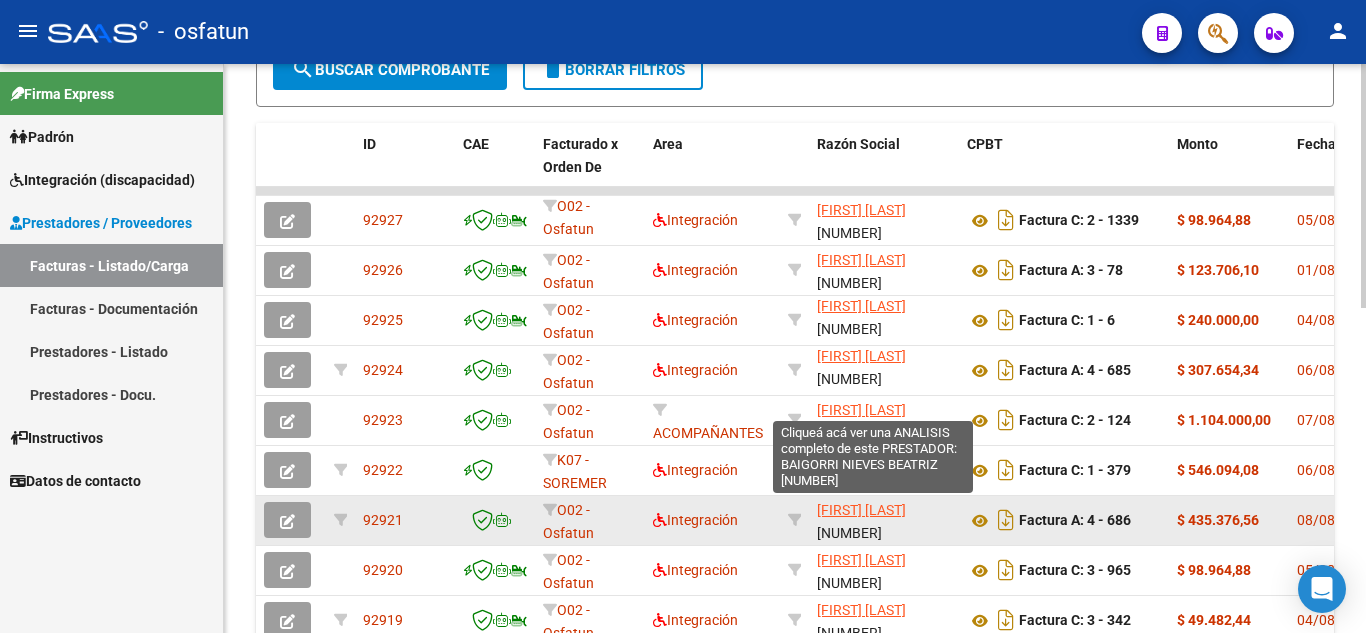click on "[FIRST] [LAST]" 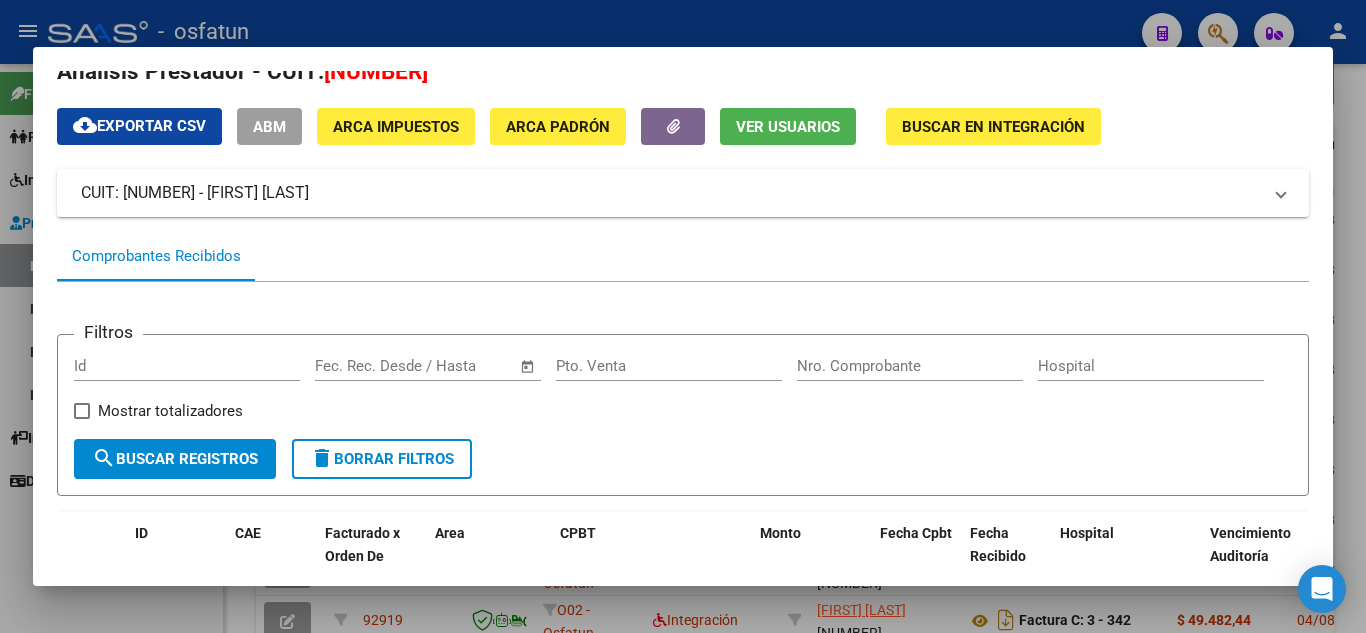 scroll, scrollTop: 0, scrollLeft: 0, axis: both 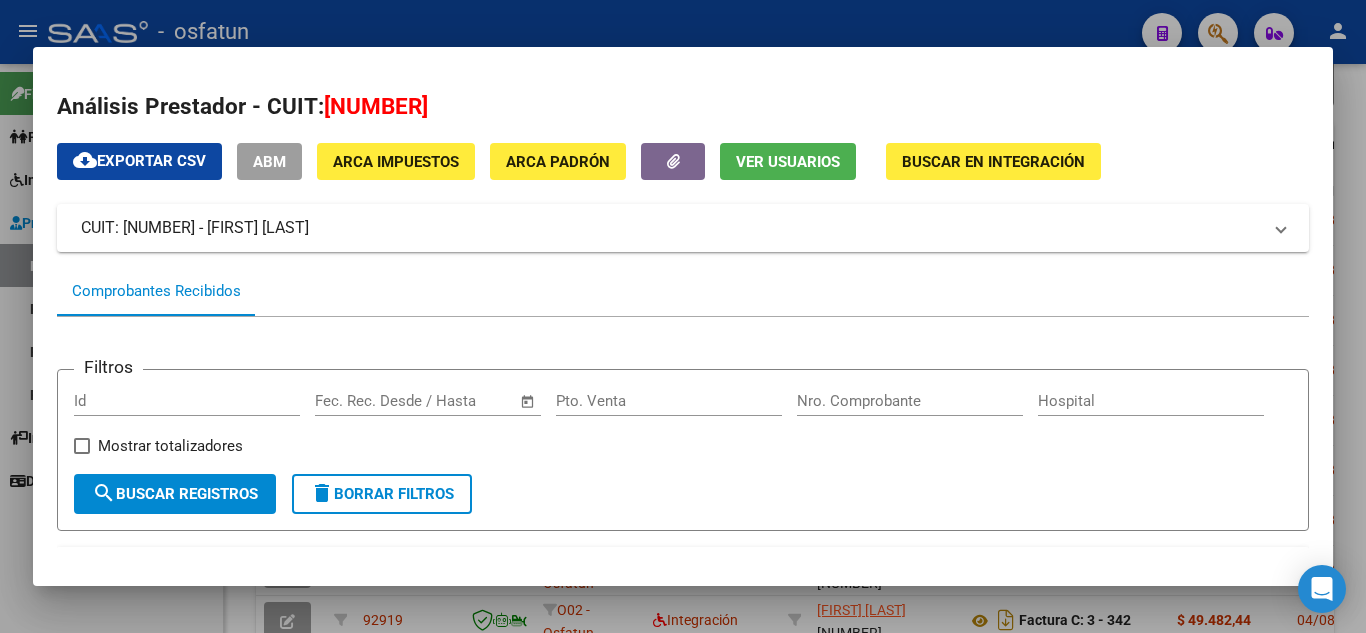 click at bounding box center (683, 316) 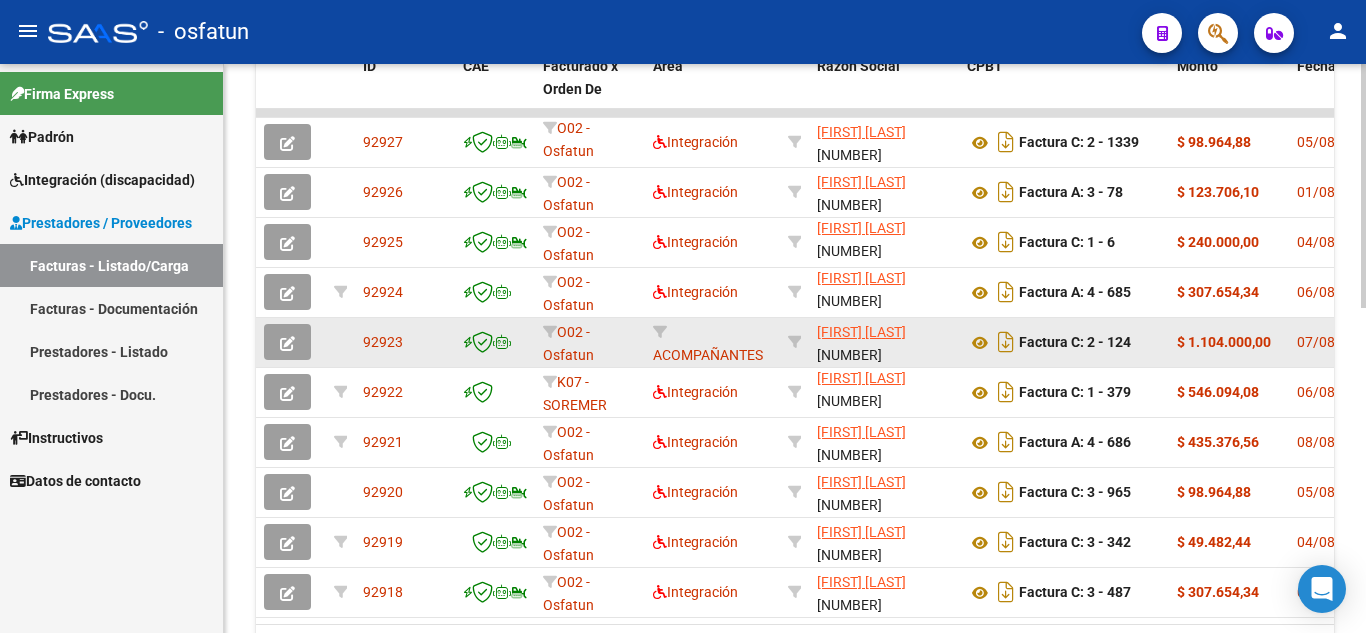 scroll, scrollTop: 657, scrollLeft: 0, axis: vertical 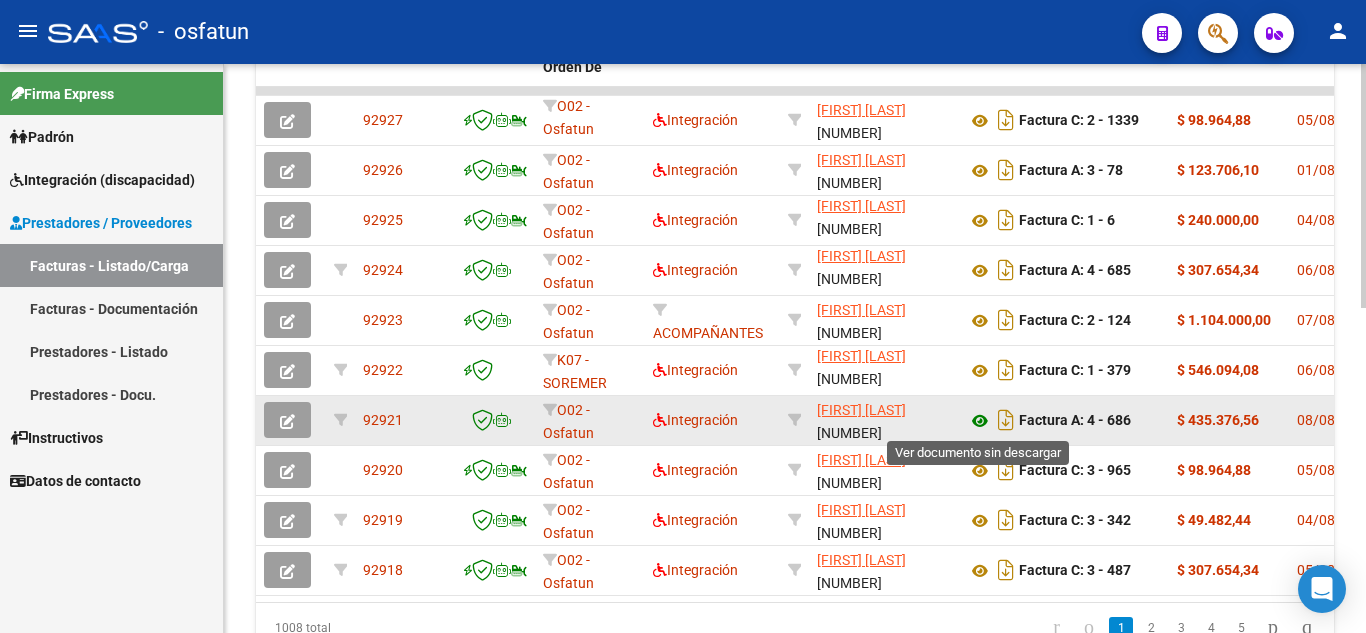 click 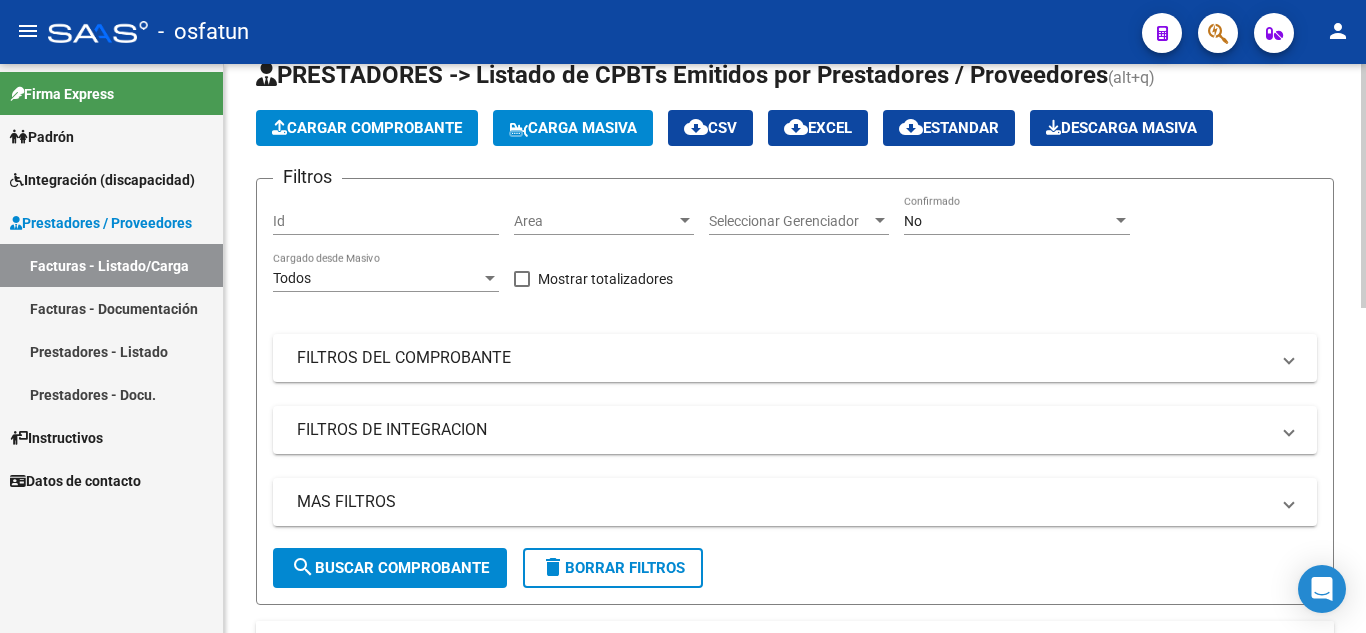 scroll, scrollTop: 0, scrollLeft: 0, axis: both 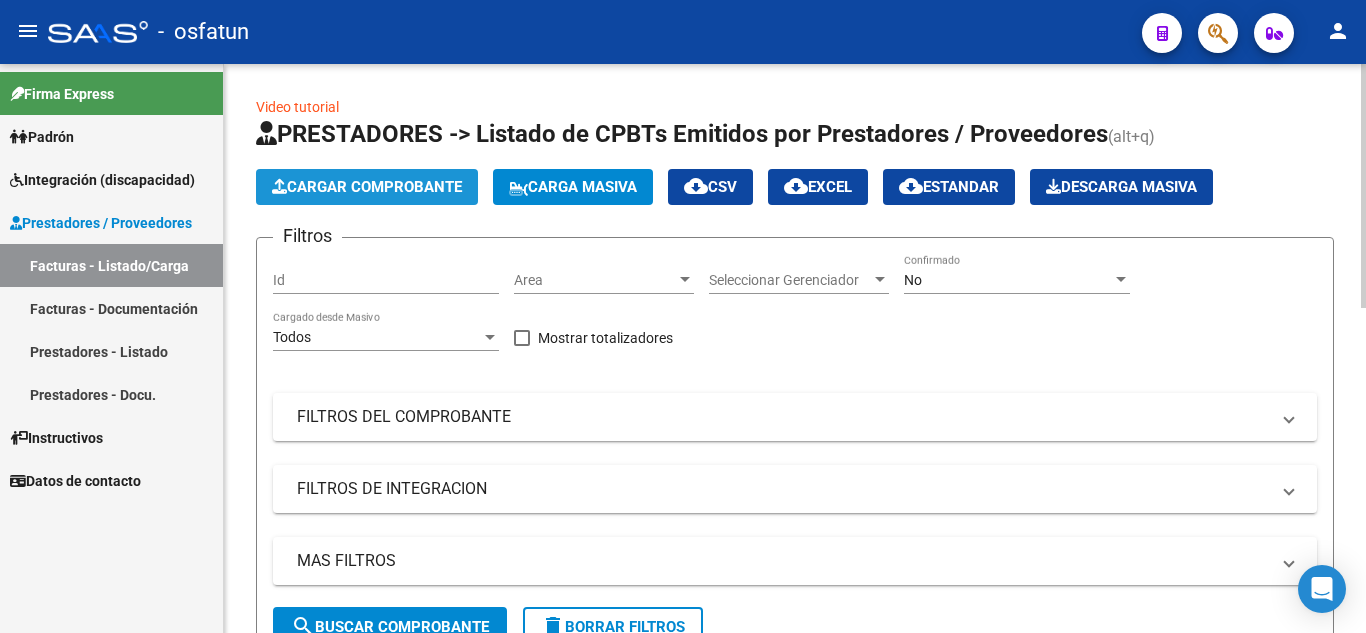 click on "Cargar Comprobante" 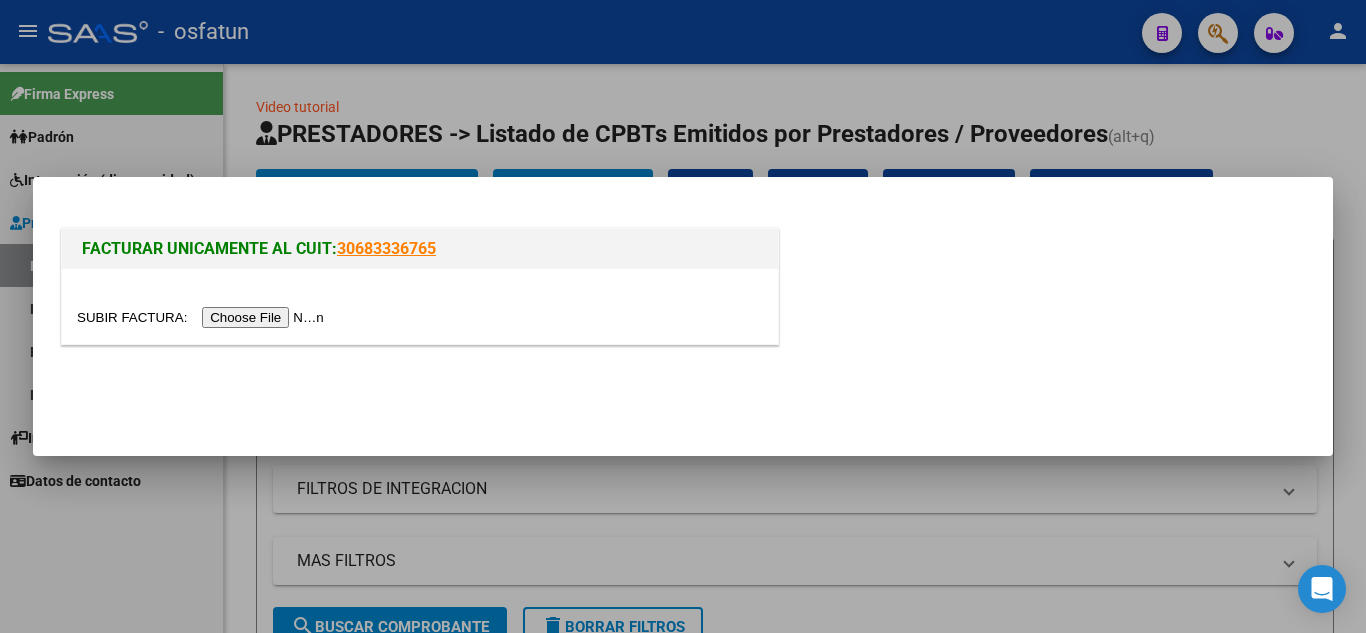 click at bounding box center (203, 317) 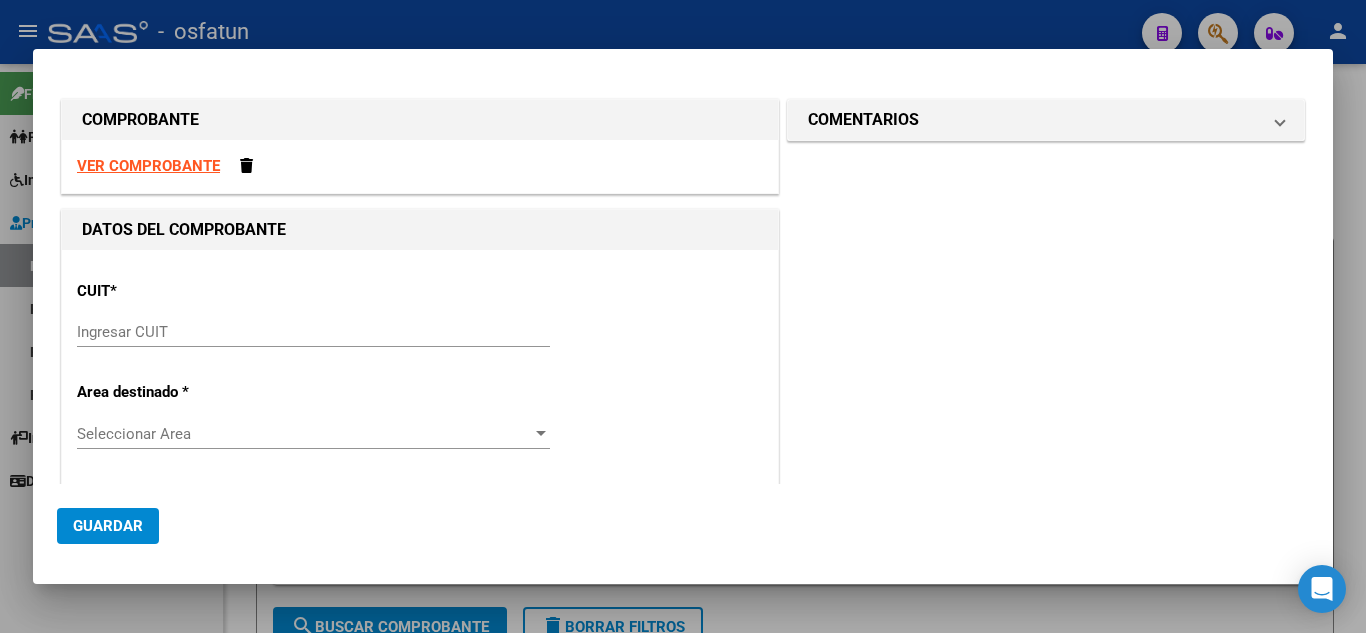 click on "Ingresar CUIT" at bounding box center [313, 332] 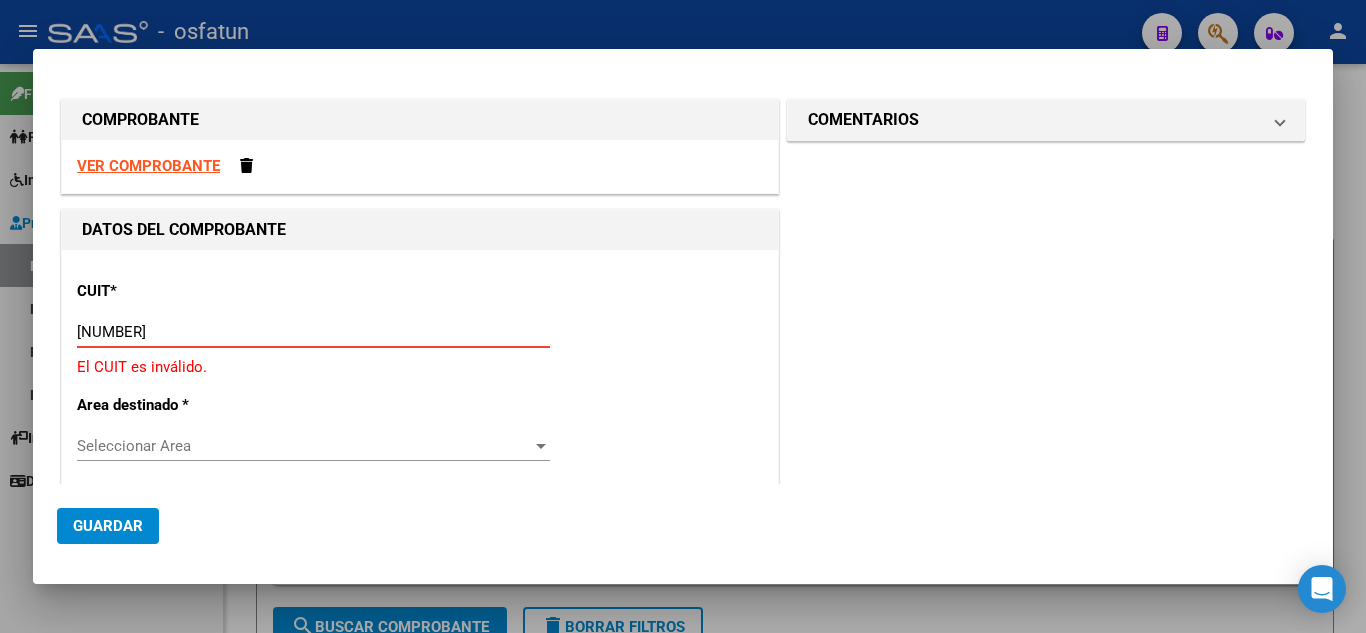 type on "[NUMBER]" 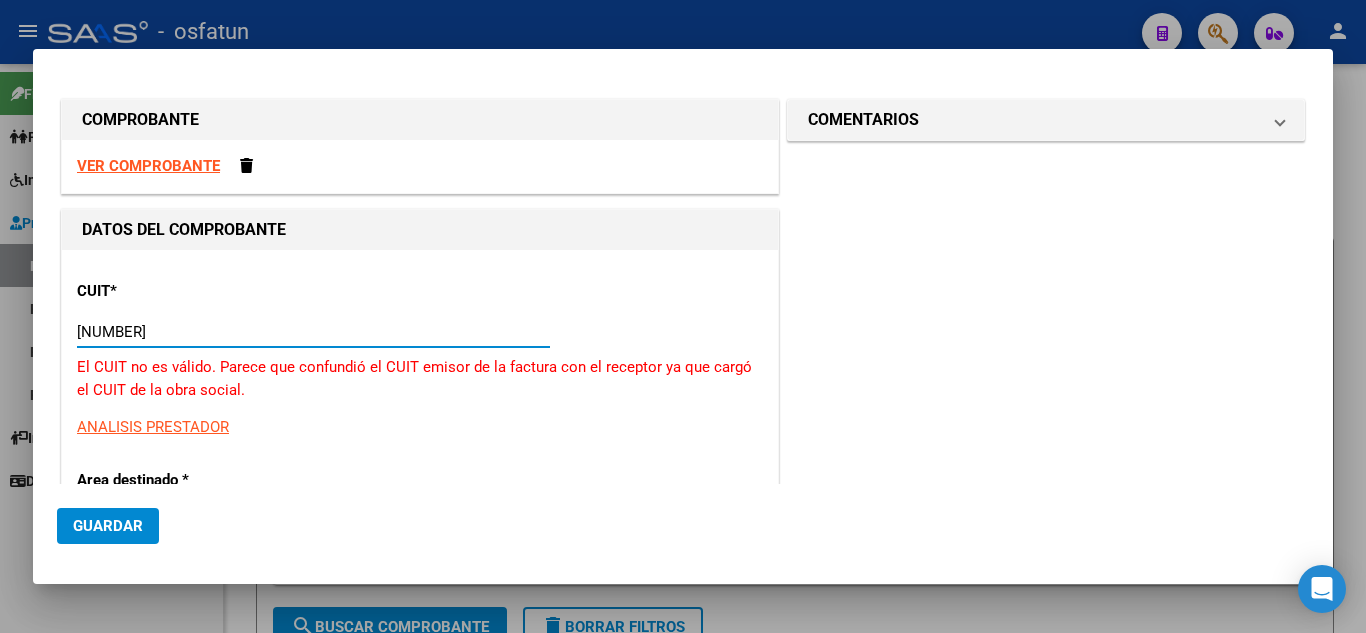 type on "3" 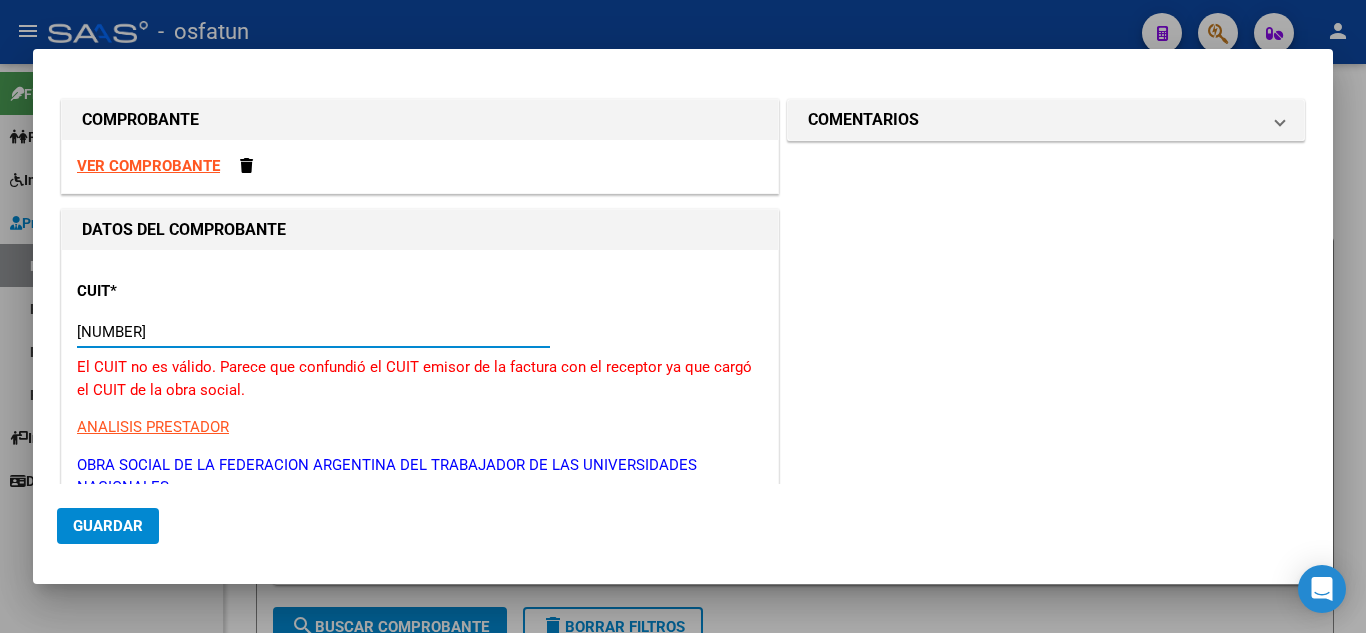 click on "COMPROBANTE VER COMPROBANTE       DATOS DEL COMPROBANTE CUIT  *   [NUMBER] Ingresar CUIT  El CUIT no es válido. Parece que confundió el CUIT emisor de la factura con el receptor ya que cargó el CUIT de la obra social. ANALISIS PRESTADOR  OBRA SOCIAL DE LA FEDERACION ARGENTINA DEL TRABAJADOR DE LAS UNIVERSIDADES NACIONALES  ARCA Padrón  Area destinado * Integración Seleccionar Area  Facturado por orden de  Seleccionar Gerenciador Seleccionar Gerenciador Luego de guardar debe preaprobar la factura asociandola a un legajo de integración y subir la documentación respaldatoria (planilla de asistencia o ddjj para período de aislamiento)  Período de Prestación (Ej: 202305 para Mayo 2023    Ingrese el Período de Prestación como indica el ejemplo   Comprobante Tipo * Factura A Seleccionar Tipo Punto de Venta  *   3 Ingresar el Nro.  Número  *   Ingresar el Nro.  Monto  *   $ 0,00 Ingresar el monto  Fecha del Cpbt.  *   Ingresar la fecha  CAE / CAEA (no ingrese CAI)    Fecha Recibido  *   2025-08-08" at bounding box center (683, 316) 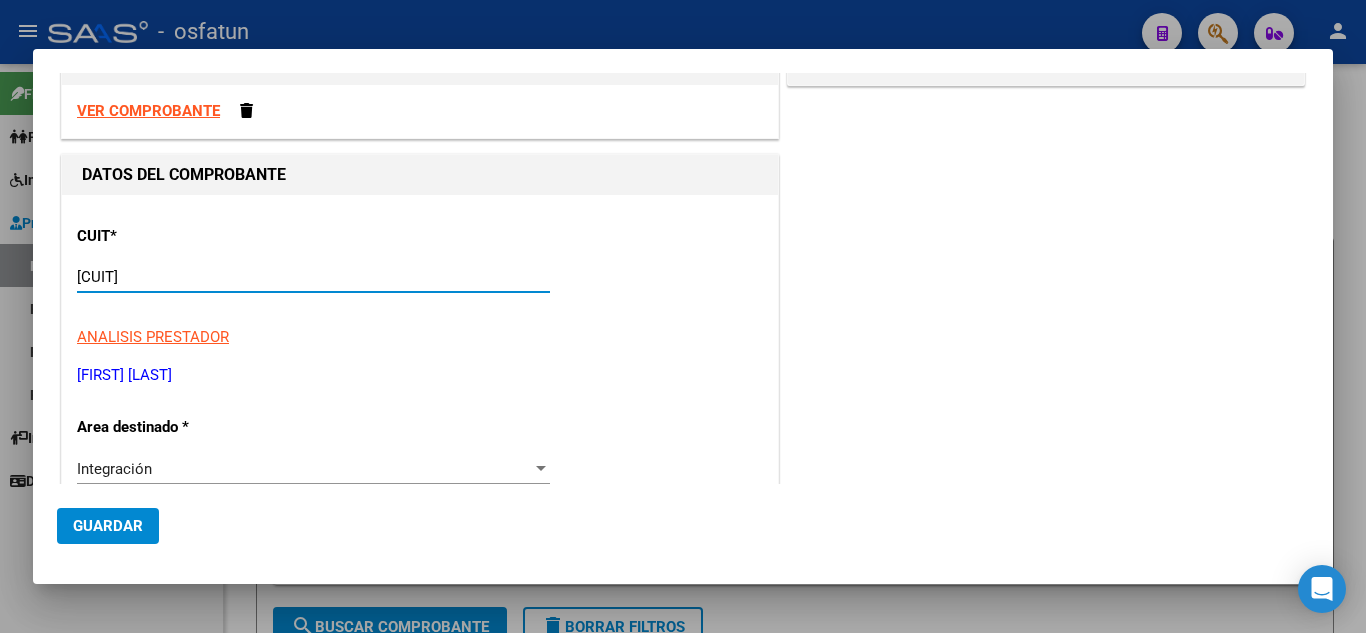 scroll, scrollTop: 100, scrollLeft: 0, axis: vertical 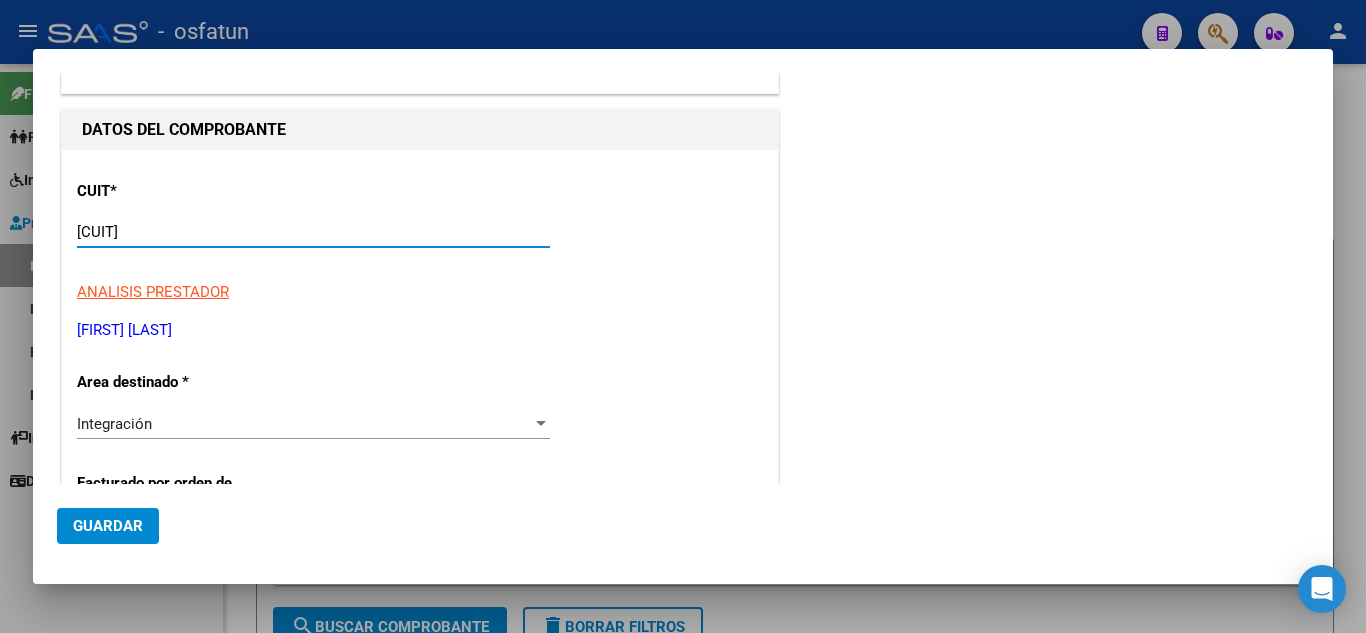 type on "[CUIT]" 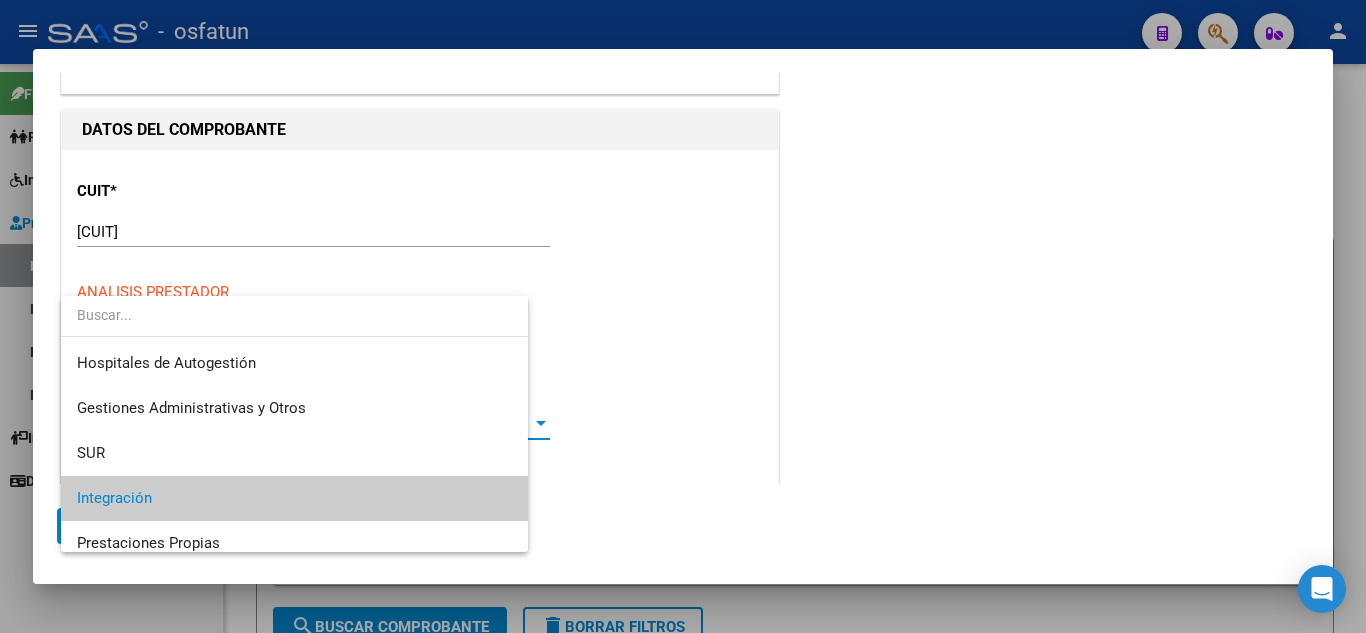 scroll, scrollTop: 75, scrollLeft: 0, axis: vertical 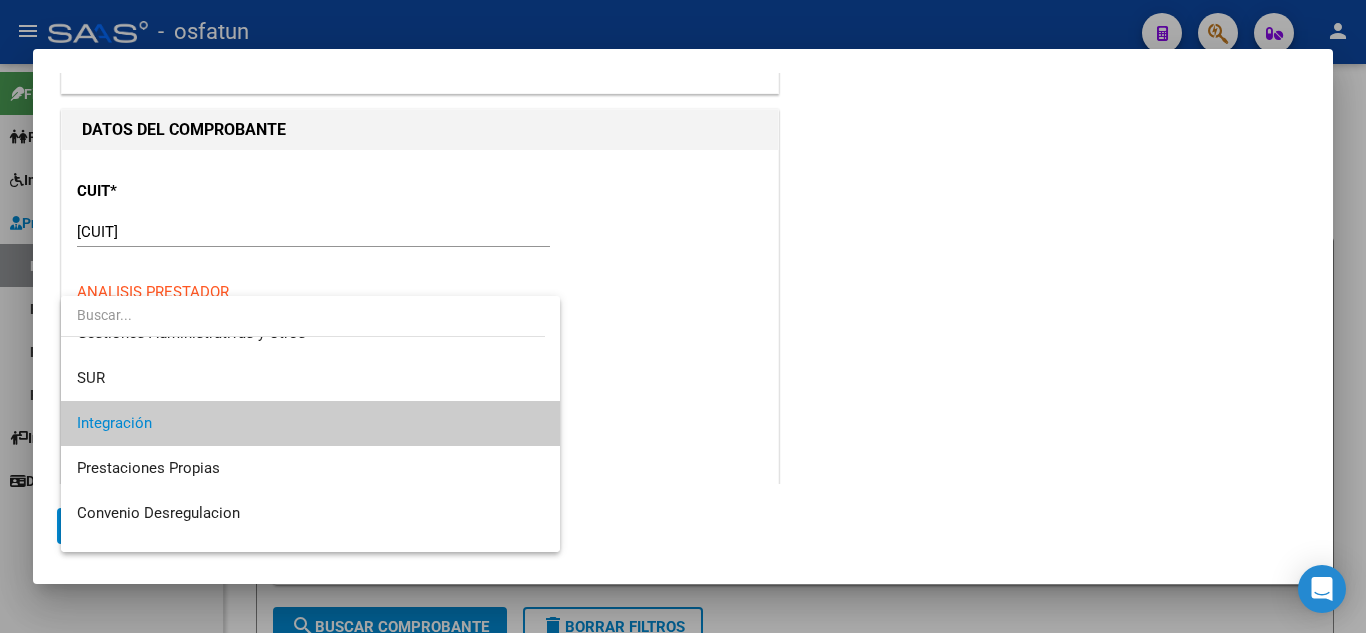click on "Integración" at bounding box center [310, 423] 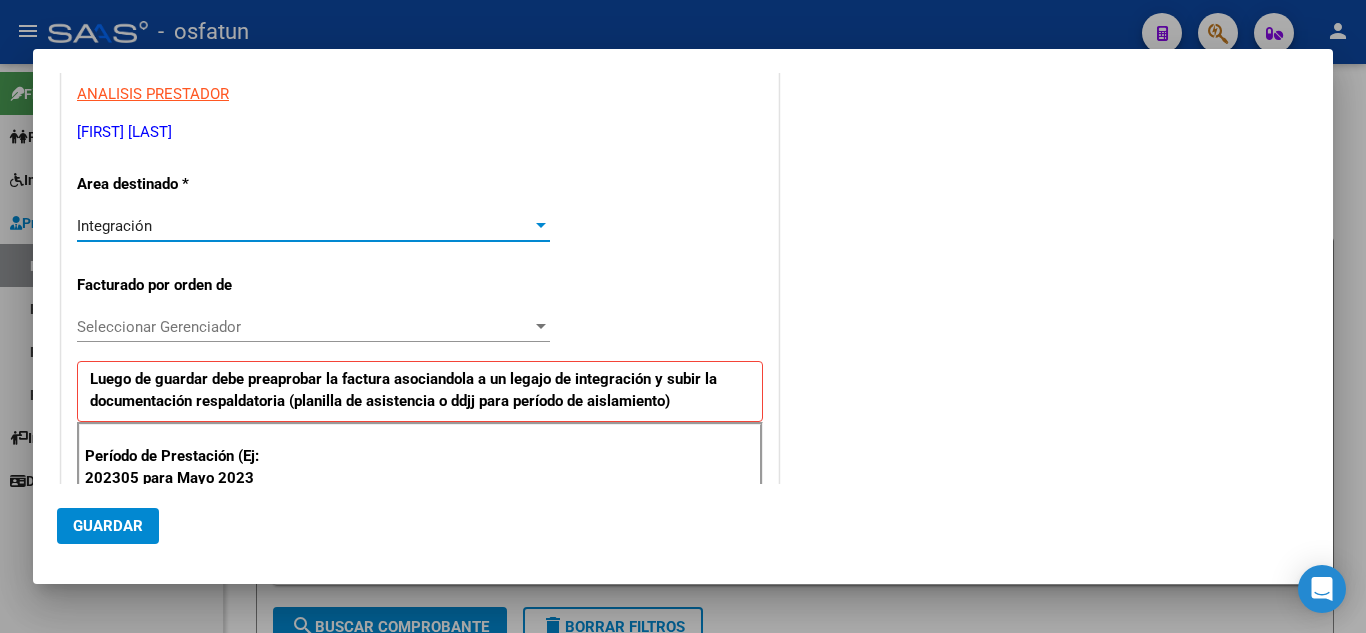 scroll, scrollTop: 300, scrollLeft: 0, axis: vertical 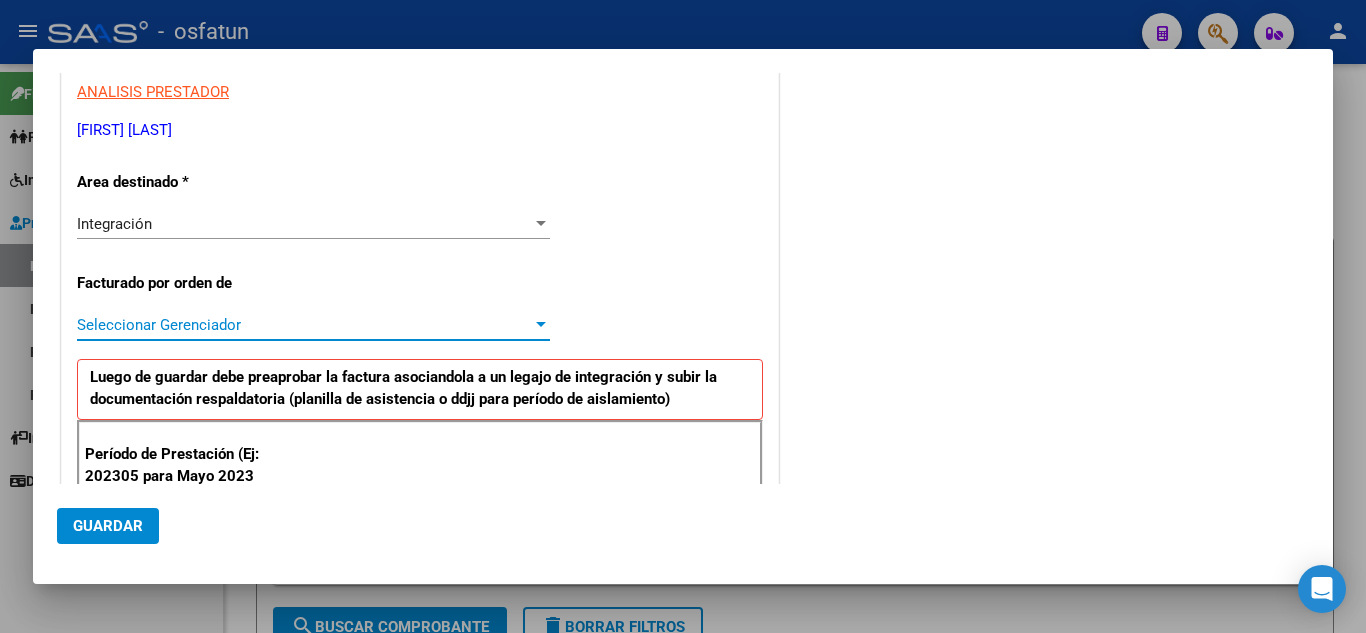 click on "Seleccionar Gerenciador" at bounding box center (304, 325) 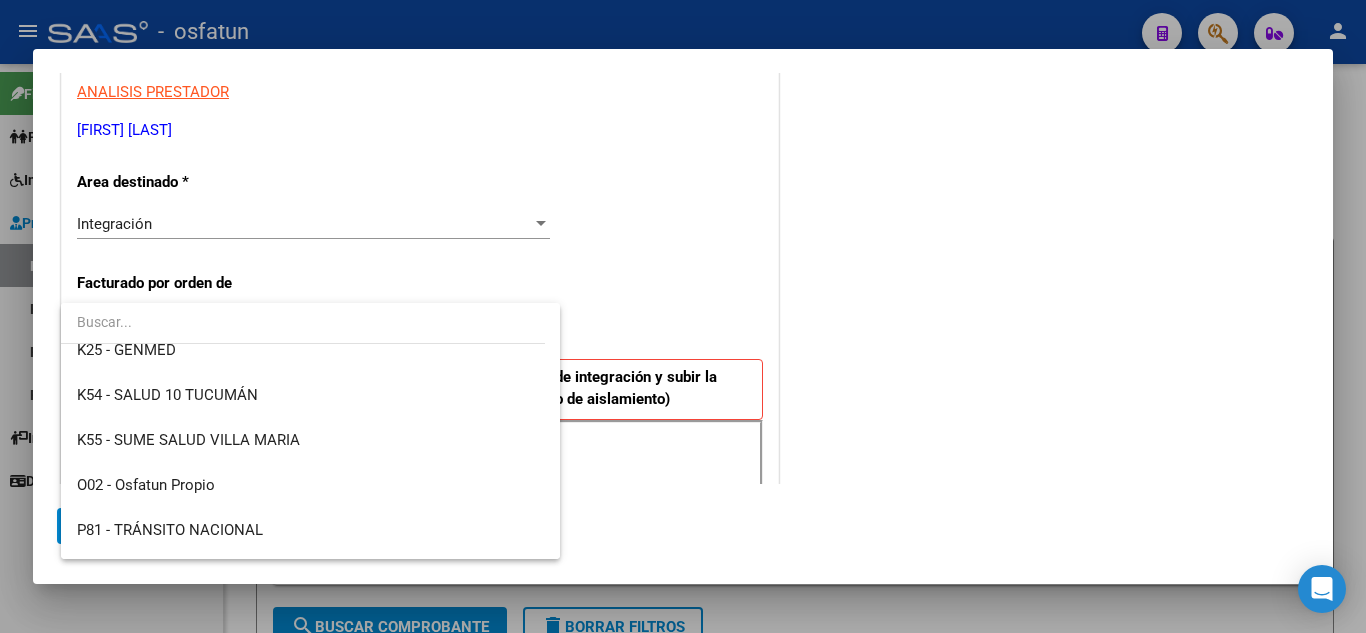 scroll, scrollTop: 1004, scrollLeft: 0, axis: vertical 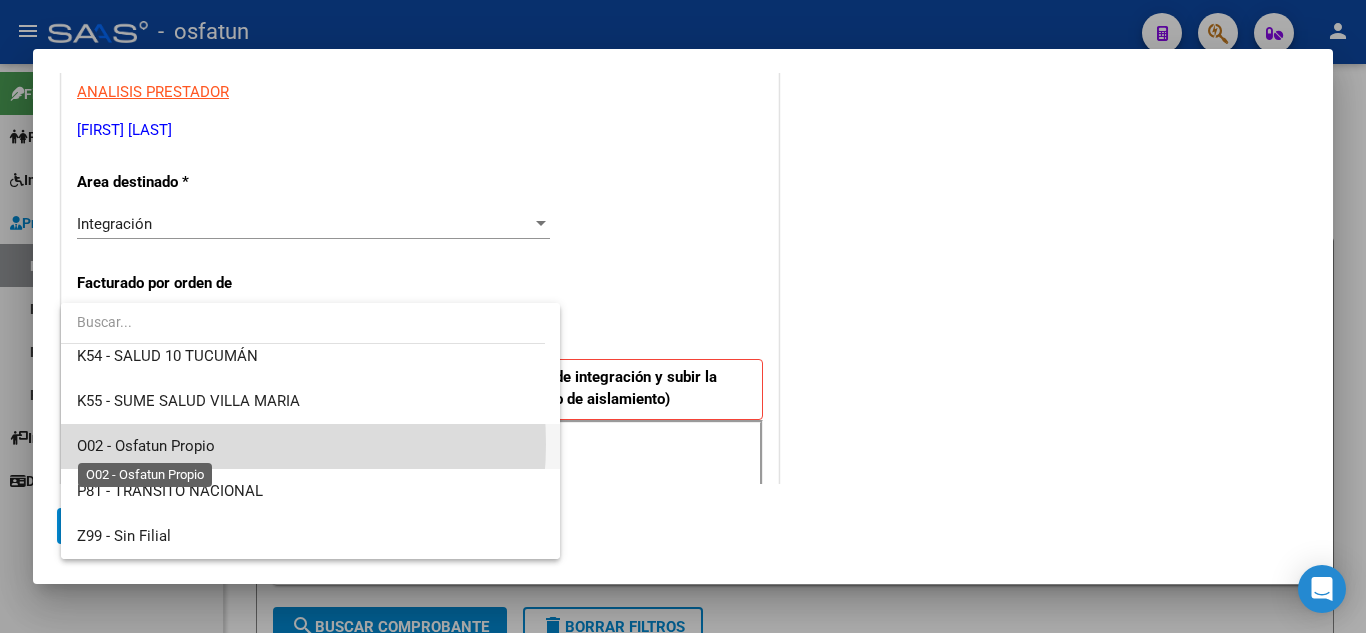 click on "O02 - Osfatun Propio" at bounding box center (146, 446) 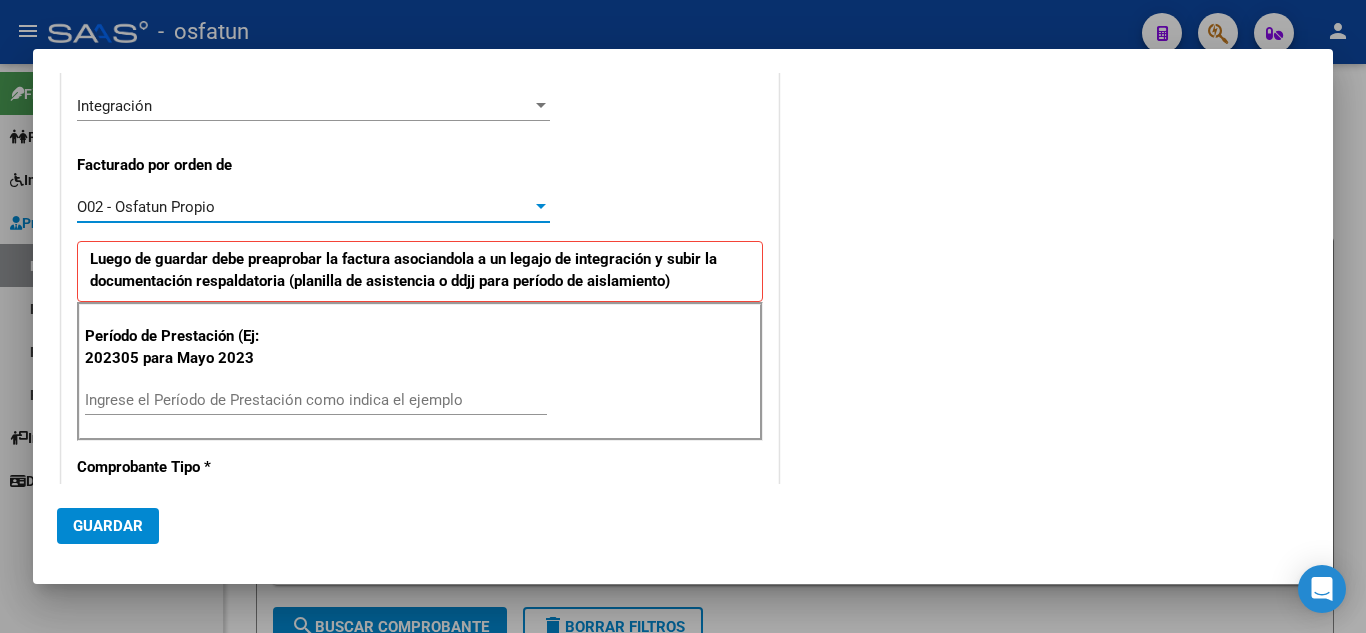 scroll, scrollTop: 600, scrollLeft: 0, axis: vertical 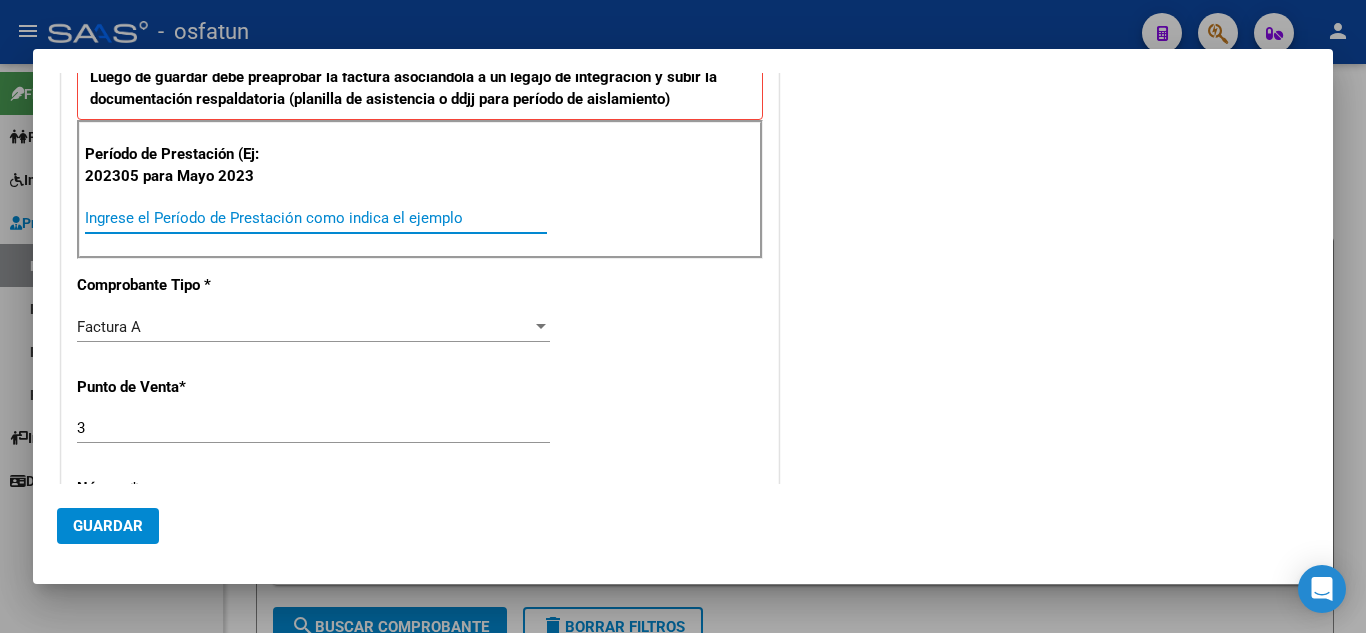 click on "Ingrese el Período de Prestación como indica el ejemplo" at bounding box center [316, 218] 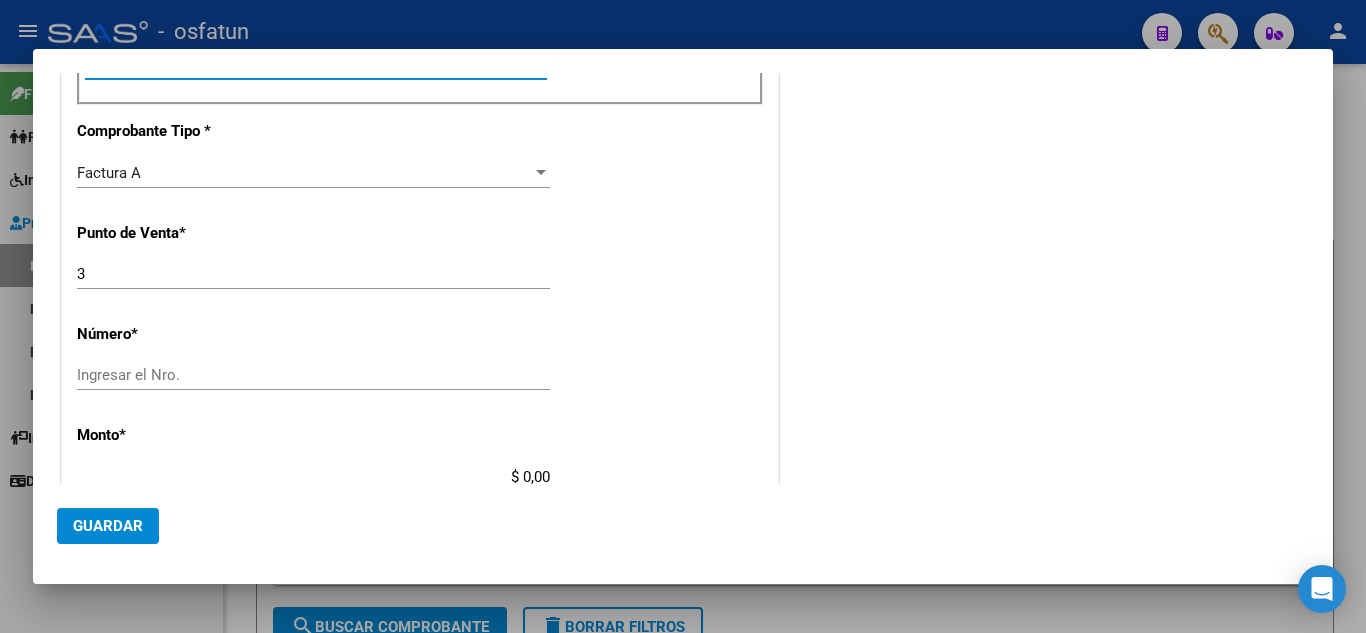 scroll, scrollTop: 800, scrollLeft: 0, axis: vertical 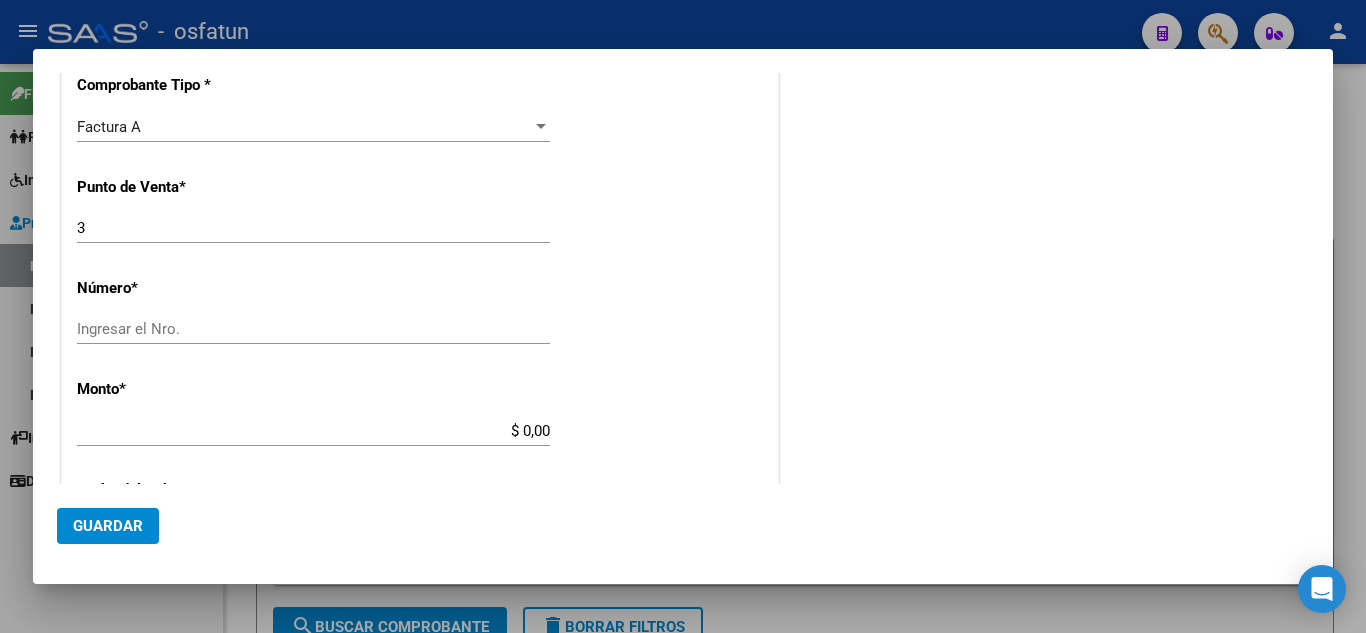 type on "202506" 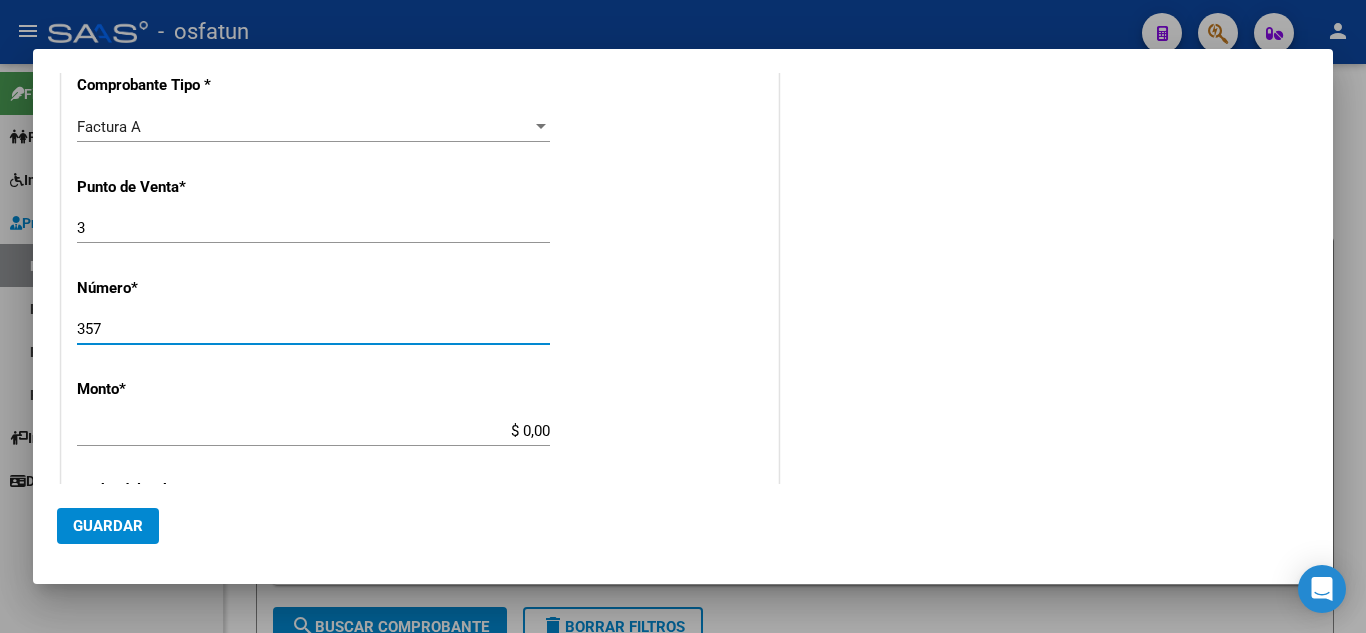 click on "$ 0,00 Ingresar el monto" 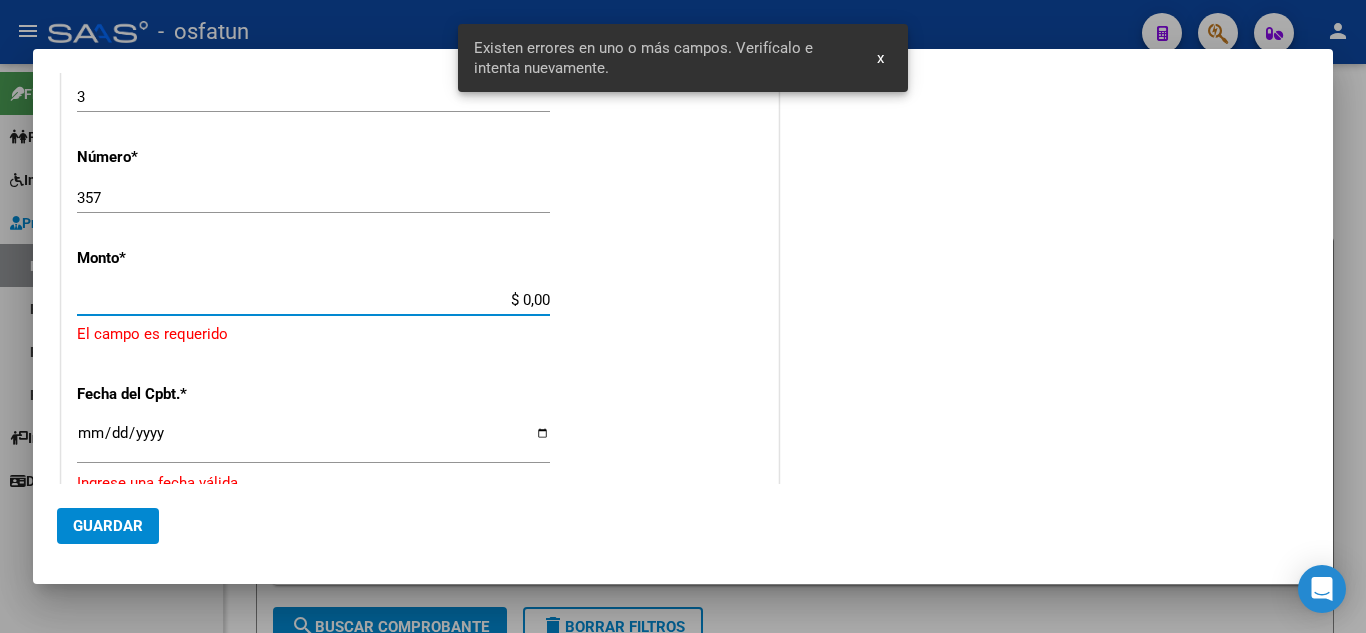 scroll, scrollTop: 943, scrollLeft: 0, axis: vertical 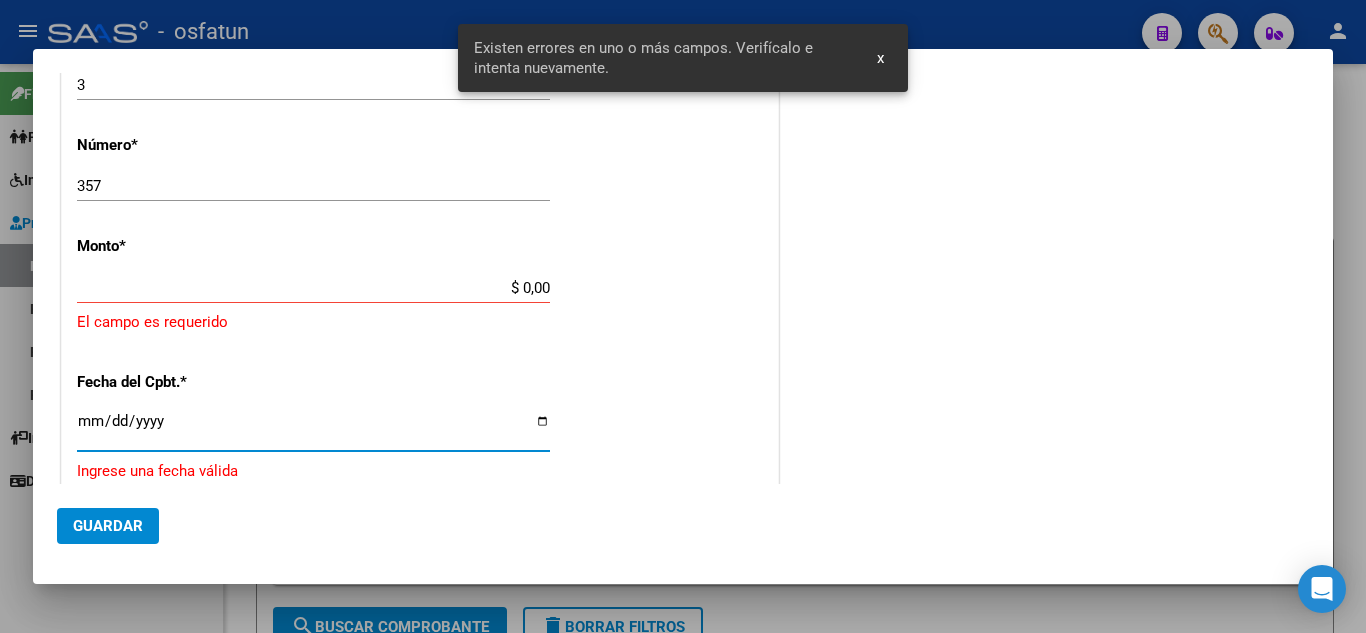 click on "Ingresar la fecha" at bounding box center (313, 429) 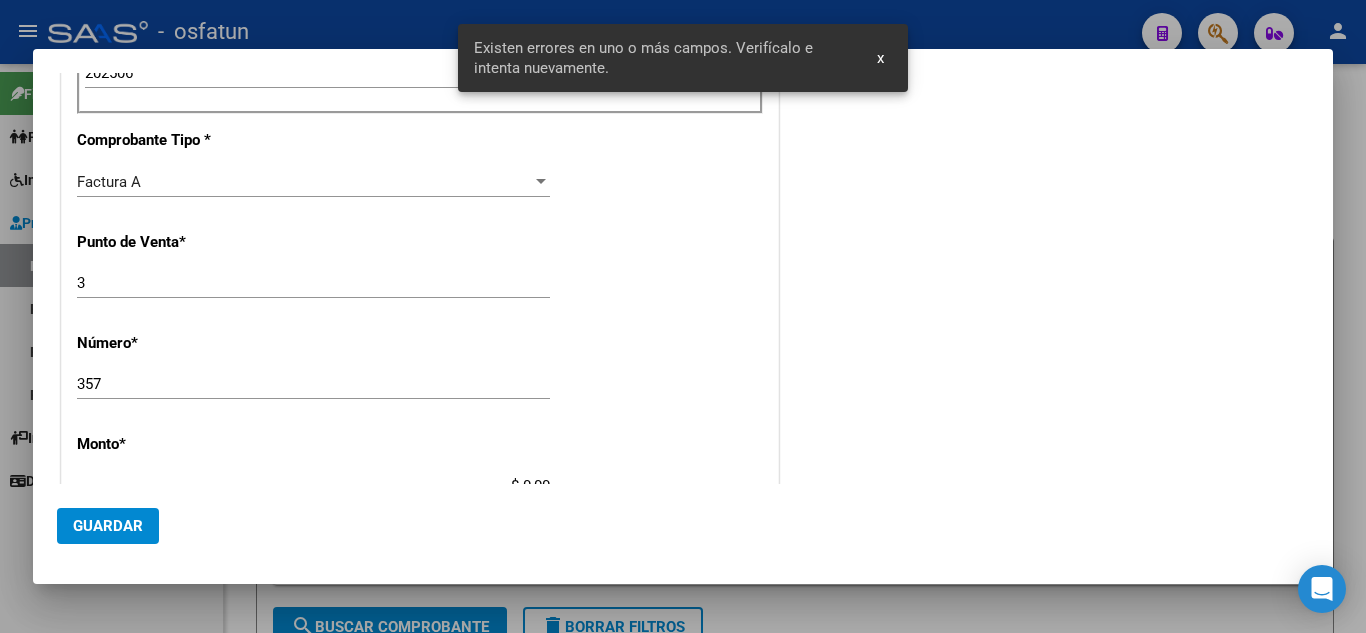 scroll, scrollTop: 743, scrollLeft: 0, axis: vertical 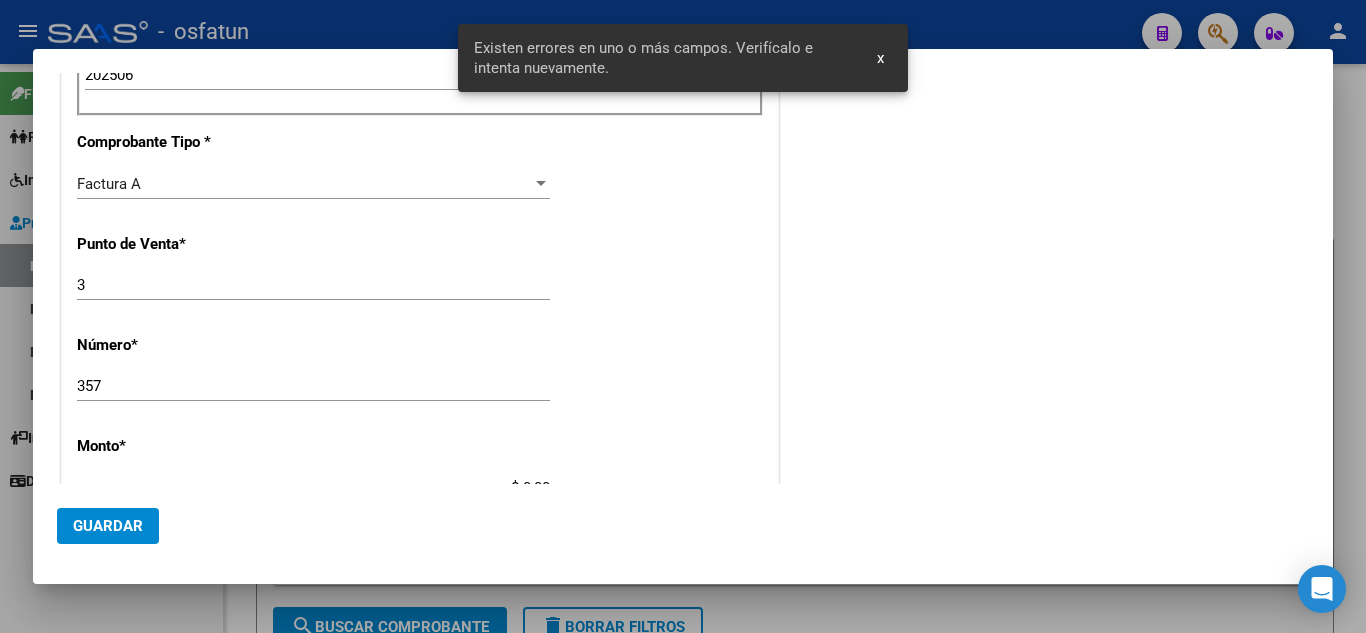 click on "357 Ingresar el Nro." 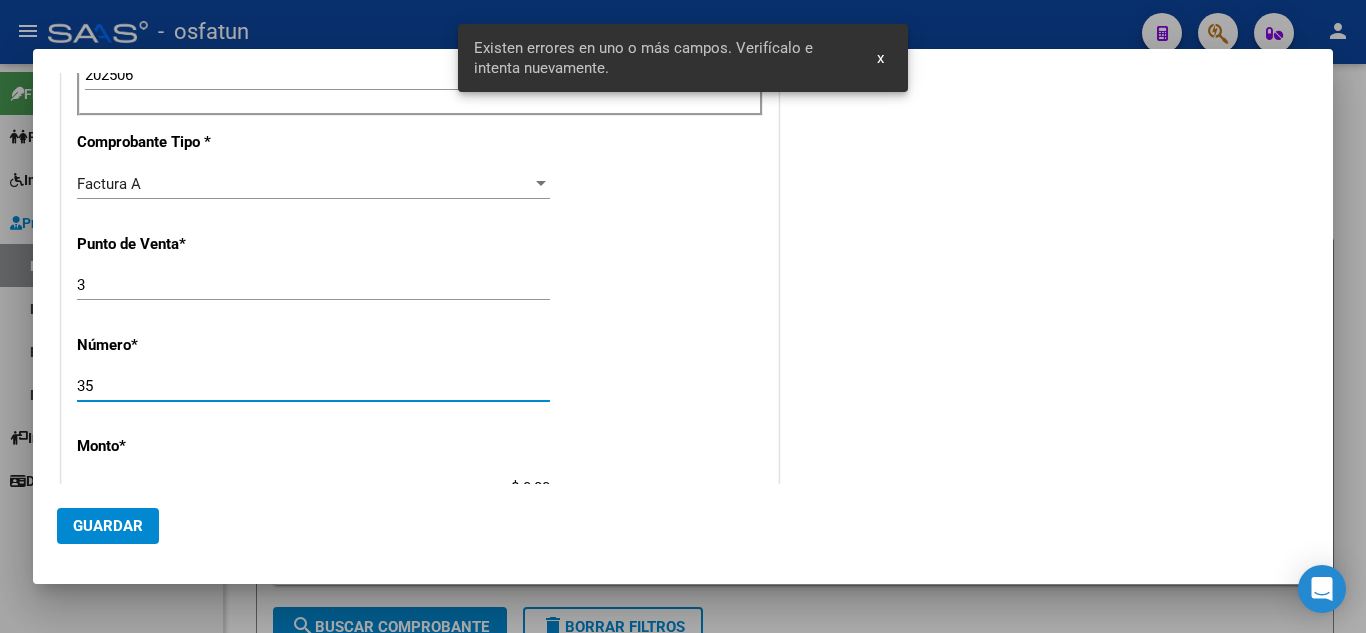 type on "3" 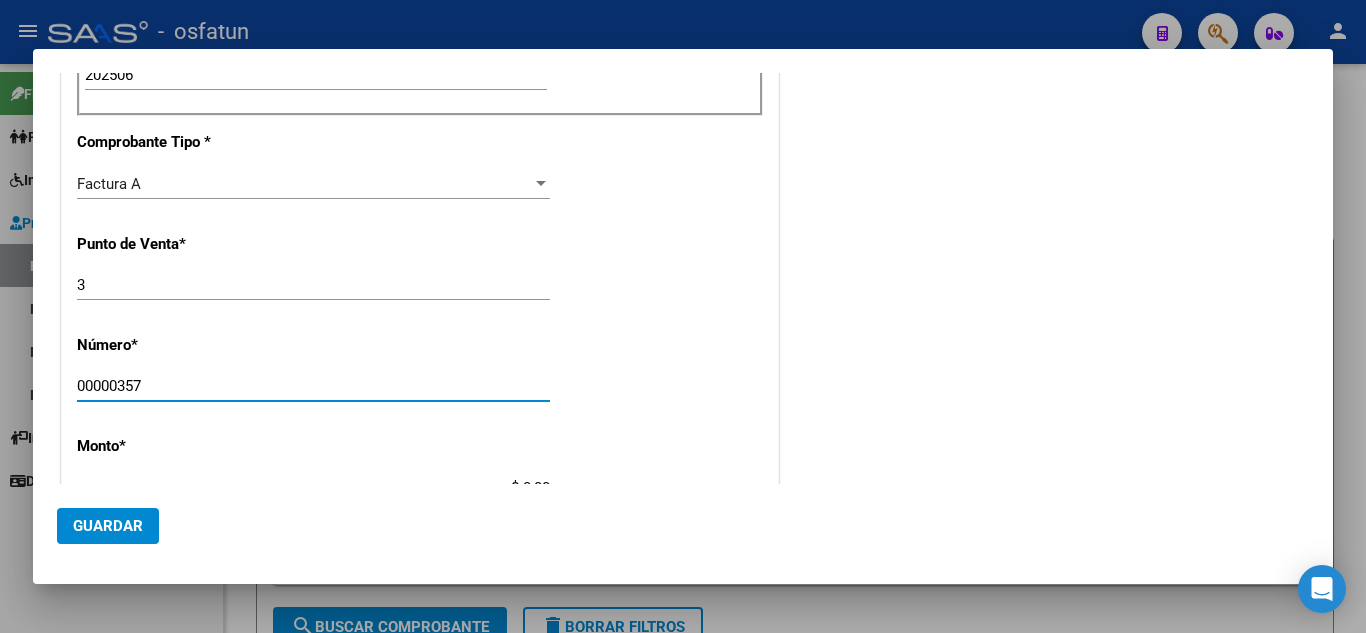 type on "00000357" 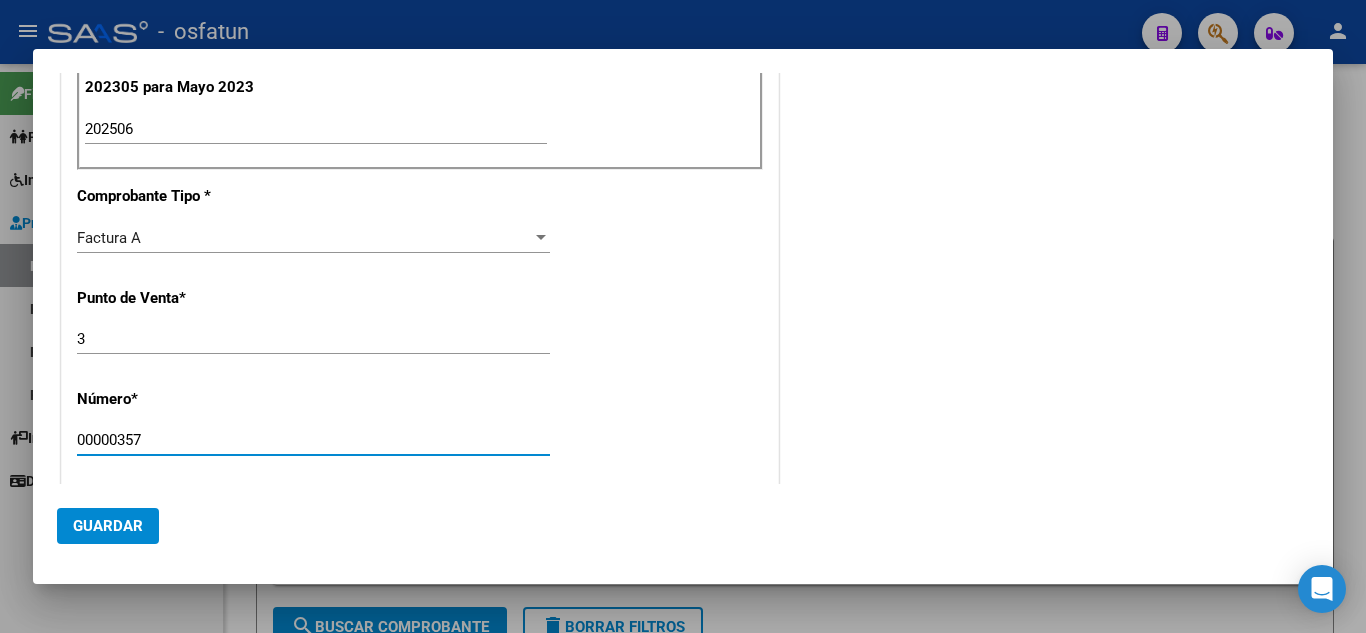 scroll, scrollTop: 643, scrollLeft: 0, axis: vertical 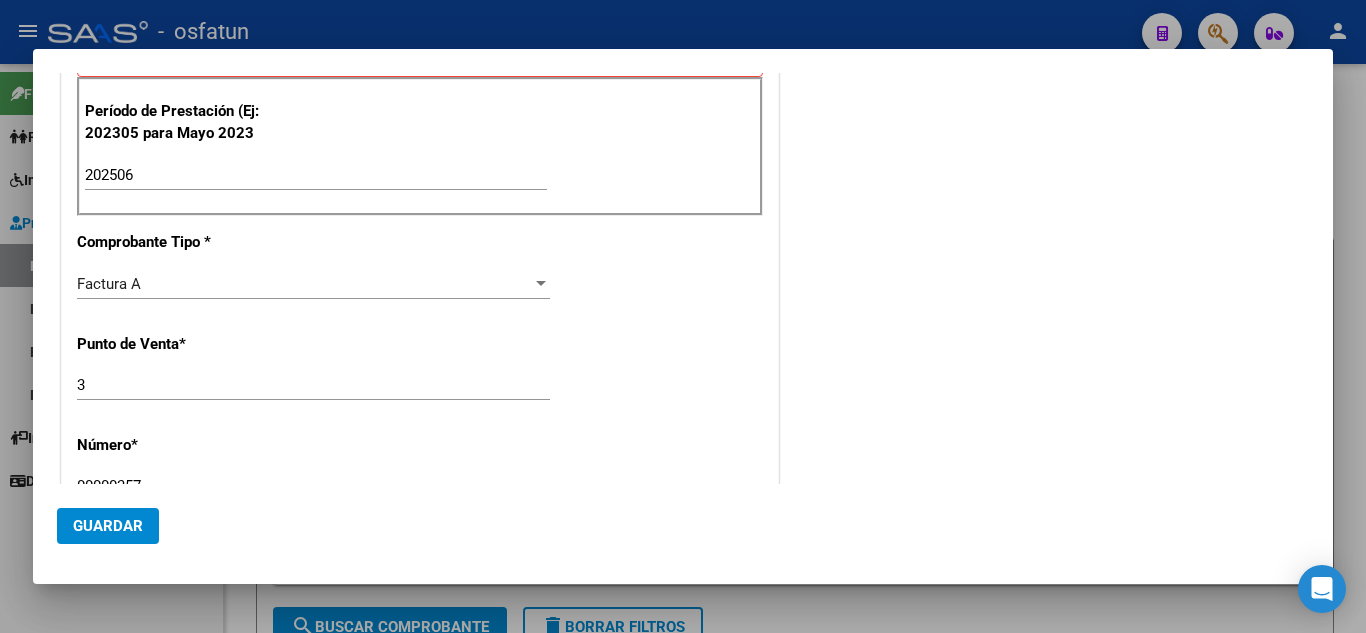click on "3 Ingresar el Nro." 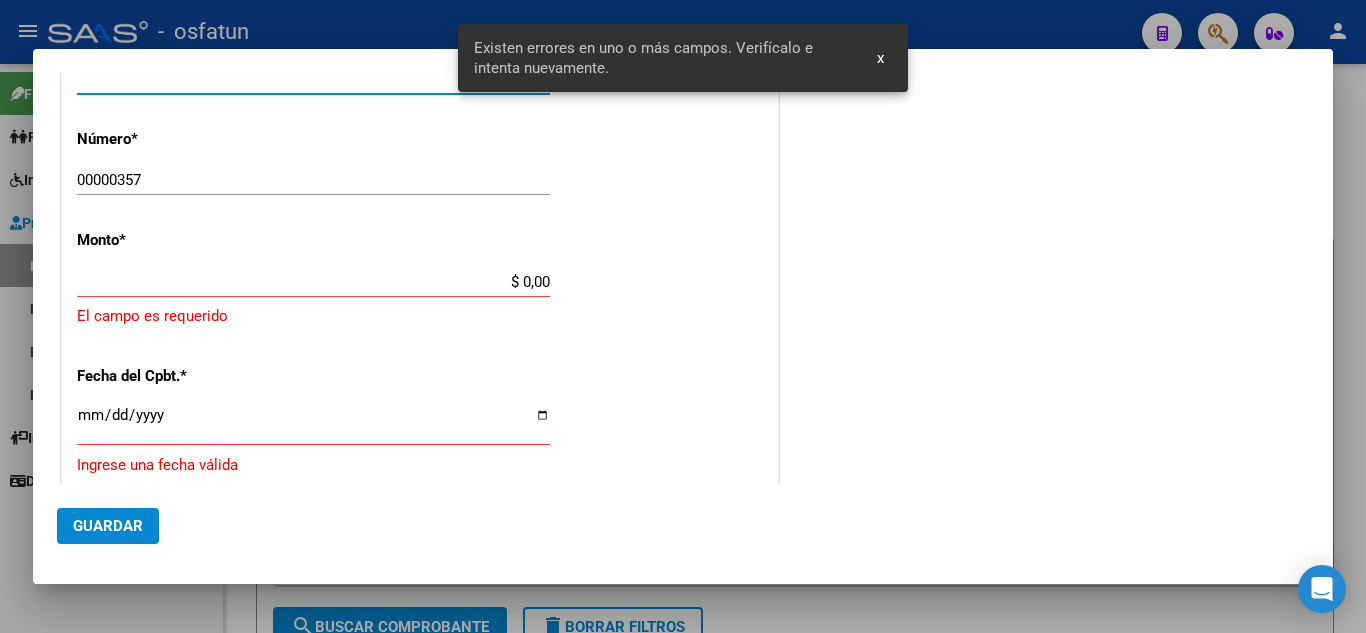 scroll, scrollTop: 946, scrollLeft: 0, axis: vertical 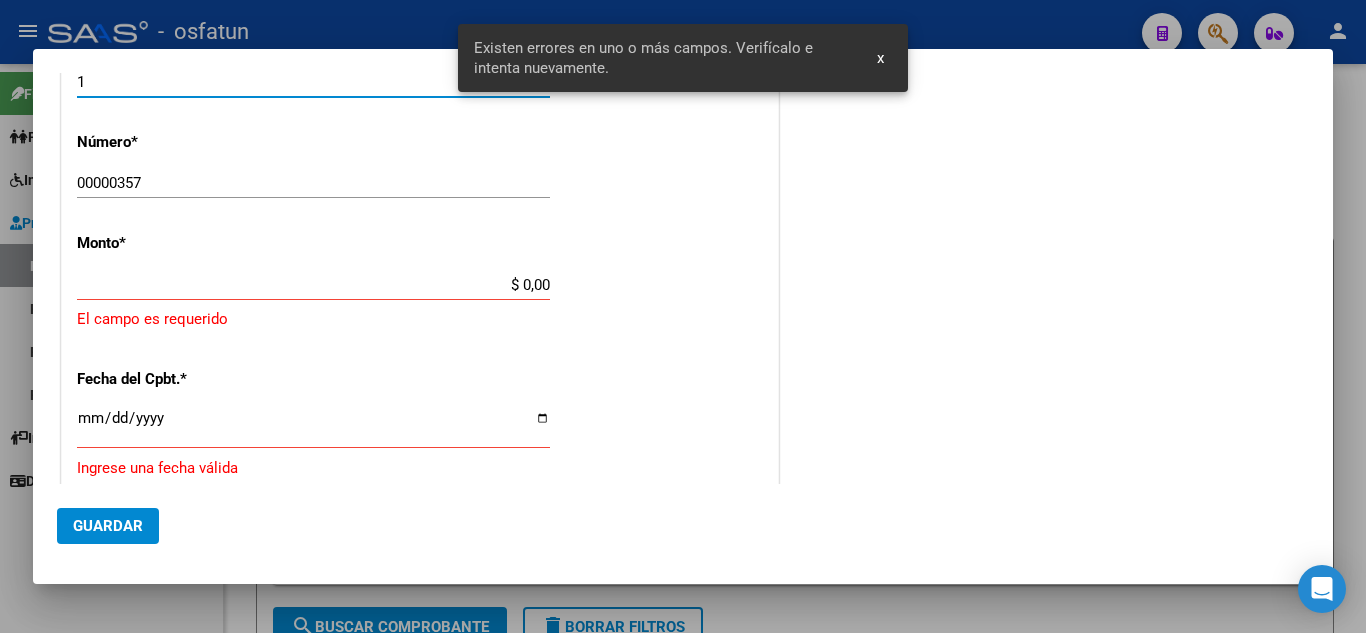 type on "1" 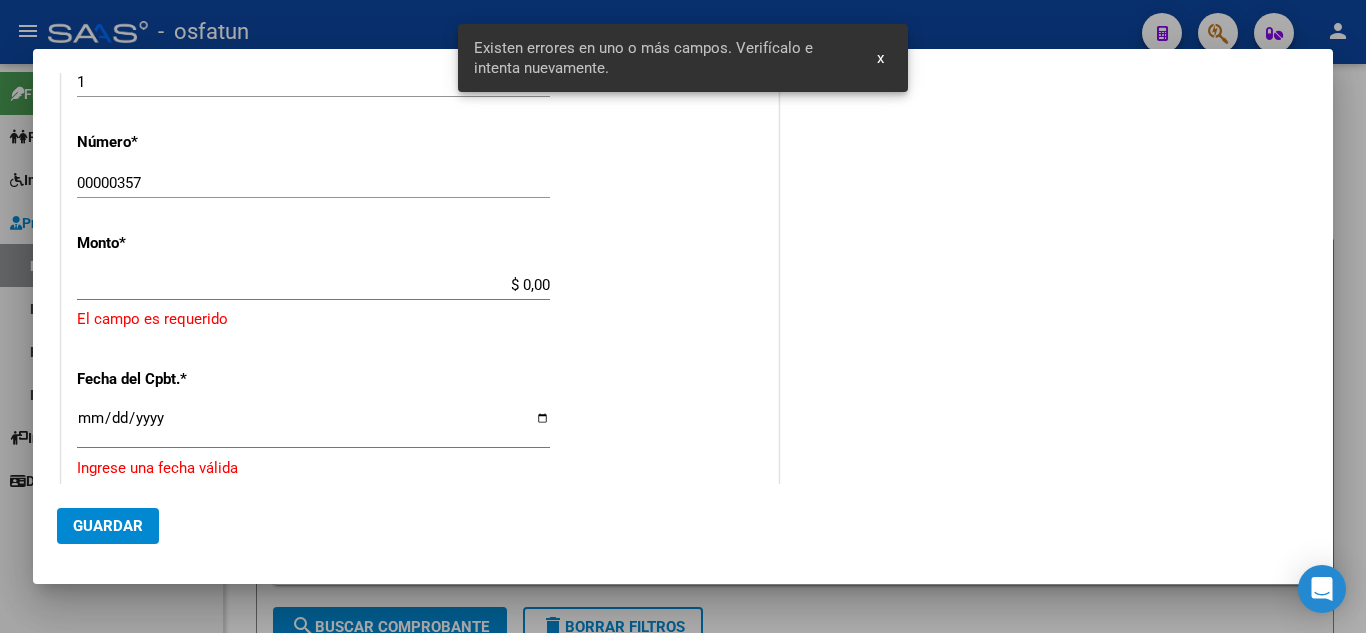 click on "CUIT  *   [NUMBER] Ingresar CUIT  ANALISIS PRESTADOR  [FIRST] [LAST]  ARCA Padrón  Area destinado * Integración Seleccionar Area  Facturado por orden de  O02 - Osfatun Propio Seleccionar Gerenciador Luego de guardar debe preaprobar la factura asociandola a un legajo de integración y subir la documentación respaldatoria (planilla de asistencia o ddjj para período de aislamiento)  Período de Prestación (Ej: 202305 para Mayo 2023    202506 Ingrese el Período de Prestación como indica el ejemplo   Comprobante Tipo * Factura A Seleccionar Tipo Punto de Venta  *   1 Ingresar el Nro.  Número  *   00000357 Ingresar el Nro.  Monto  *   $ 0,00 Ingresar el monto   El campo es requerido Fecha del Cpbt.  *   Ingresar la fecha   Ingrese una fecha válida CAE / CAEA (no ingrese CAI)    Ingresar el CAE o CAEA (no ingrese CAI)  Fecha Recibido  *   2025-08-08 Ingresar la fecha  Fecha de Vencimiento    Ingresar la fecha  Ref. Externa    Ingresar la ref.  N° Liquidación    Ingresar el N° Liquidación" at bounding box center (420, 187) 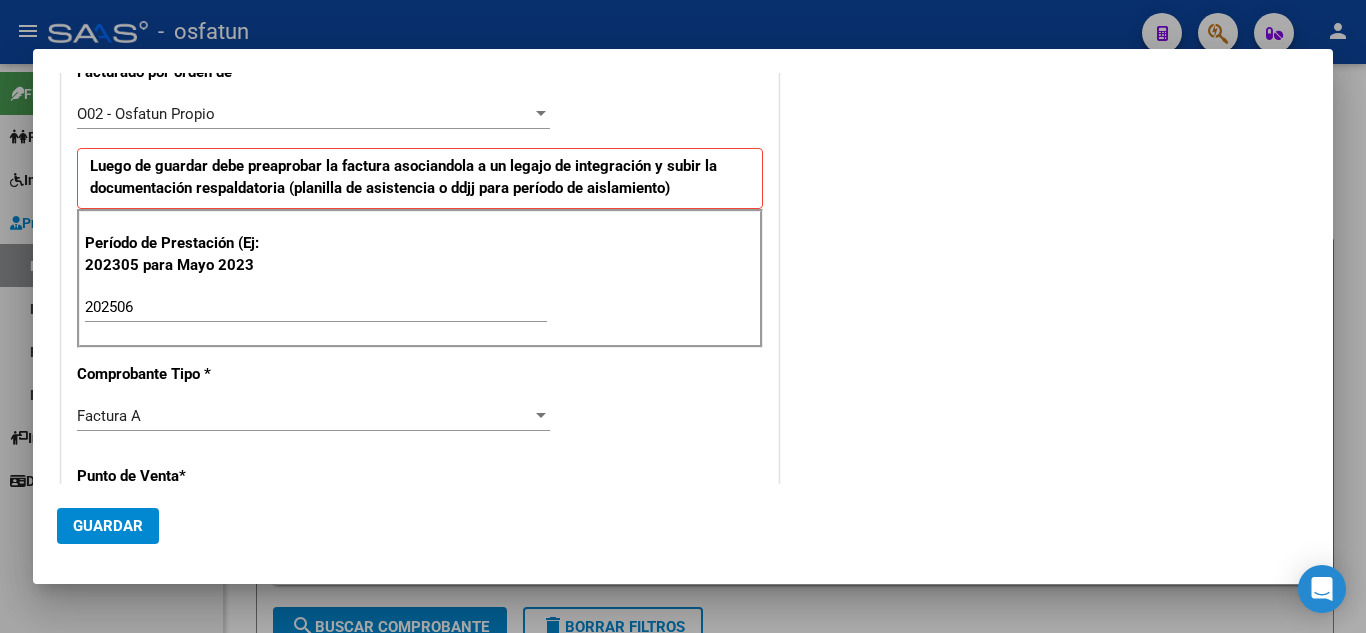 scroll, scrollTop: 546, scrollLeft: 0, axis: vertical 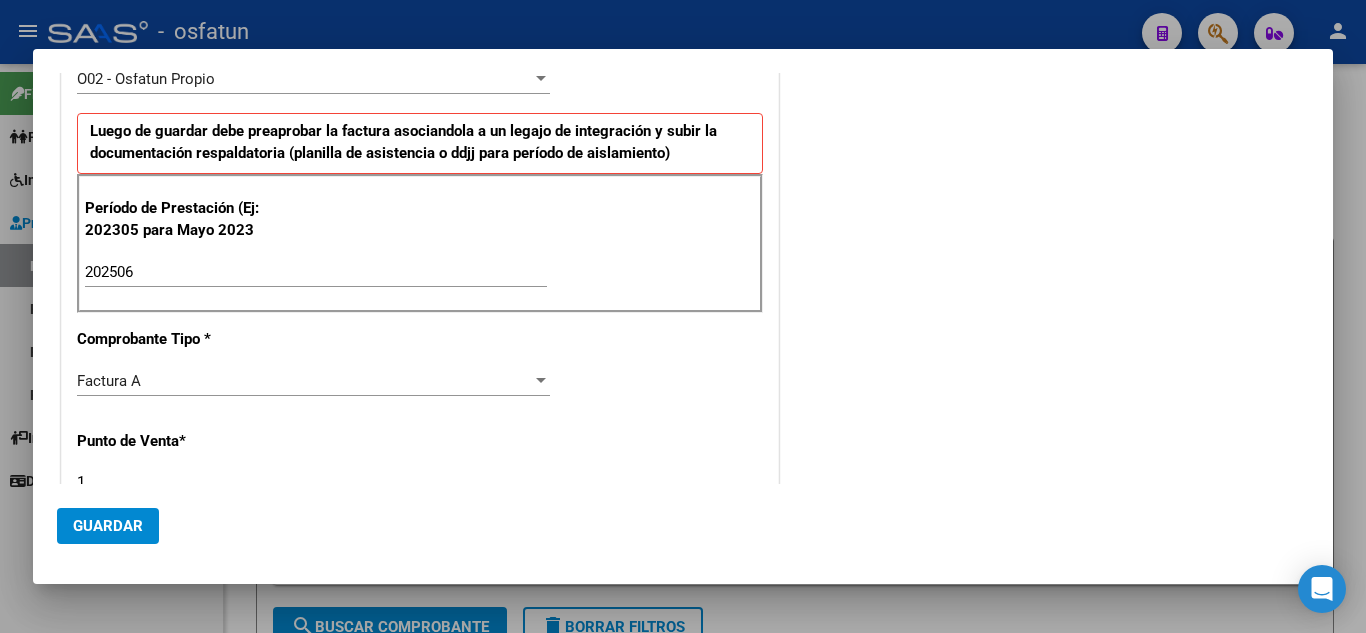 click on "Factura A" at bounding box center (304, 381) 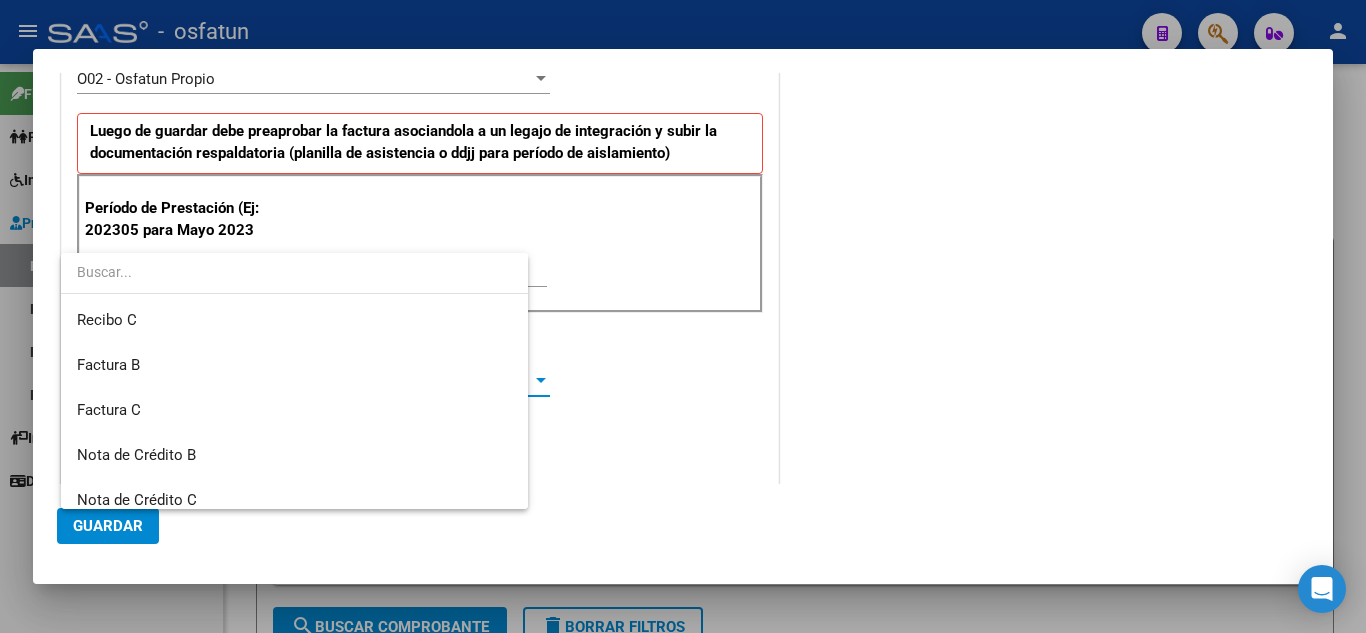 scroll, scrollTop: 435, scrollLeft: 0, axis: vertical 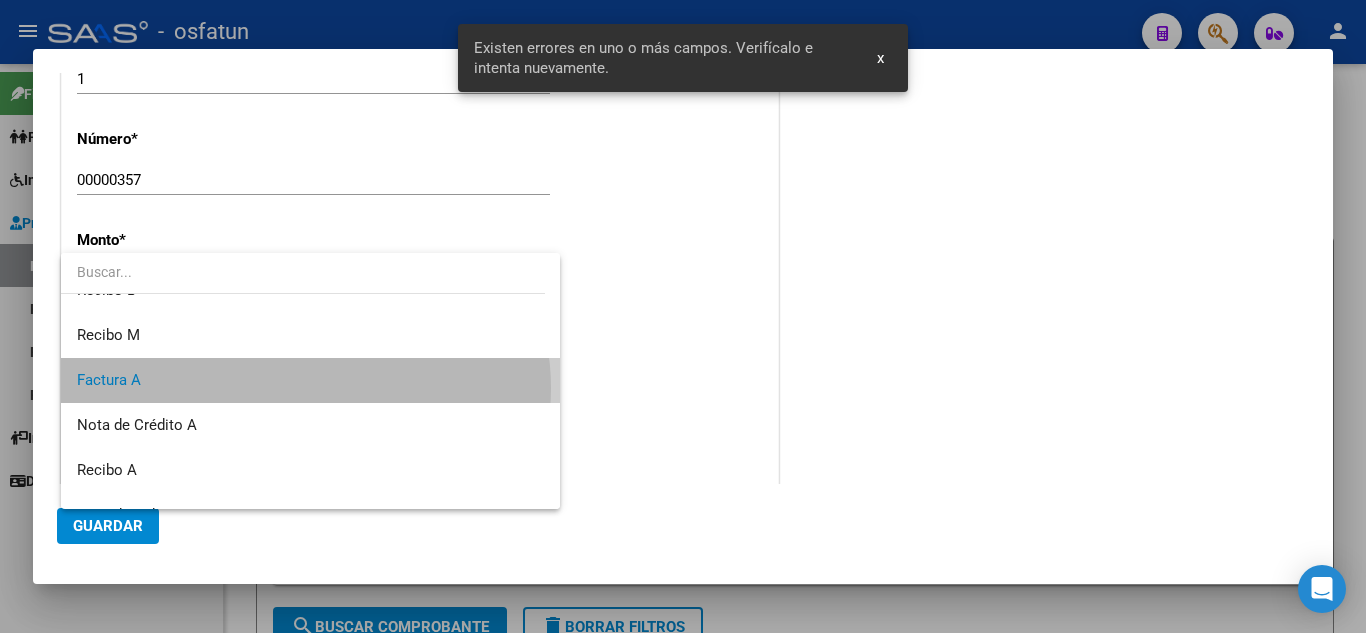 click on "Factura A" at bounding box center [310, 380] 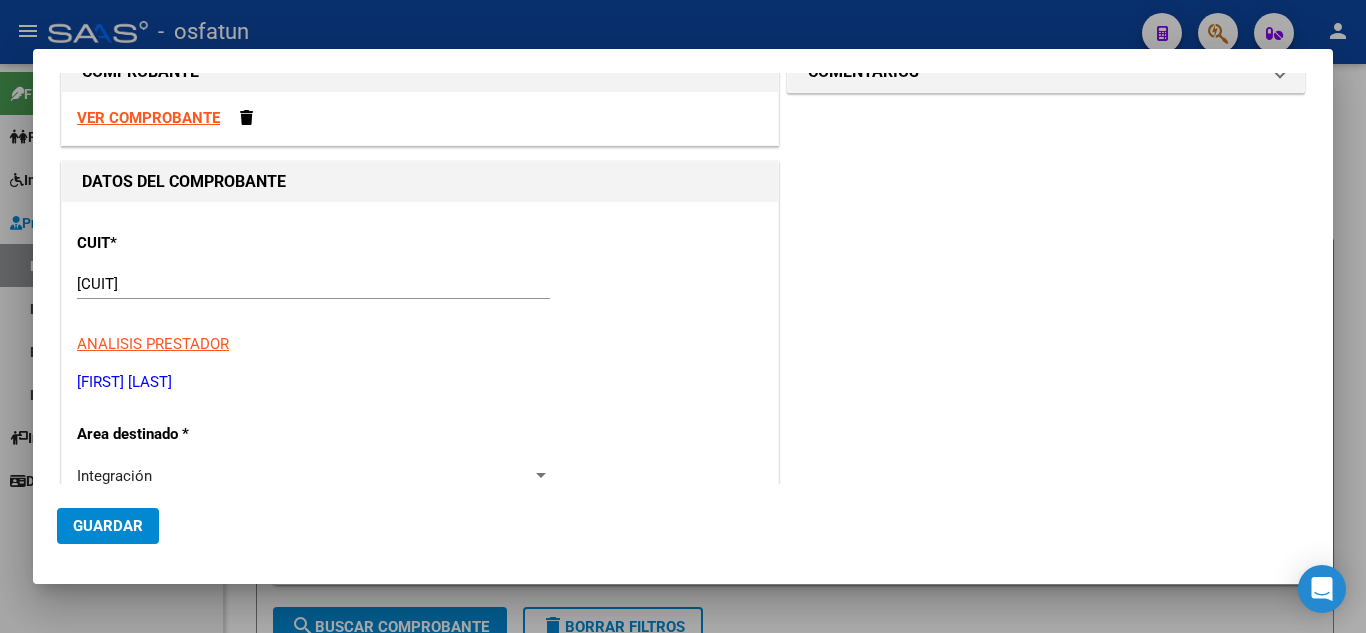 scroll, scrollTop: 0, scrollLeft: 0, axis: both 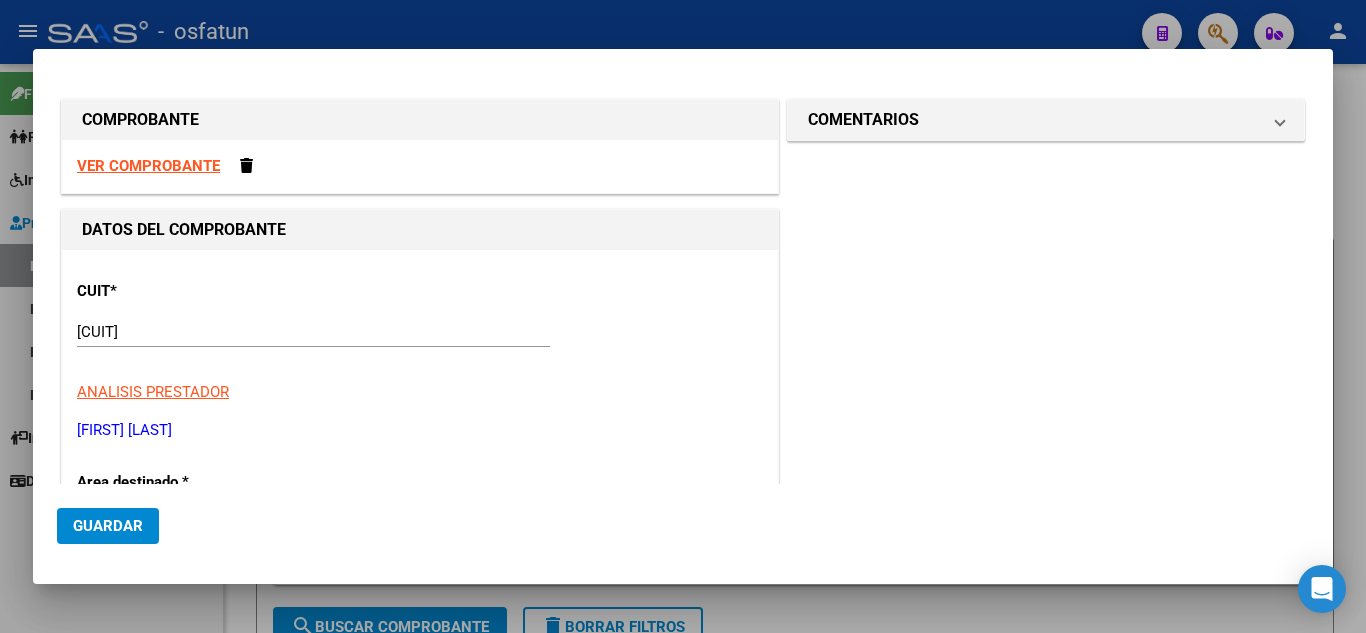 click at bounding box center (683, 316) 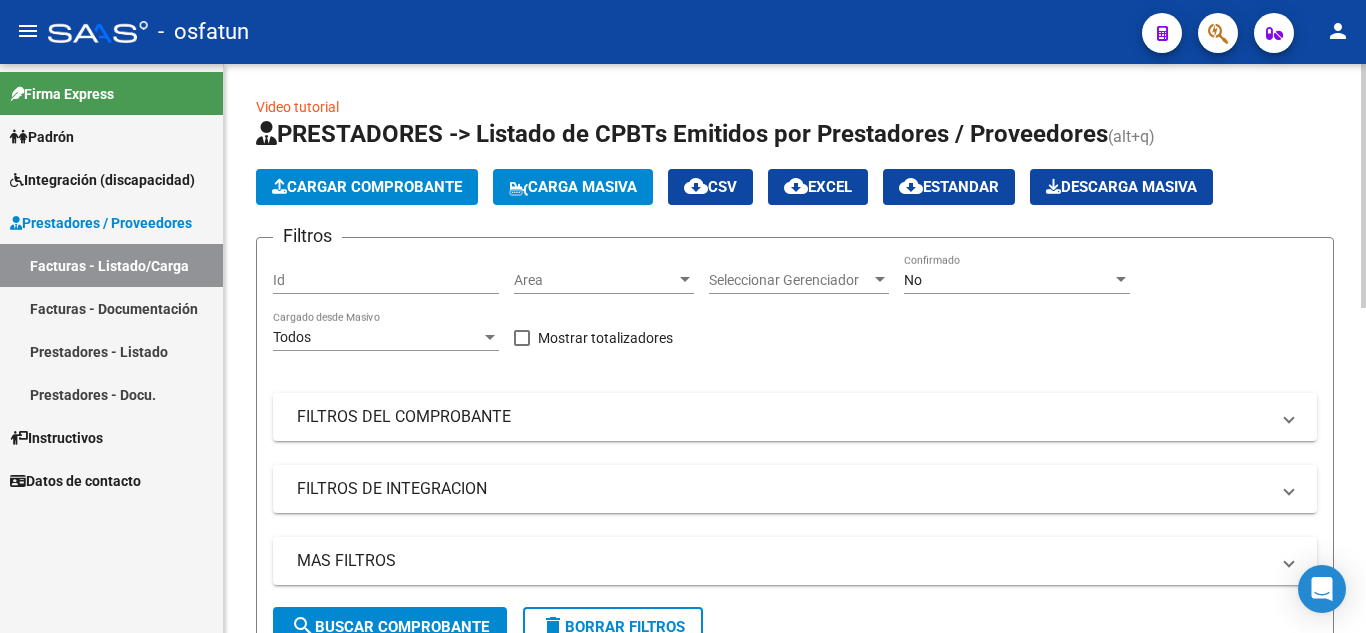 click on "Cargar Comprobante" 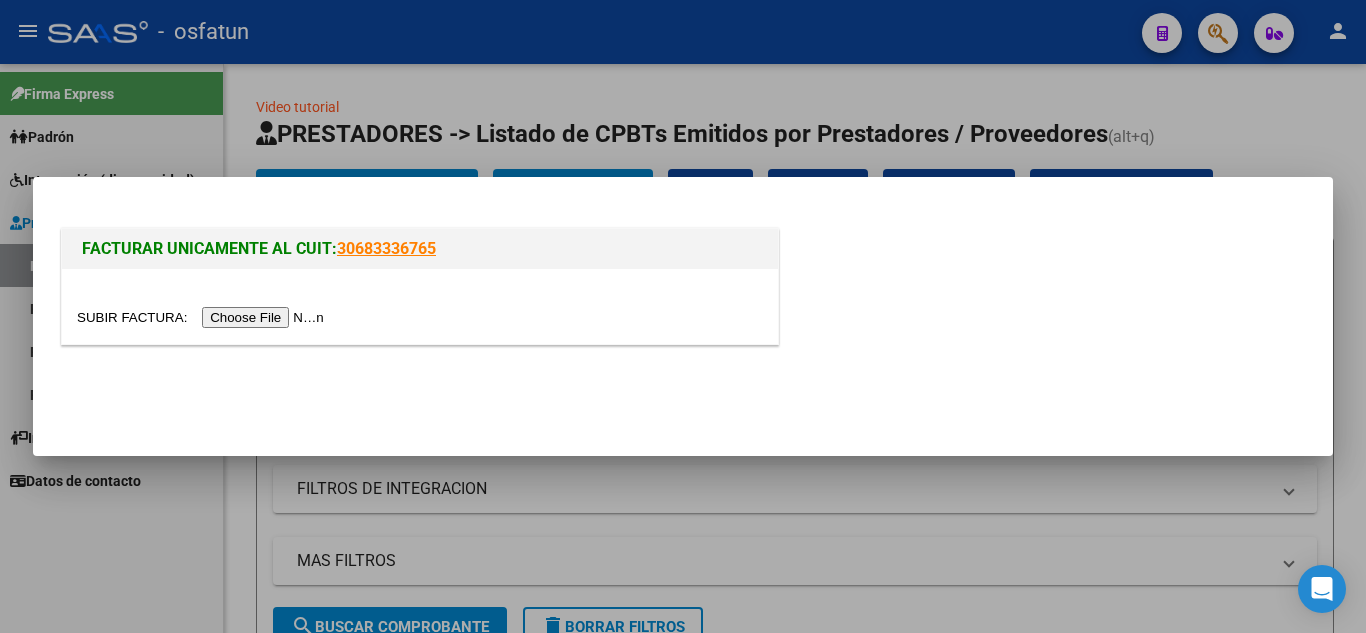click at bounding box center (203, 317) 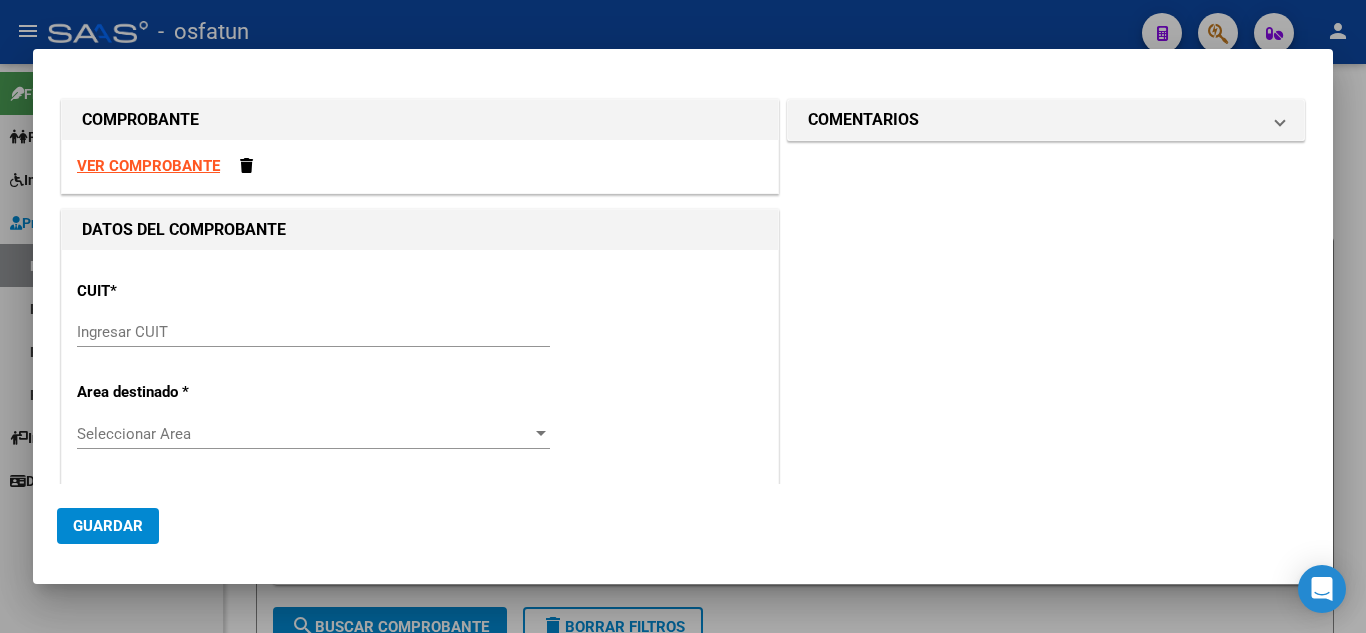 click on "Ingresar CUIT" at bounding box center [313, 332] 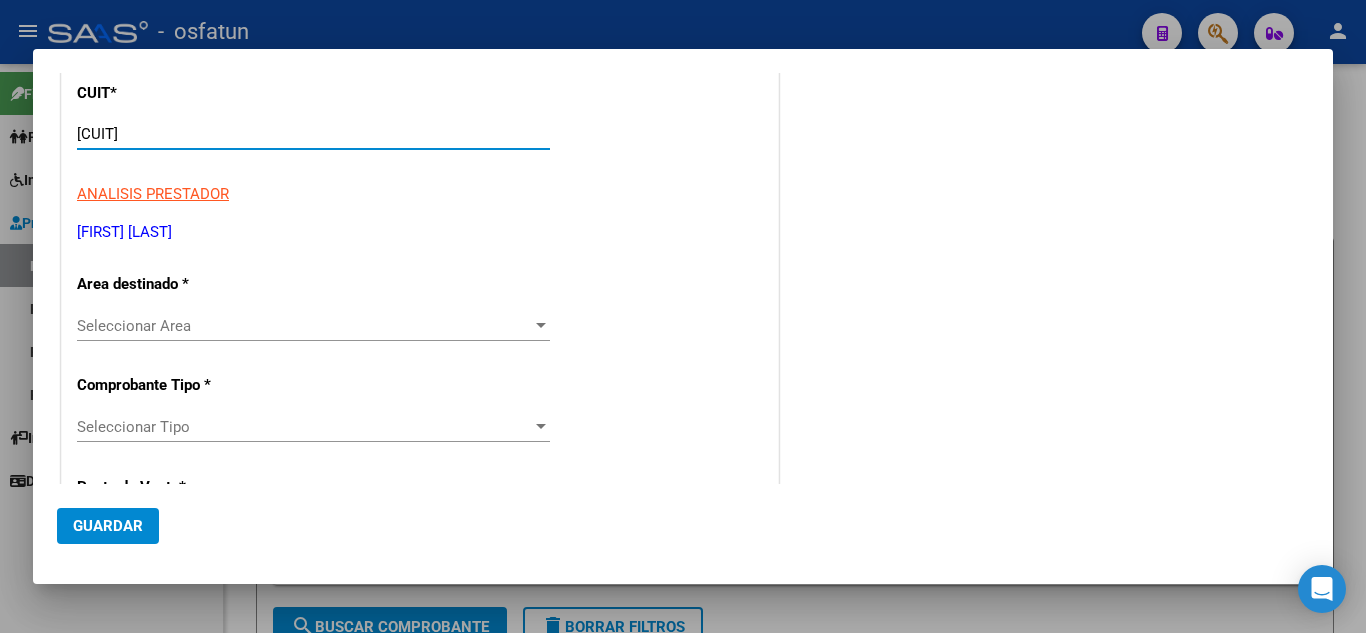 scroll, scrollTop: 200, scrollLeft: 0, axis: vertical 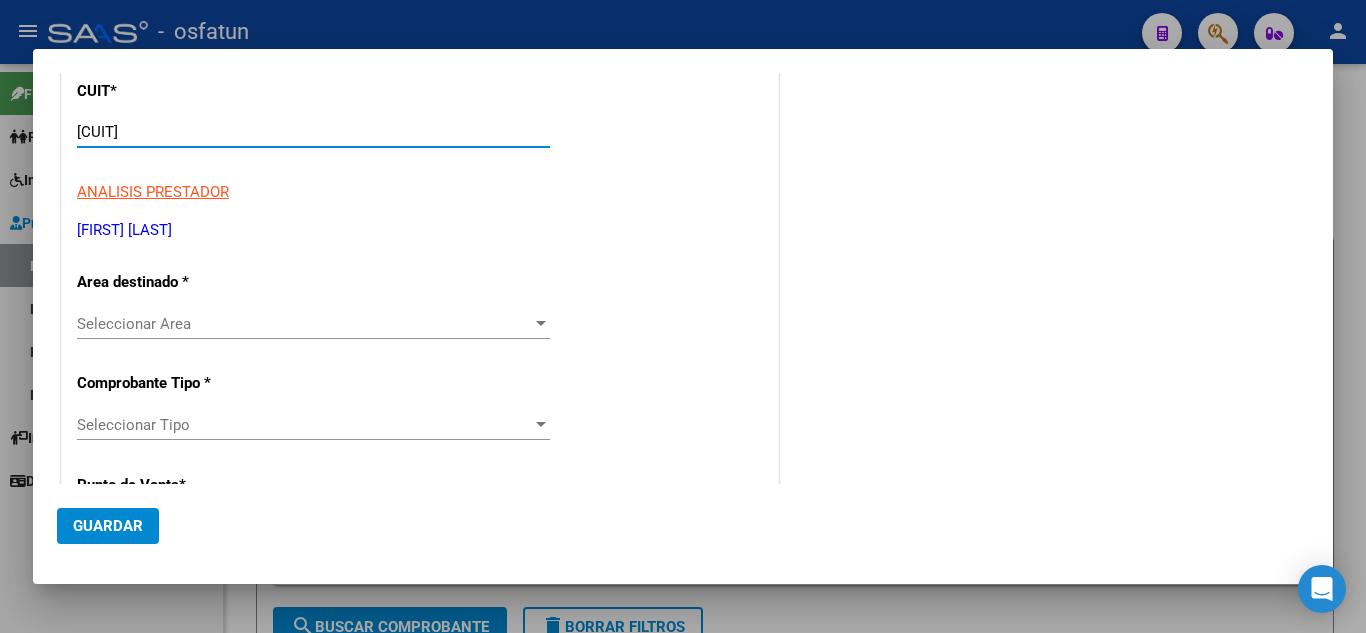 type on "[CUIT]" 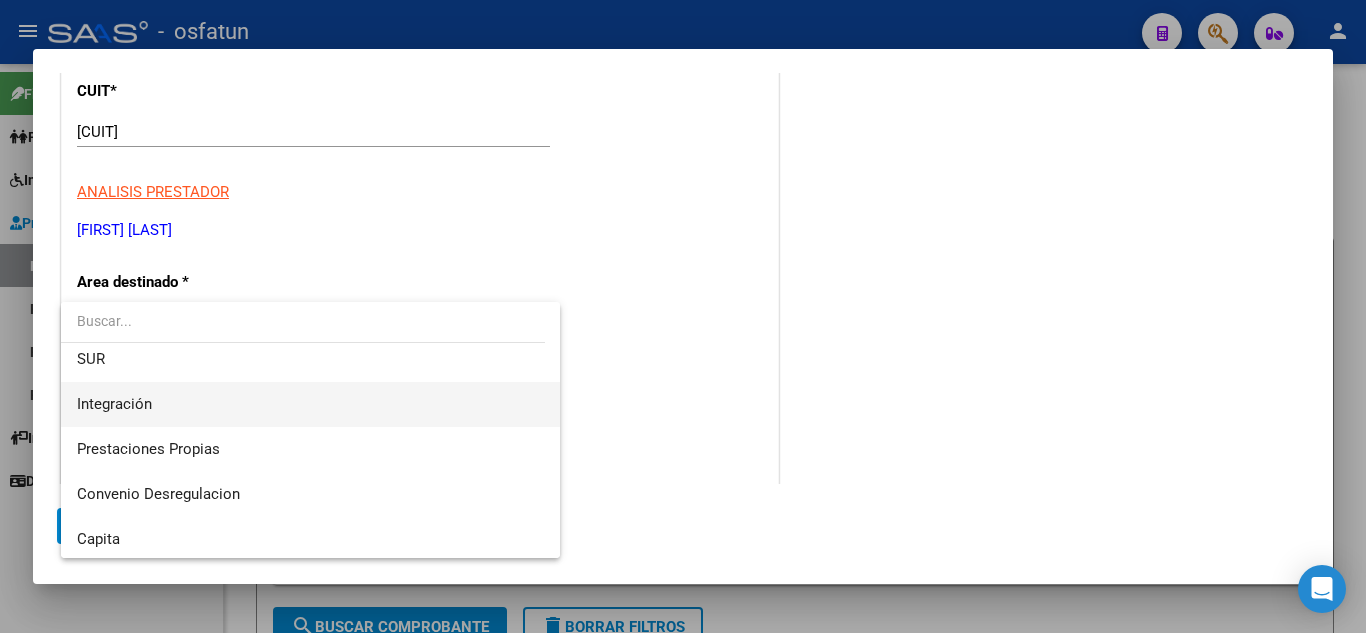 scroll, scrollTop: 0, scrollLeft: 0, axis: both 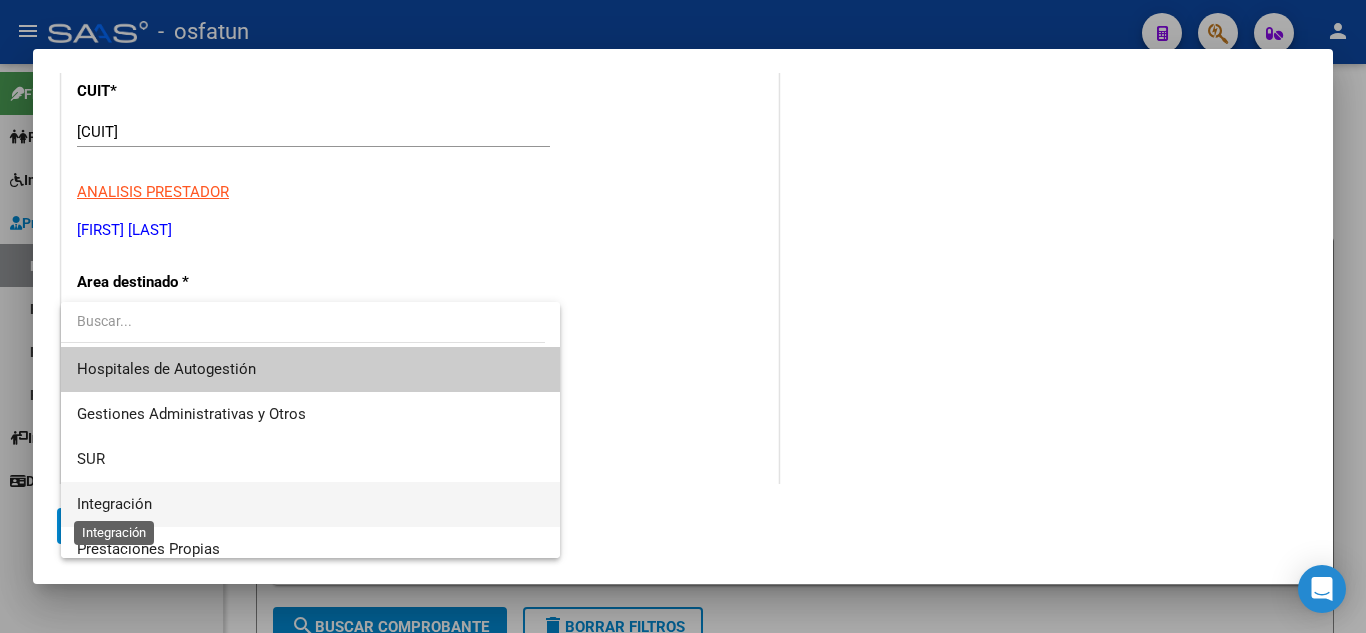 click on "Integración" at bounding box center (114, 504) 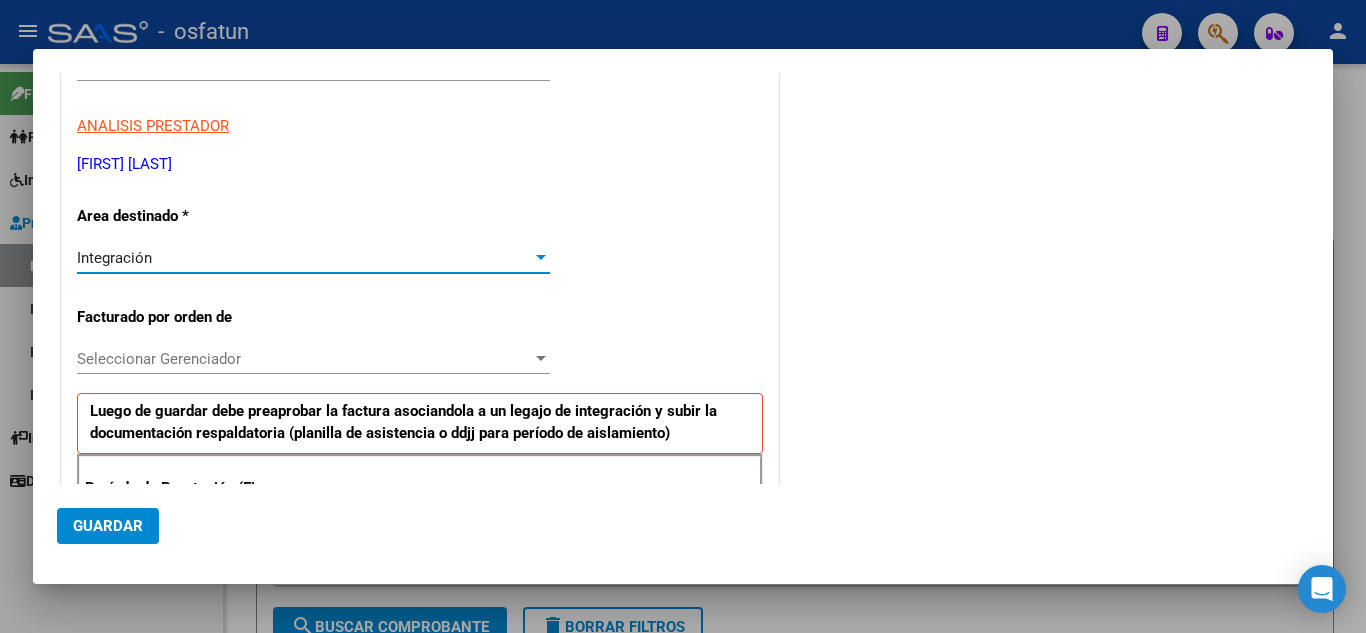 scroll, scrollTop: 300, scrollLeft: 0, axis: vertical 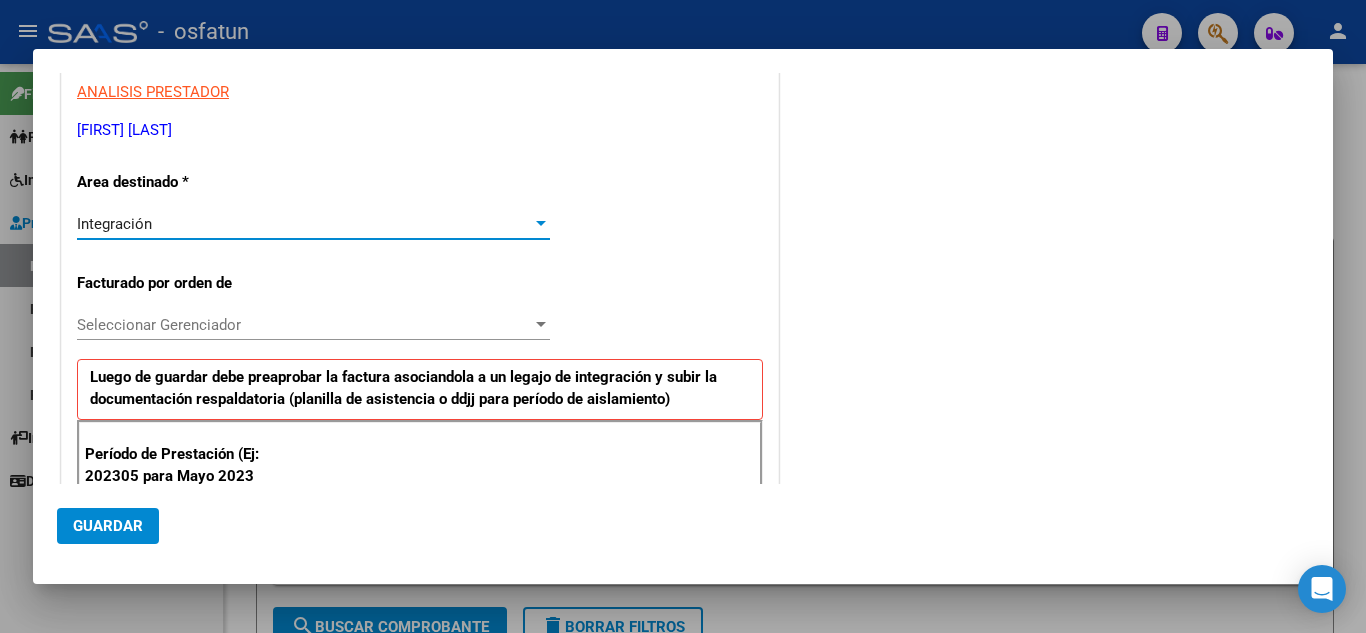 click on "Seleccionar Gerenciador" at bounding box center (304, 325) 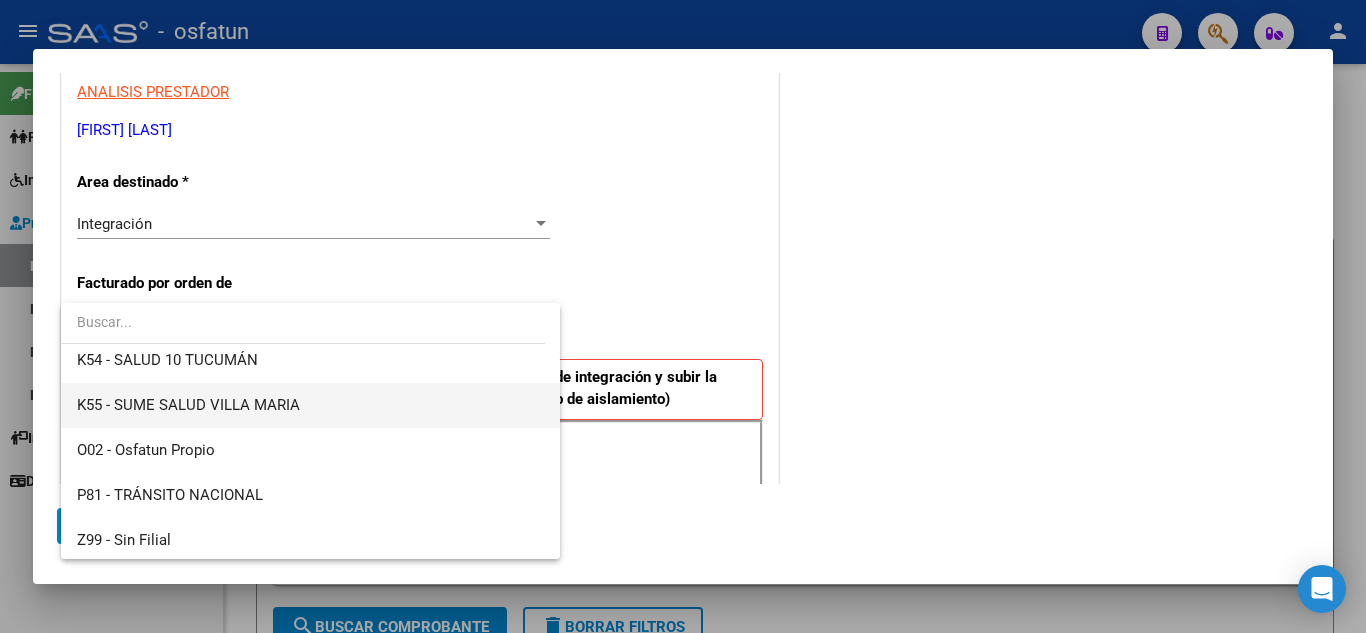 scroll, scrollTop: 1004, scrollLeft: 0, axis: vertical 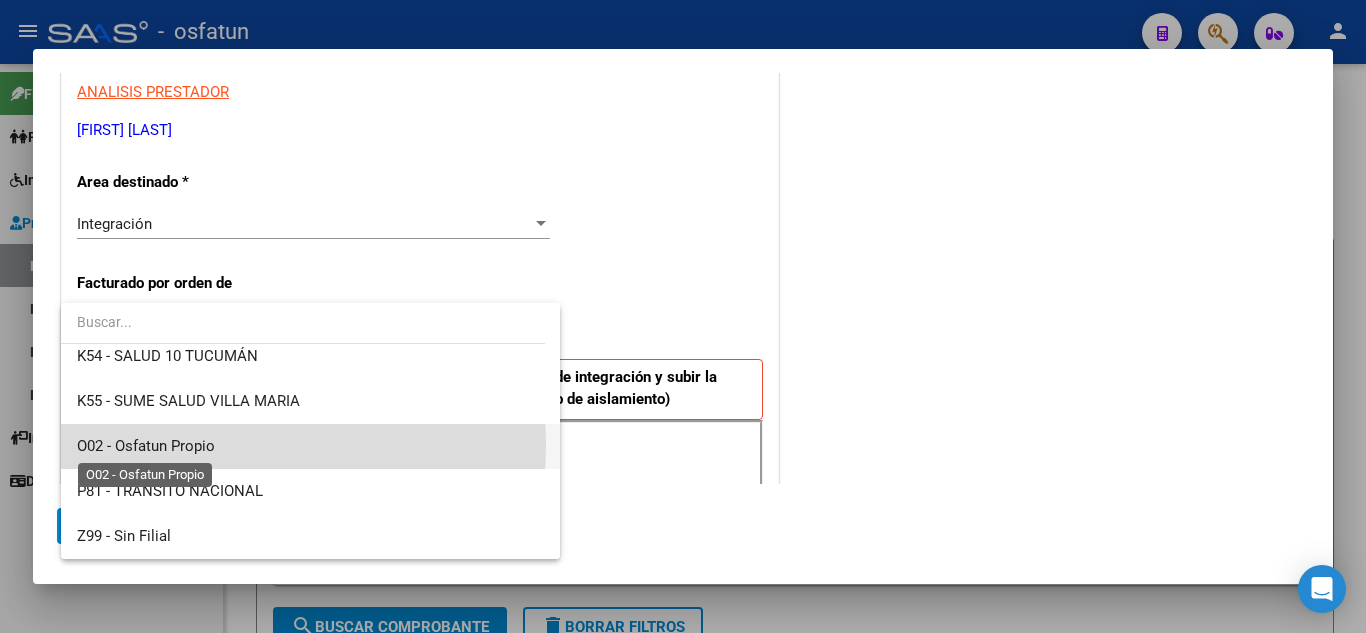 click on "O02 - Osfatun Propio" at bounding box center [146, 446] 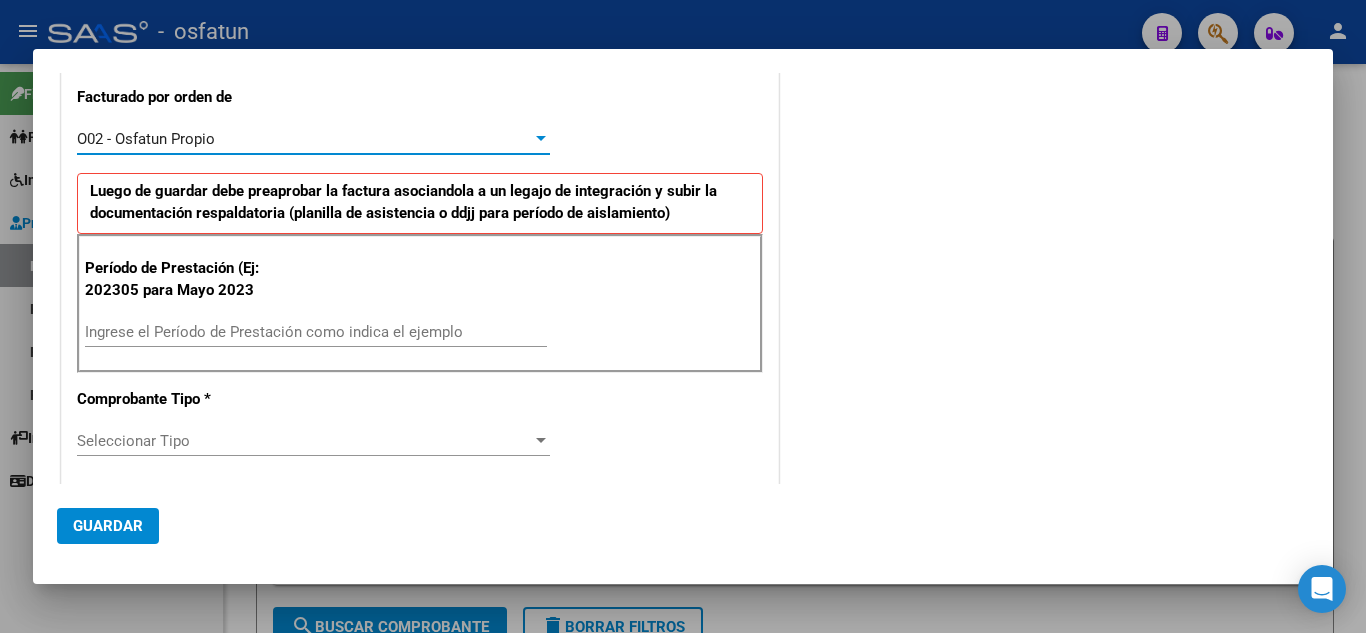 scroll, scrollTop: 500, scrollLeft: 0, axis: vertical 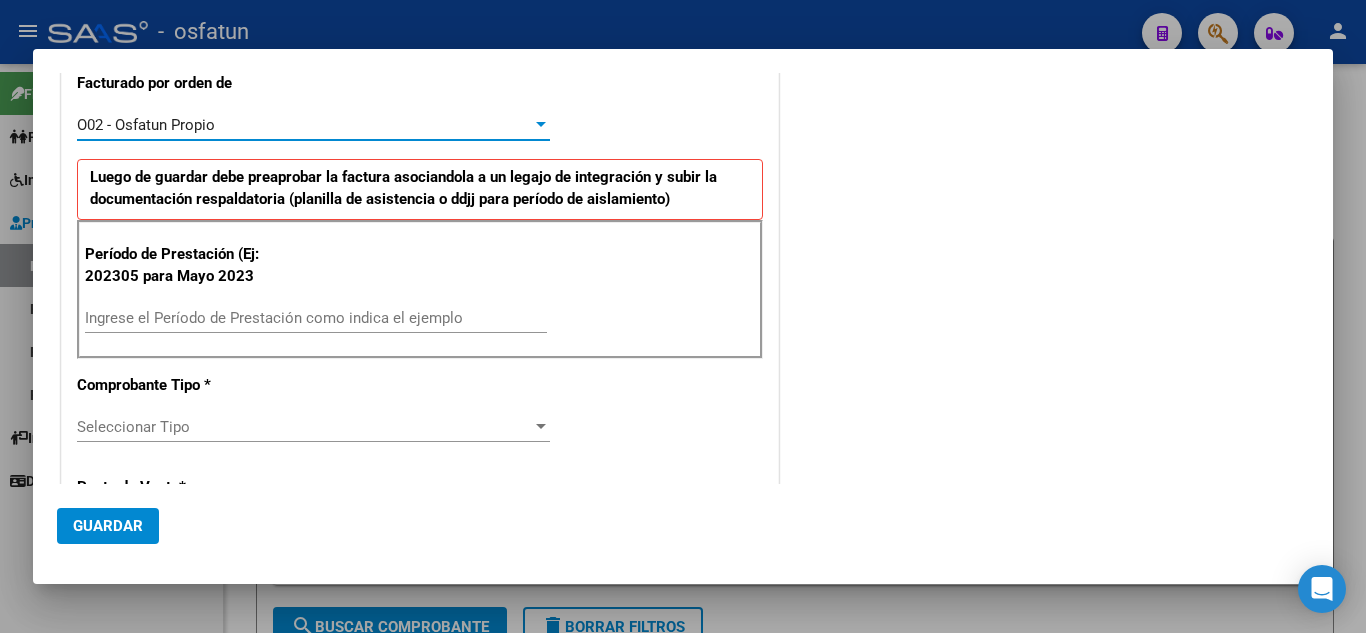 click on "Ingrese el Período de Prestación como indica el ejemplo" at bounding box center (316, 318) 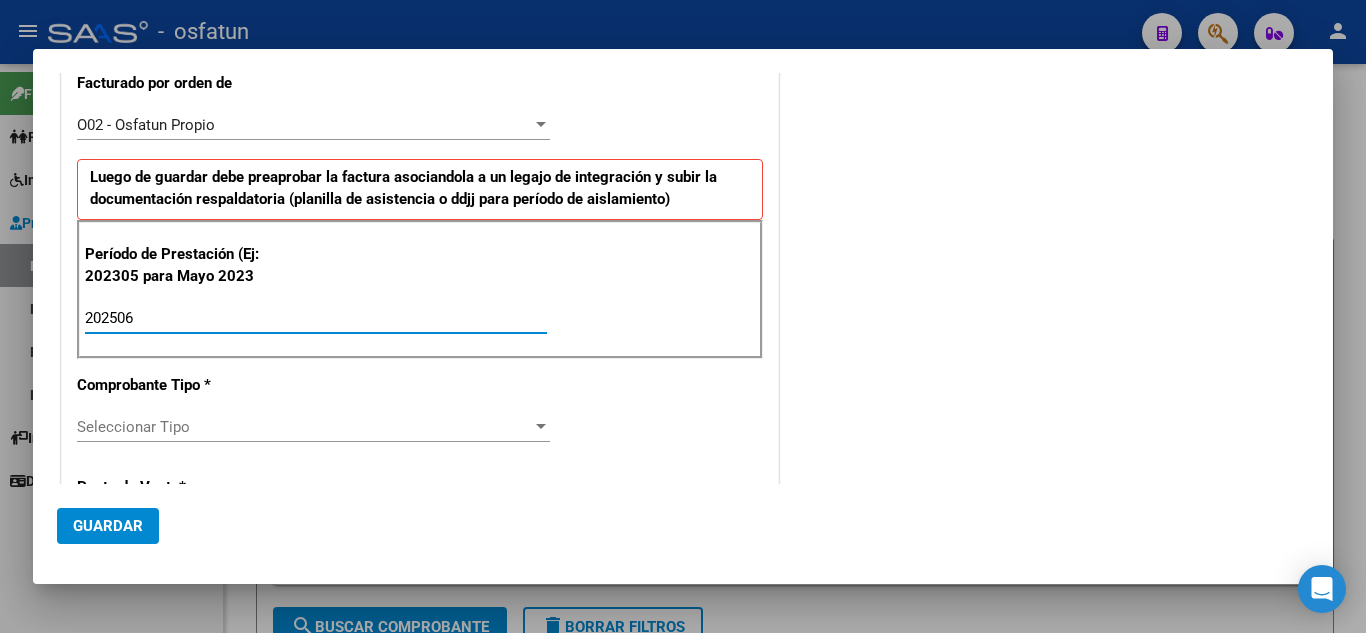 scroll, scrollTop: 600, scrollLeft: 0, axis: vertical 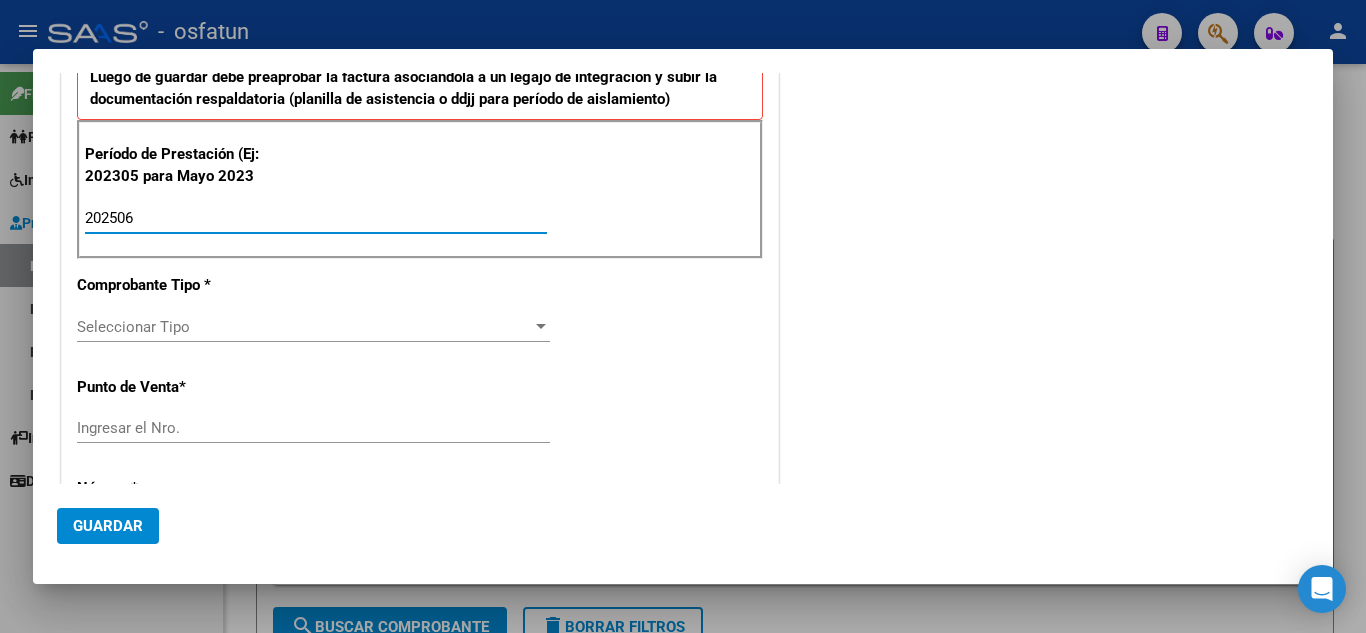 type on "202506" 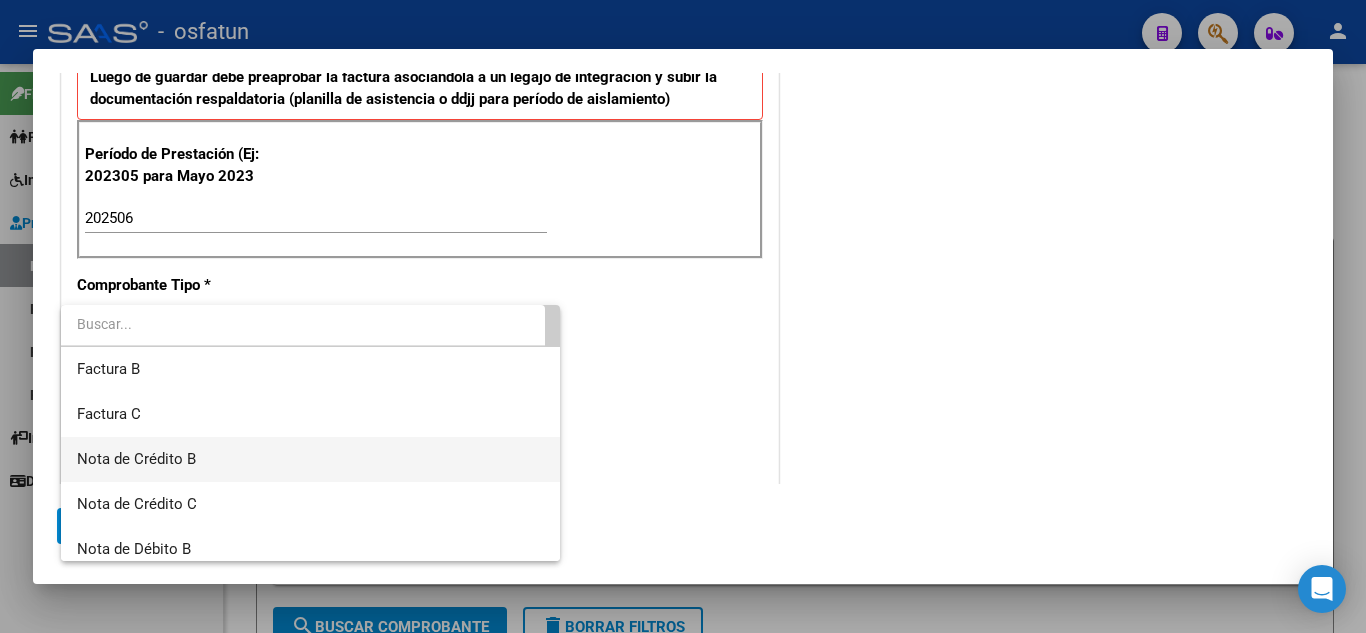 scroll, scrollTop: 0, scrollLeft: 0, axis: both 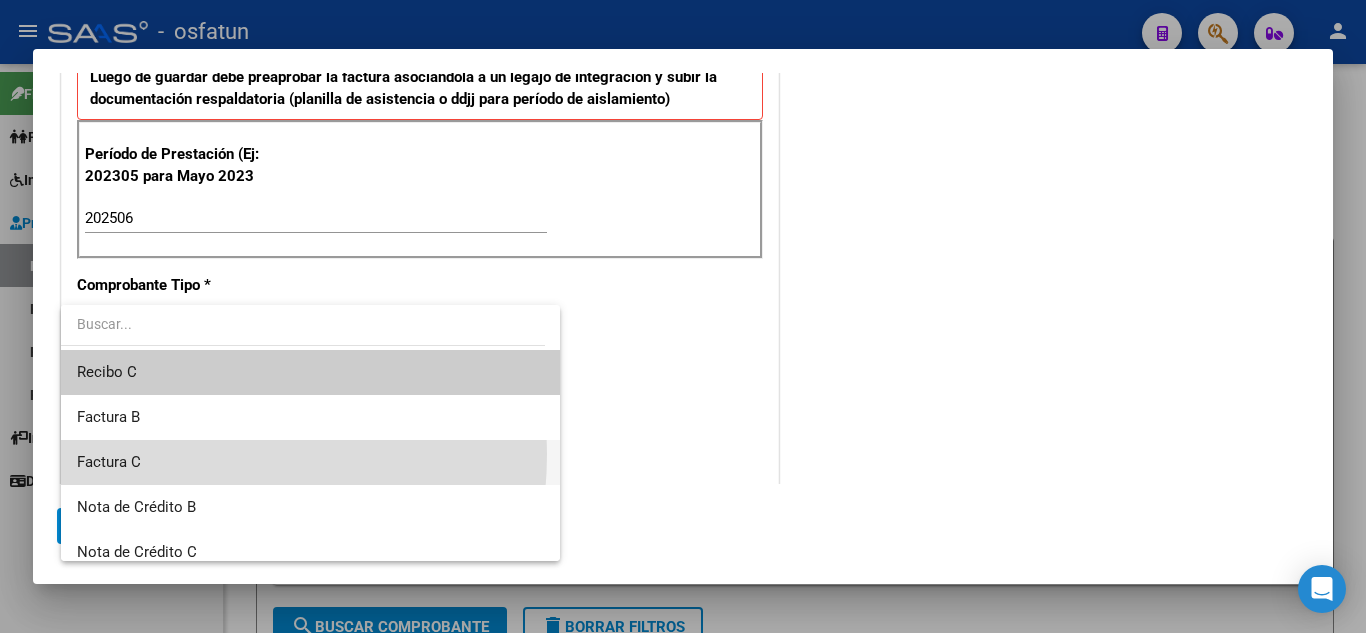 click on "Factura C" at bounding box center (310, 462) 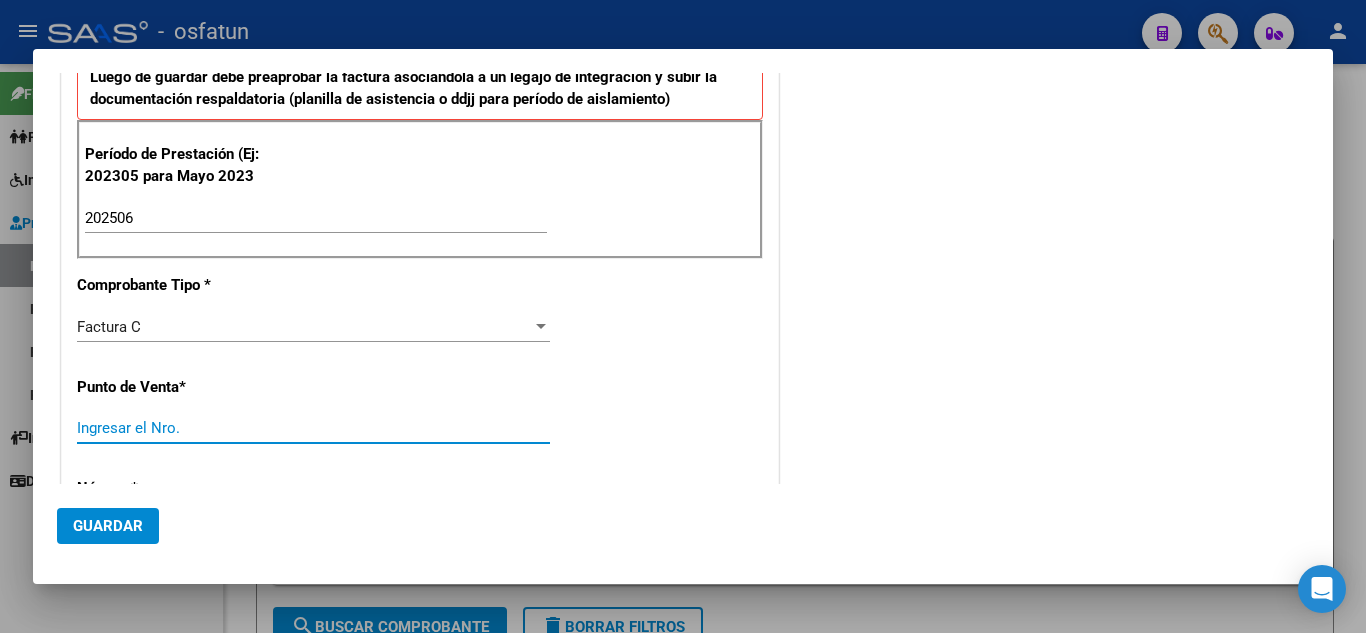 click on "Ingresar el Nro." at bounding box center (313, 428) 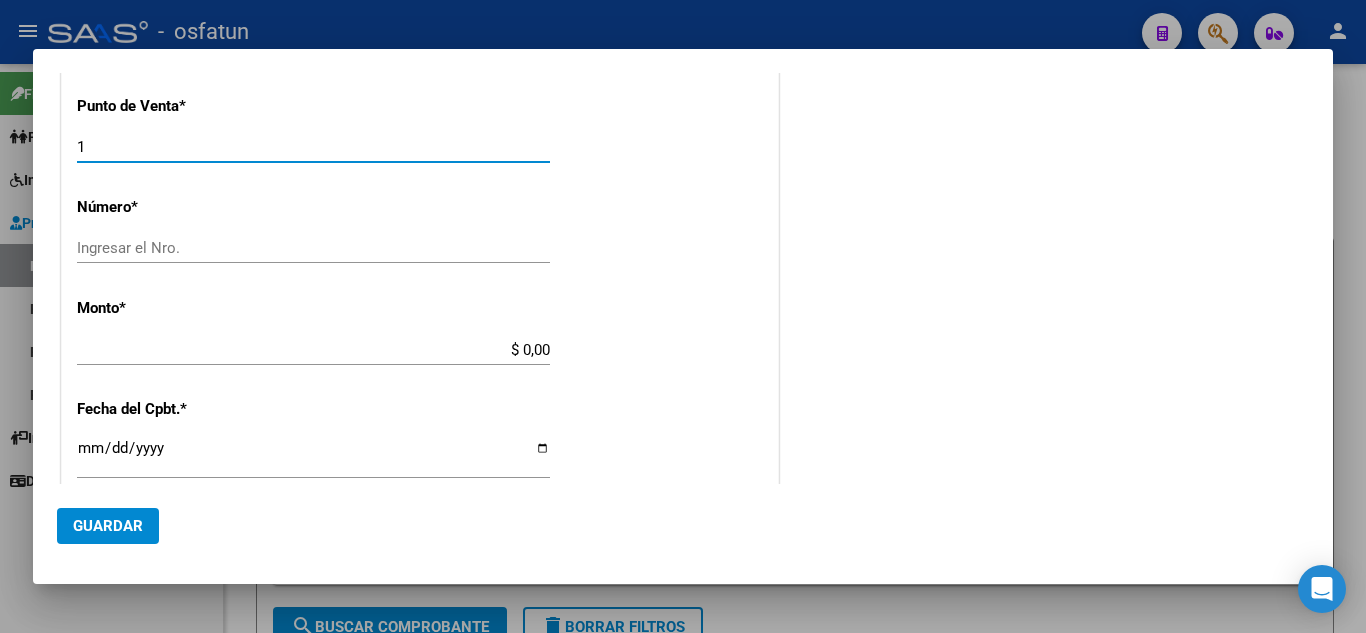 scroll, scrollTop: 900, scrollLeft: 0, axis: vertical 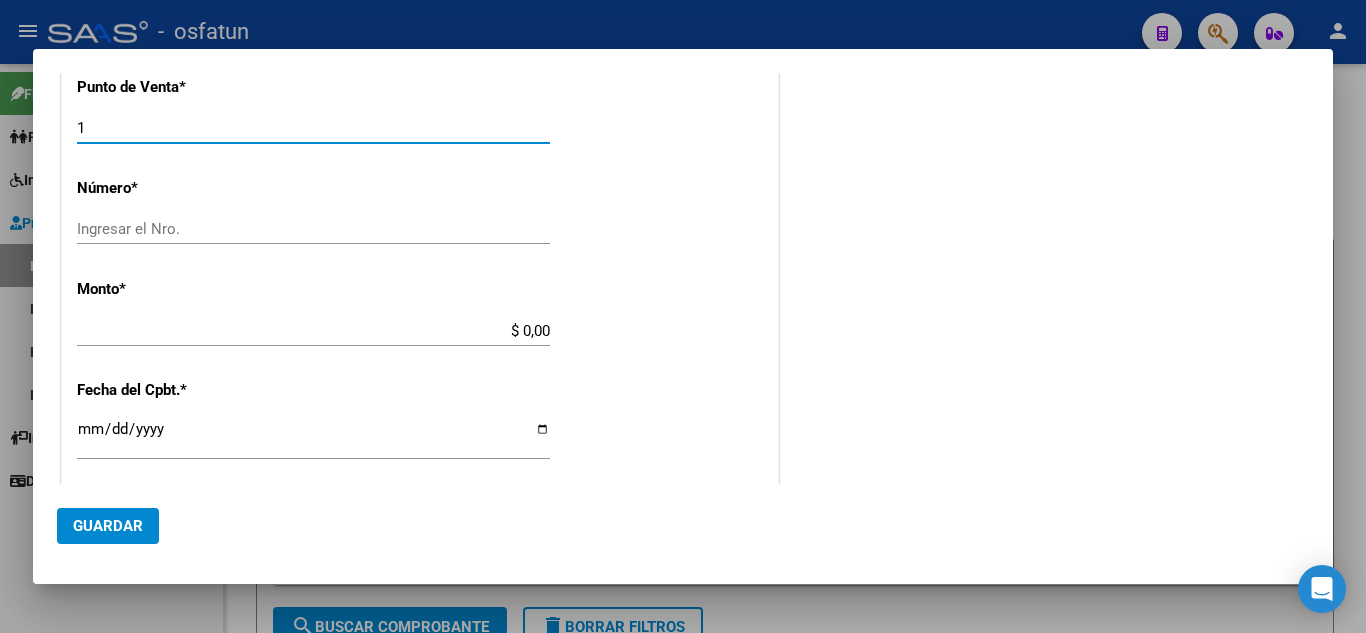 type on "1" 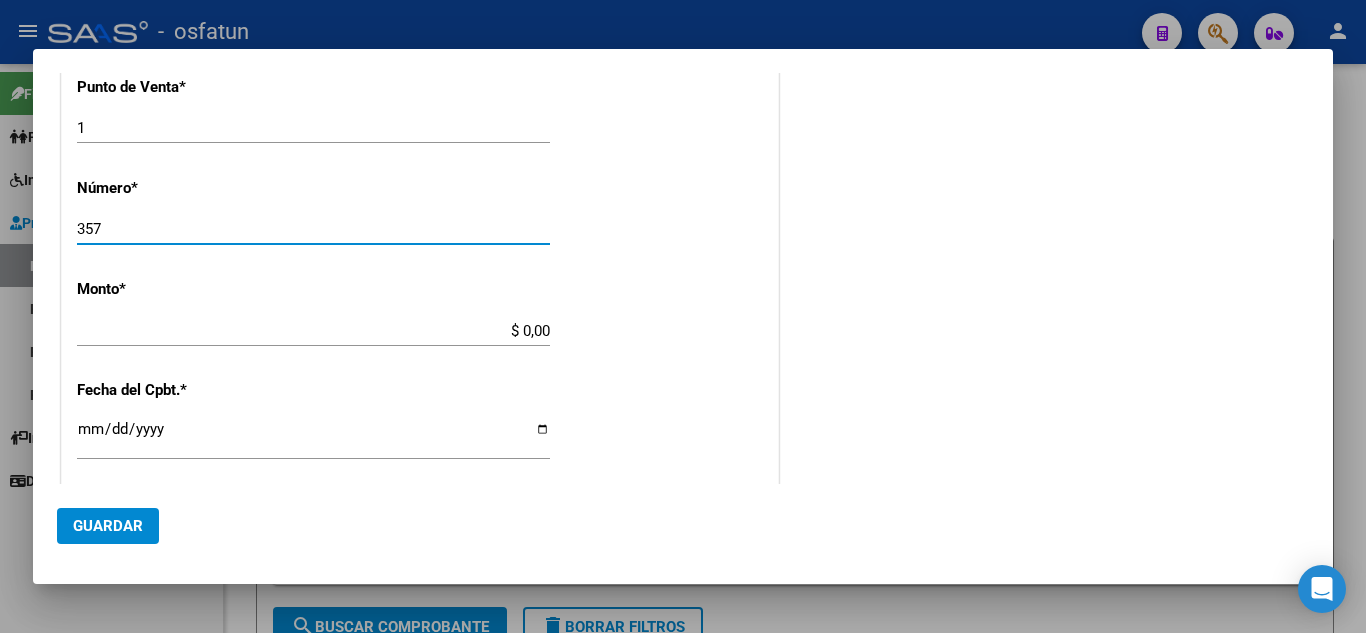 type on "357" 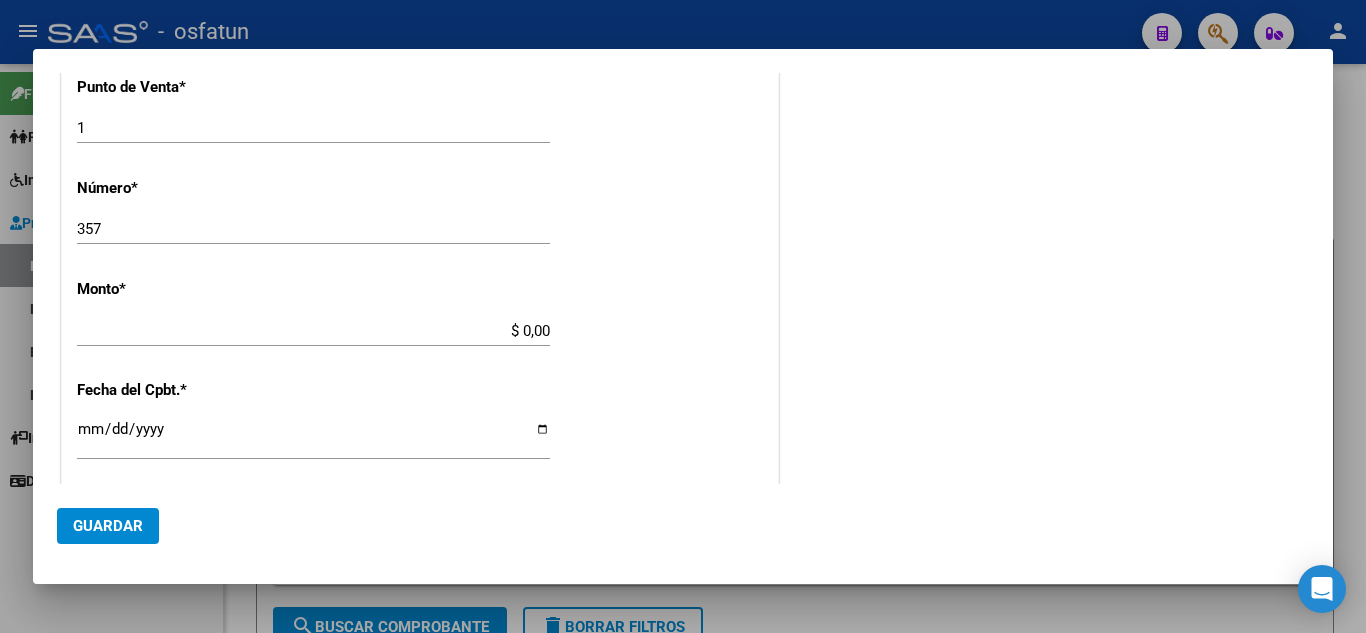 drag, startPoint x: 348, startPoint y: 303, endPoint x: 365, endPoint y: 323, distance: 26.24881 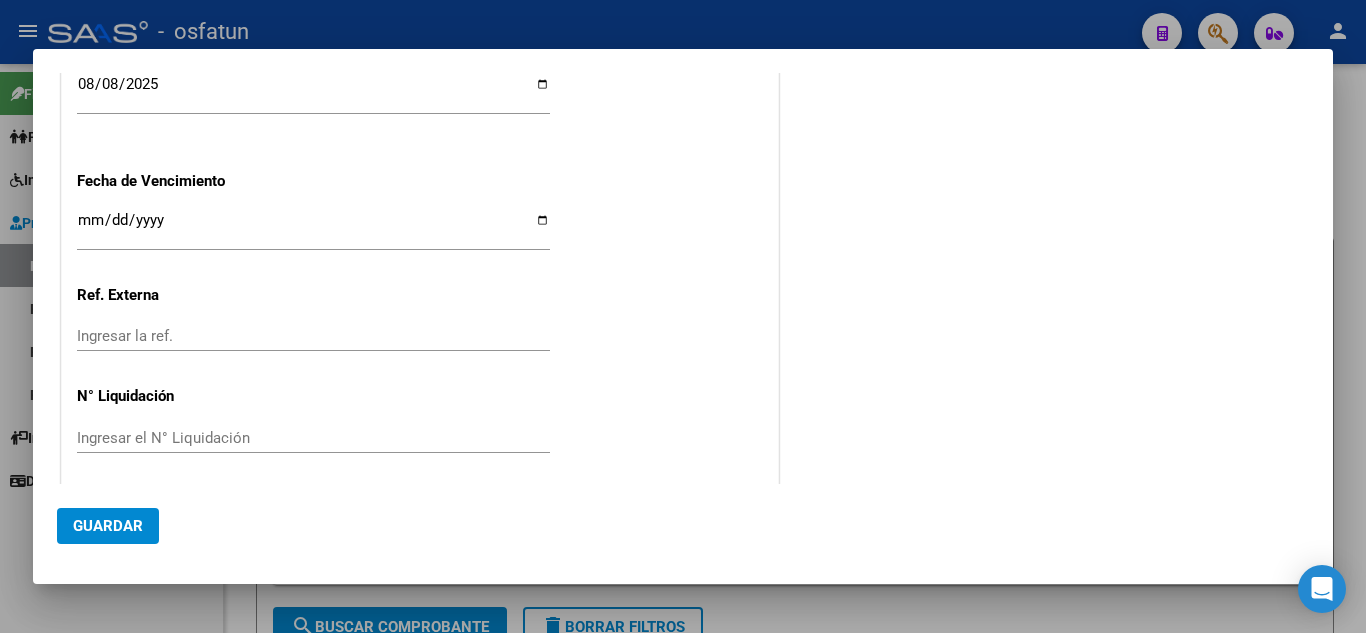 scroll, scrollTop: 1490, scrollLeft: 0, axis: vertical 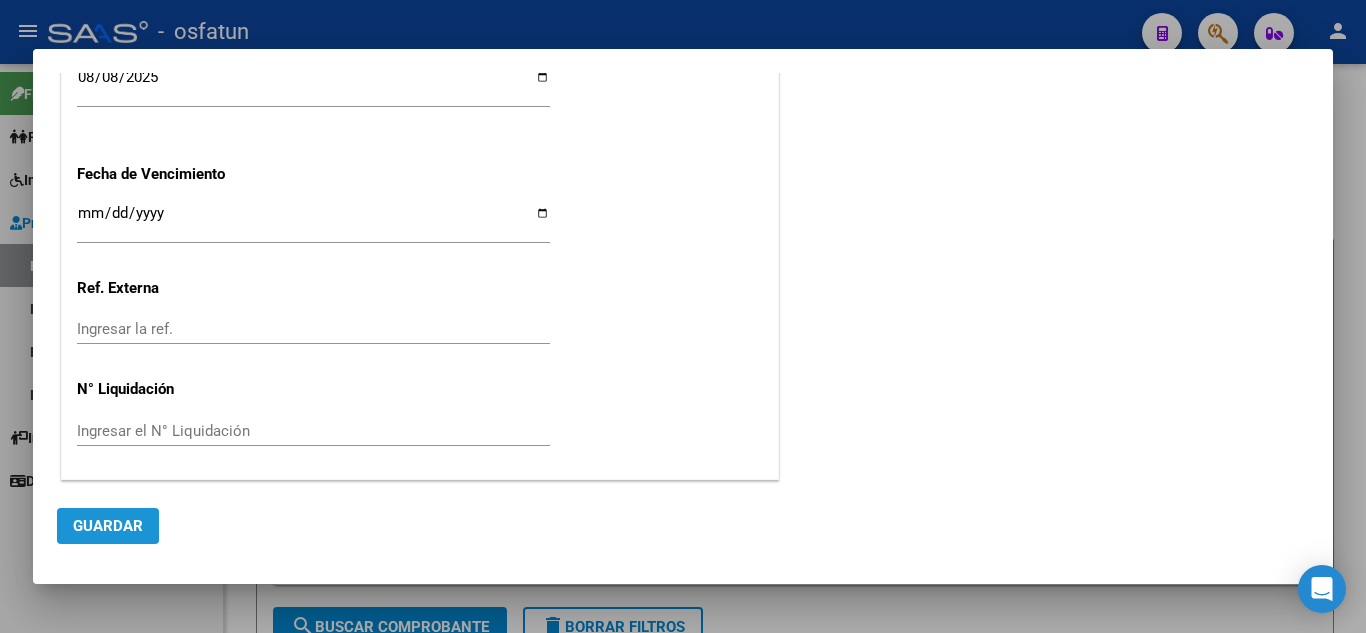 click on "Guardar" 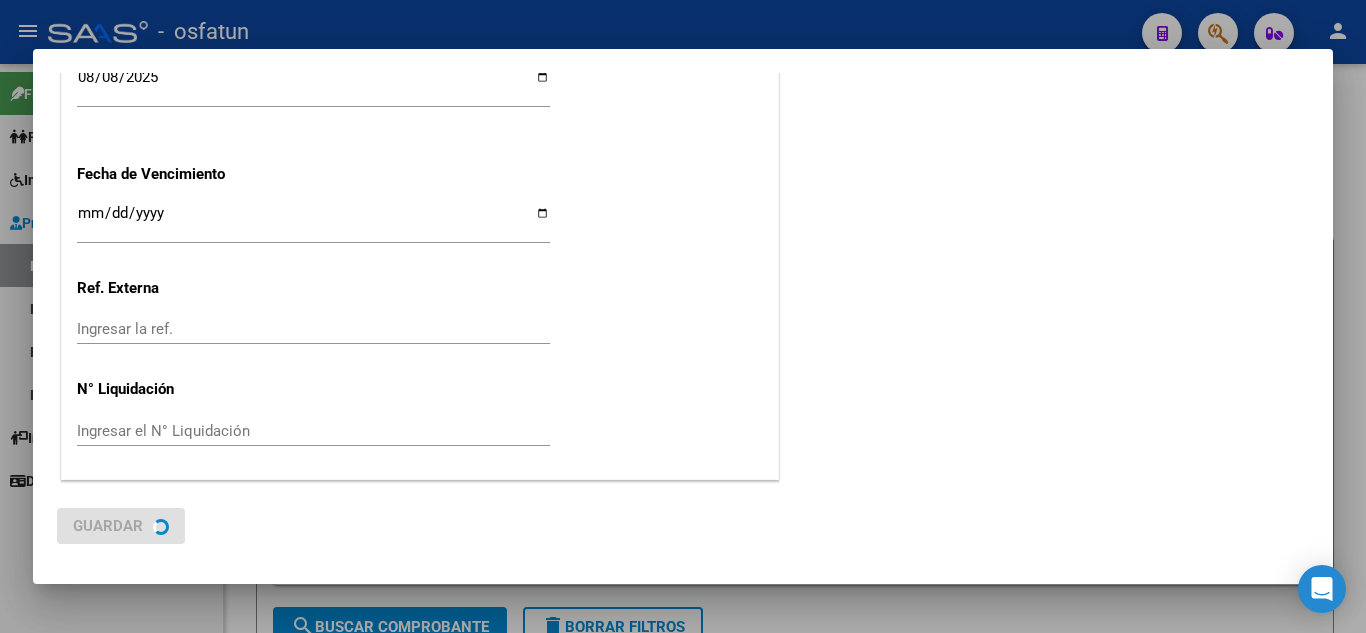 scroll, scrollTop: 0, scrollLeft: 0, axis: both 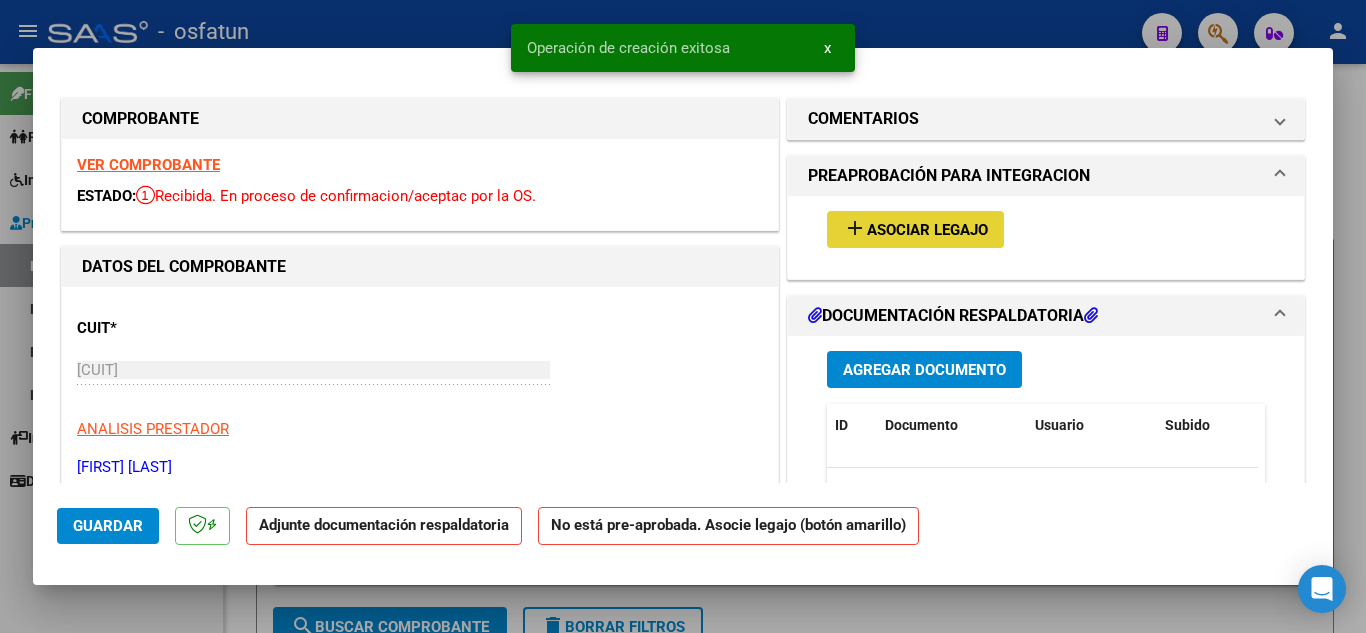 click on "Asociar Legajo" at bounding box center [927, 230] 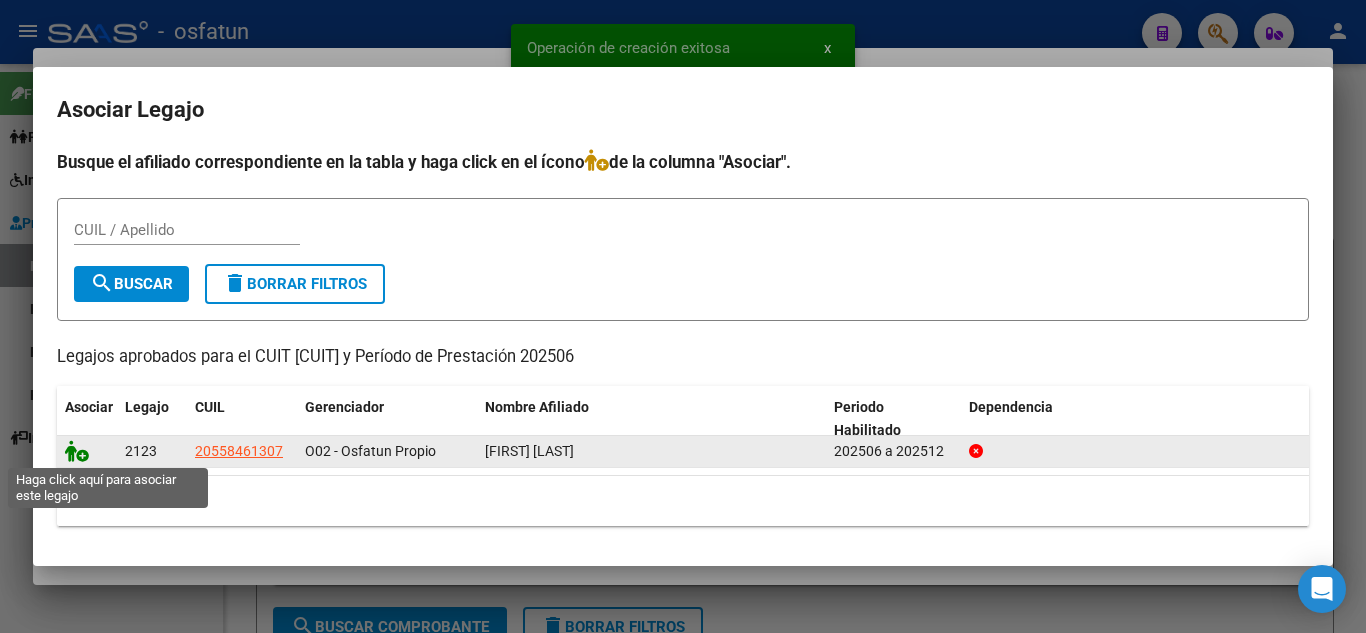 click 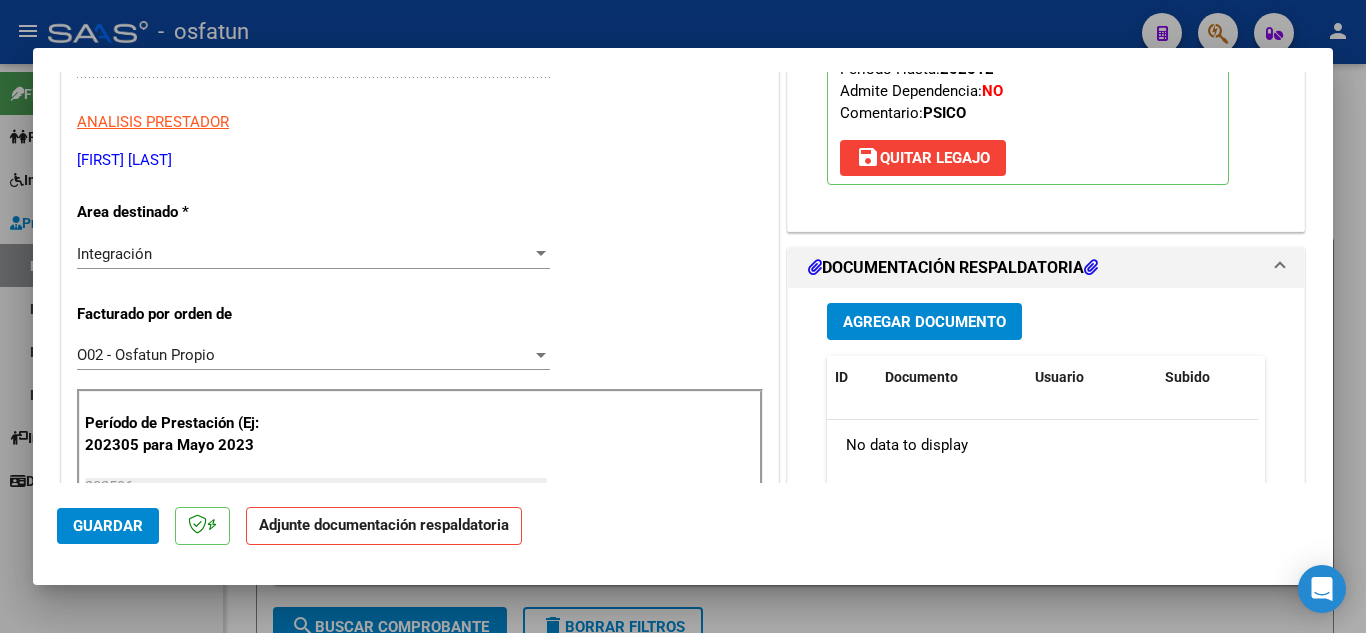 scroll, scrollTop: 300, scrollLeft: 0, axis: vertical 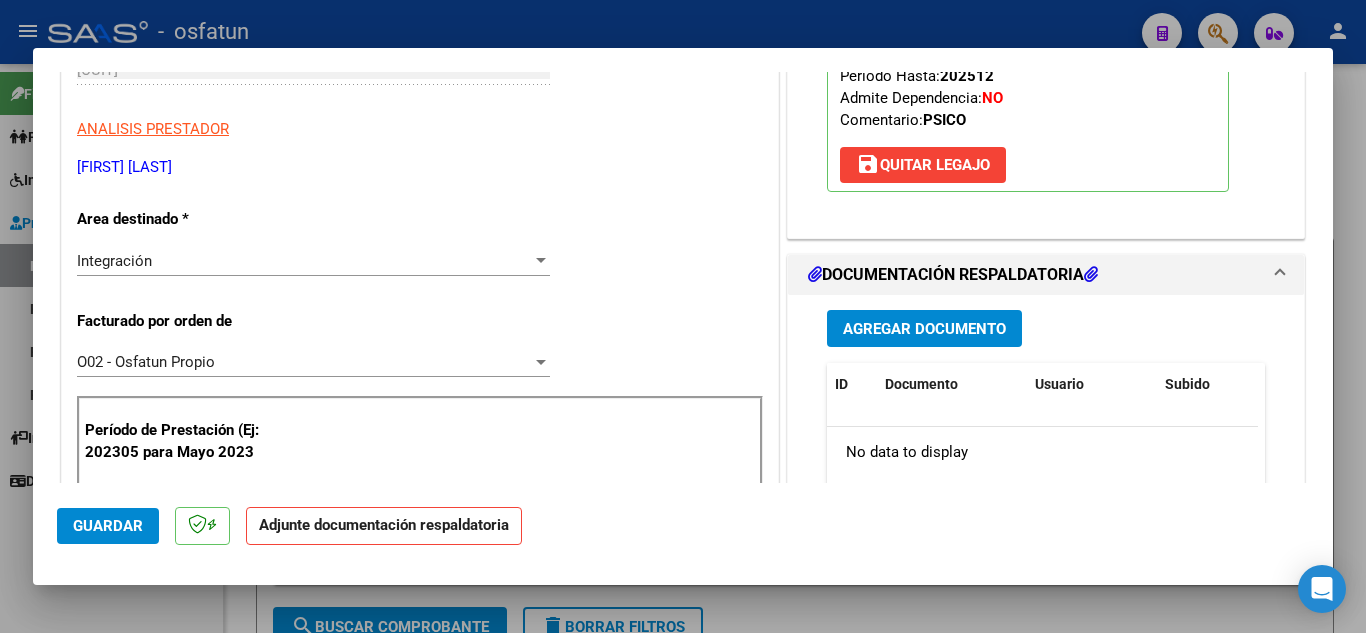click on "Agregar Documento" at bounding box center [924, 329] 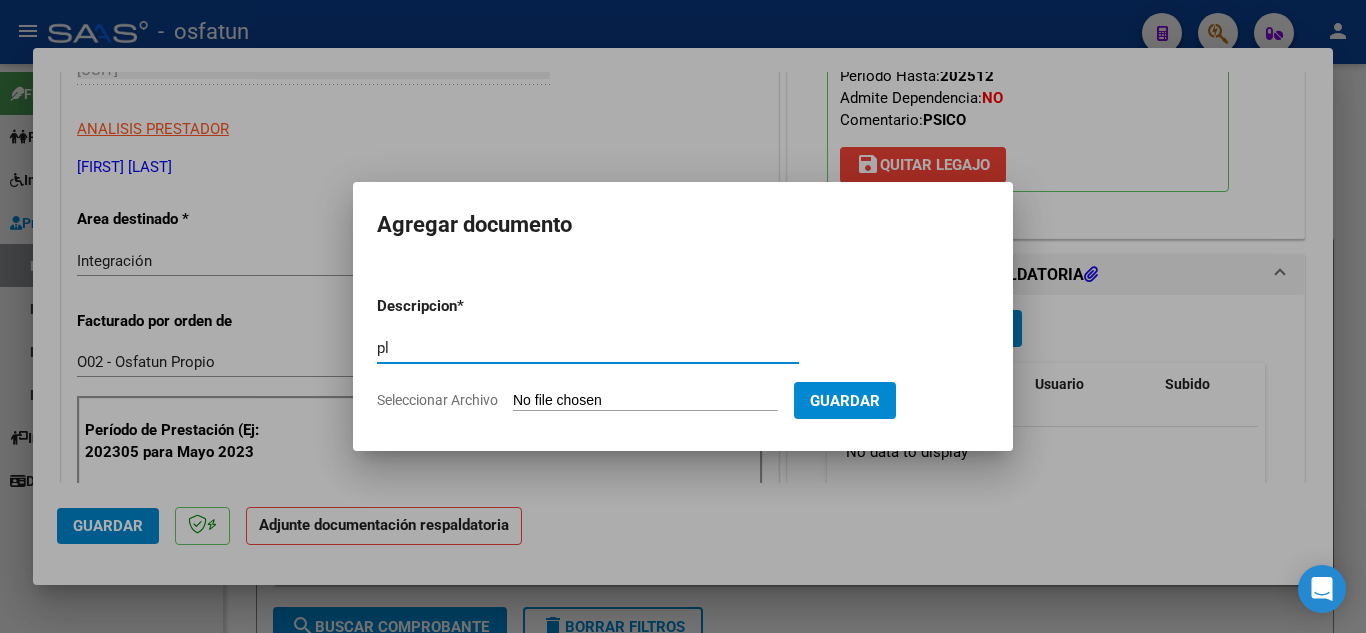 type on "p" 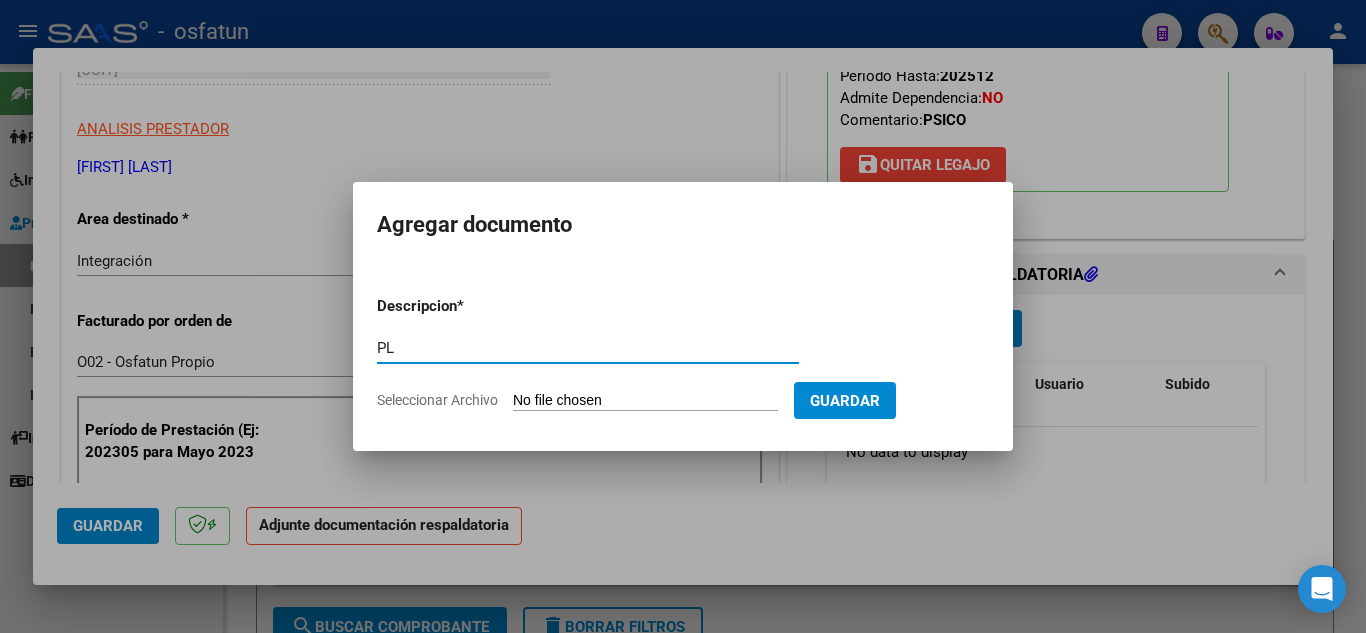 type on "P" 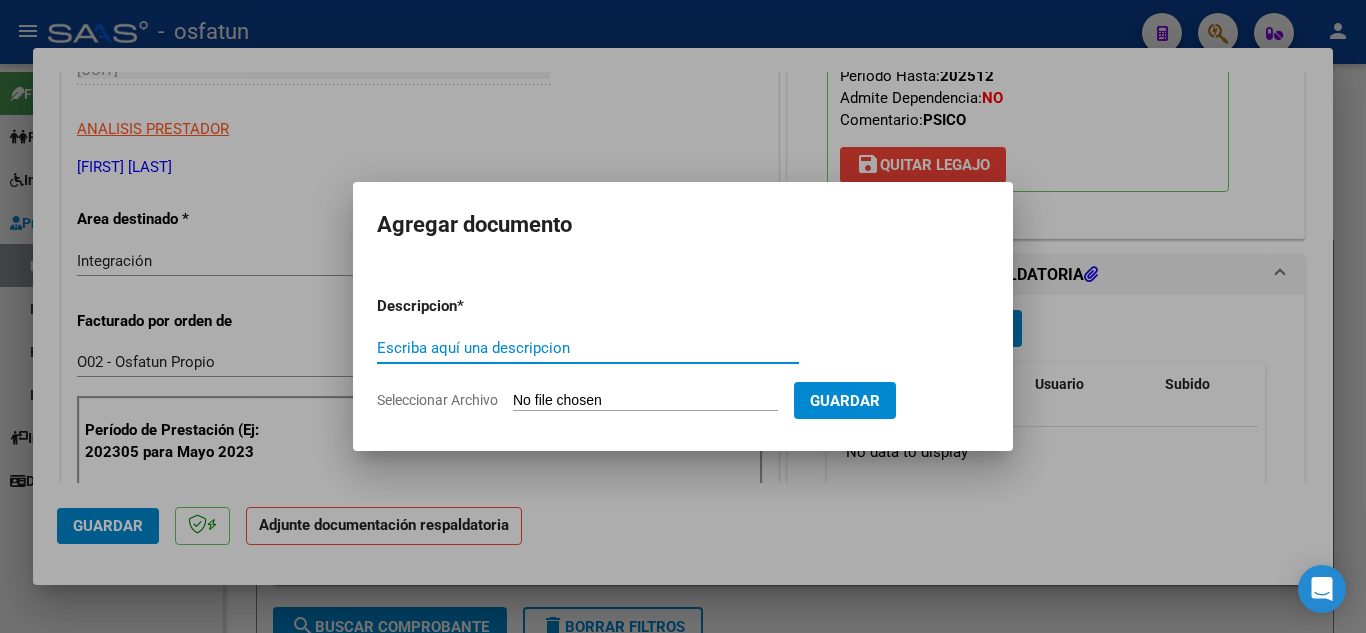 type on "l" 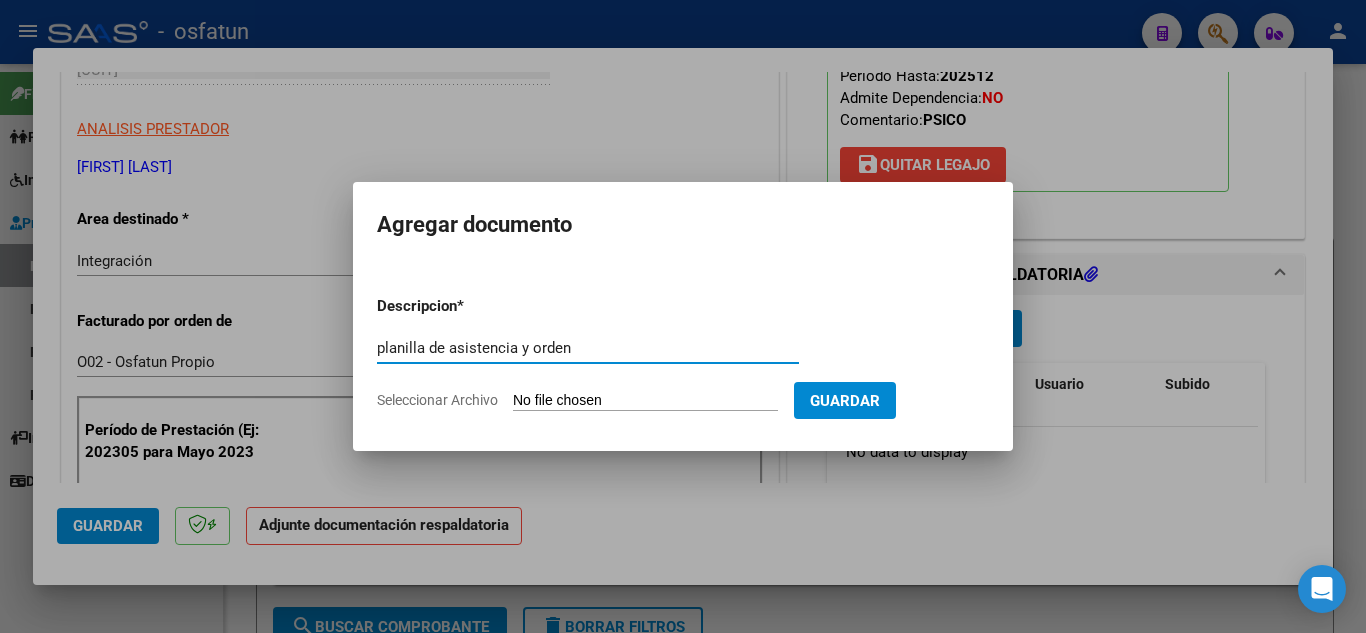 type on "planilla de asistencia y orden" 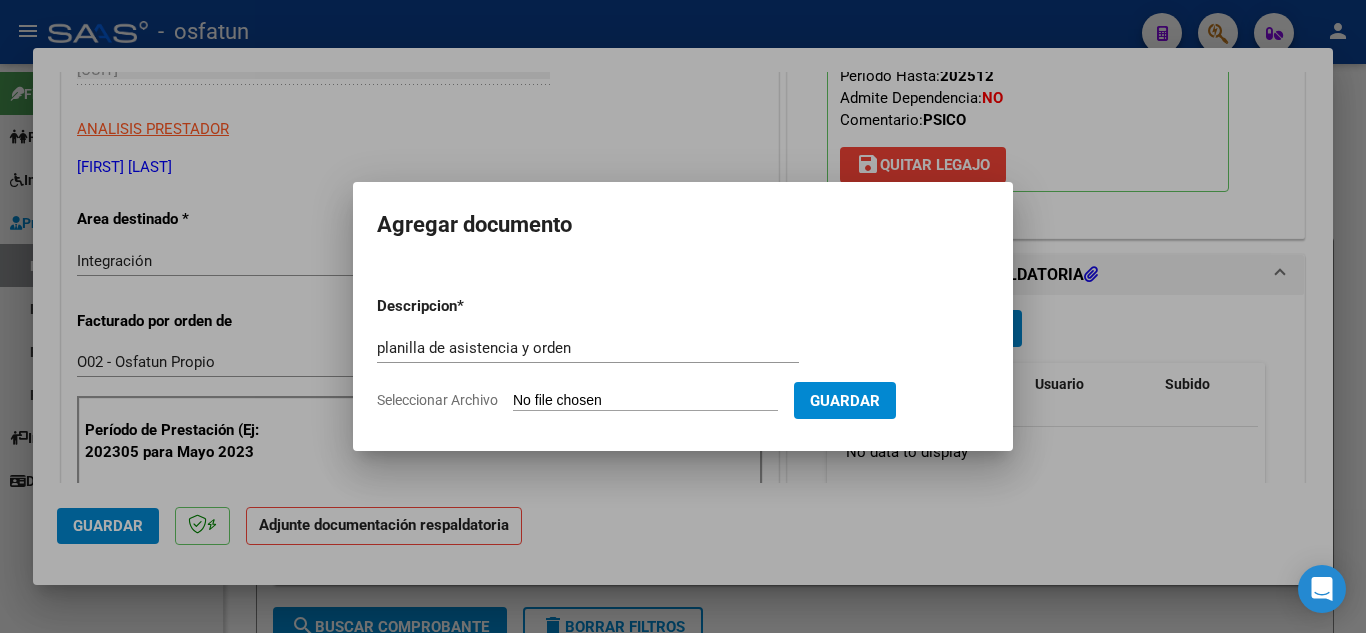 click on "Descripcion  *   planilla de asistencia y orden Escriba aquí una descripcion  Seleccionar Archivo Guardar" at bounding box center [683, 353] 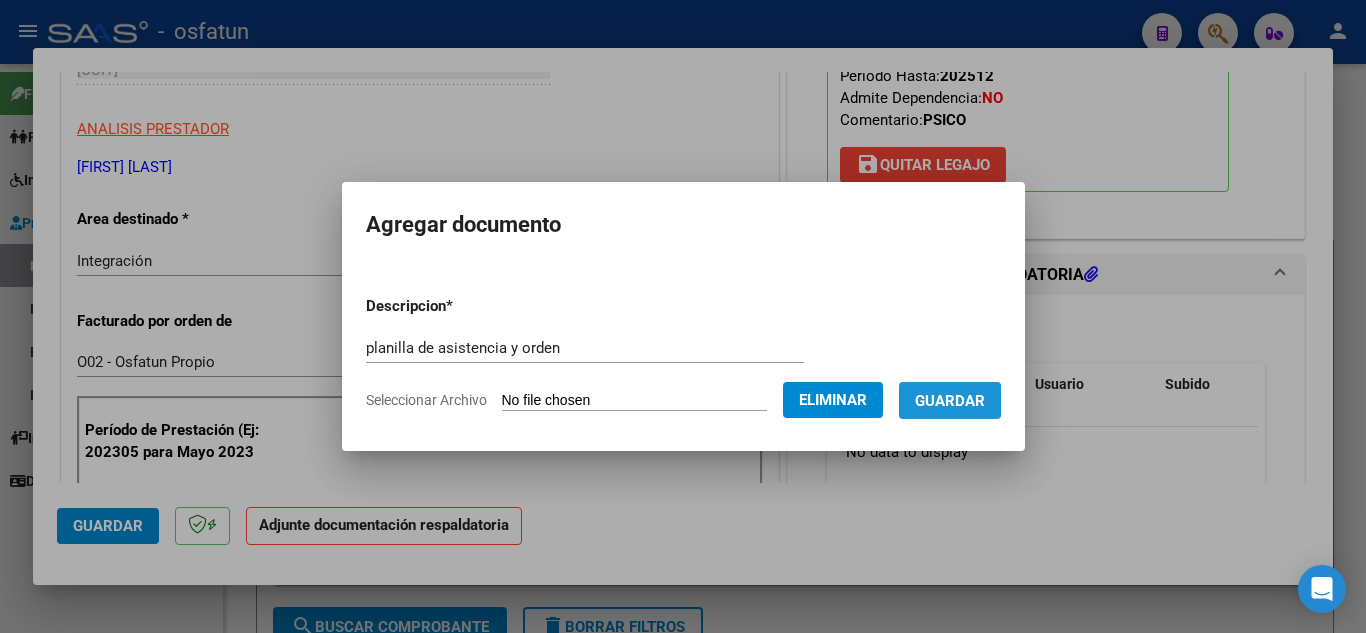 click on "Guardar" at bounding box center [950, 401] 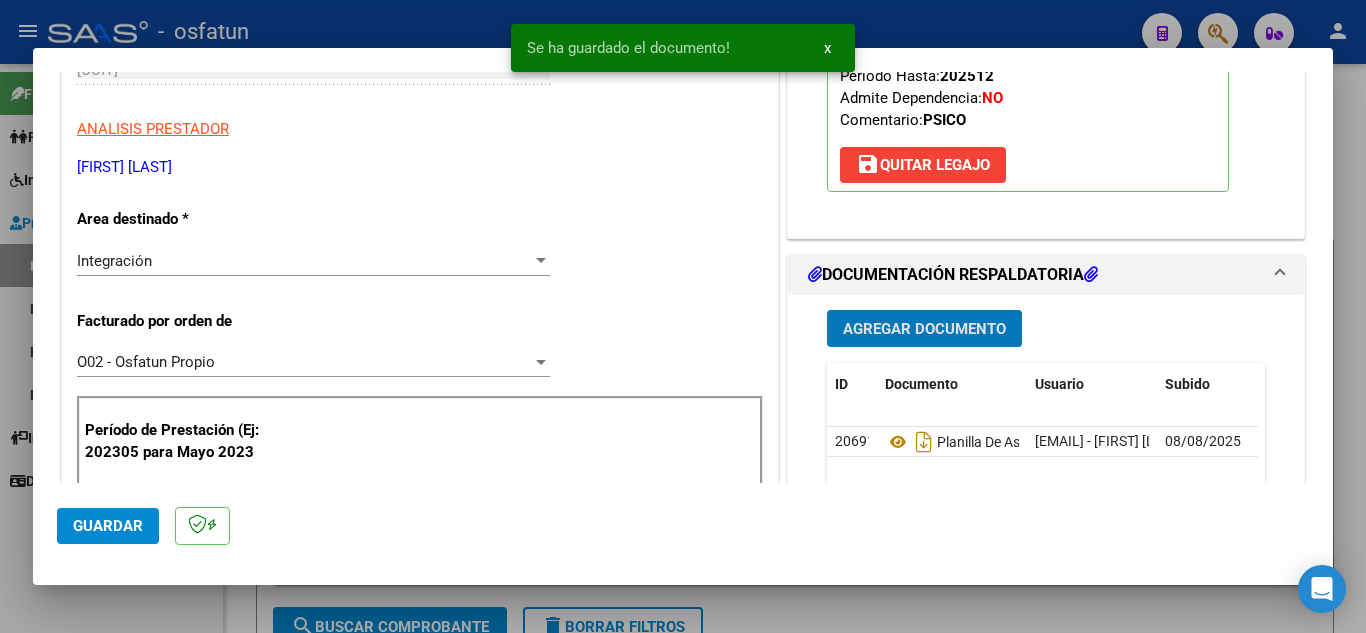 scroll, scrollTop: 700, scrollLeft: 0, axis: vertical 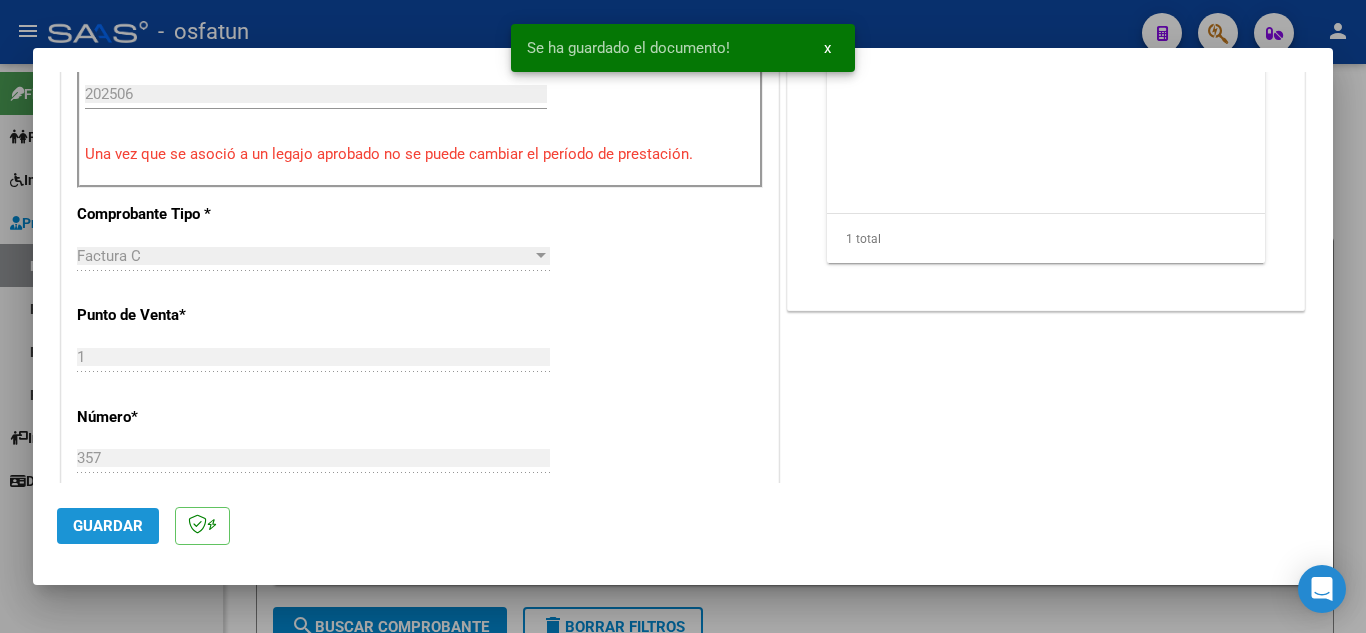drag, startPoint x: 95, startPoint y: 525, endPoint x: 334, endPoint y: 522, distance: 239.01883 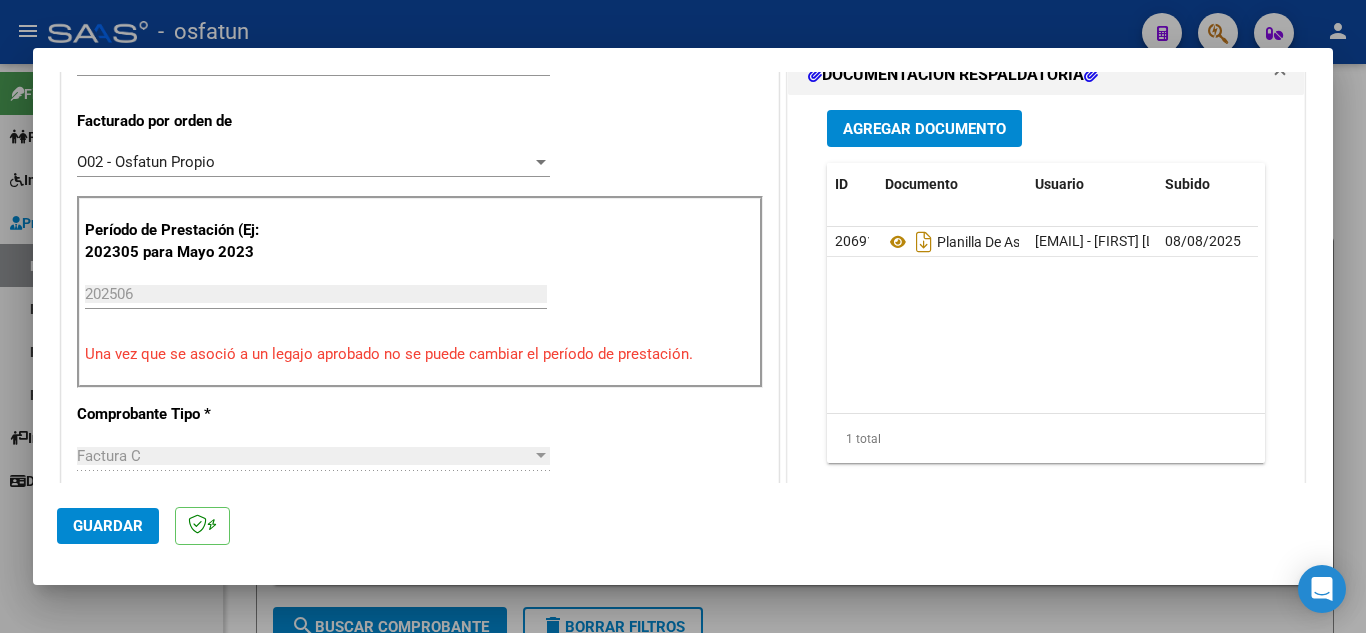 click at bounding box center [683, 316] 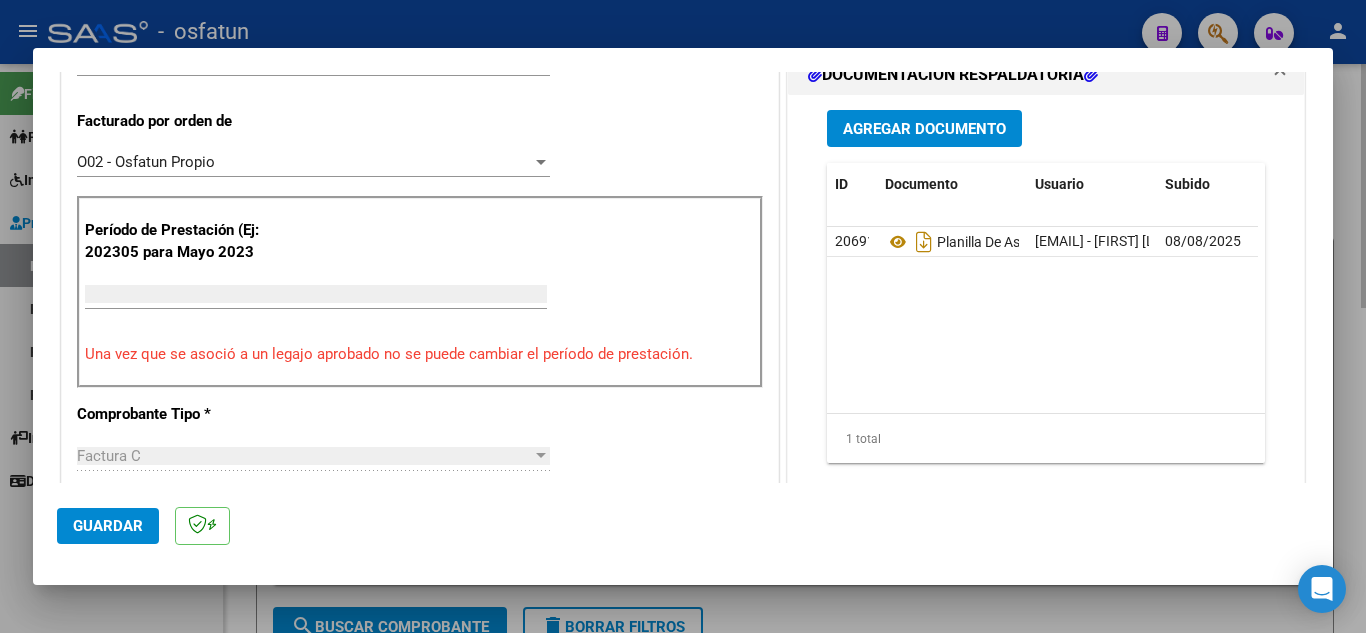 scroll, scrollTop: 533, scrollLeft: 0, axis: vertical 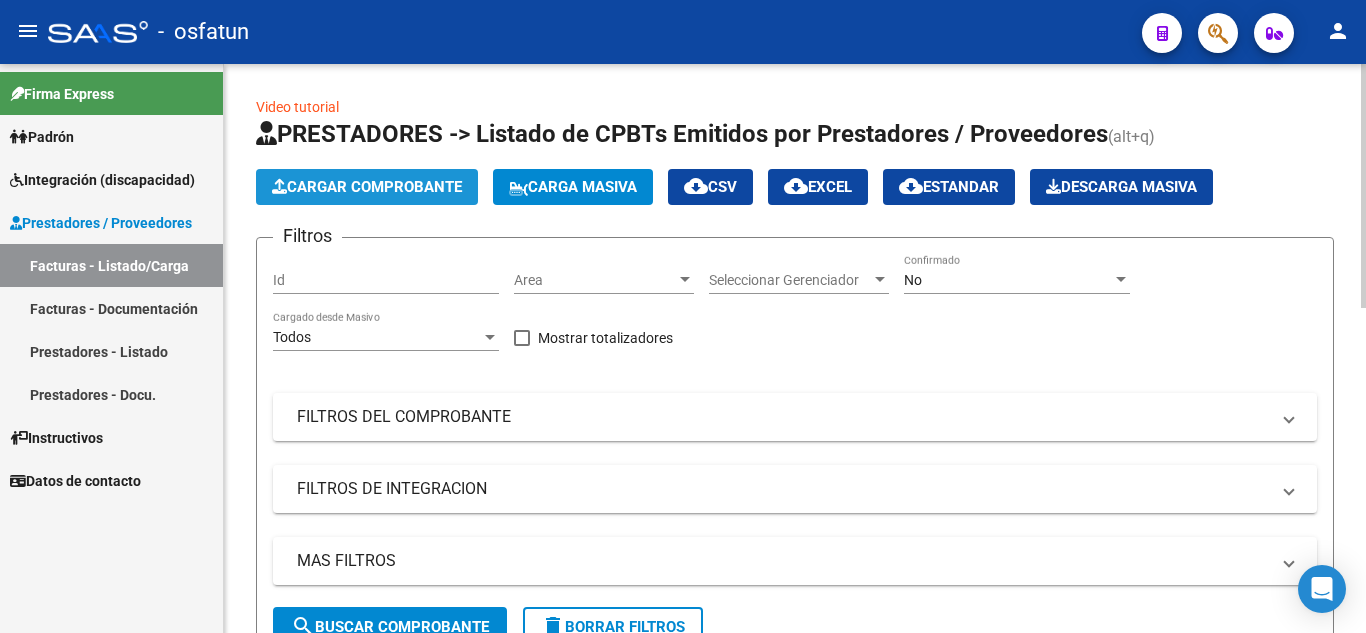 click on "Cargar Comprobante" 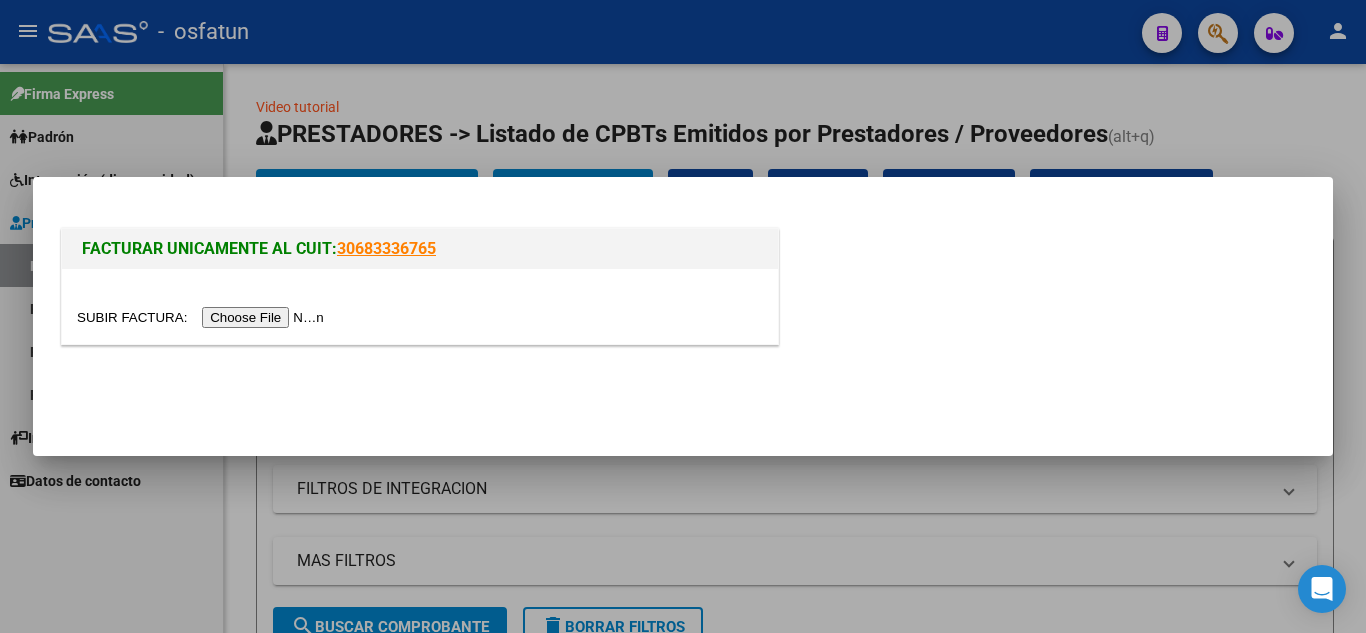 click at bounding box center (203, 317) 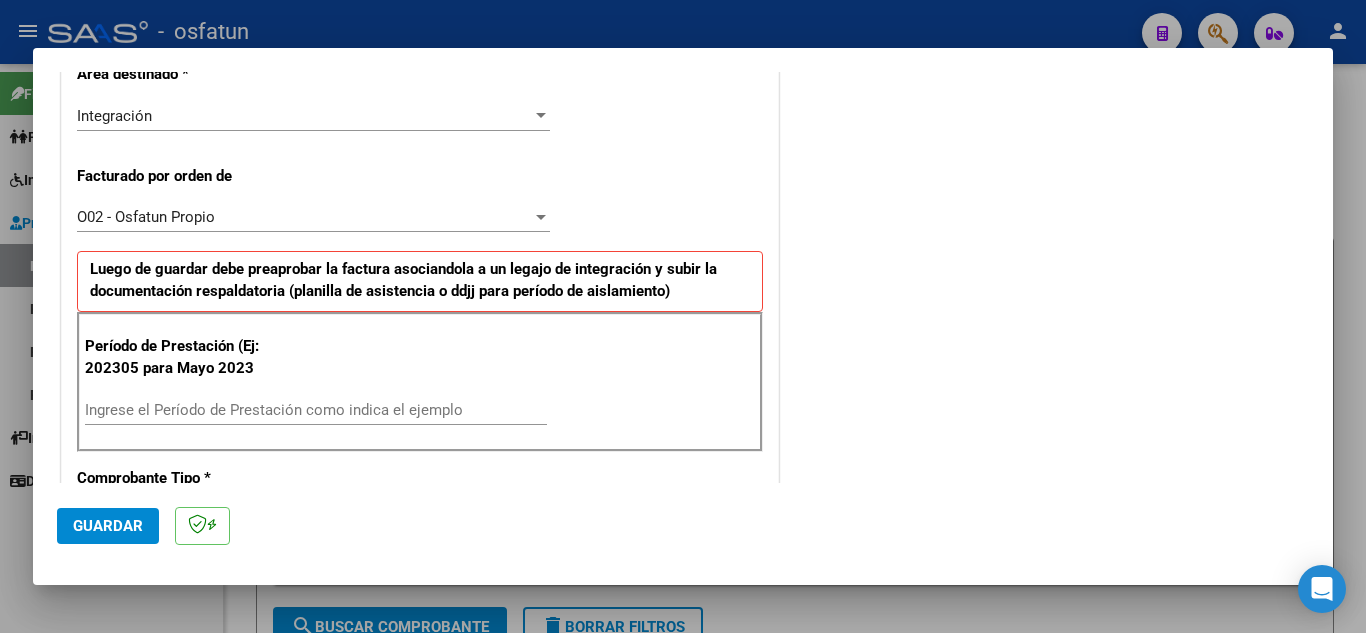 scroll, scrollTop: 600, scrollLeft: 0, axis: vertical 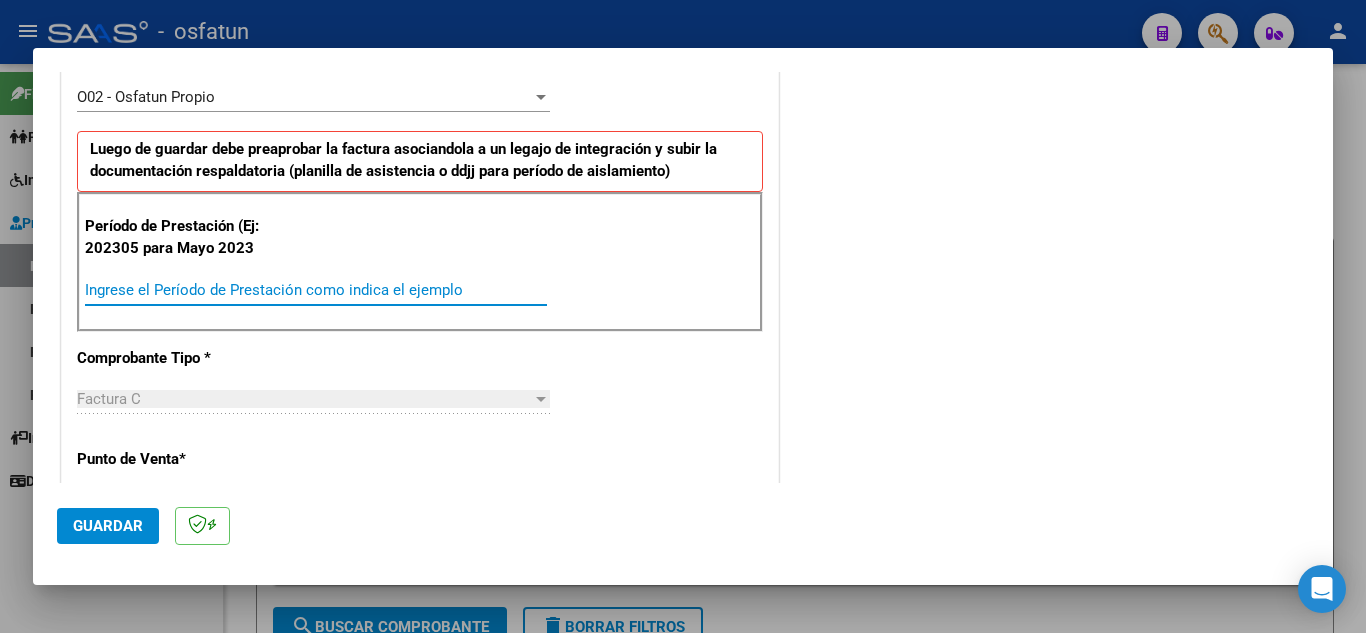 drag, startPoint x: 135, startPoint y: 292, endPoint x: 155, endPoint y: 281, distance: 22.825424 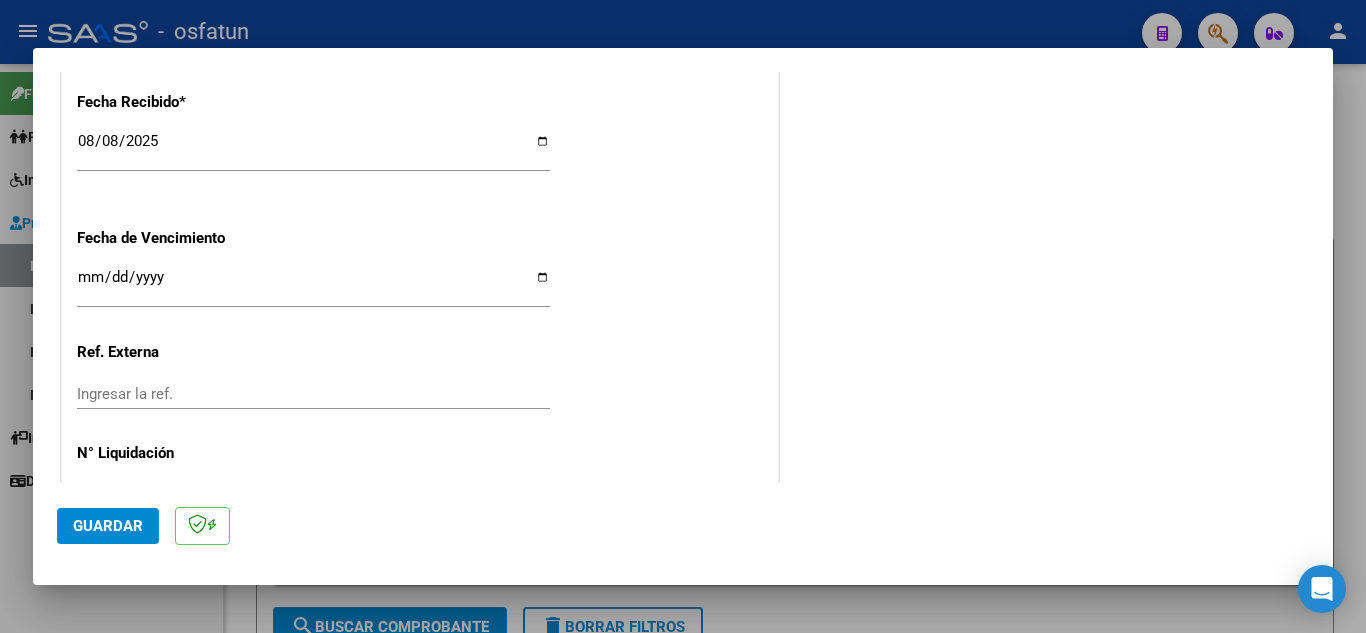 scroll, scrollTop: 1500, scrollLeft: 0, axis: vertical 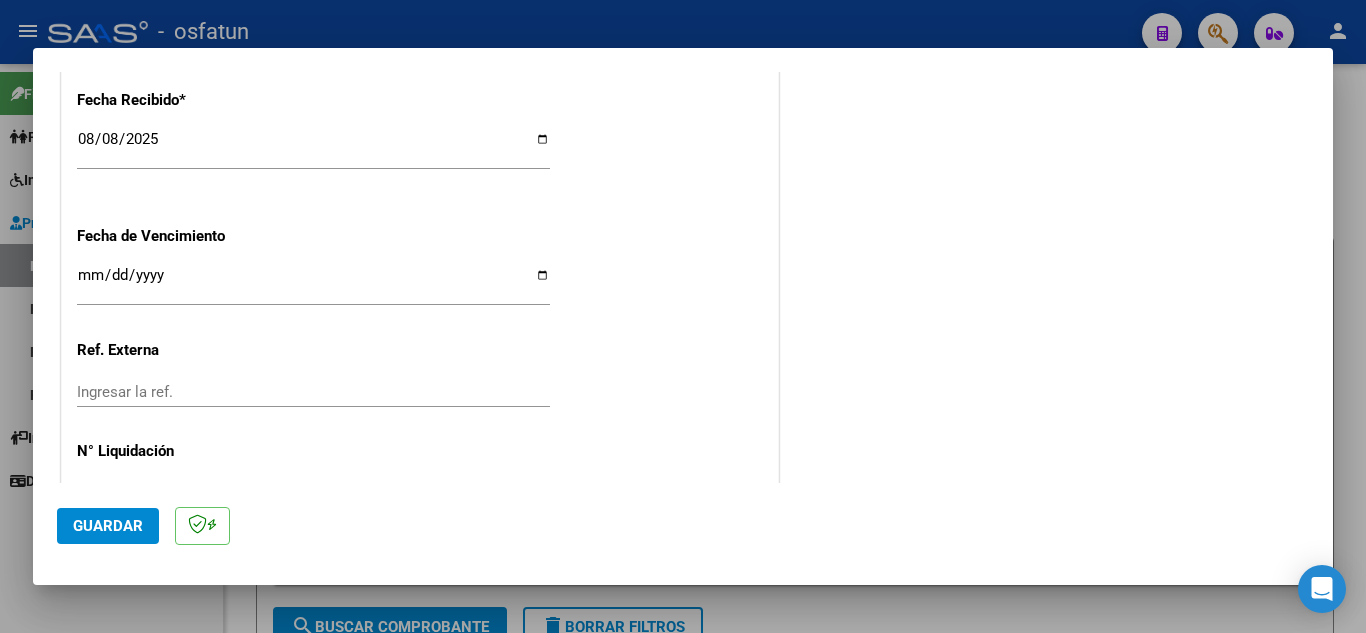 type on "202507" 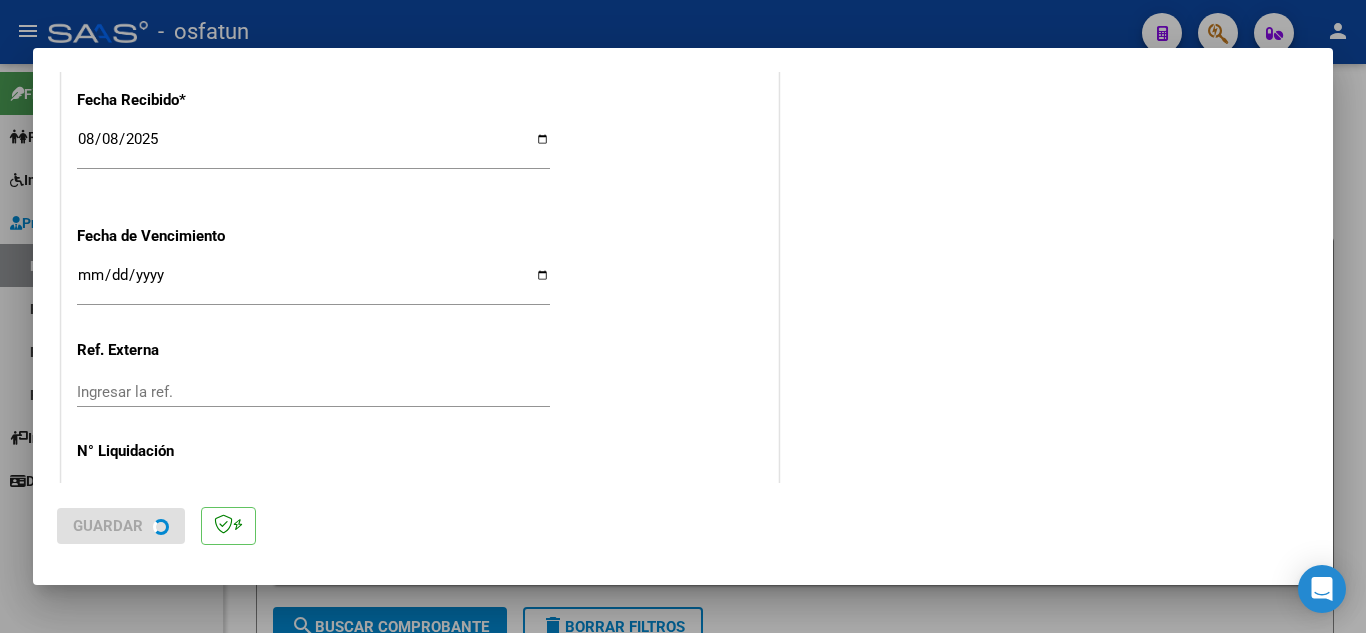 scroll, scrollTop: 0, scrollLeft: 0, axis: both 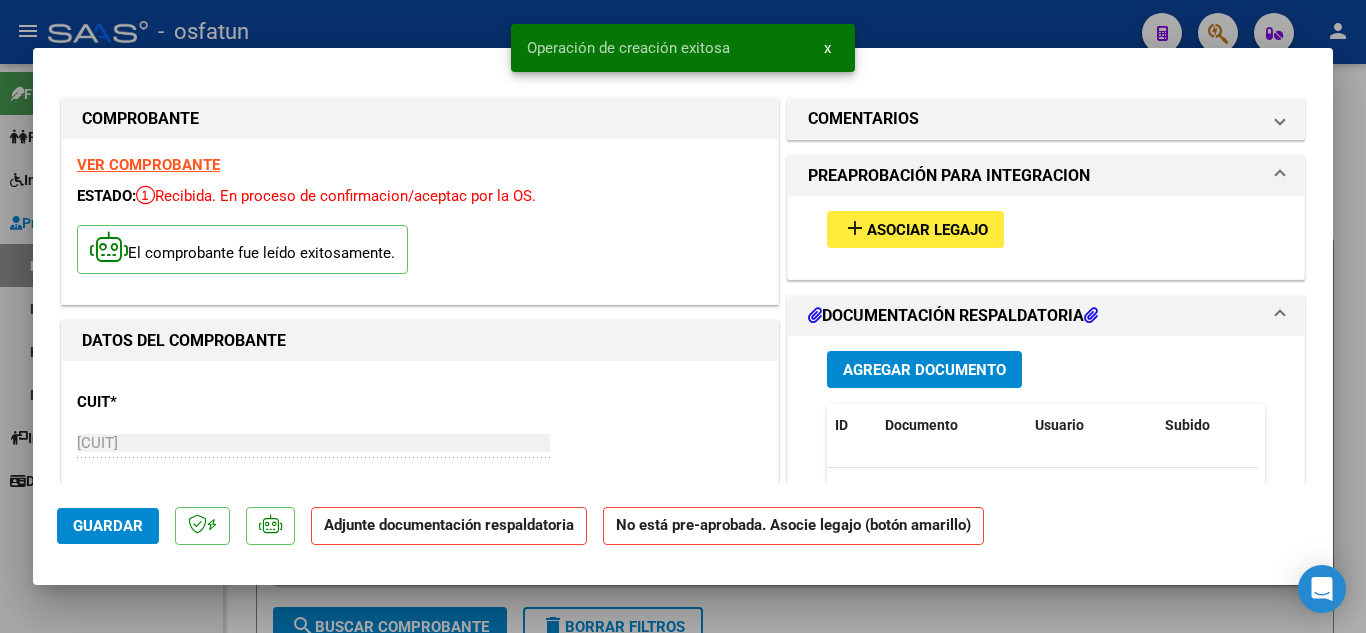 click on "Asociar Legajo" at bounding box center (927, 230) 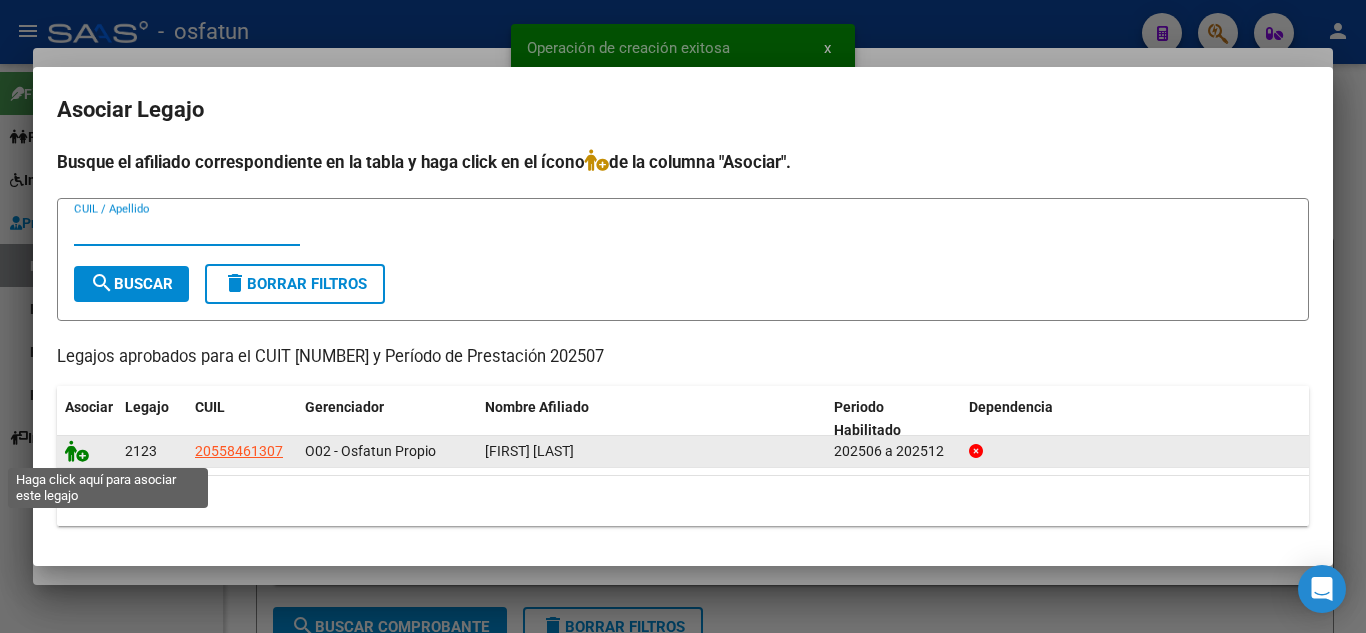 click 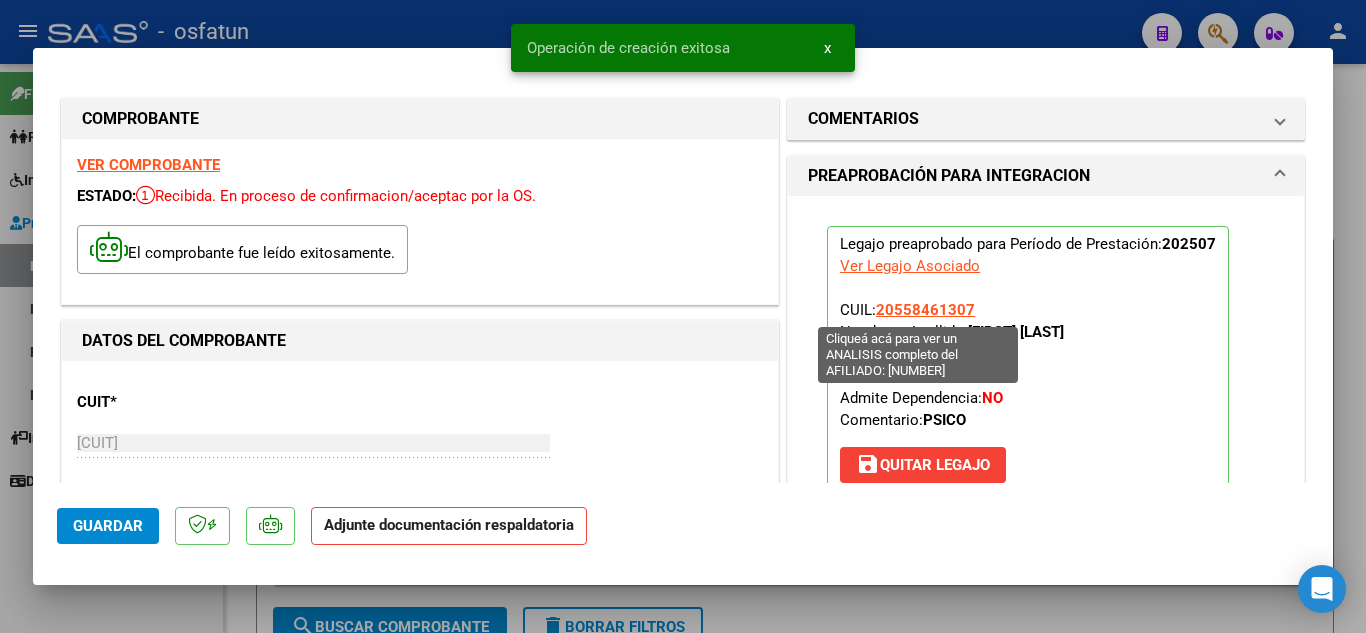 scroll, scrollTop: 400, scrollLeft: 0, axis: vertical 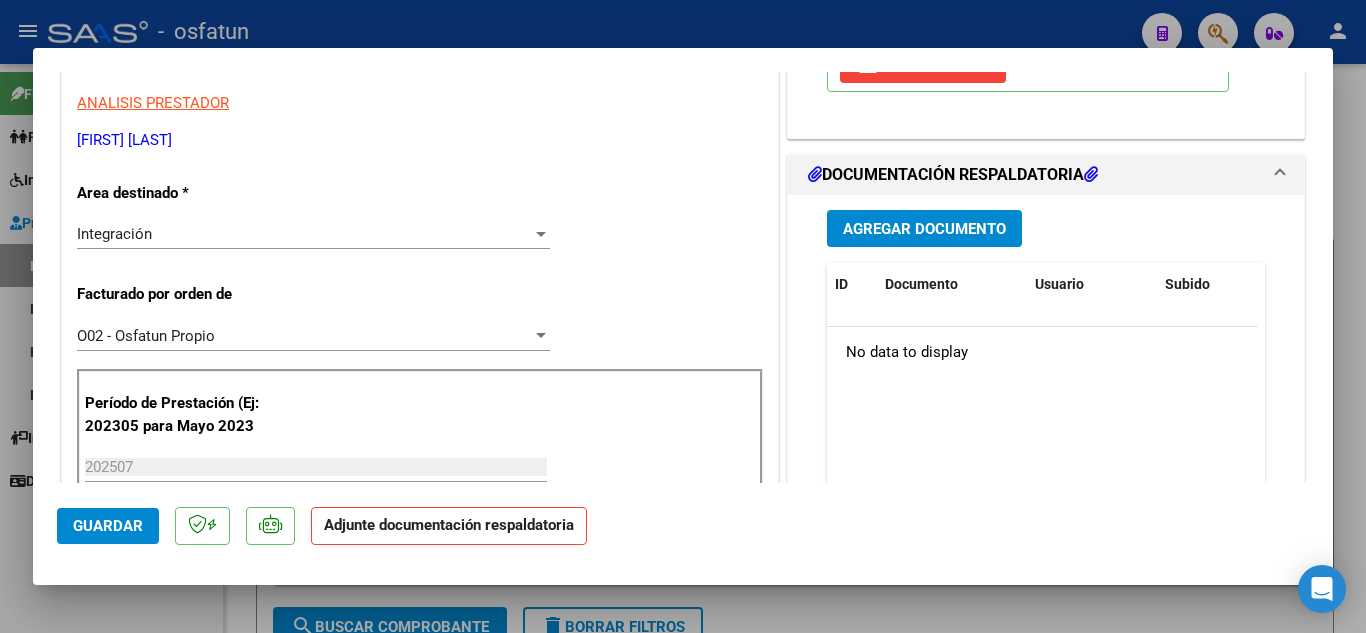 click on "Agregar Documento" at bounding box center (924, 229) 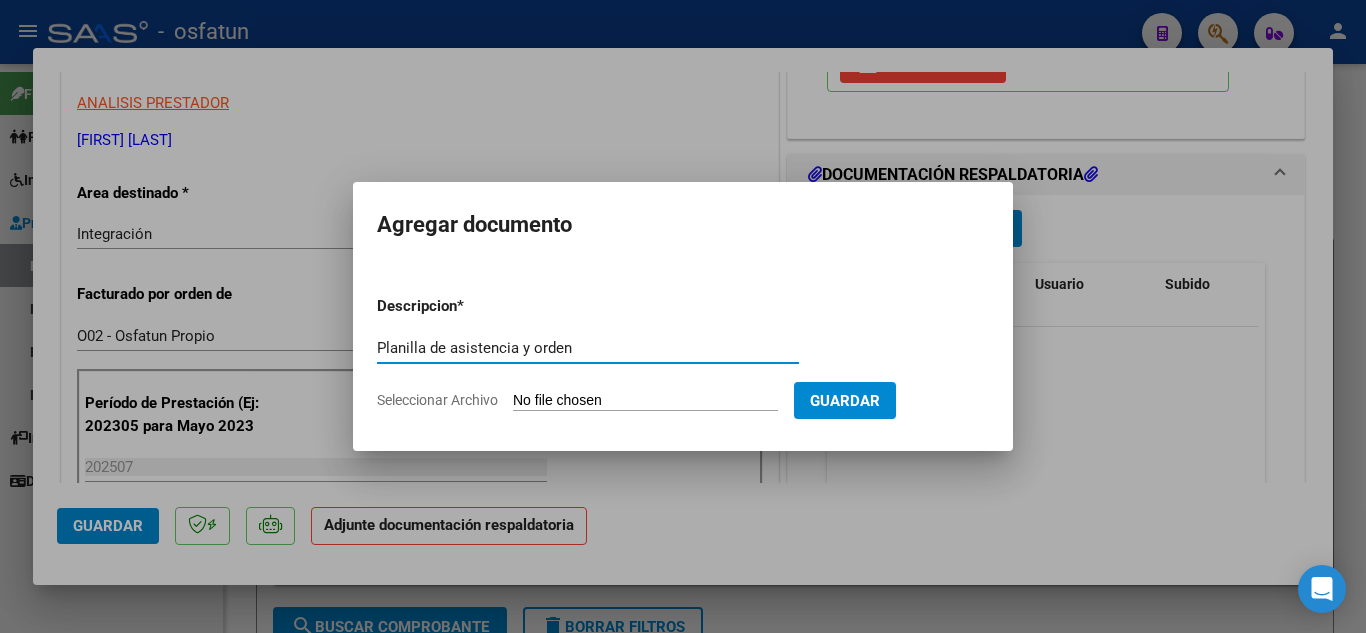 type on "Planilla de asistencia y orden" 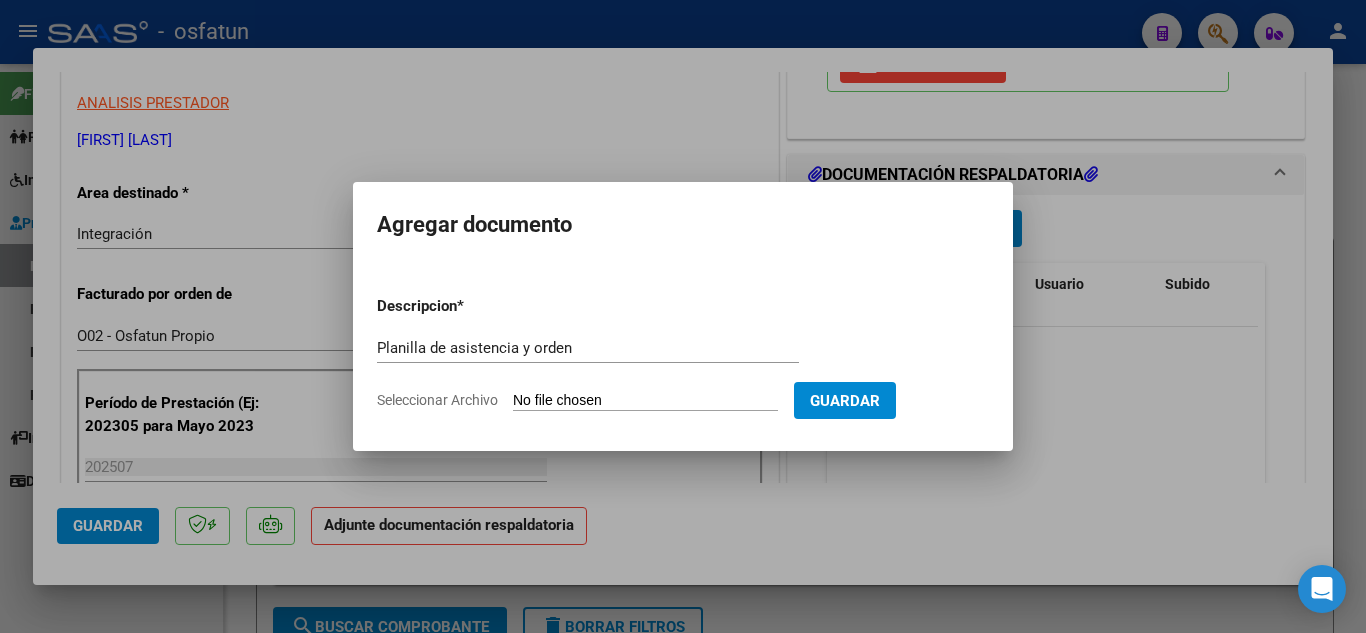 click on "Seleccionar Archivo" at bounding box center (645, 401) 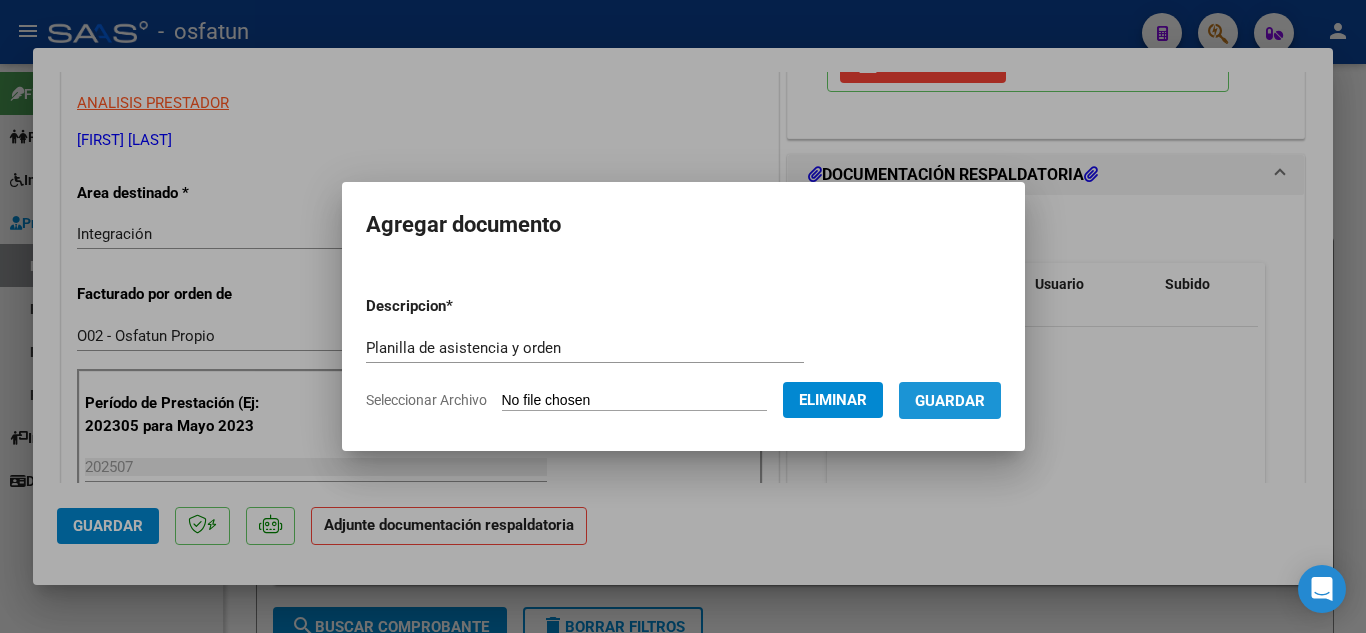 click on "Guardar" at bounding box center [950, 400] 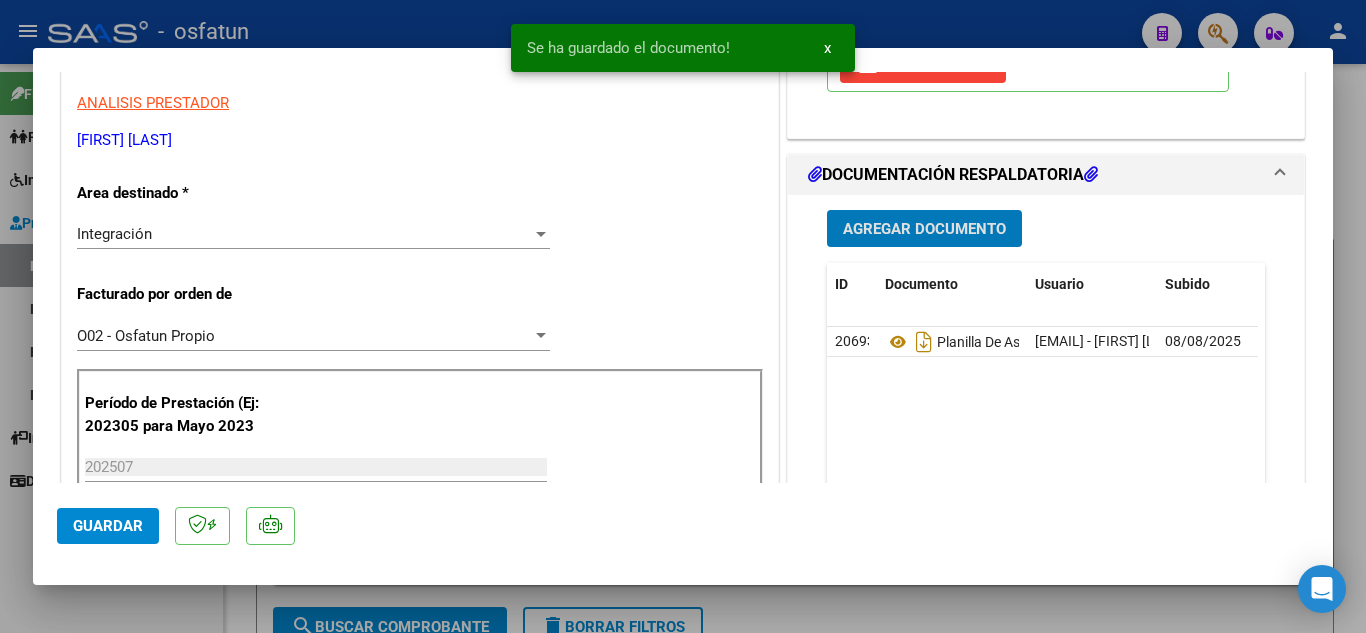 click on "Guardar" 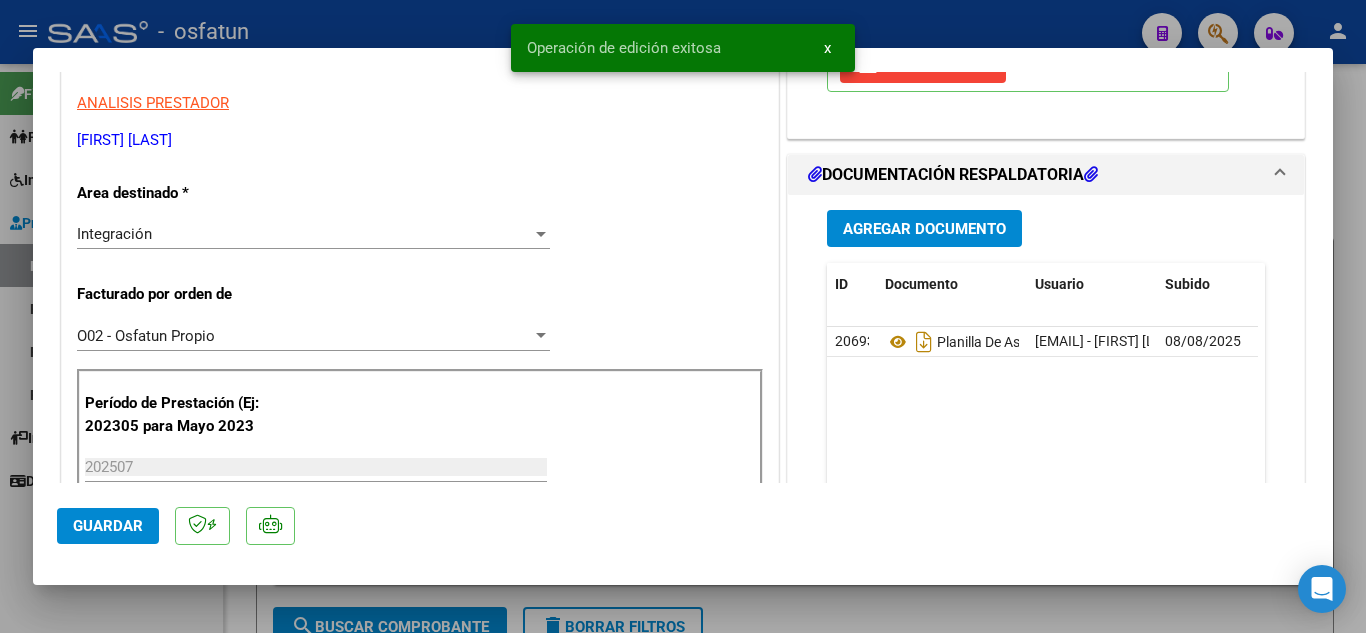 click at bounding box center (683, 316) 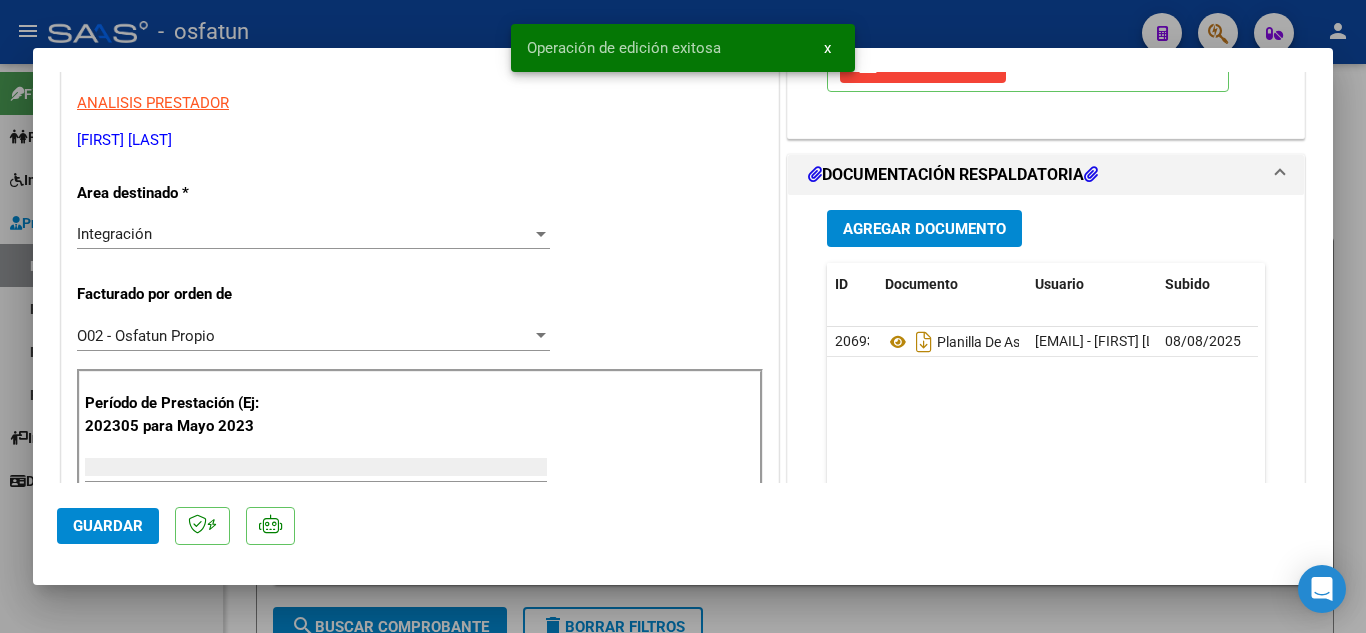 scroll, scrollTop: 339, scrollLeft: 0, axis: vertical 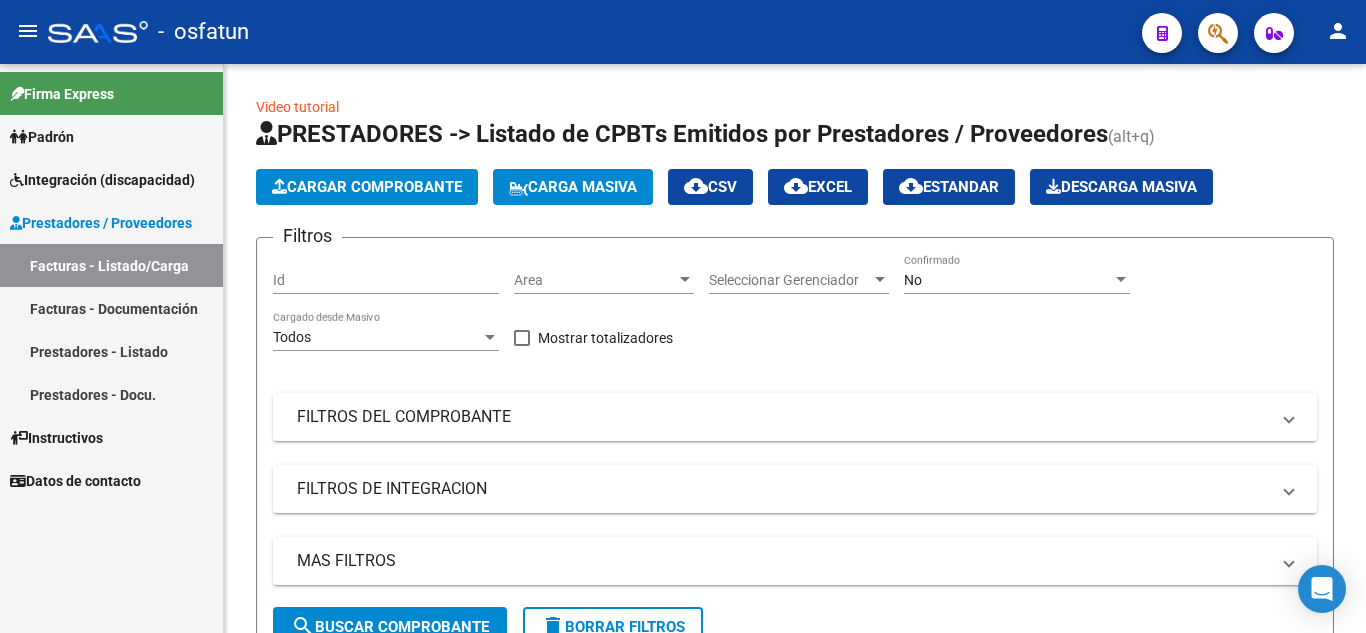 click on "Facturas - Documentación" at bounding box center (111, 308) 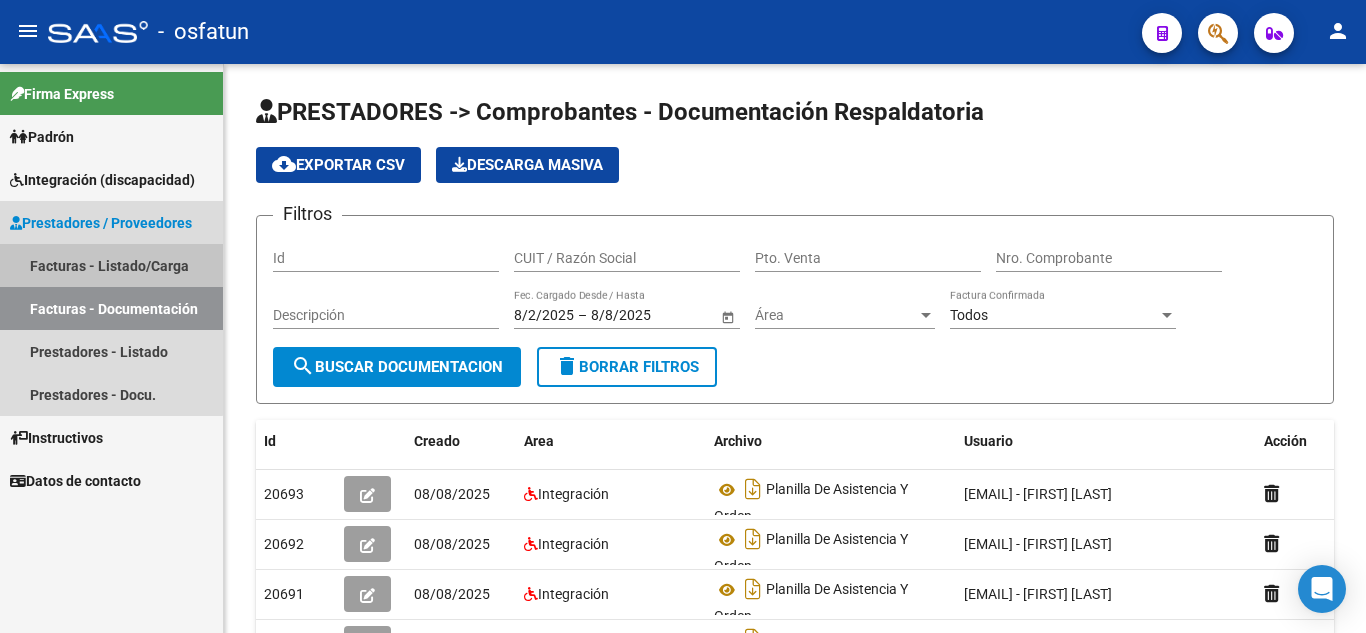 click on "Facturas - Listado/Carga" at bounding box center [111, 265] 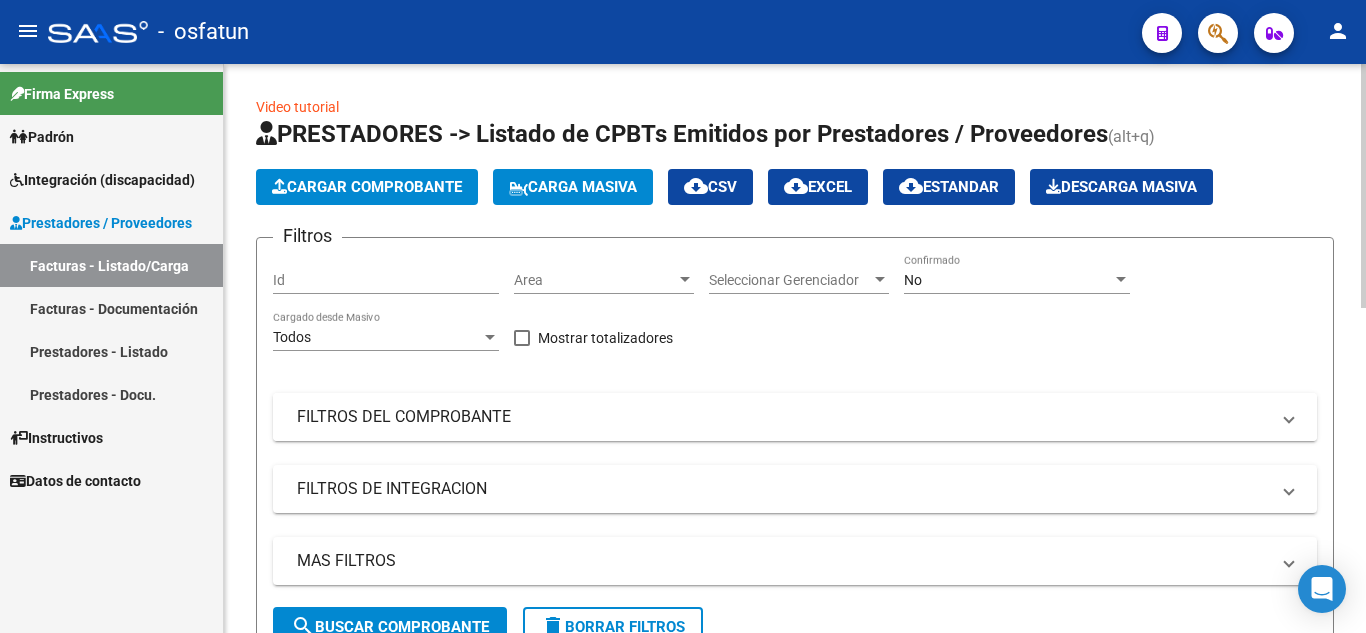 click on "FILTROS DEL COMPROBANTE" at bounding box center (783, 417) 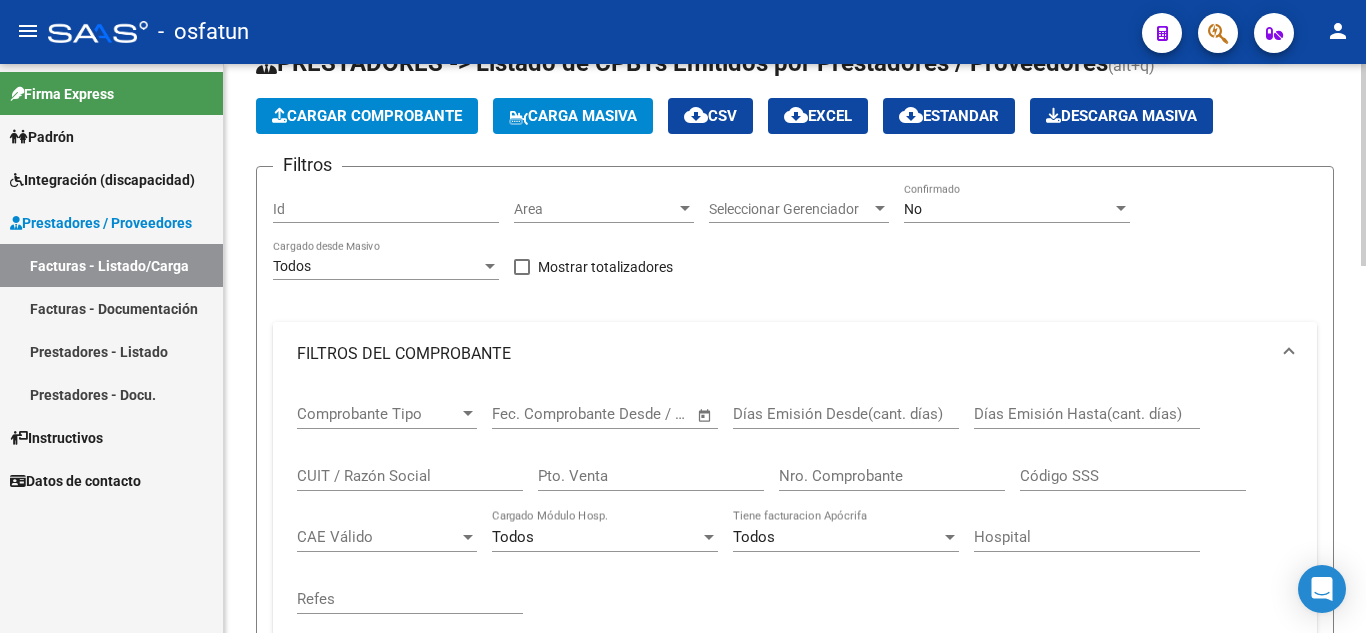 scroll, scrollTop: 100, scrollLeft: 0, axis: vertical 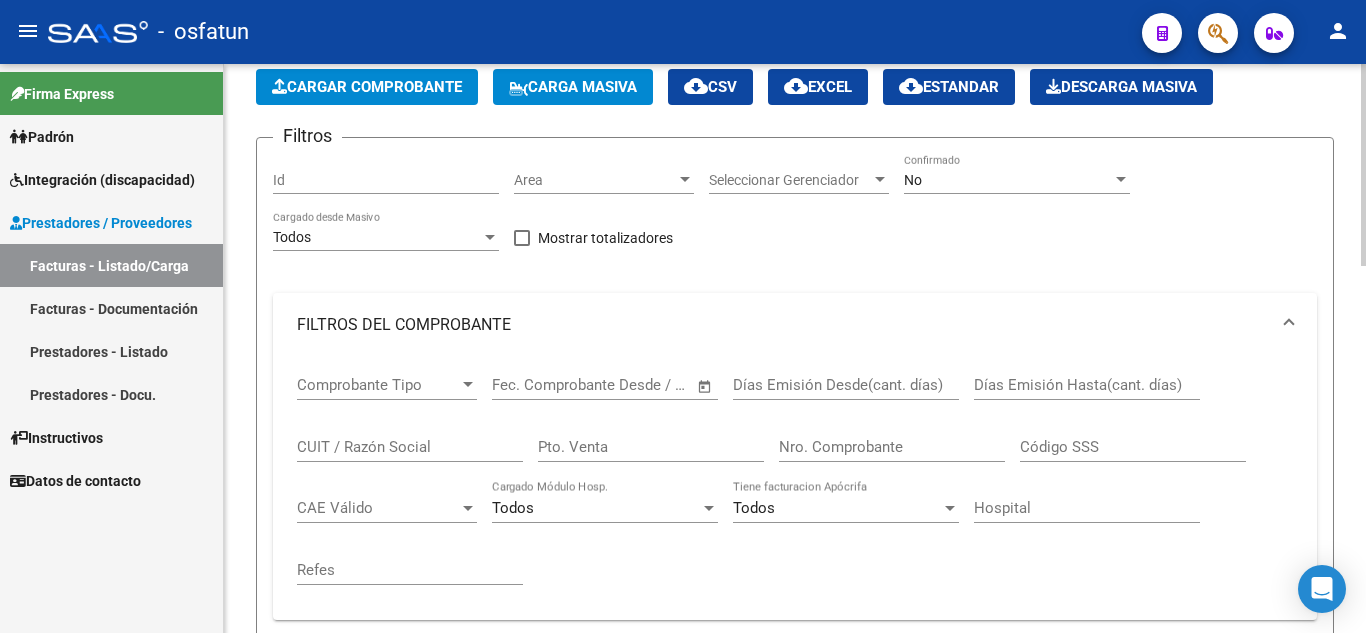 click on "CUIT / Razón Social" at bounding box center (410, 447) 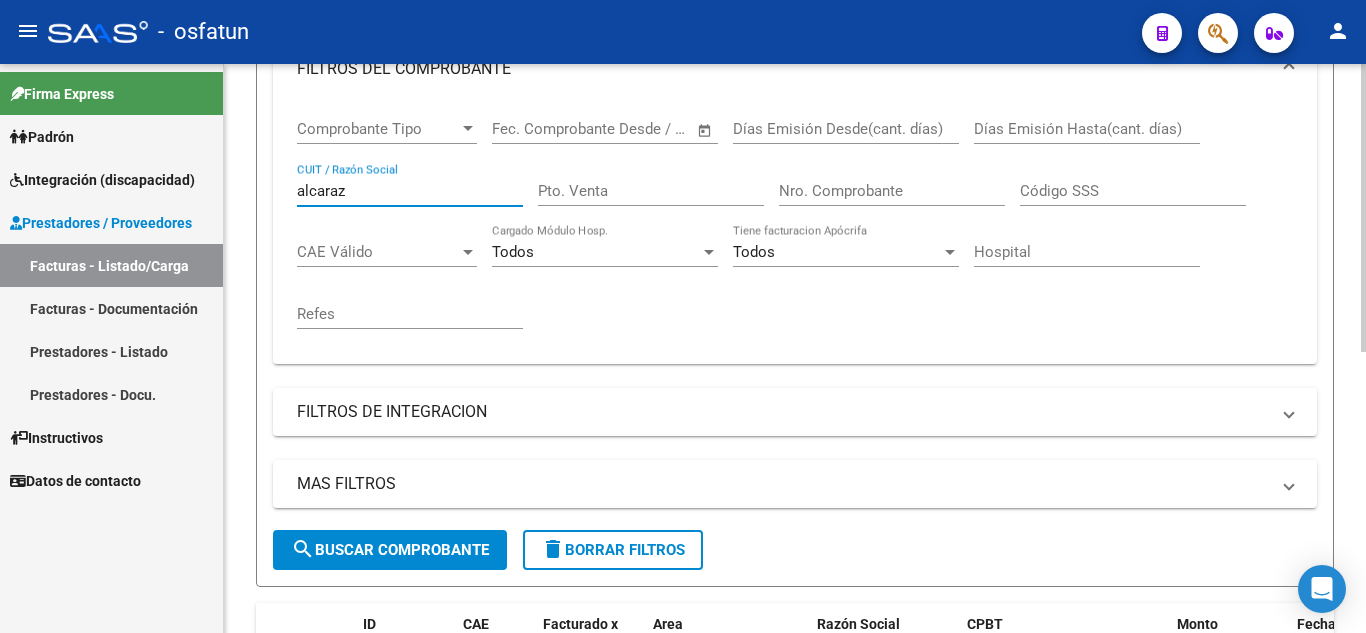 scroll, scrollTop: 355, scrollLeft: 0, axis: vertical 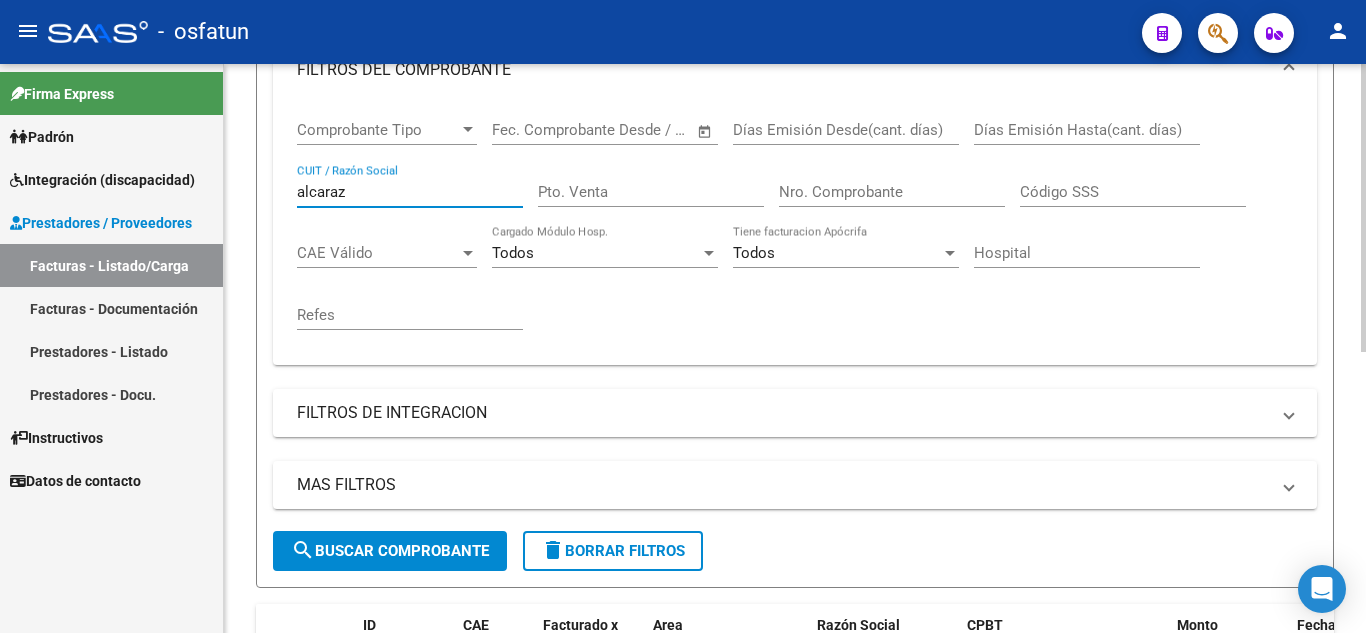 type on "alcaraz" 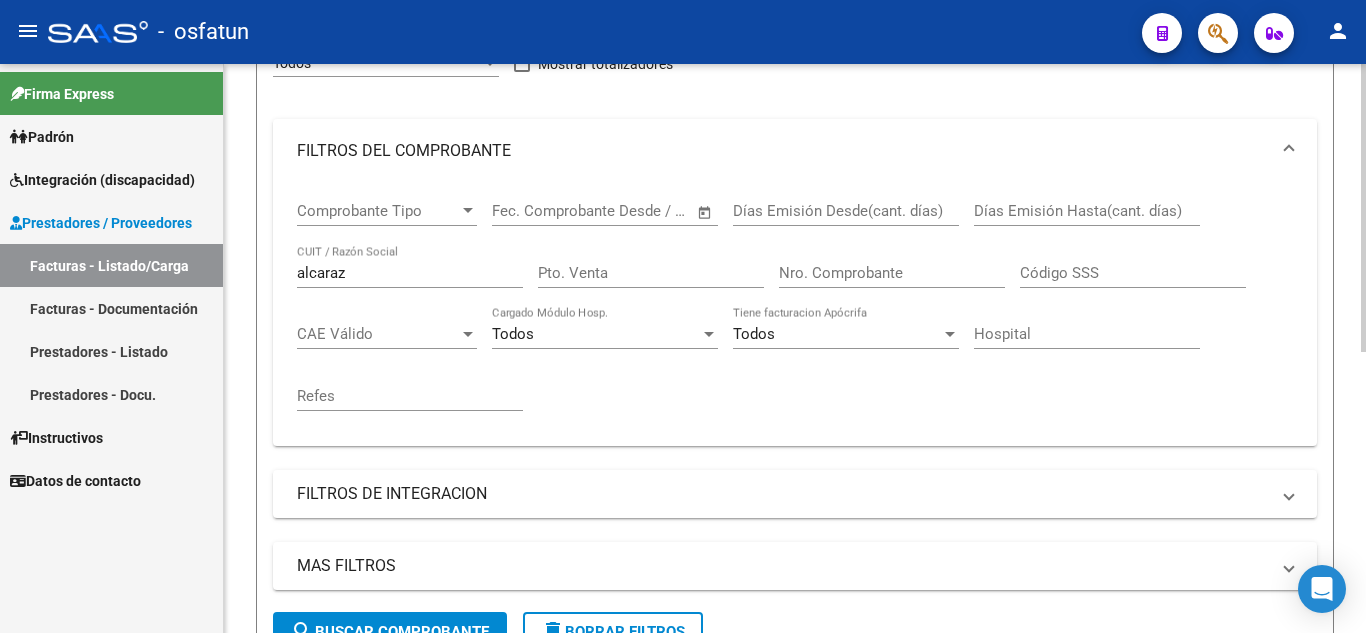 scroll, scrollTop: 155, scrollLeft: 0, axis: vertical 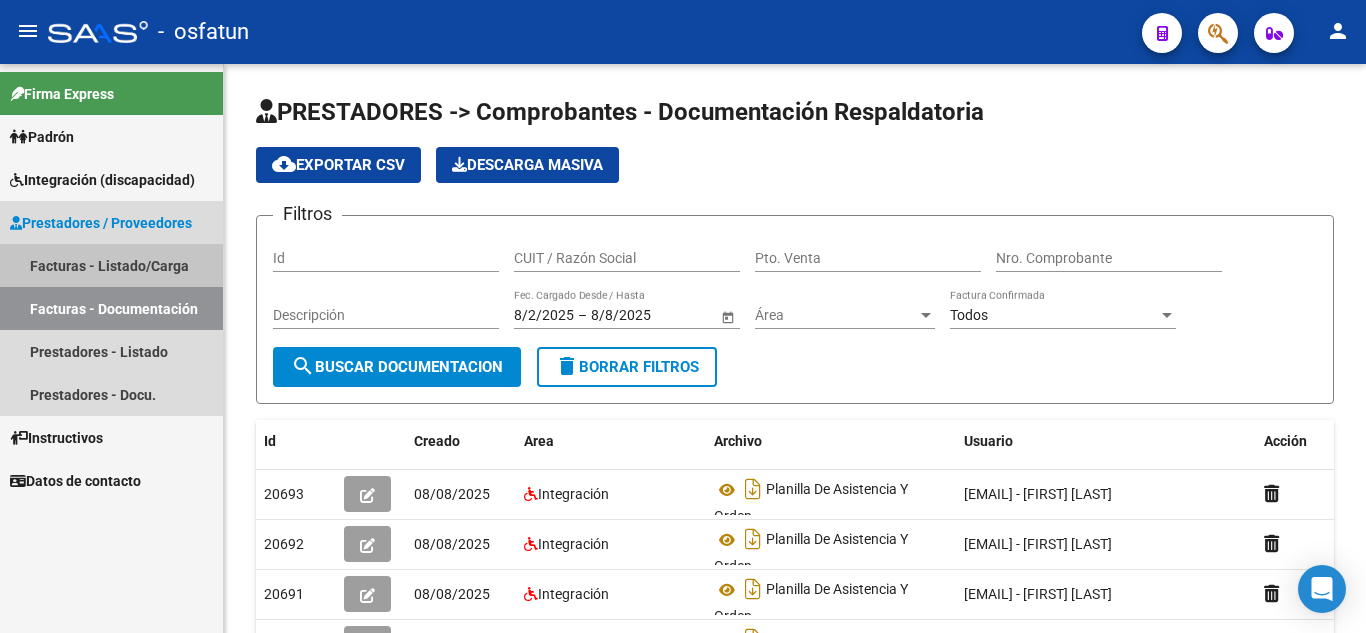click on "Facturas - Listado/Carga" at bounding box center (111, 265) 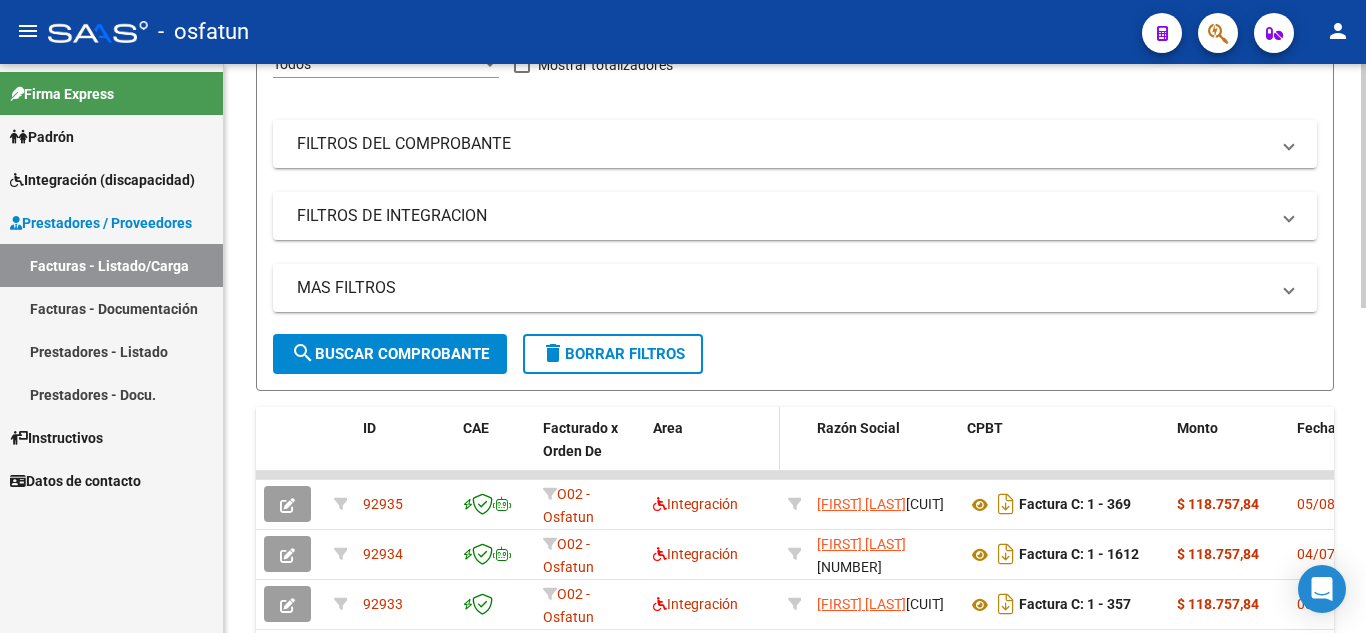 scroll, scrollTop: 300, scrollLeft: 0, axis: vertical 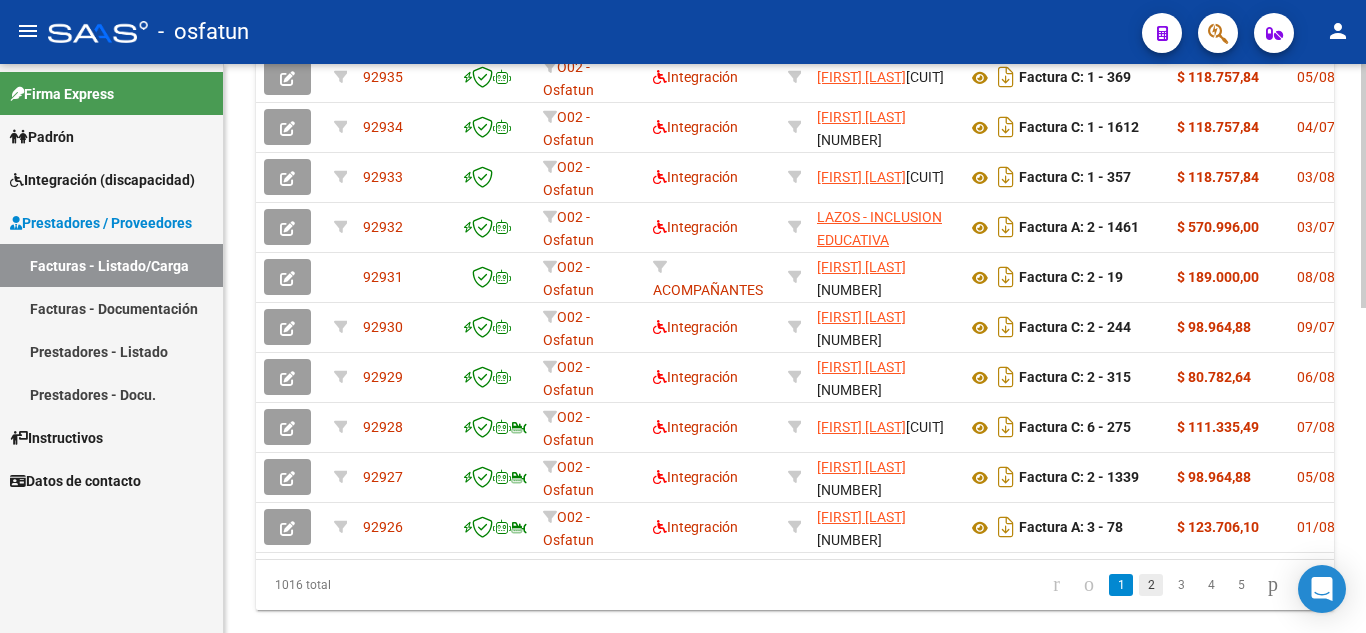 click on "2" 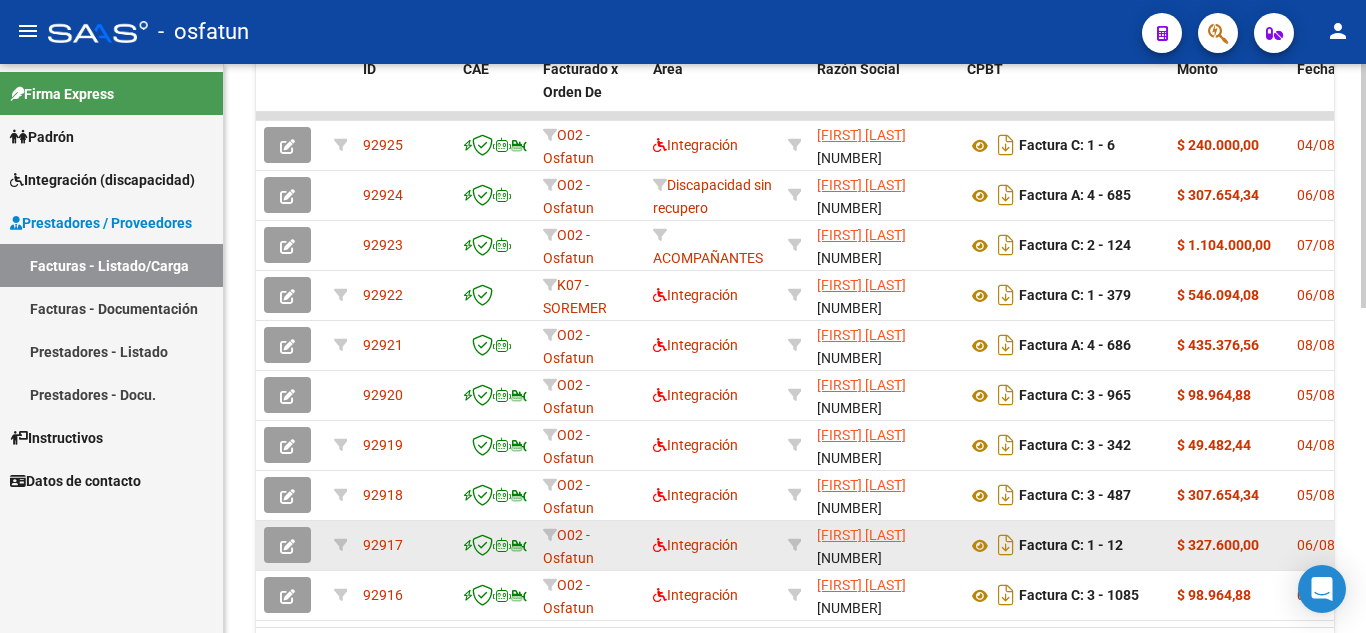 scroll, scrollTop: 600, scrollLeft: 0, axis: vertical 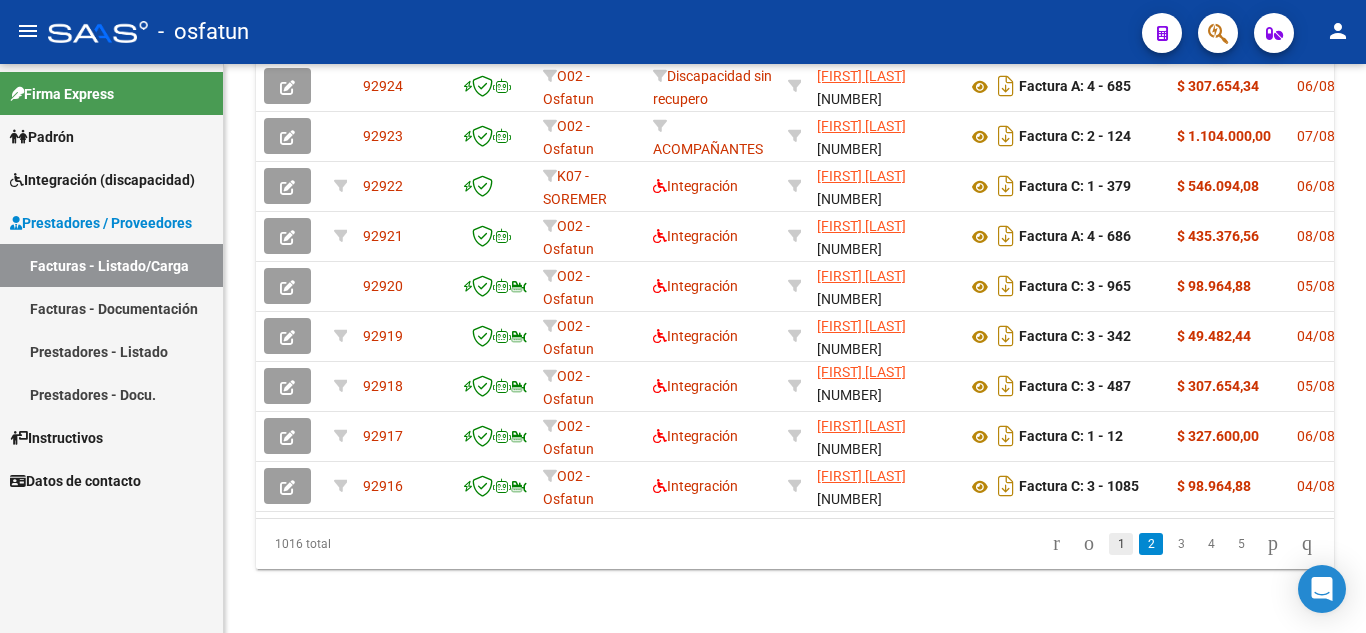 click on "1" 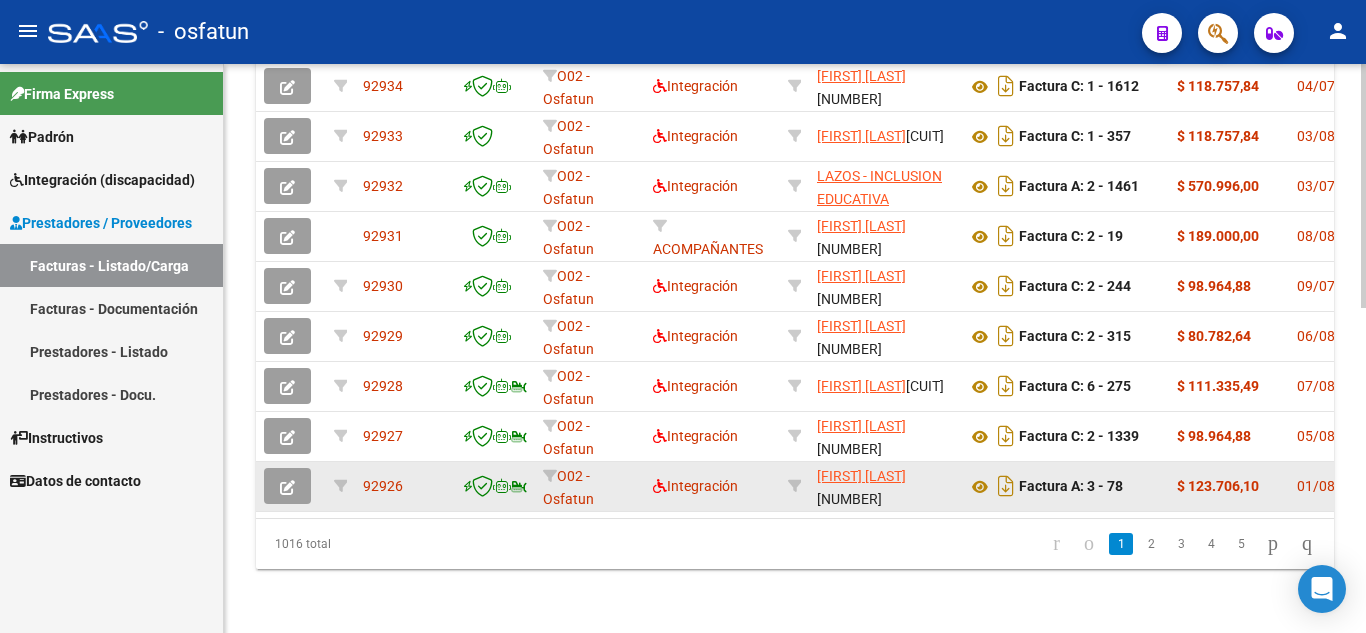 scroll, scrollTop: 657, scrollLeft: 0, axis: vertical 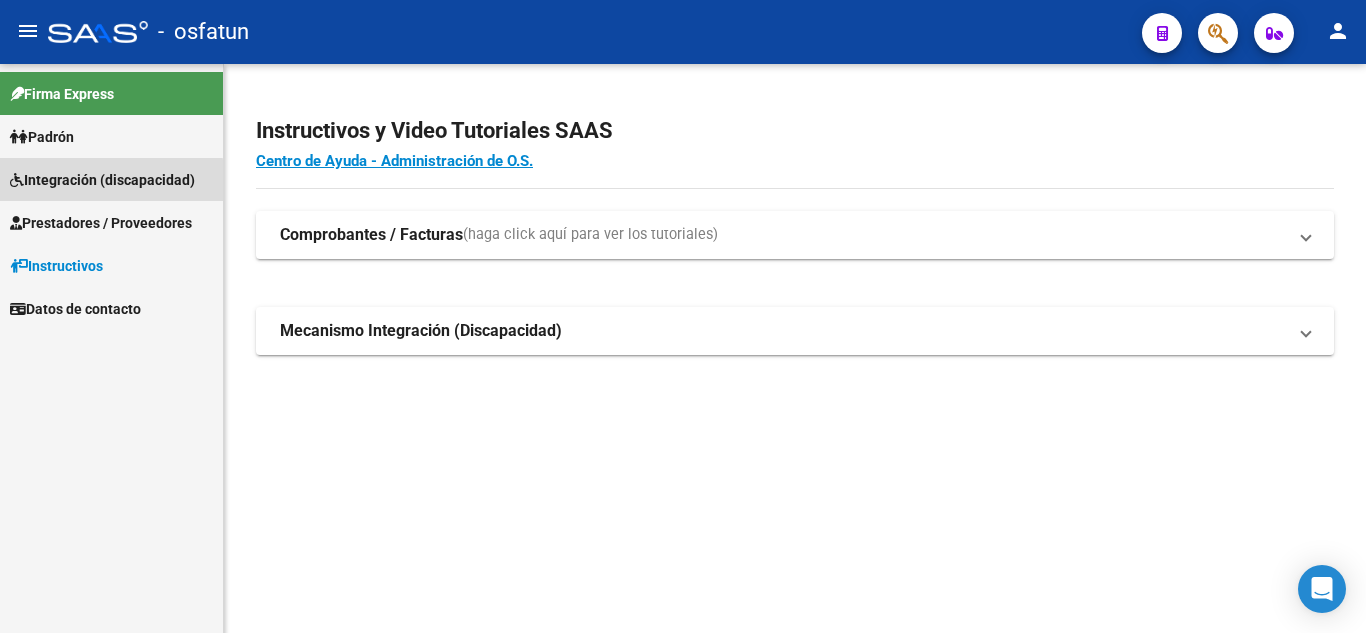 click on "Integración (discapacidad)" at bounding box center (102, 180) 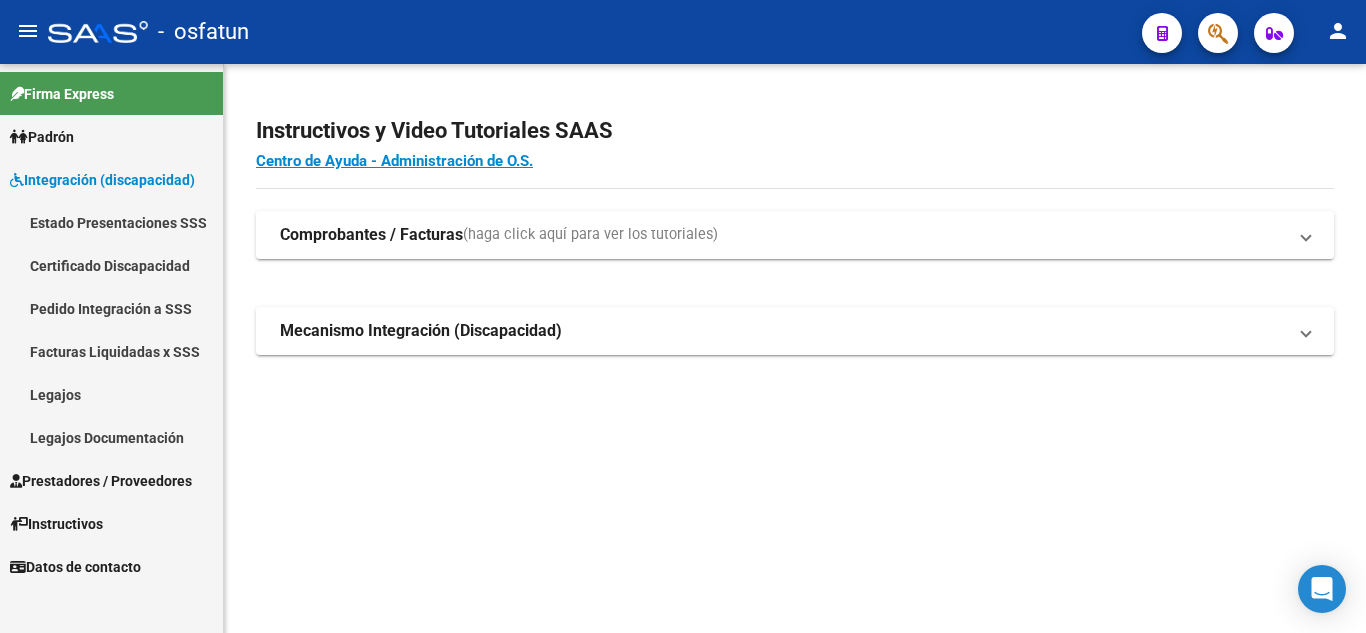 click on "Legajos" at bounding box center [111, 394] 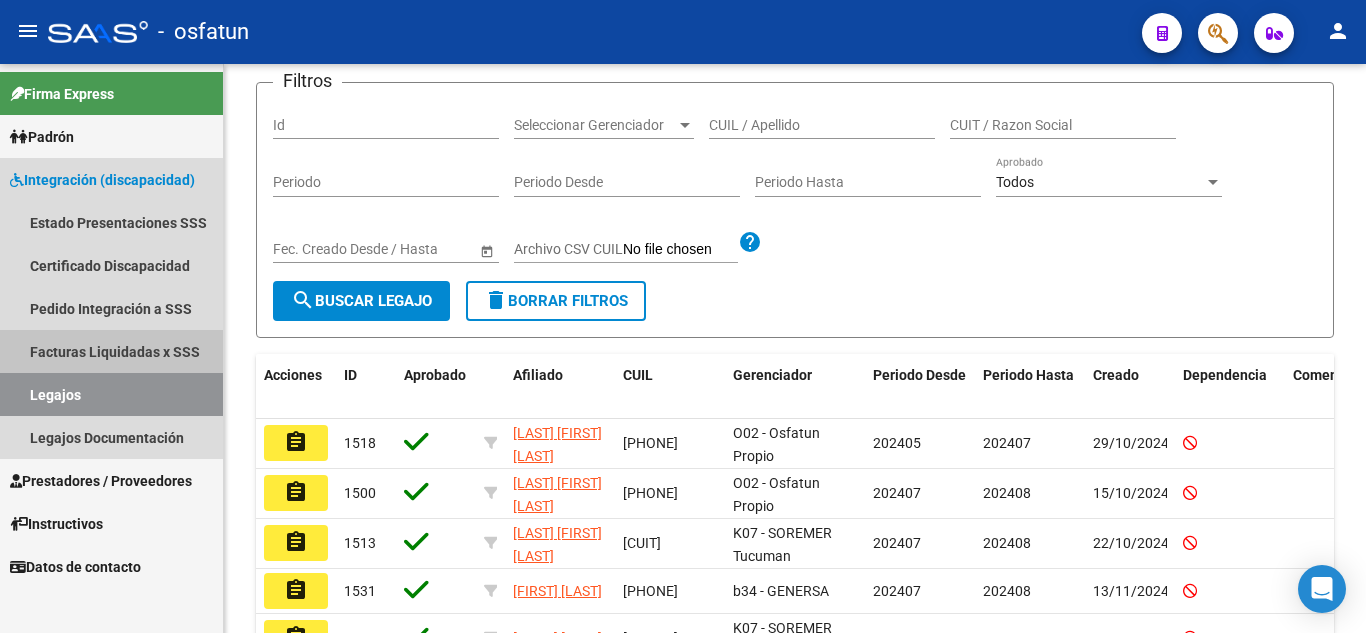 click on "Facturas Liquidadas x SSS" at bounding box center (111, 351) 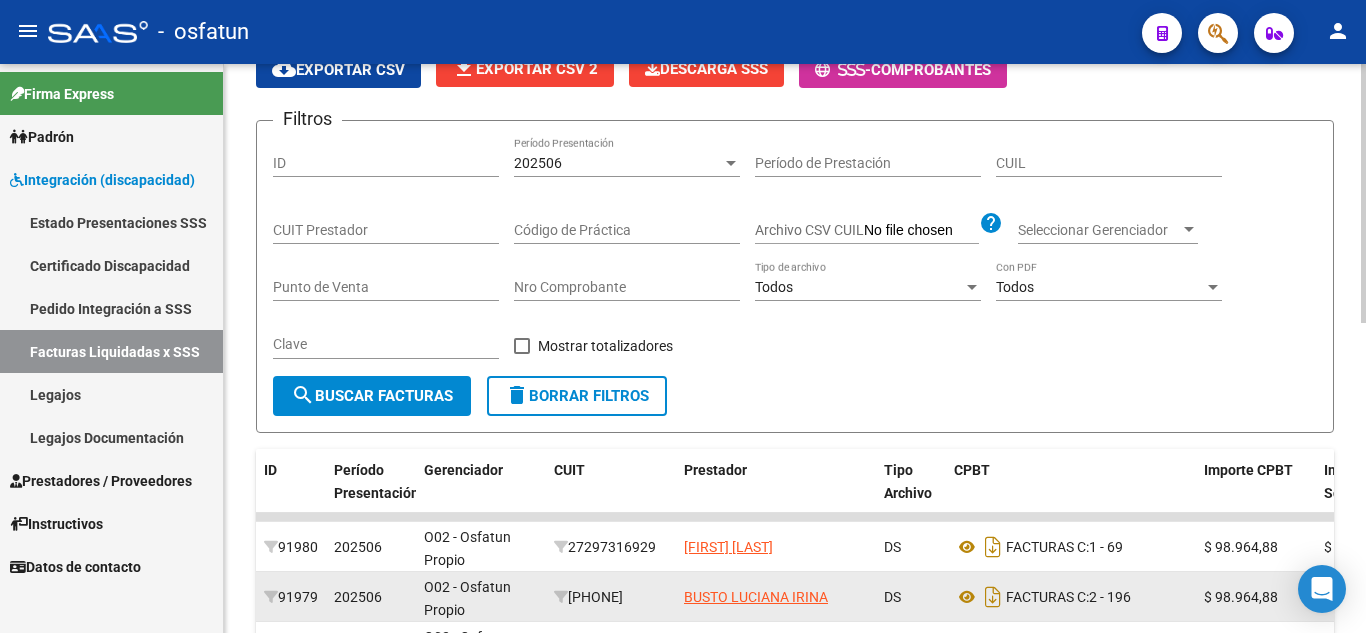 scroll, scrollTop: 200, scrollLeft: 0, axis: vertical 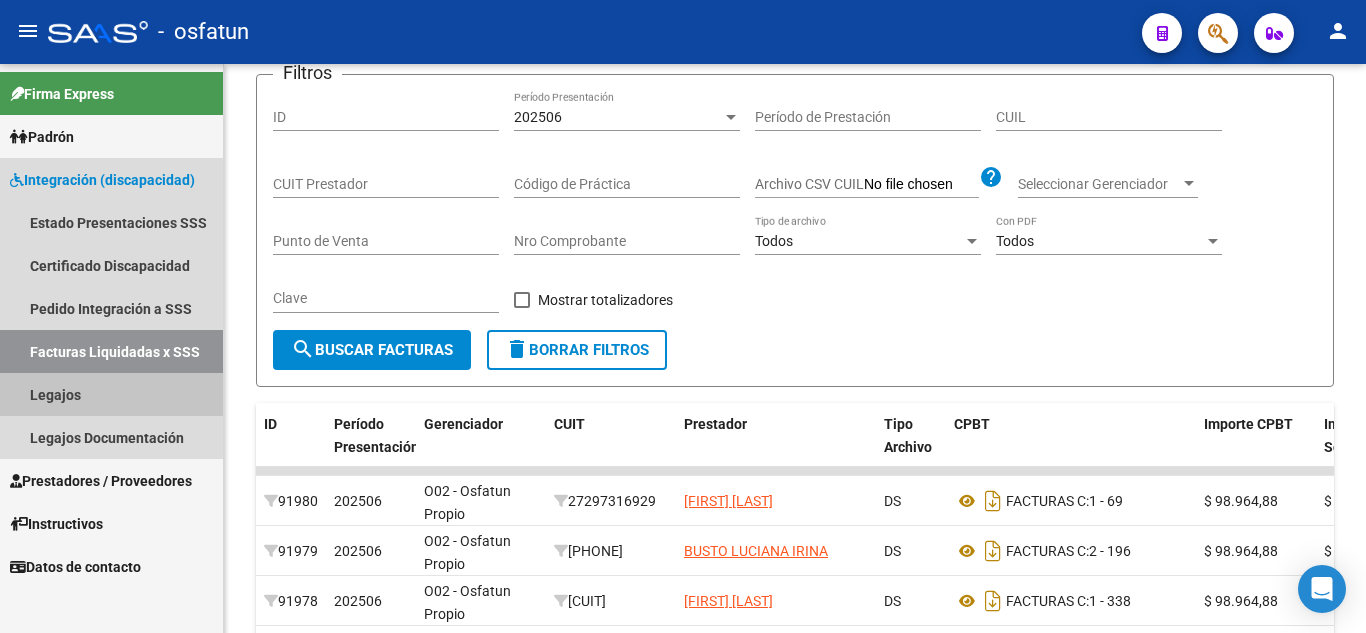 click on "Legajos" at bounding box center (111, 394) 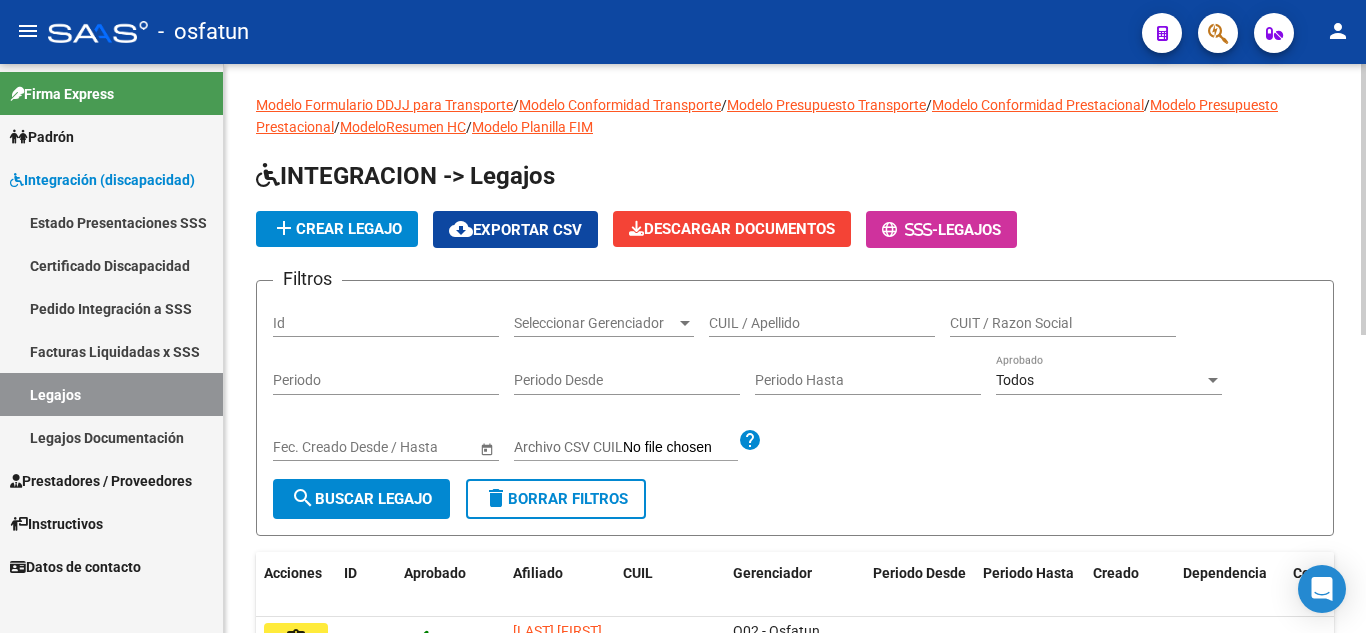 scroll, scrollTop: 0, scrollLeft: 0, axis: both 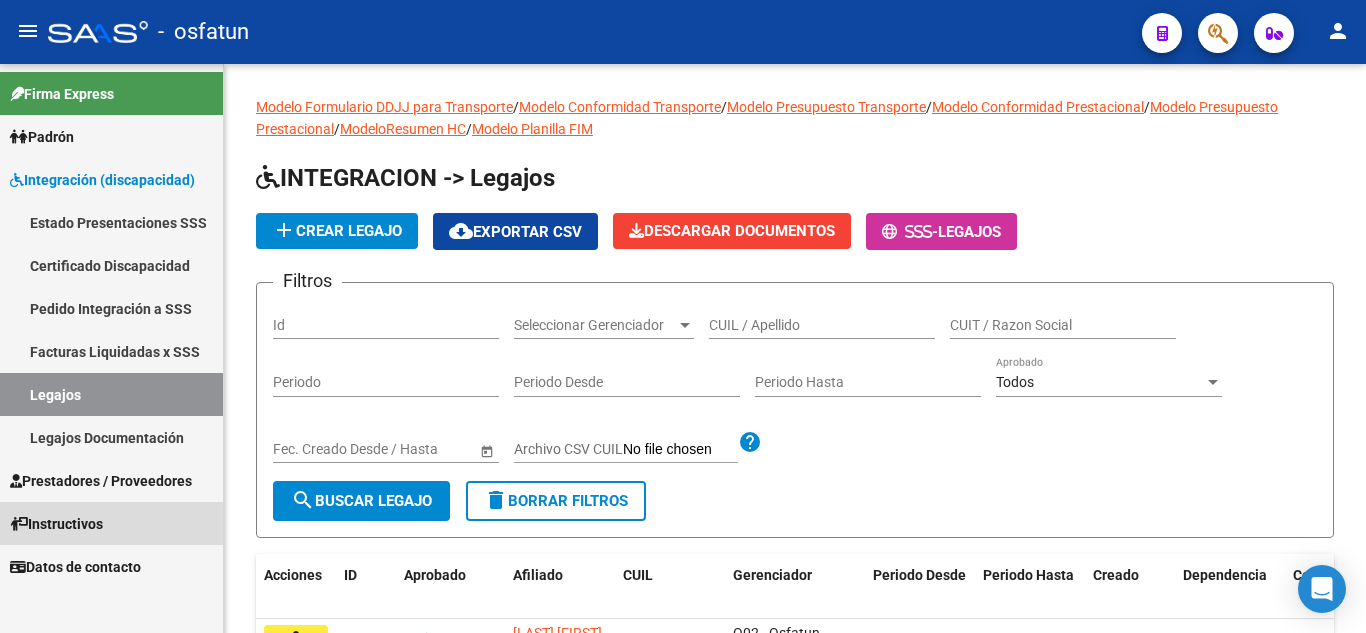 click on "Instructivos" at bounding box center (56, 524) 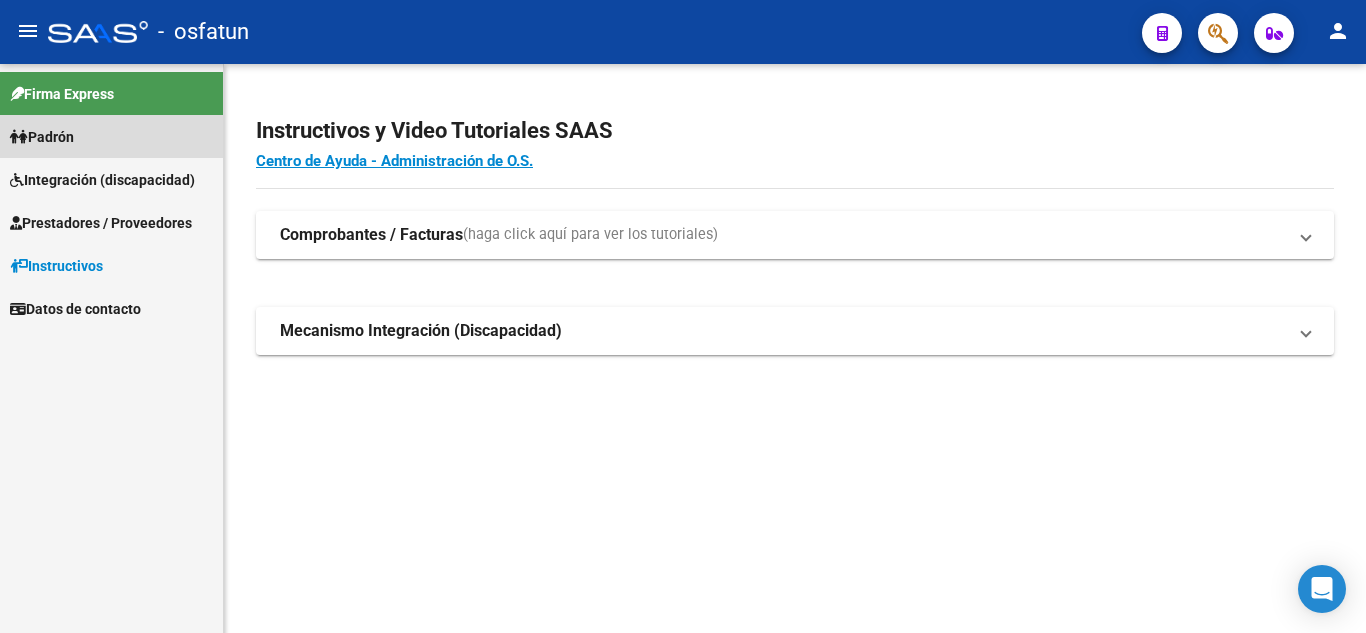 click on "Padrón" at bounding box center [42, 137] 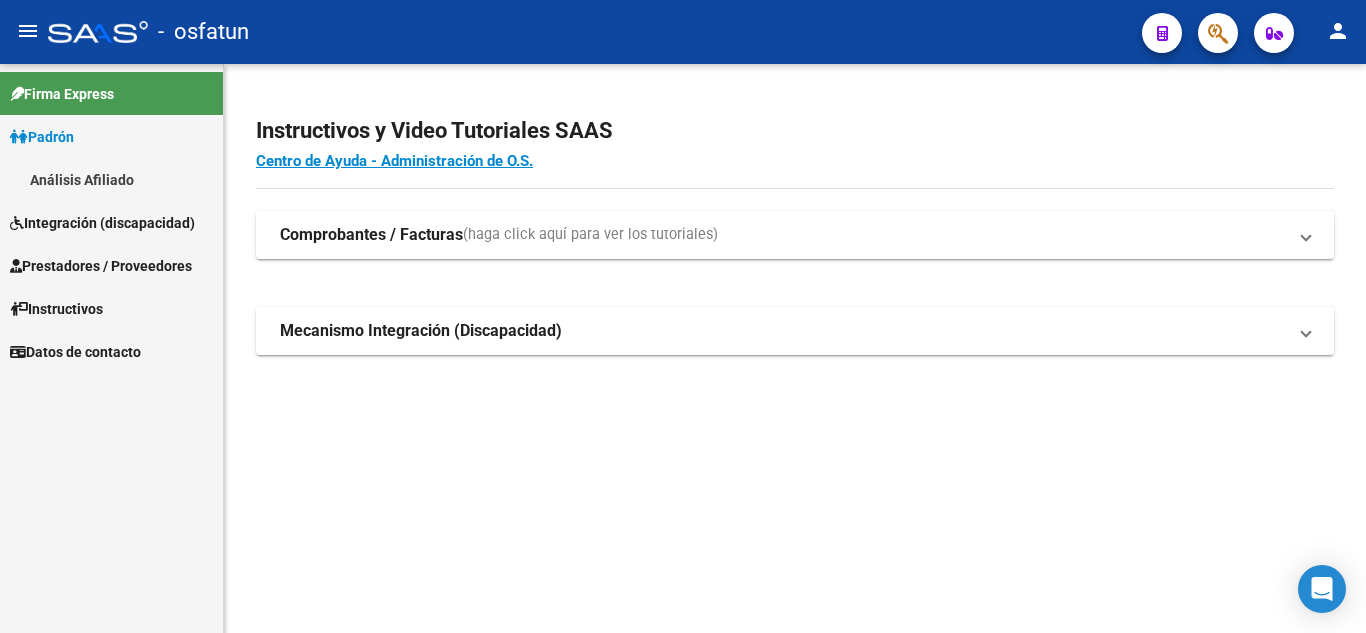 click on "Integración (discapacidad)" at bounding box center (102, 223) 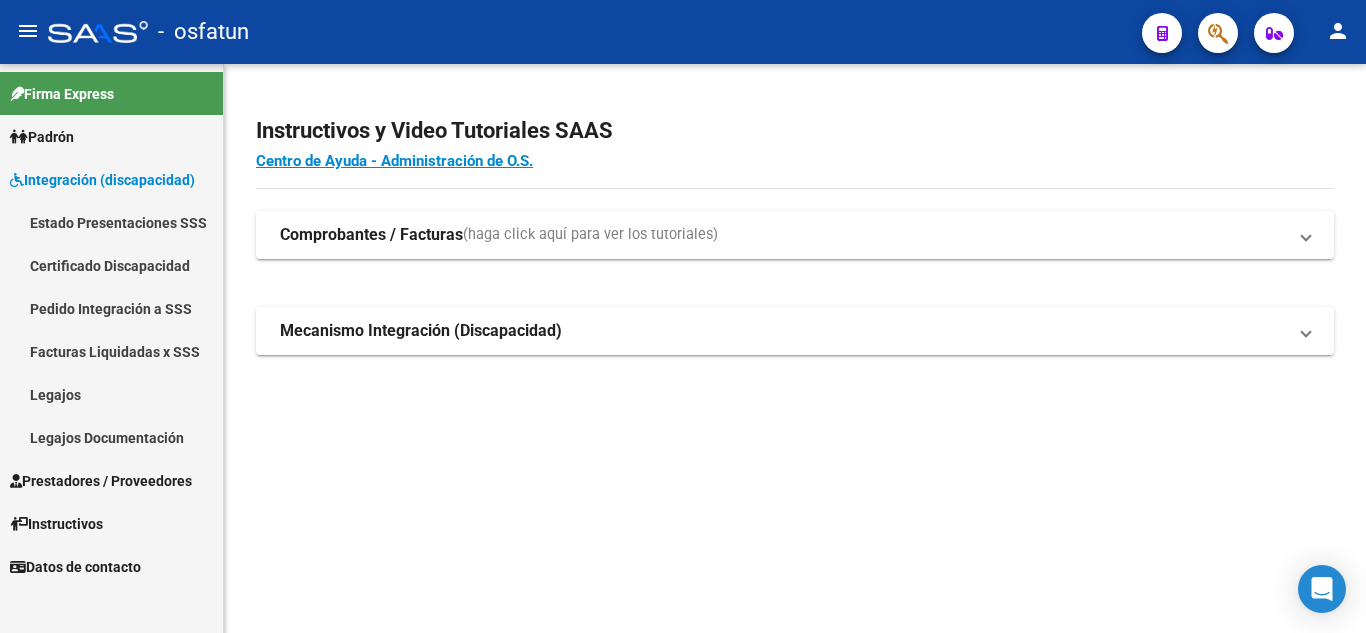 click on "Prestadores / Proveedores" at bounding box center [101, 481] 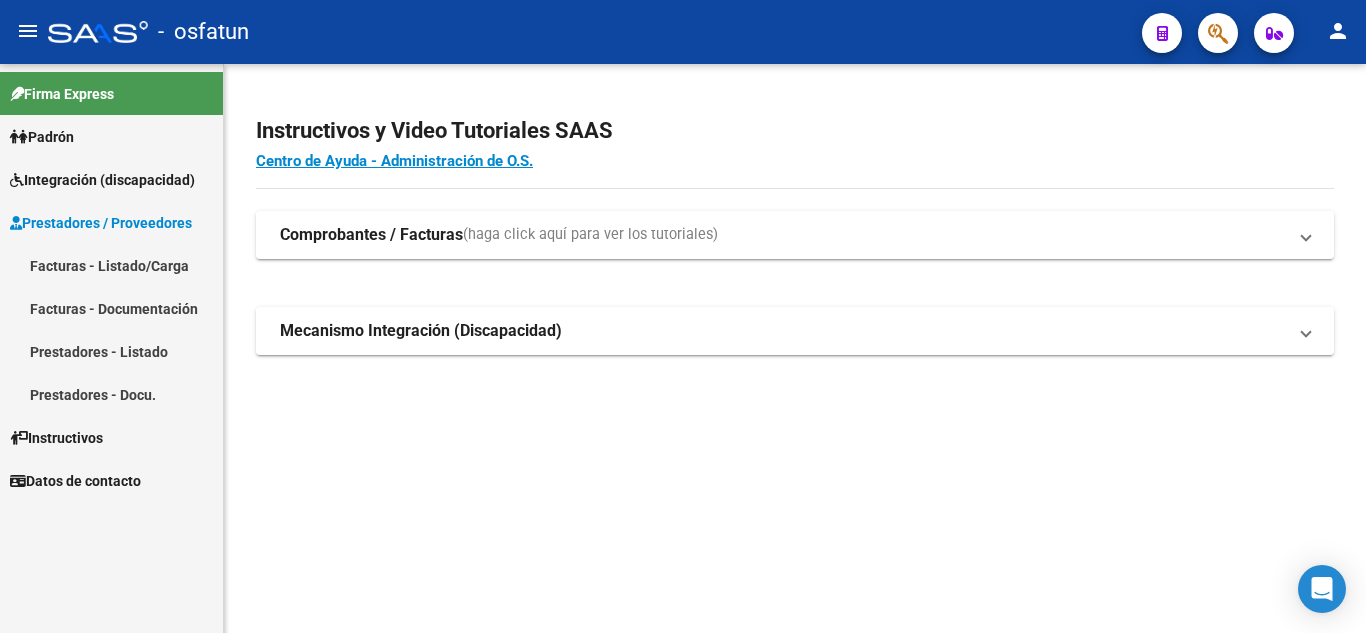 click on "Facturas - Listado/Carga" at bounding box center [111, 265] 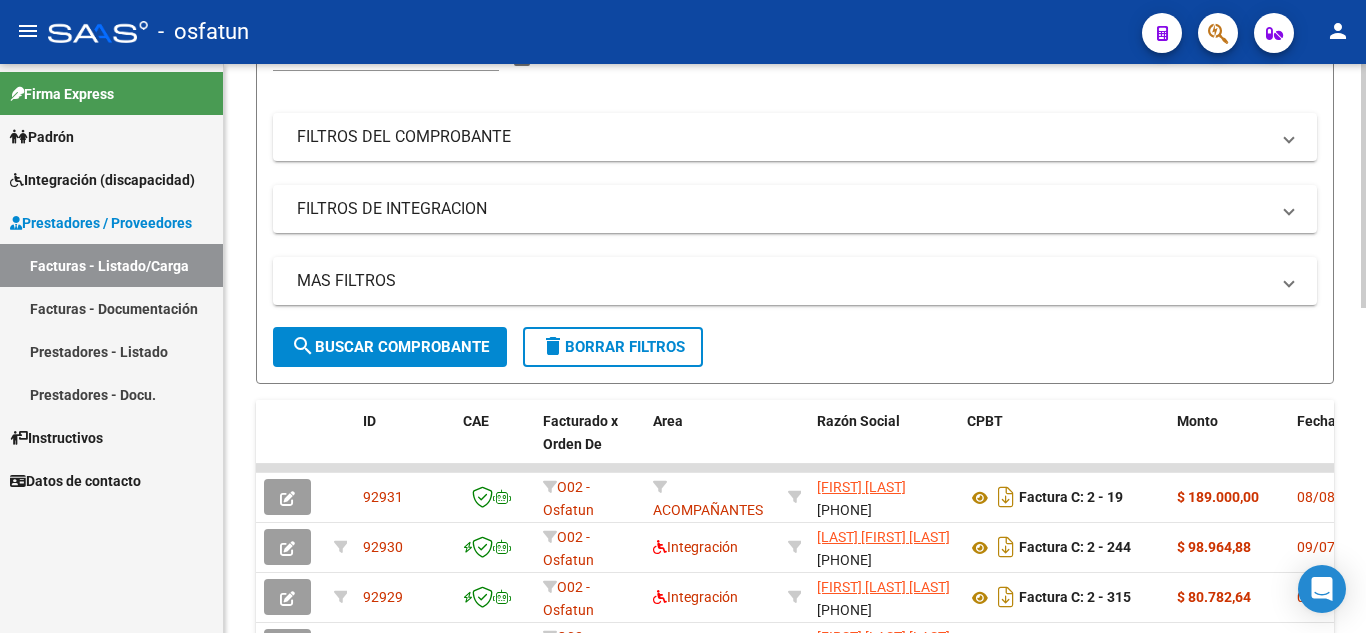 scroll, scrollTop: 300, scrollLeft: 0, axis: vertical 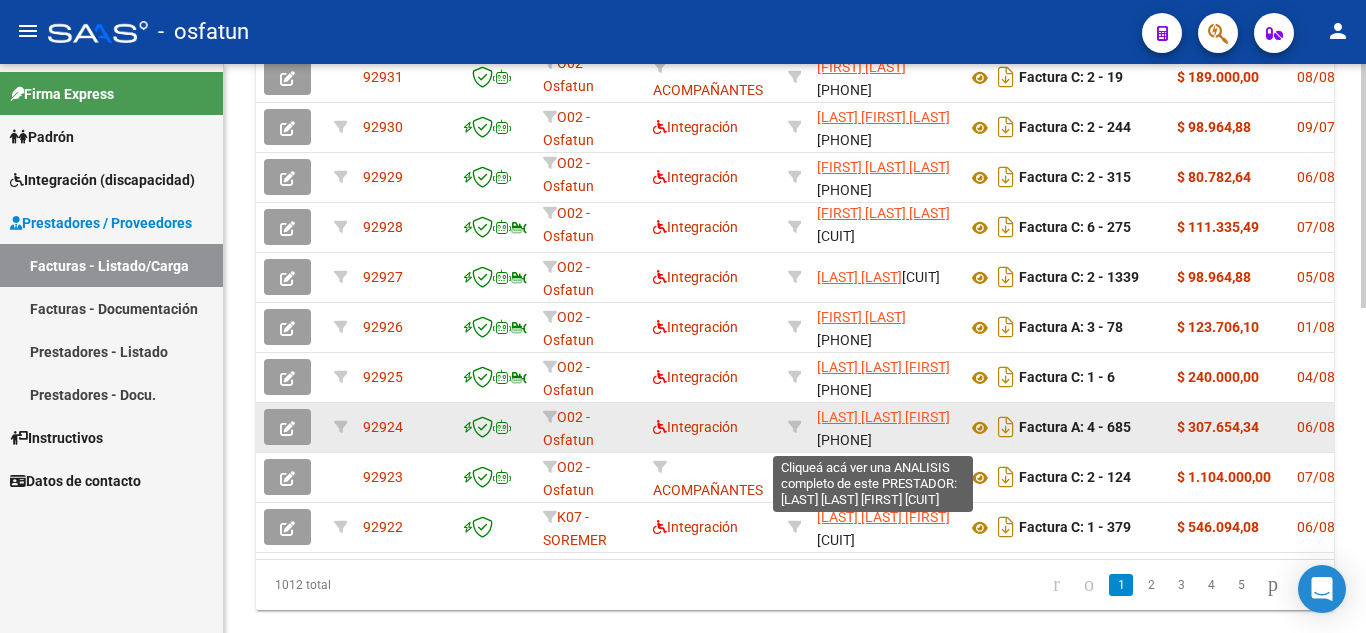 click on "[FIRST] [LAST]" 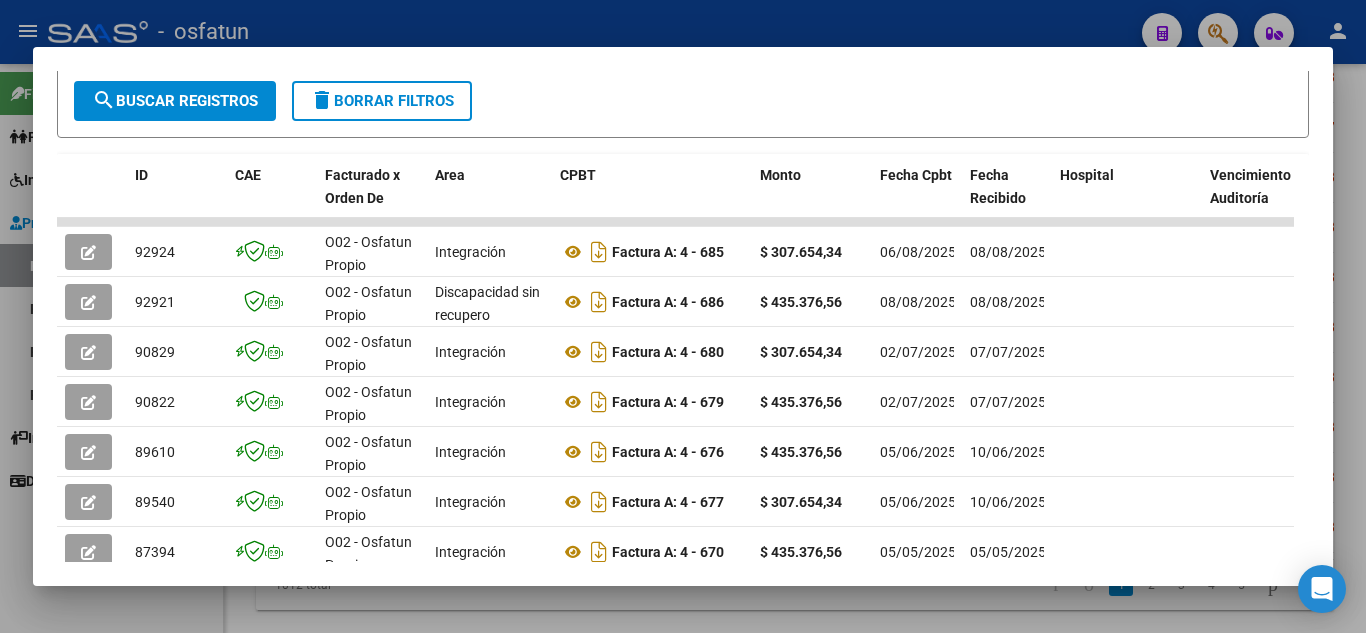 scroll, scrollTop: 400, scrollLeft: 0, axis: vertical 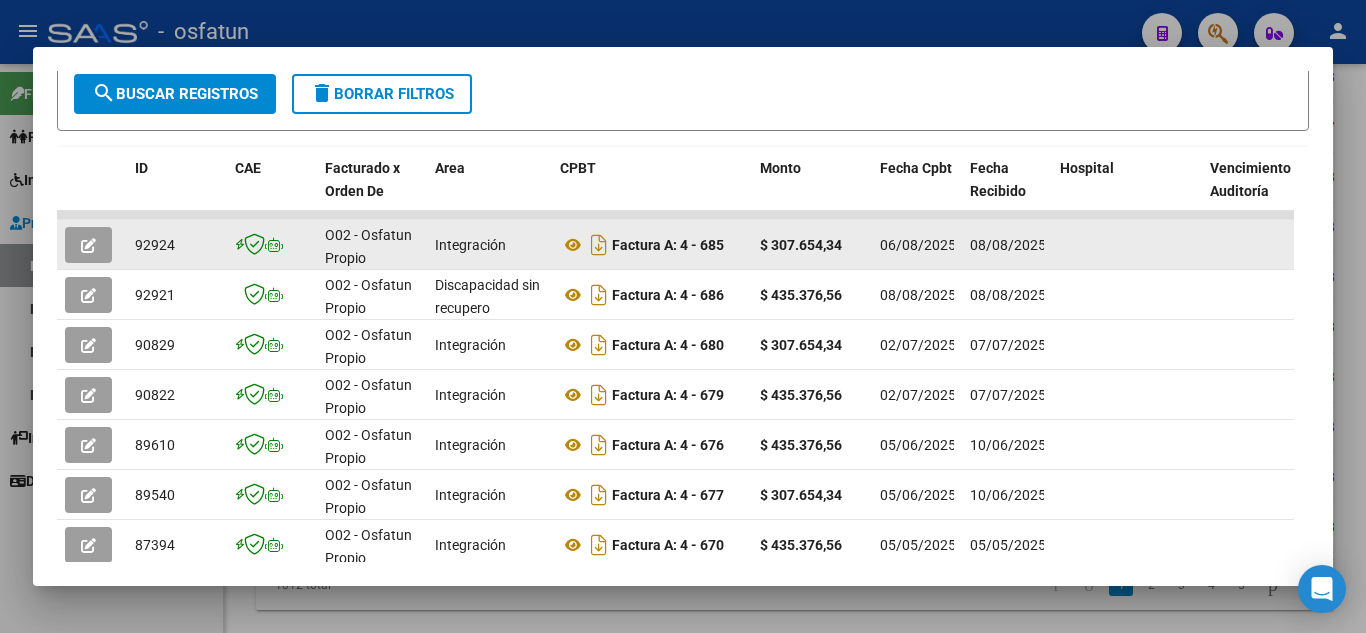 click 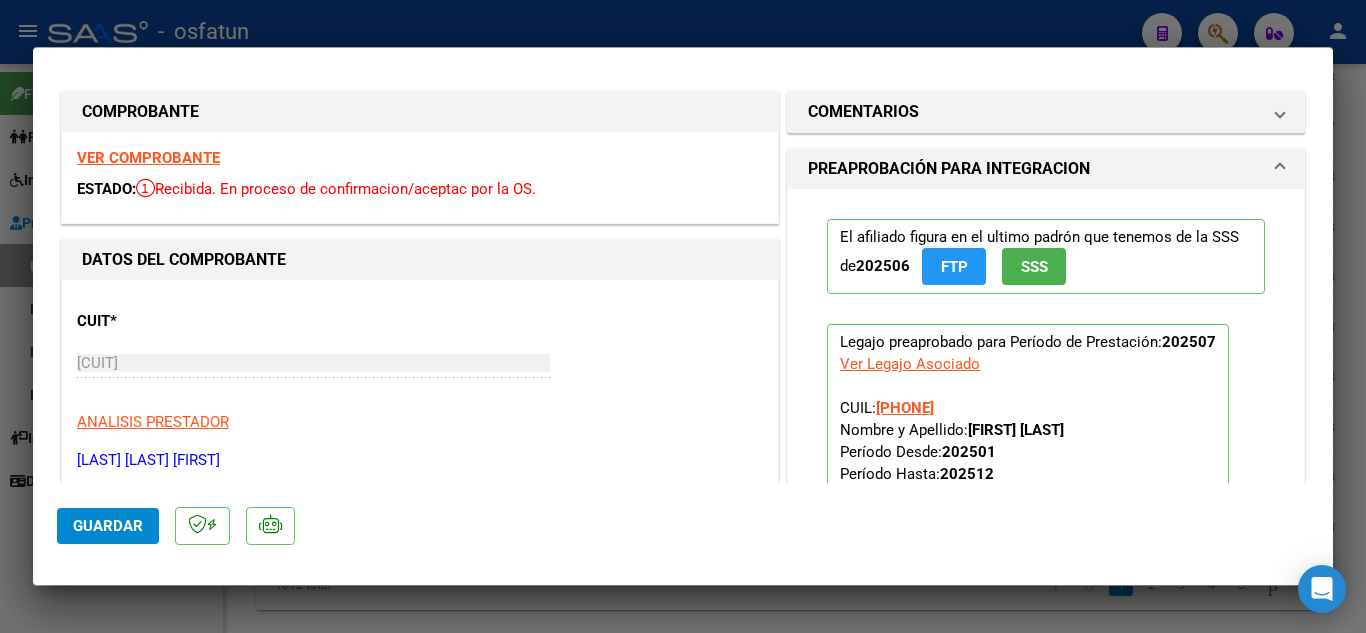 scroll, scrollTop: 0, scrollLeft: 0, axis: both 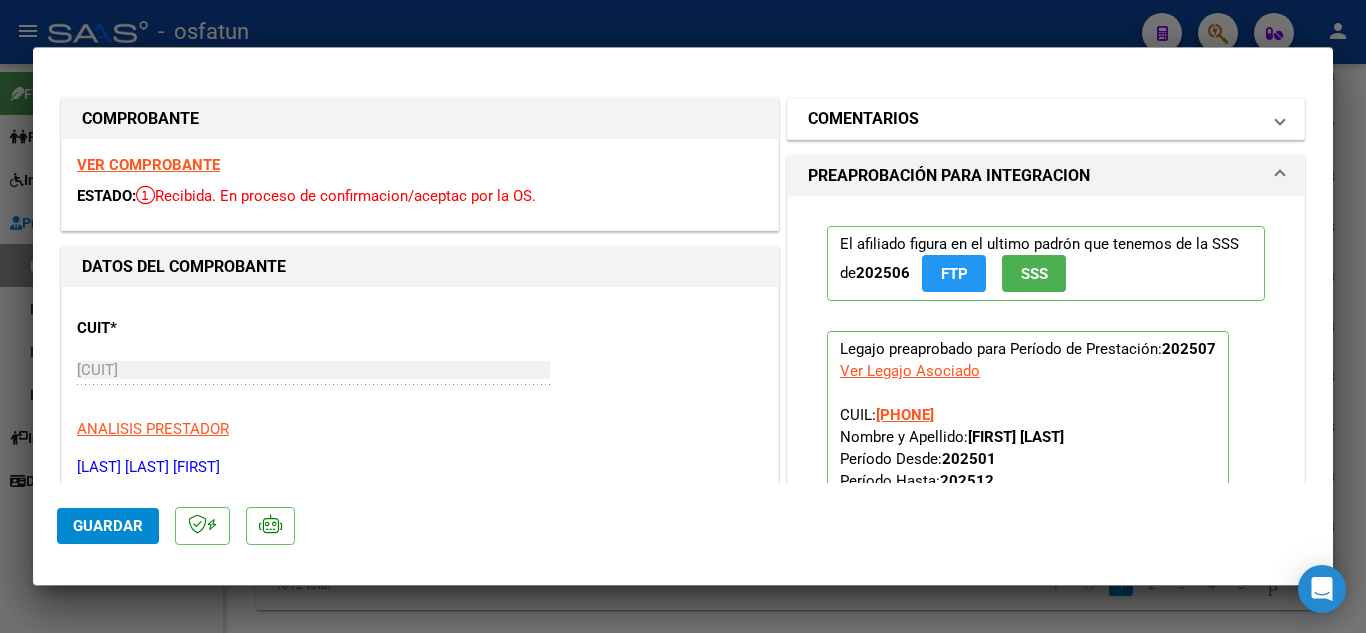 click on "COMENTARIOS" at bounding box center [1034, 119] 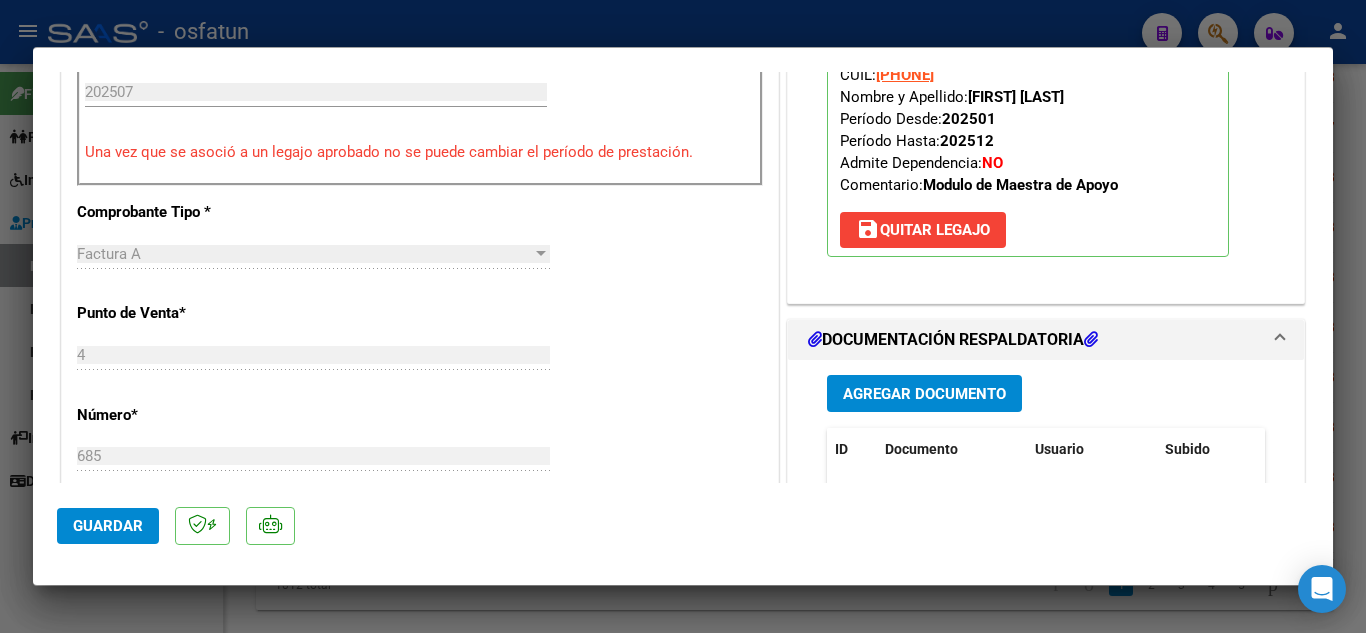 scroll, scrollTop: 600, scrollLeft: 0, axis: vertical 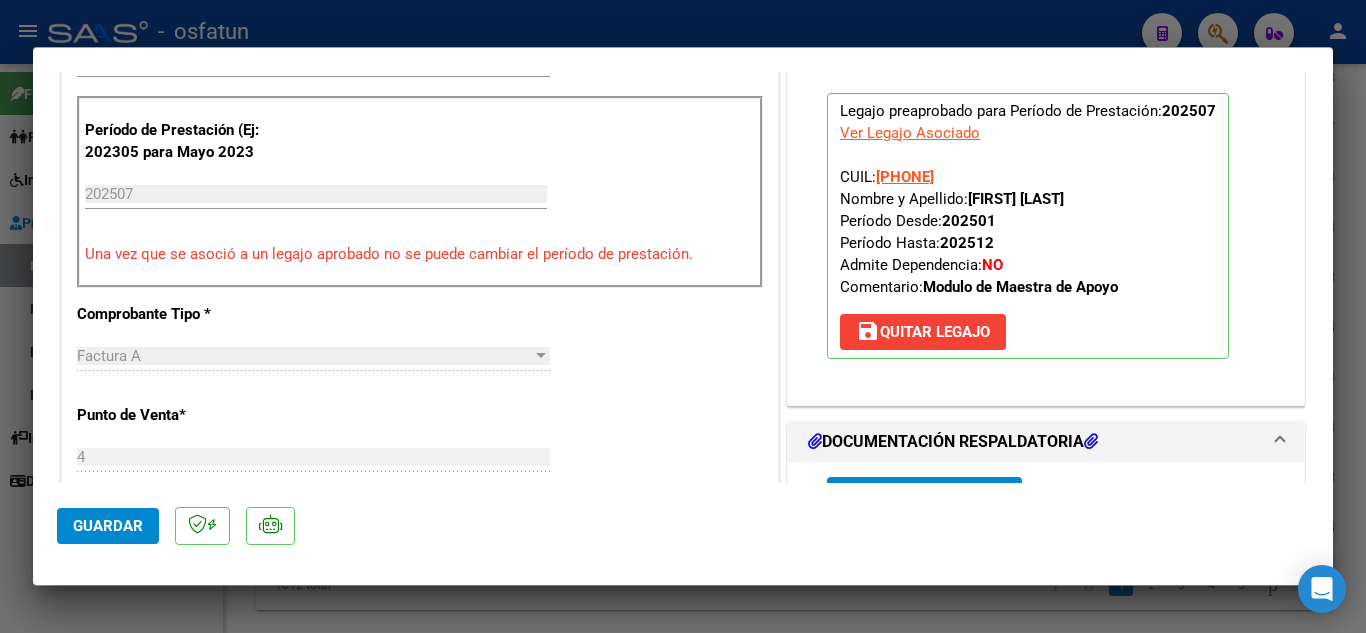 click at bounding box center [683, 316] 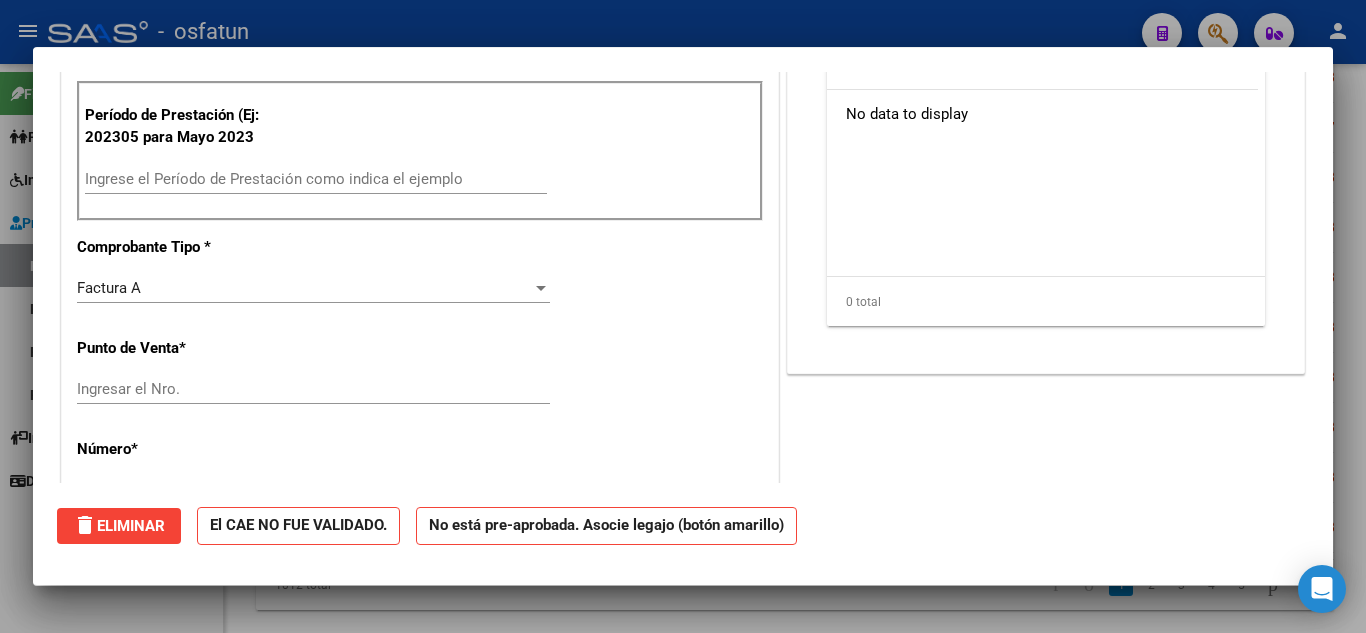 scroll, scrollTop: 0, scrollLeft: 0, axis: both 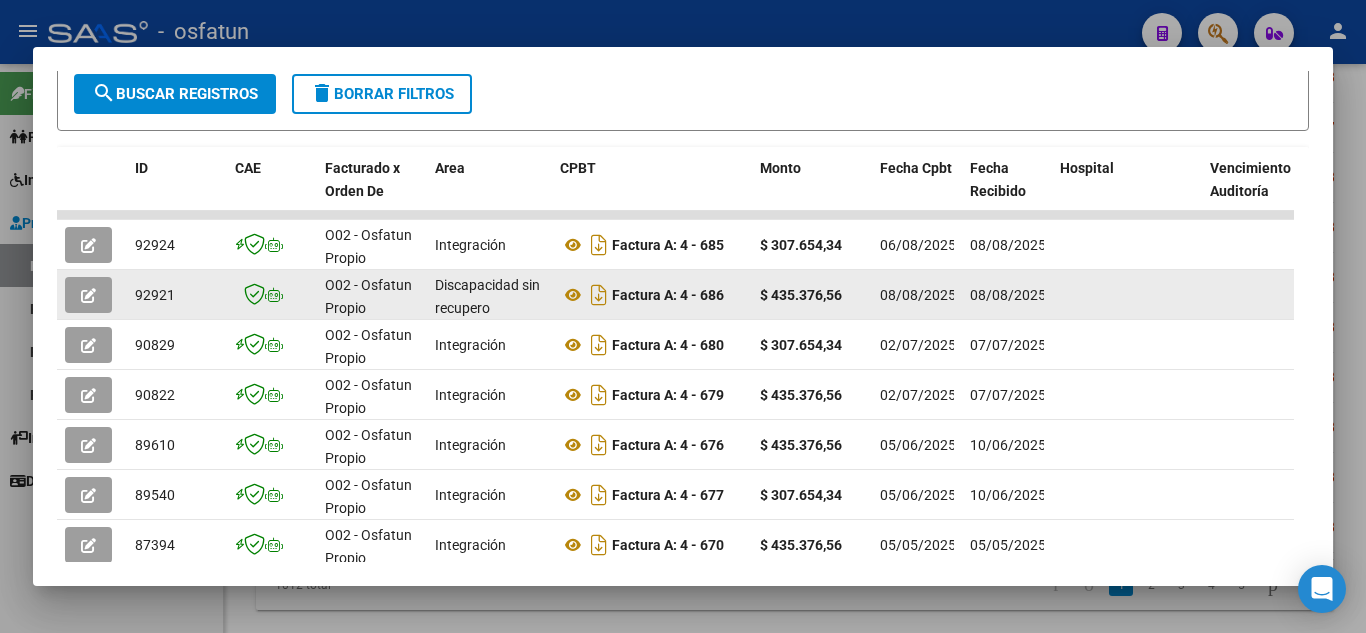 click 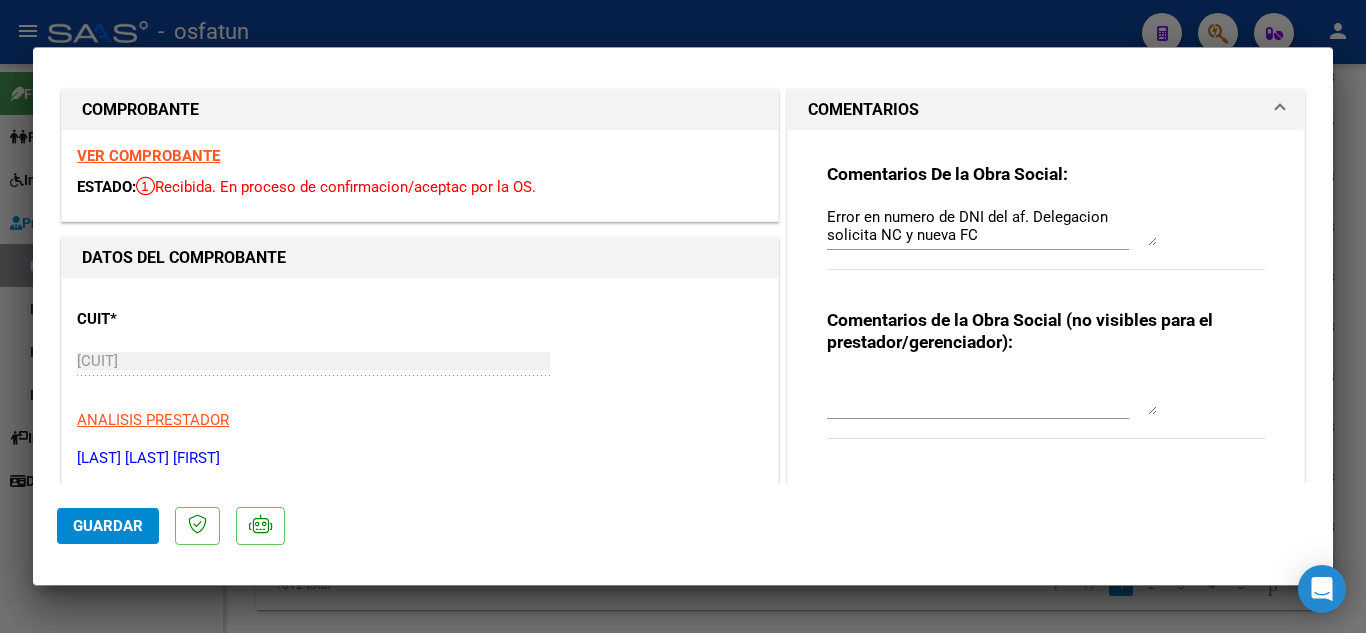 scroll, scrollTop: 0, scrollLeft: 0, axis: both 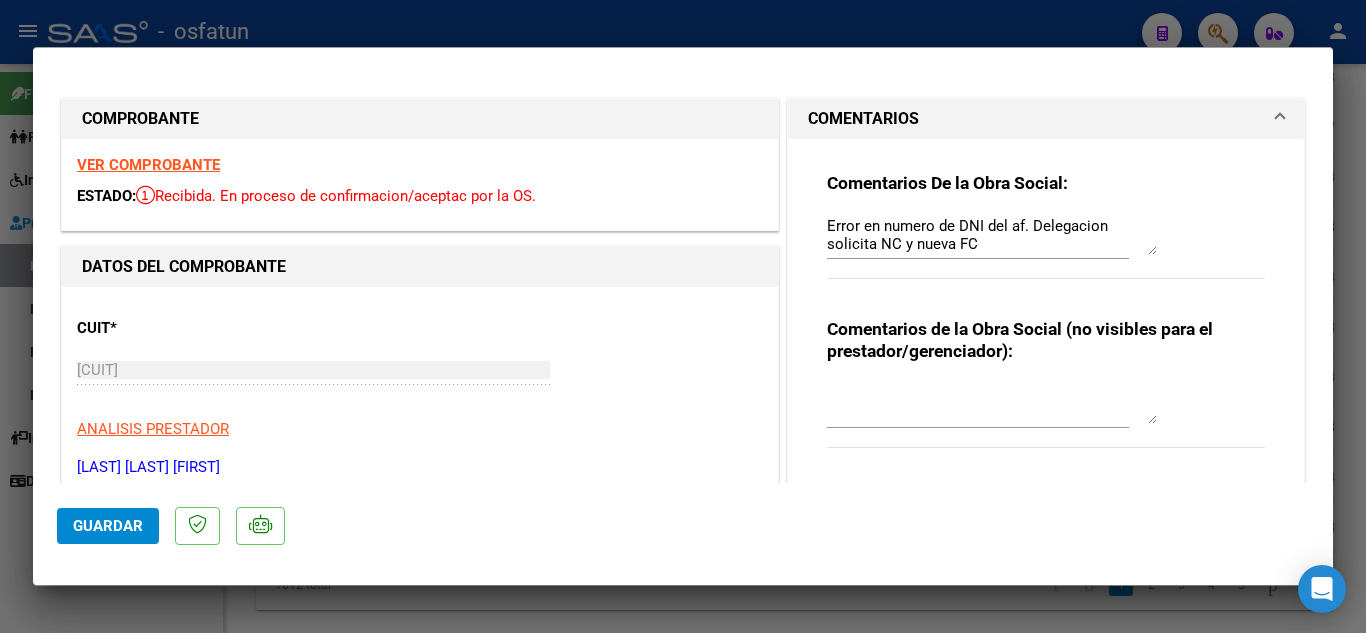 drag, startPoint x: 815, startPoint y: 220, endPoint x: 881, endPoint y: 232, distance: 67.08204 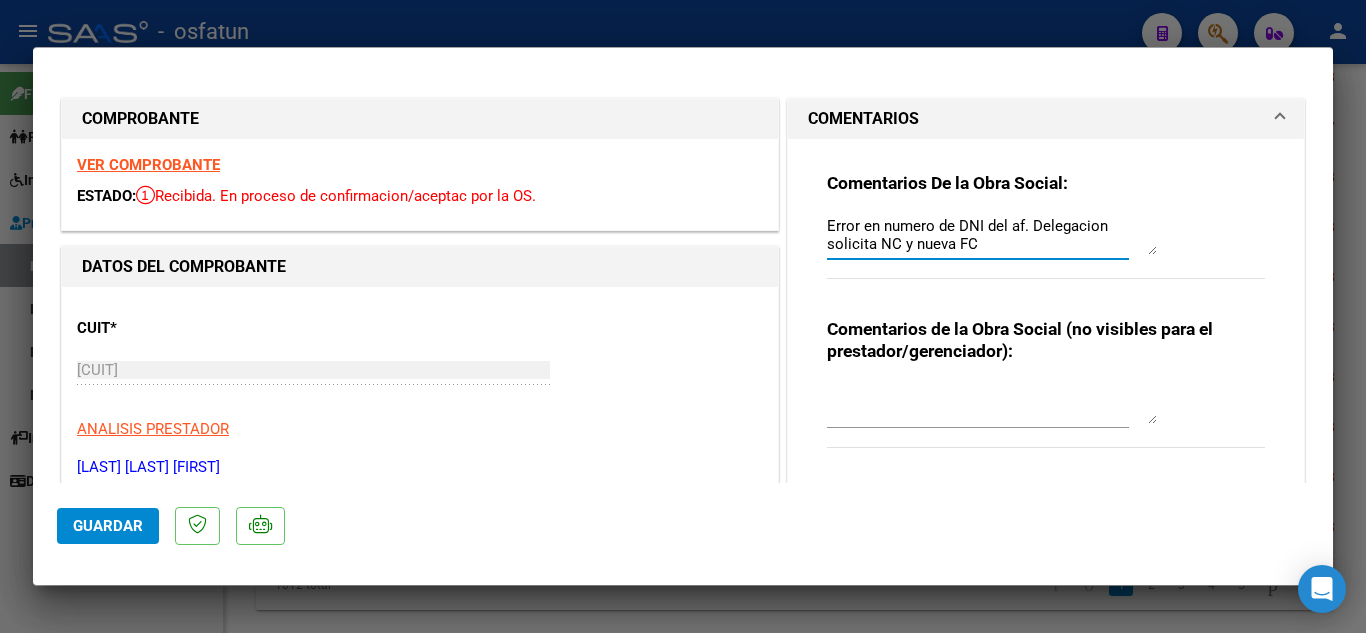 click on "Error en numero de DNI del af. Delegacion solicita NC y nueva FC" at bounding box center (992, 235) 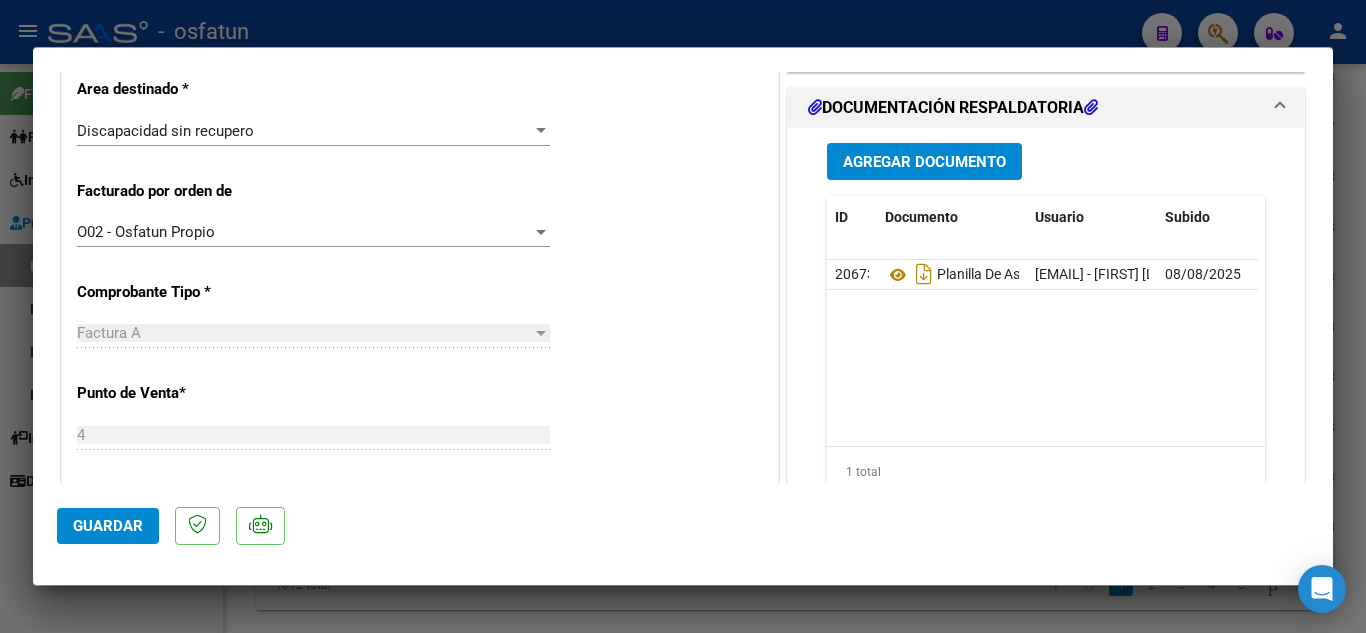 scroll, scrollTop: 628, scrollLeft: 0, axis: vertical 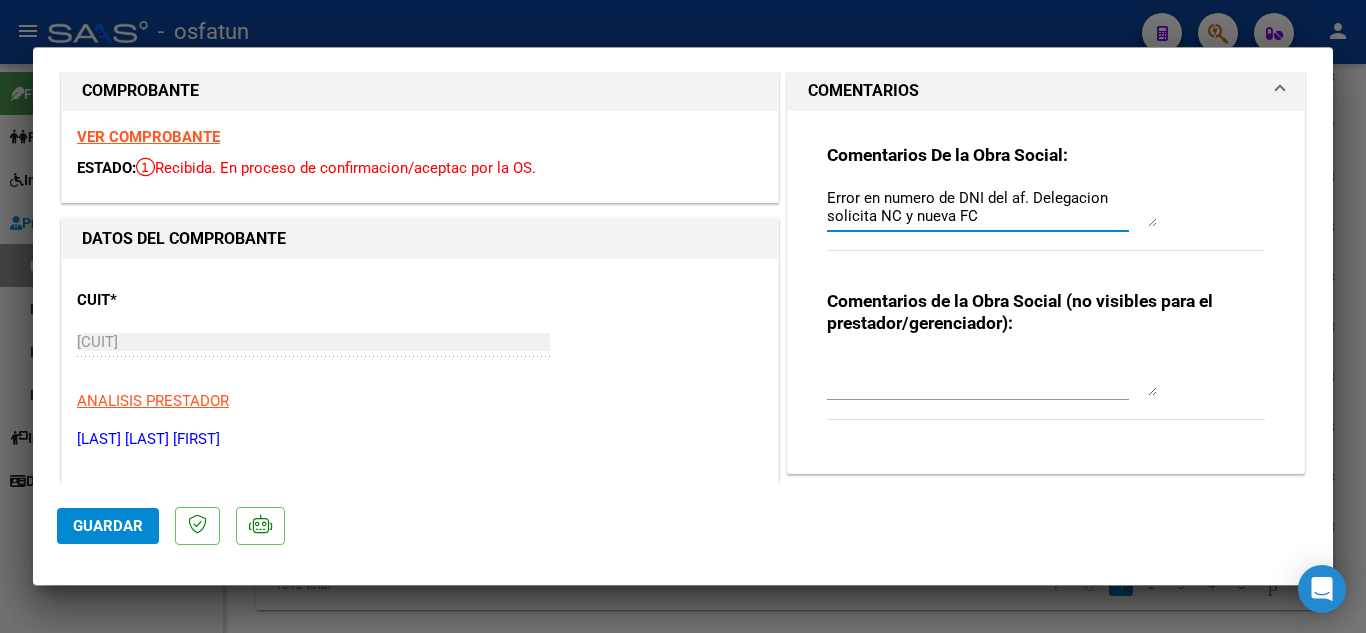 type 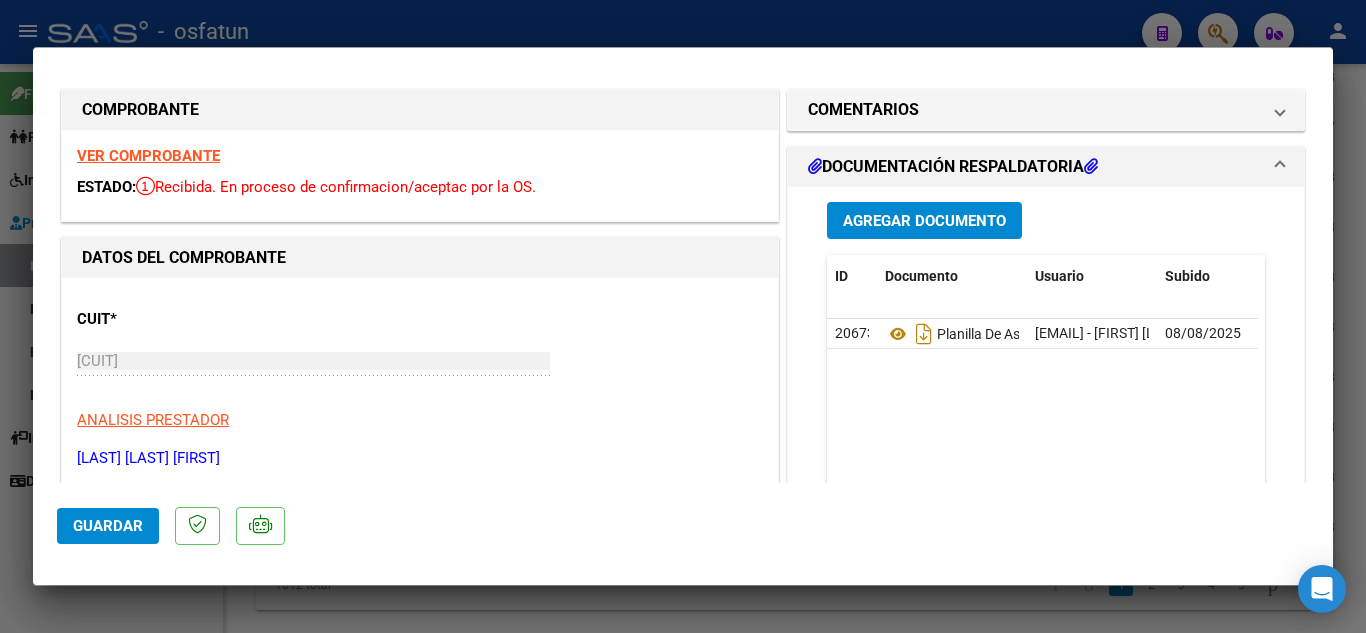 scroll, scrollTop: 0, scrollLeft: 0, axis: both 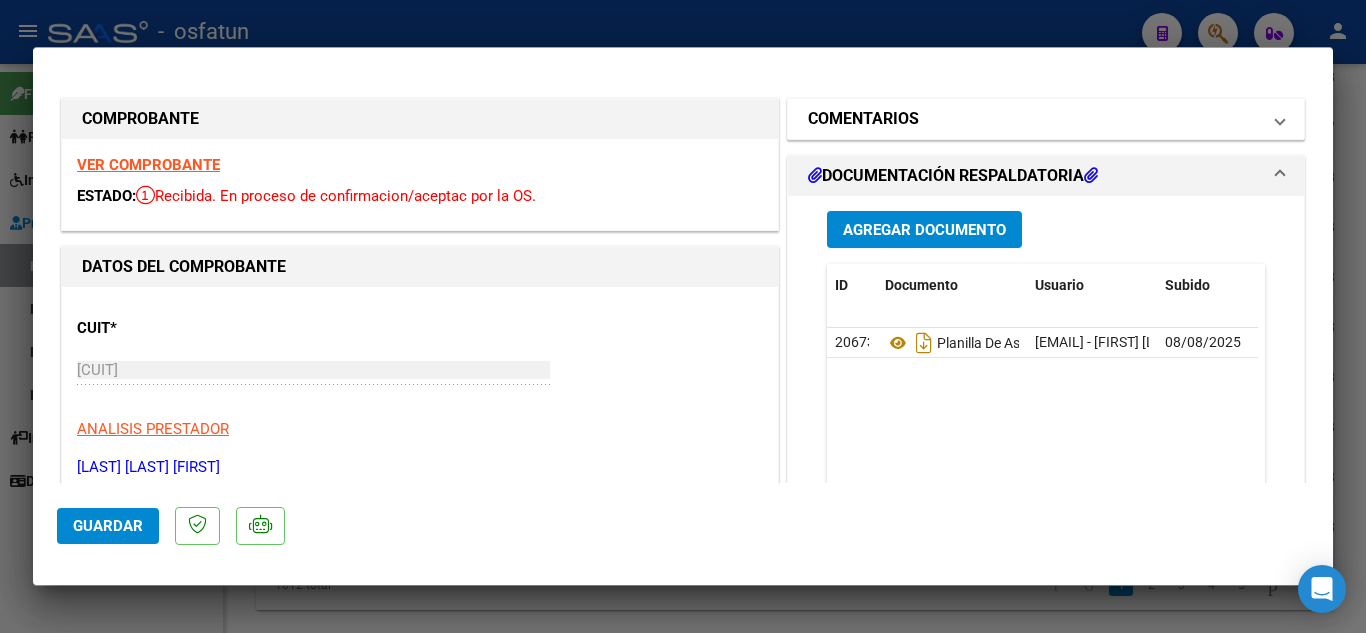 click on "COMENTARIOS" at bounding box center (1034, 119) 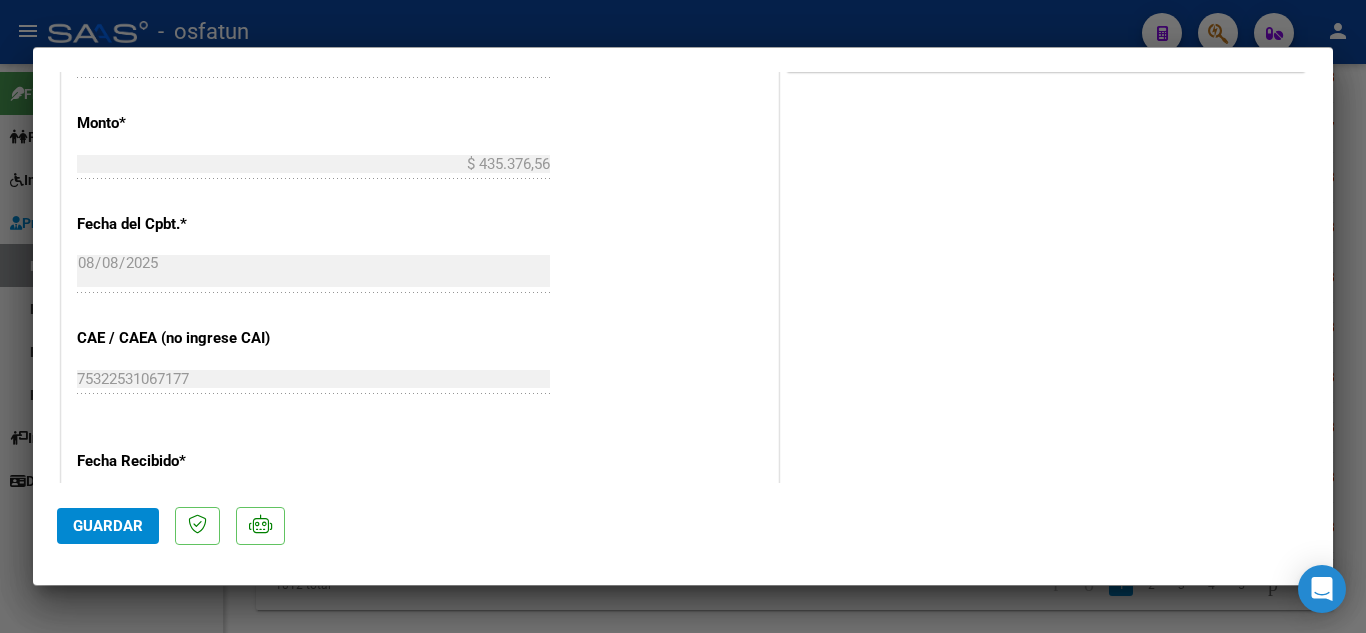 scroll, scrollTop: 900, scrollLeft: 0, axis: vertical 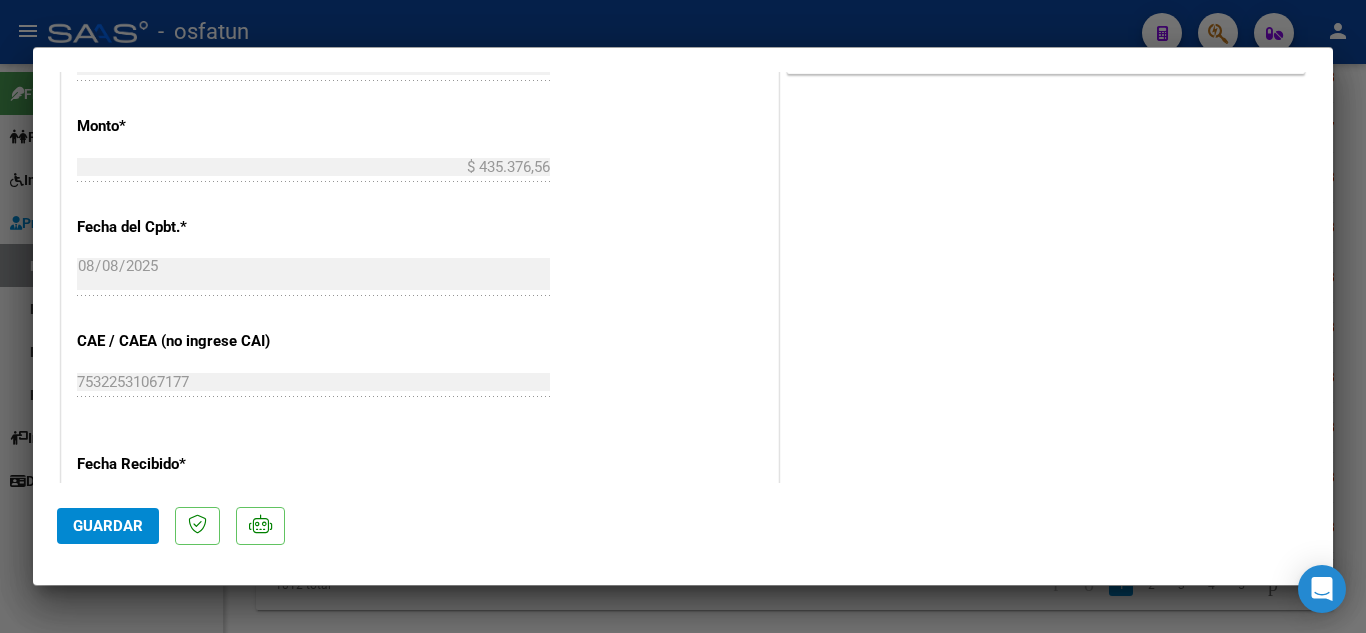 click at bounding box center [683, 316] 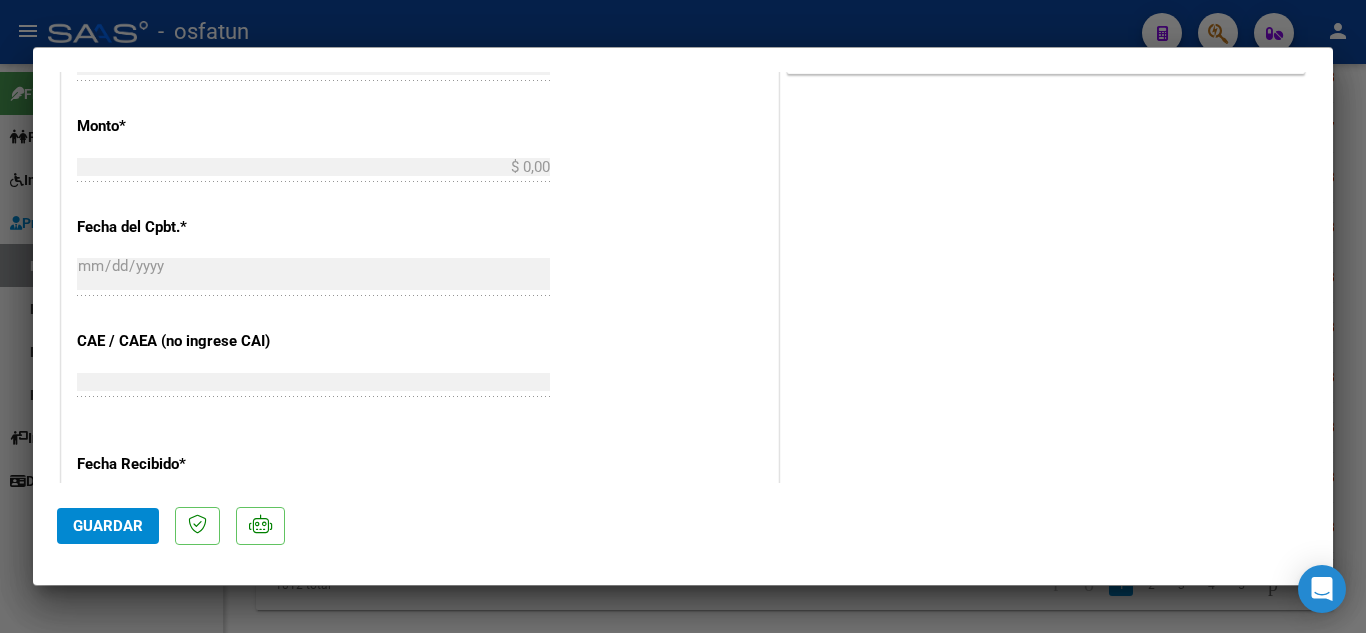 scroll, scrollTop: 0, scrollLeft: 0, axis: both 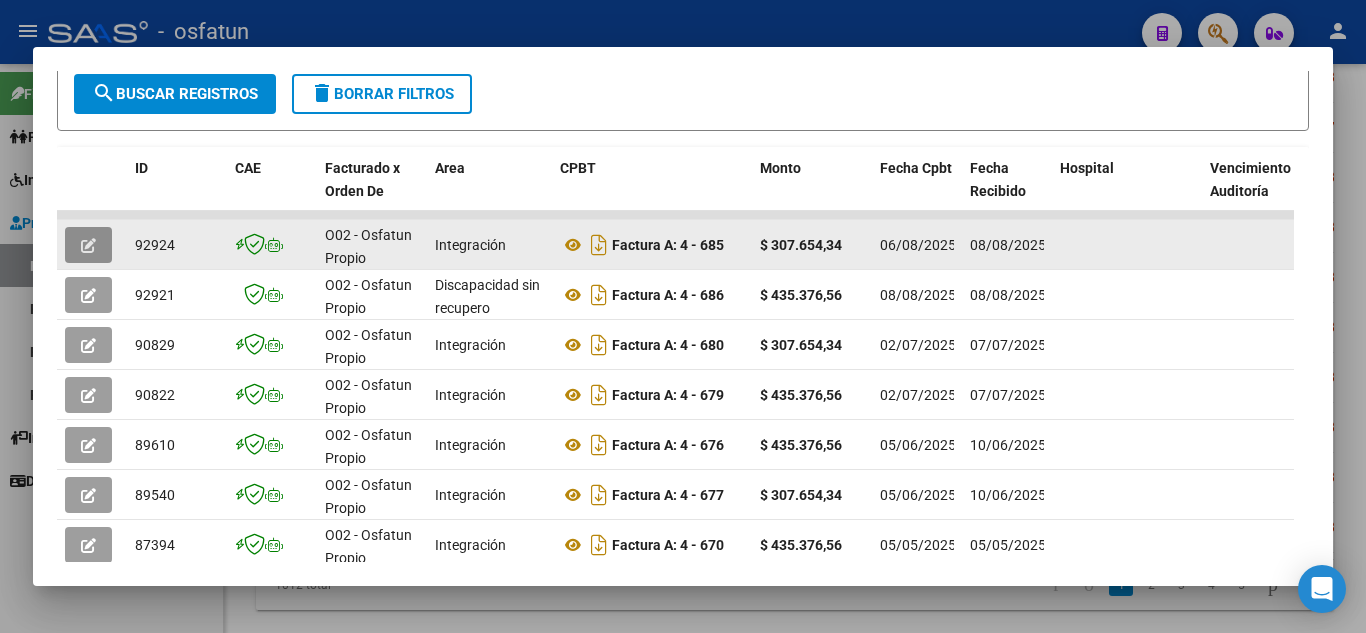 click 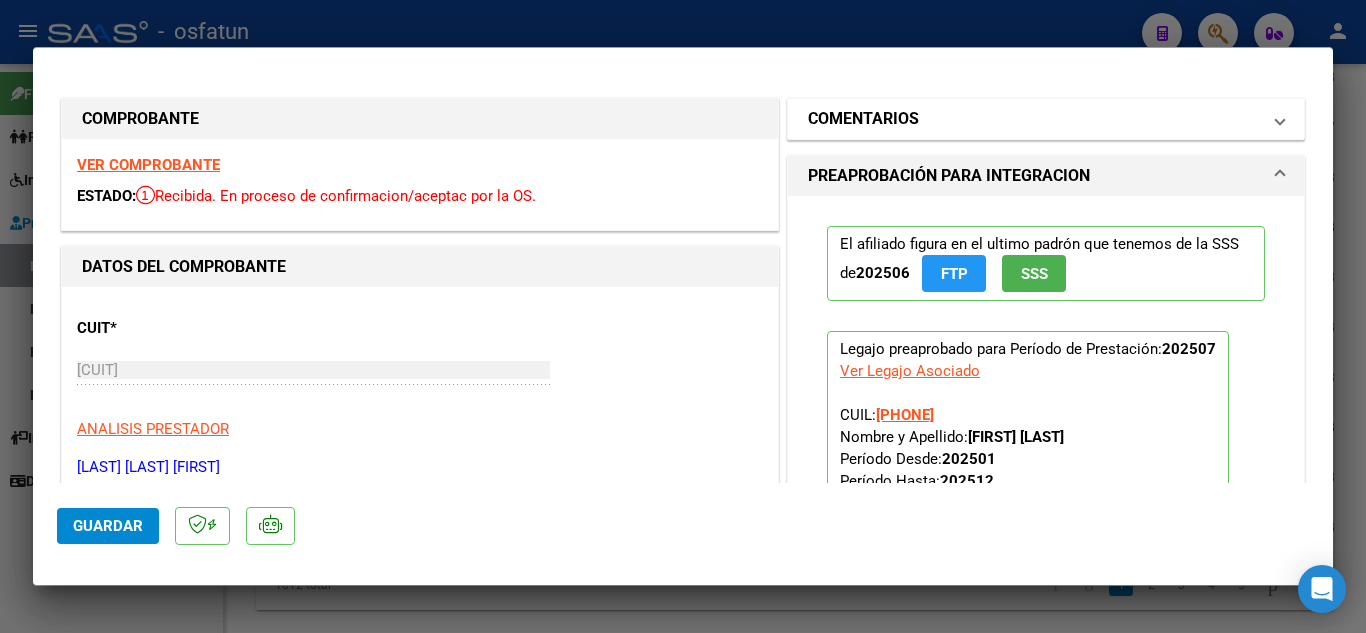 click on "COMENTARIOS" at bounding box center (1034, 119) 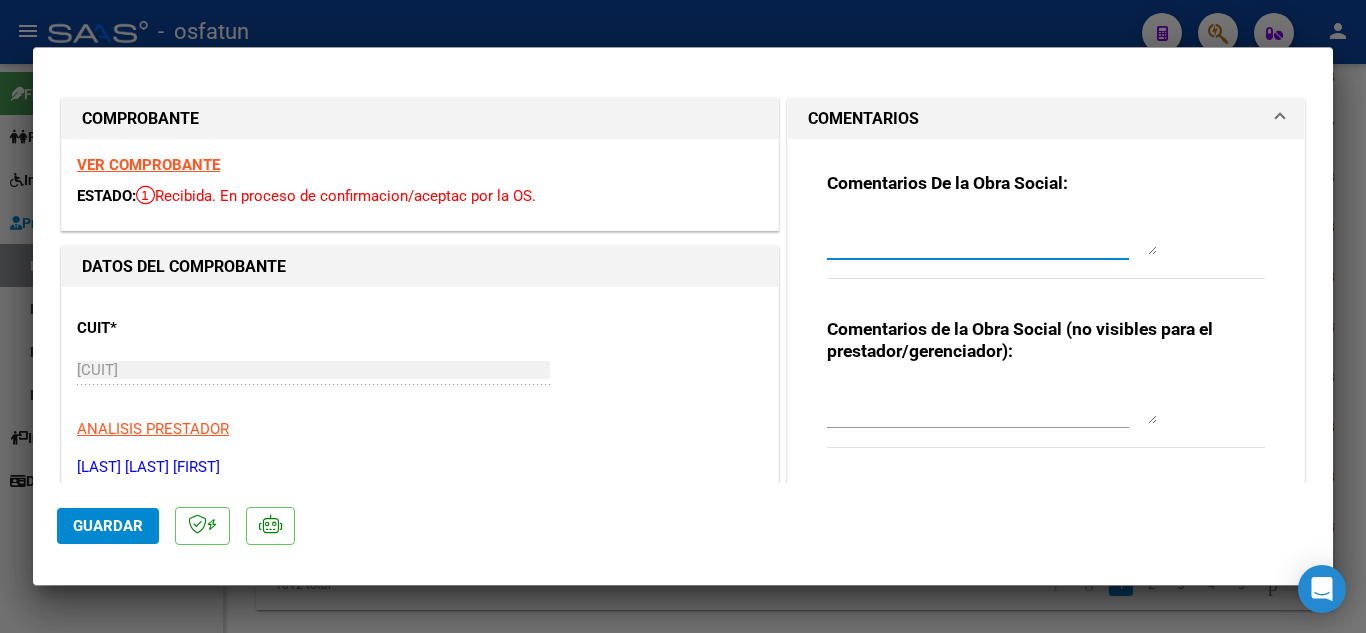 paste on "[NUMBER]" 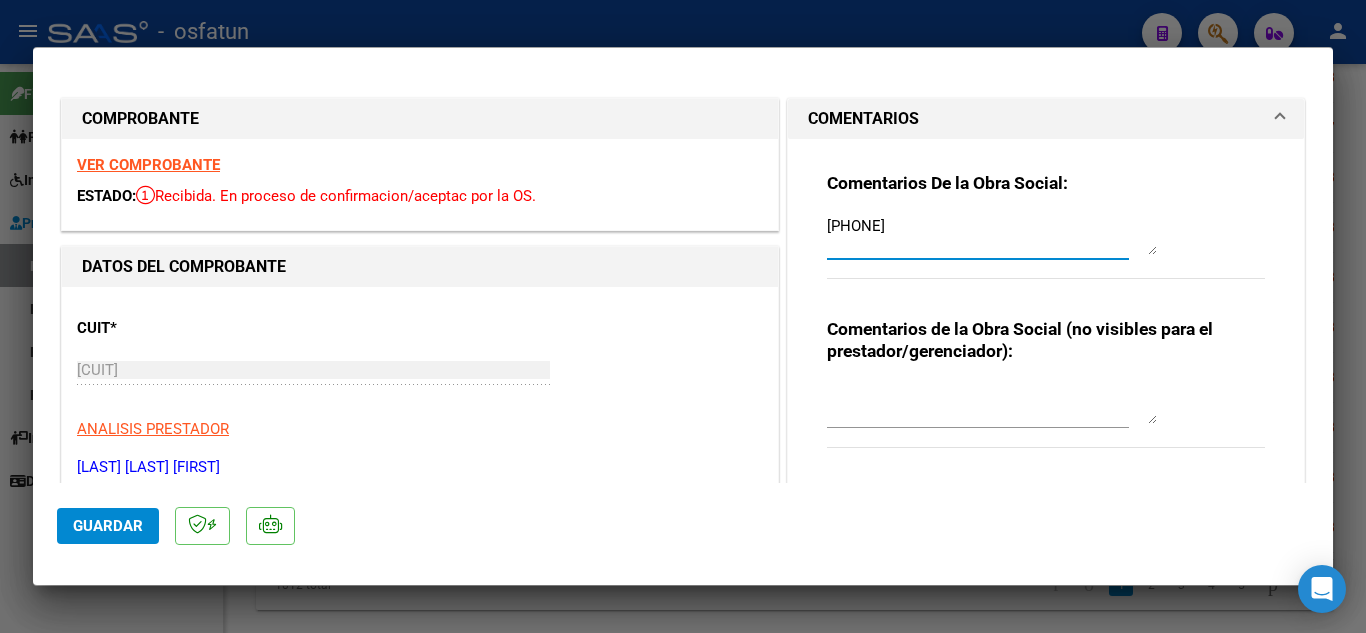 drag, startPoint x: 929, startPoint y: 227, endPoint x: 992, endPoint y: 222, distance: 63.1981 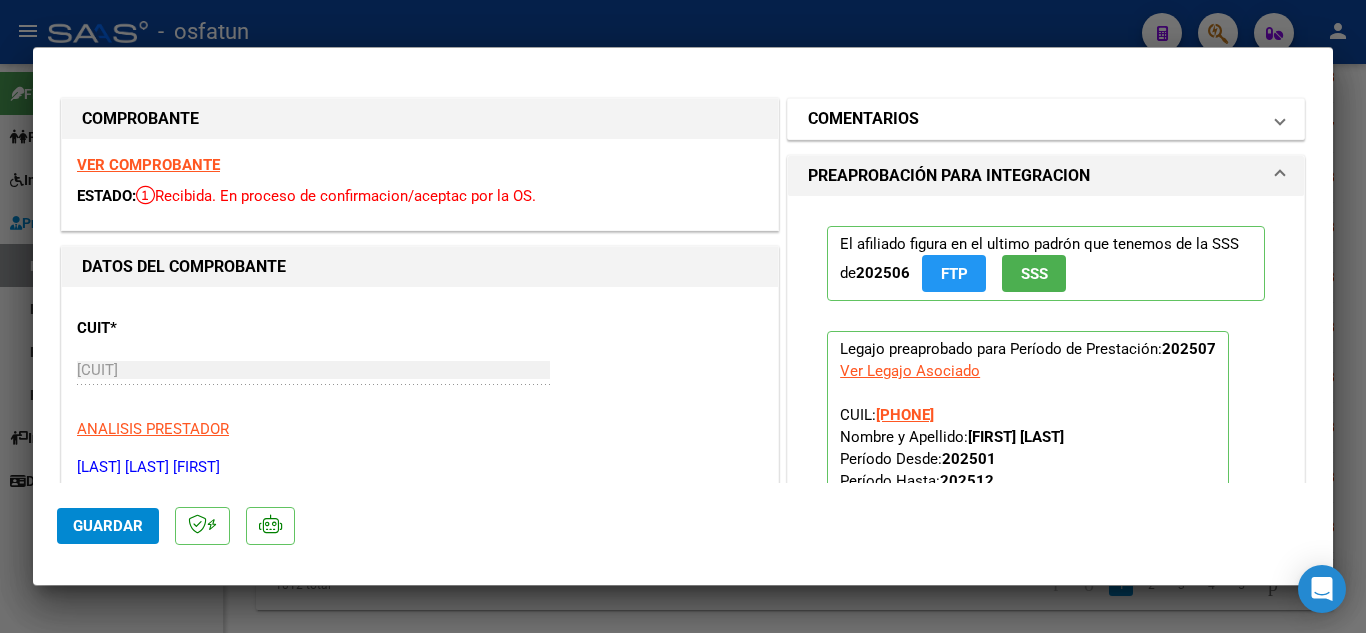 click on "COMENTARIOS" at bounding box center [1034, 119] 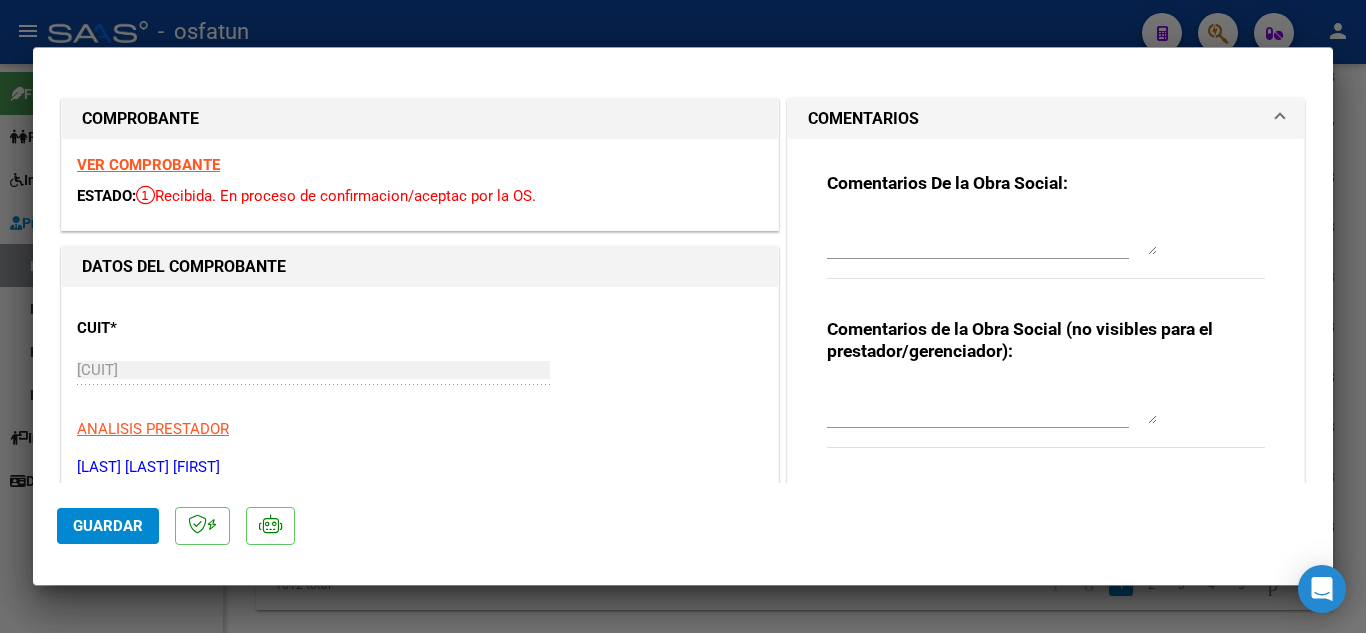 click at bounding box center (992, 235) 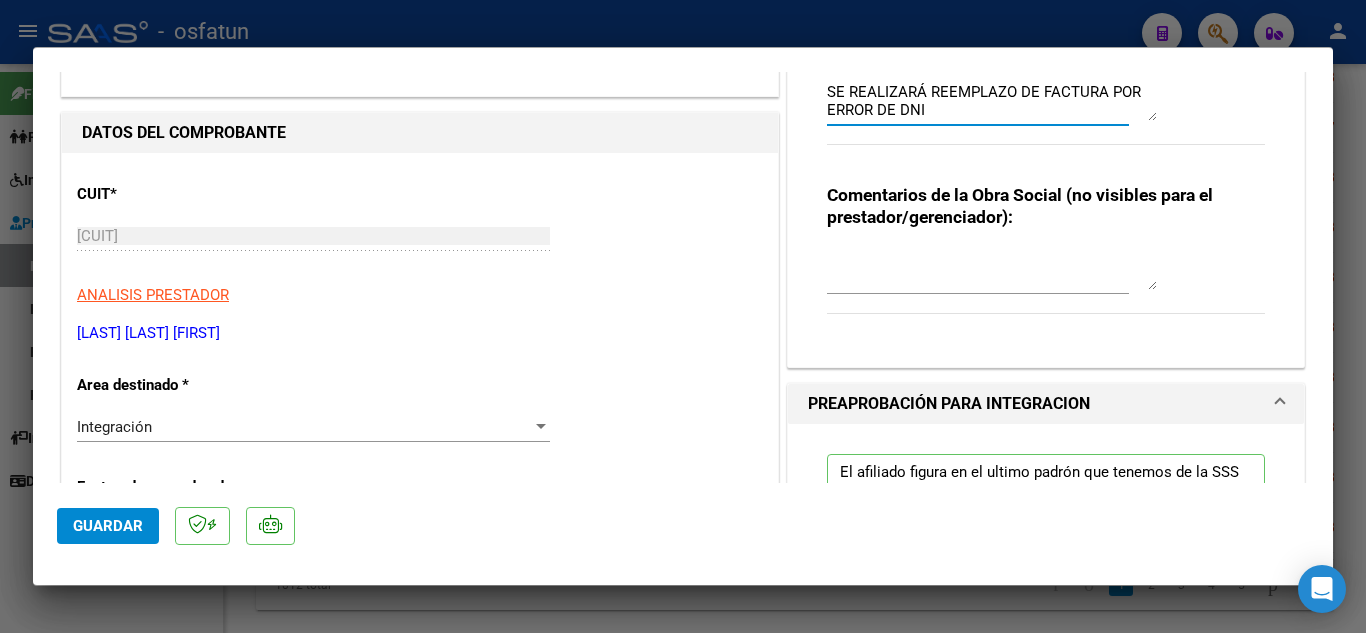 scroll, scrollTop: 200, scrollLeft: 0, axis: vertical 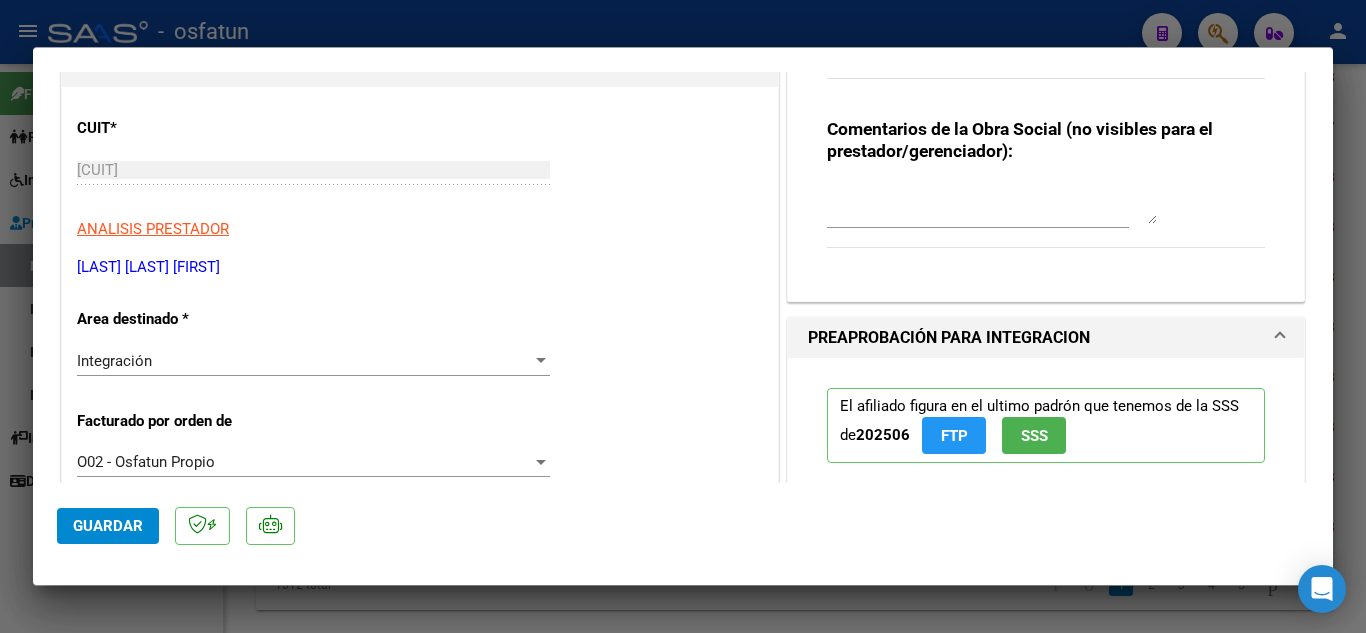 type on "SE REALIZARÁ REEMPLAZO DE FACTURA POR ERROR DE DNI" 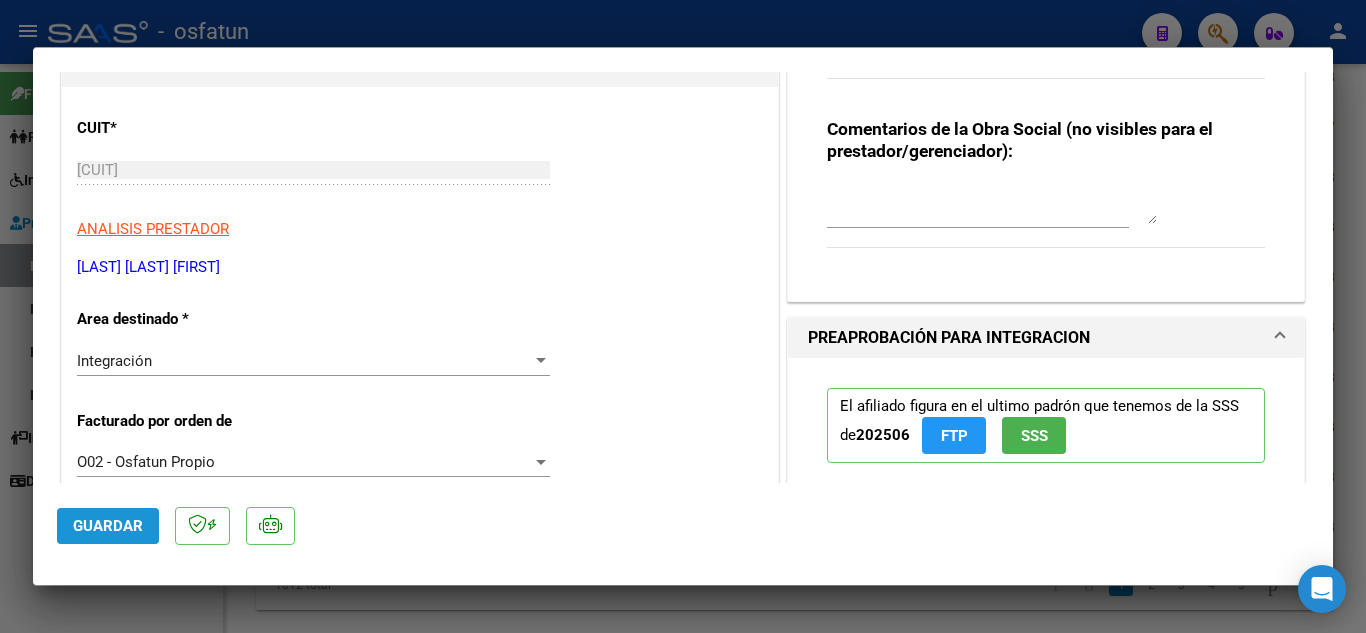 click on "Guardar" 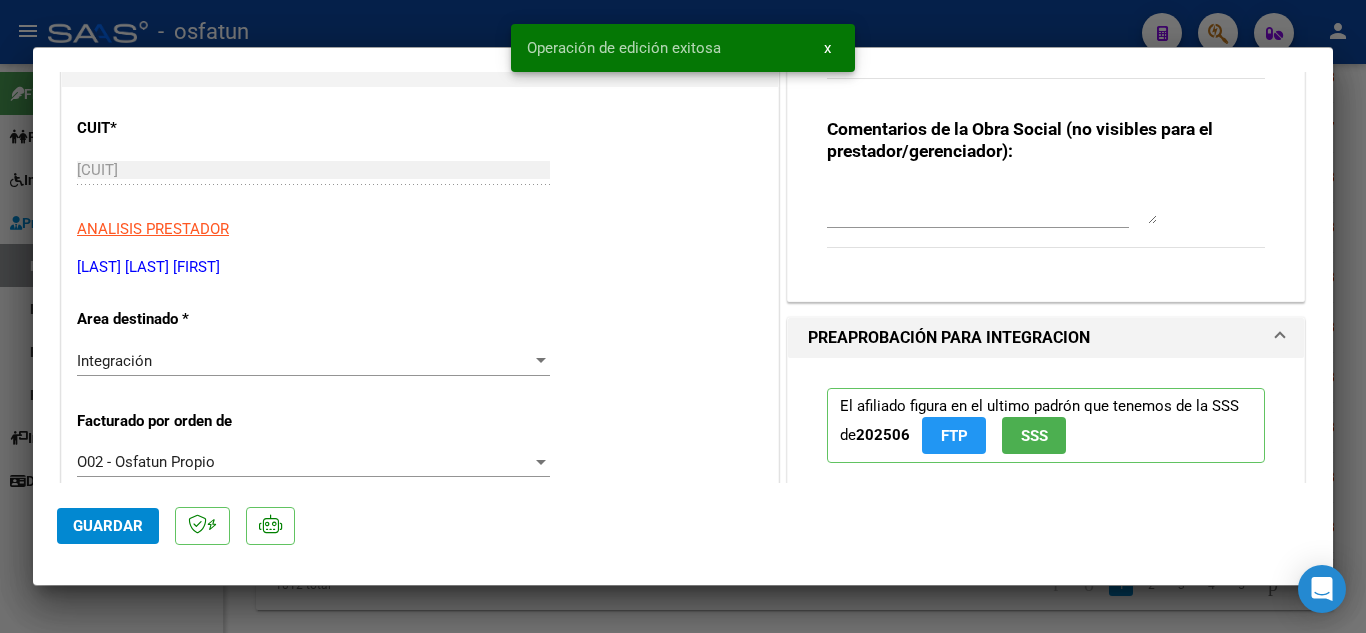 click at bounding box center [683, 316] 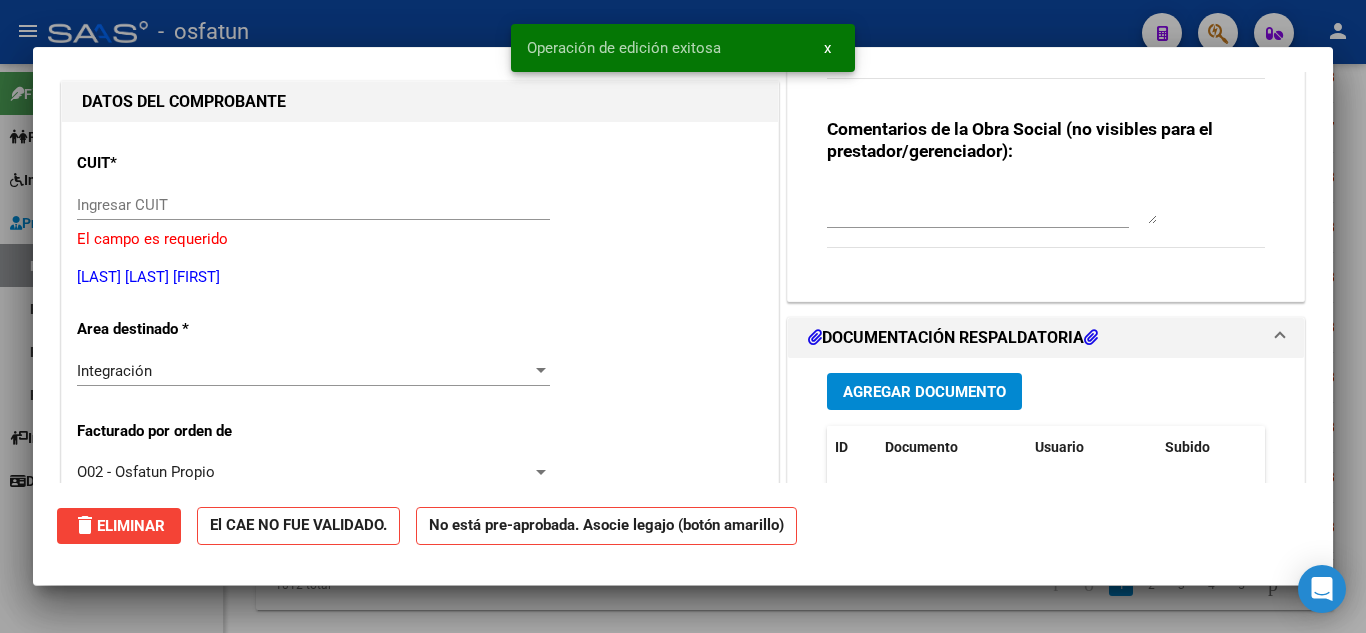 scroll, scrollTop: 0, scrollLeft: 0, axis: both 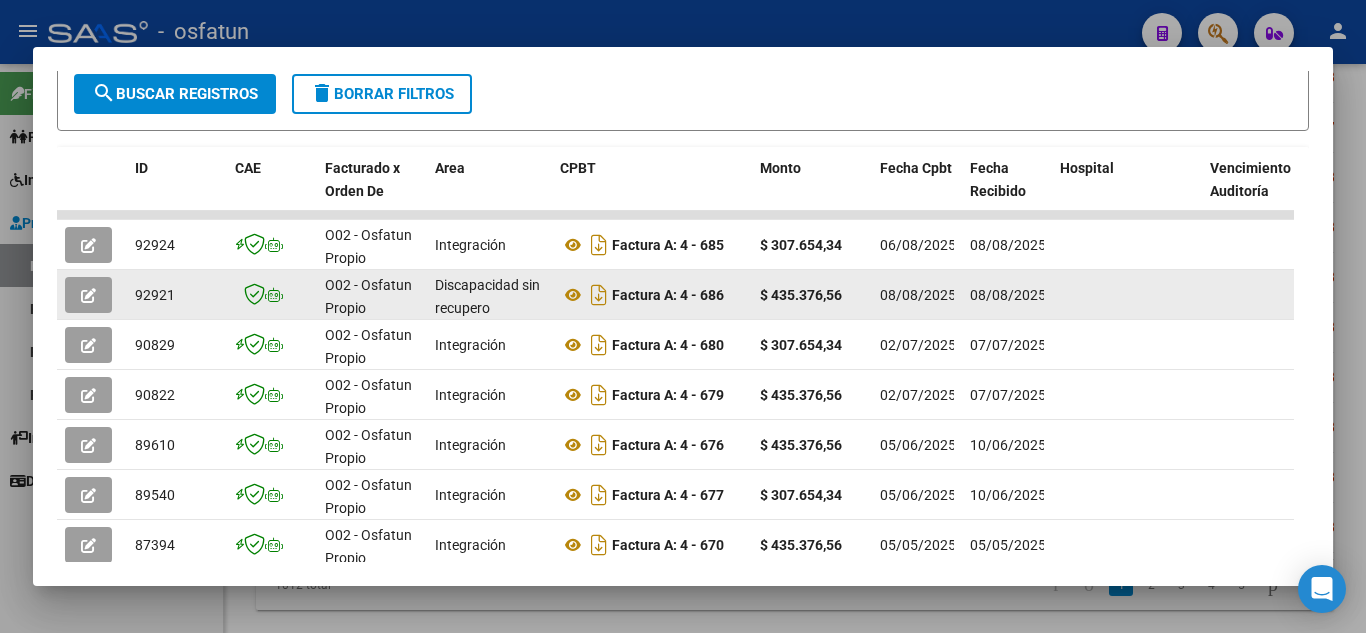 click on "92921" 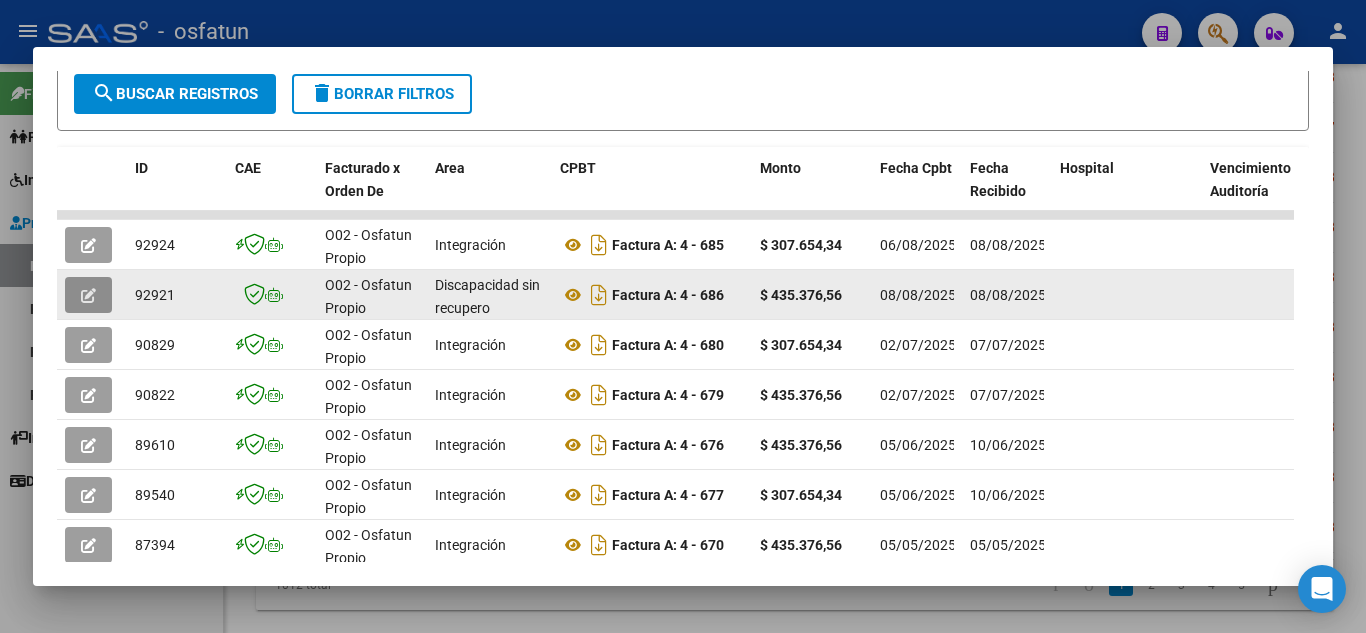click 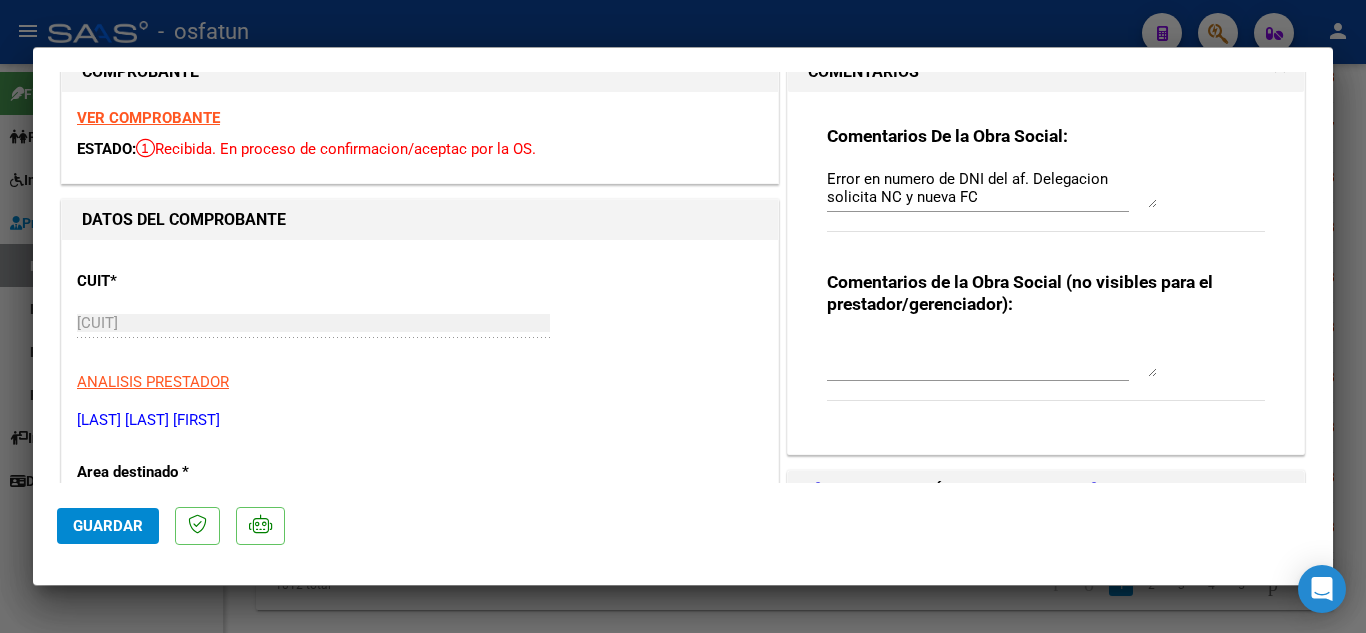 scroll, scrollTop: 0, scrollLeft: 0, axis: both 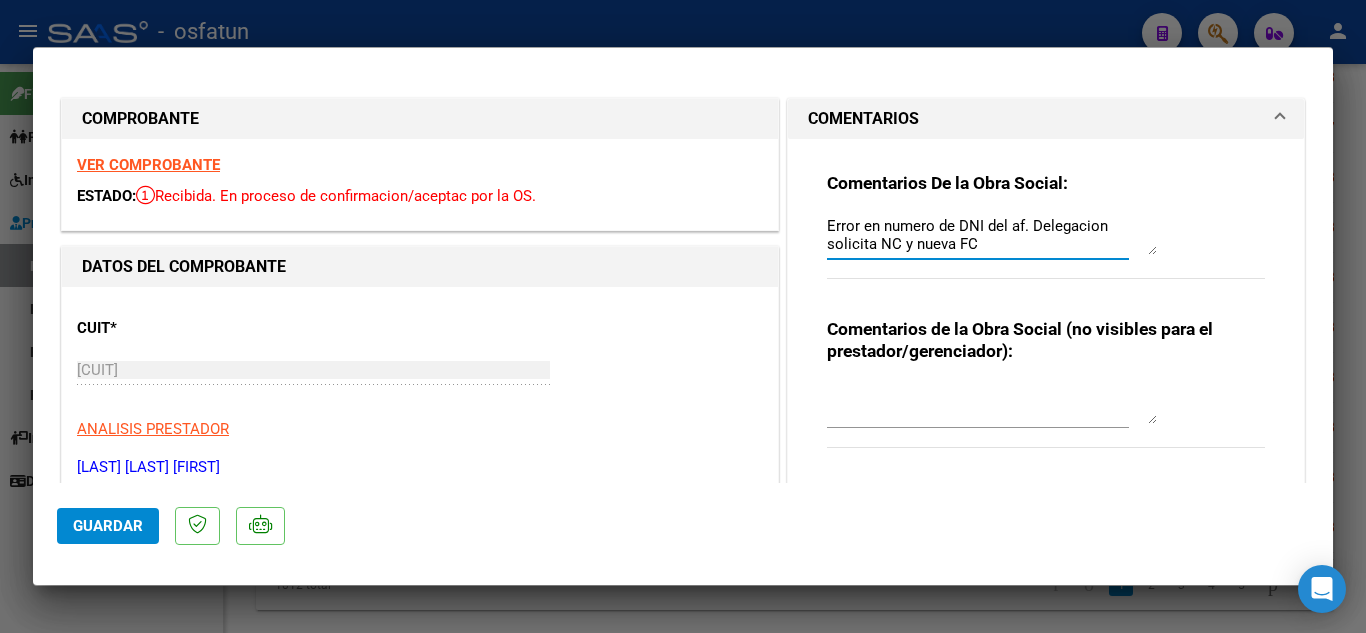 click on "Error en numero de DNI del af. Delegacion solicita NC y nueva FC" at bounding box center (992, 235) 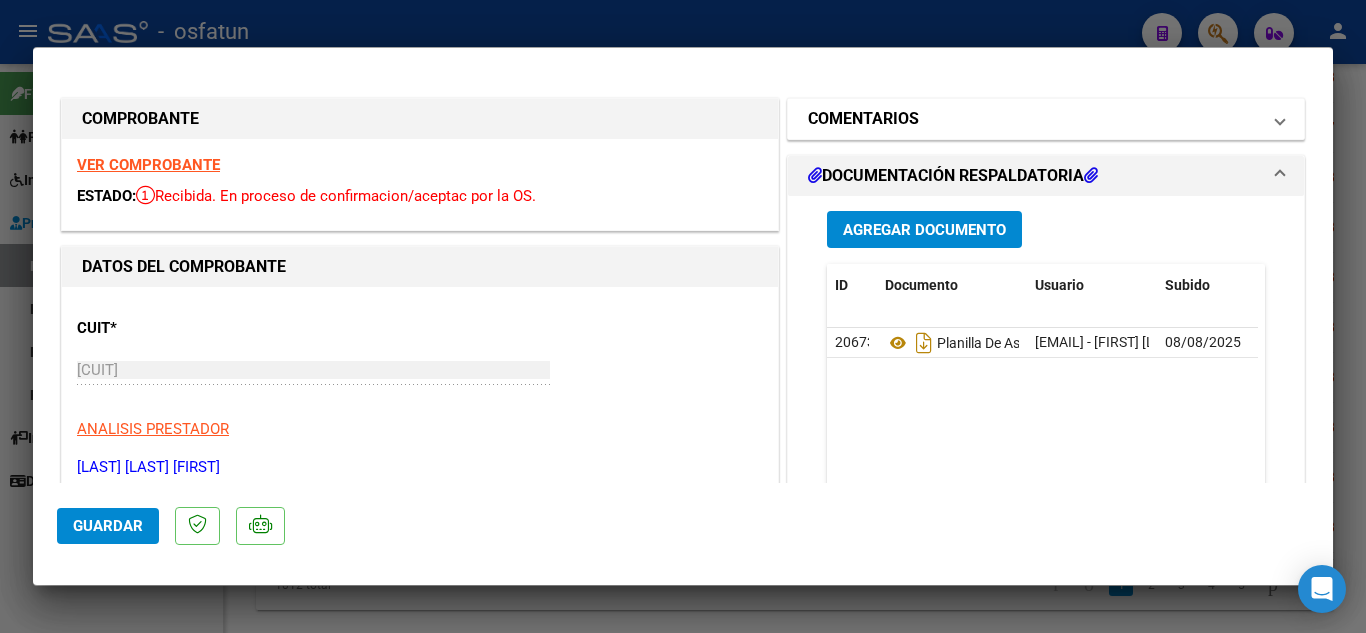 click on "COMENTARIOS" at bounding box center (1034, 119) 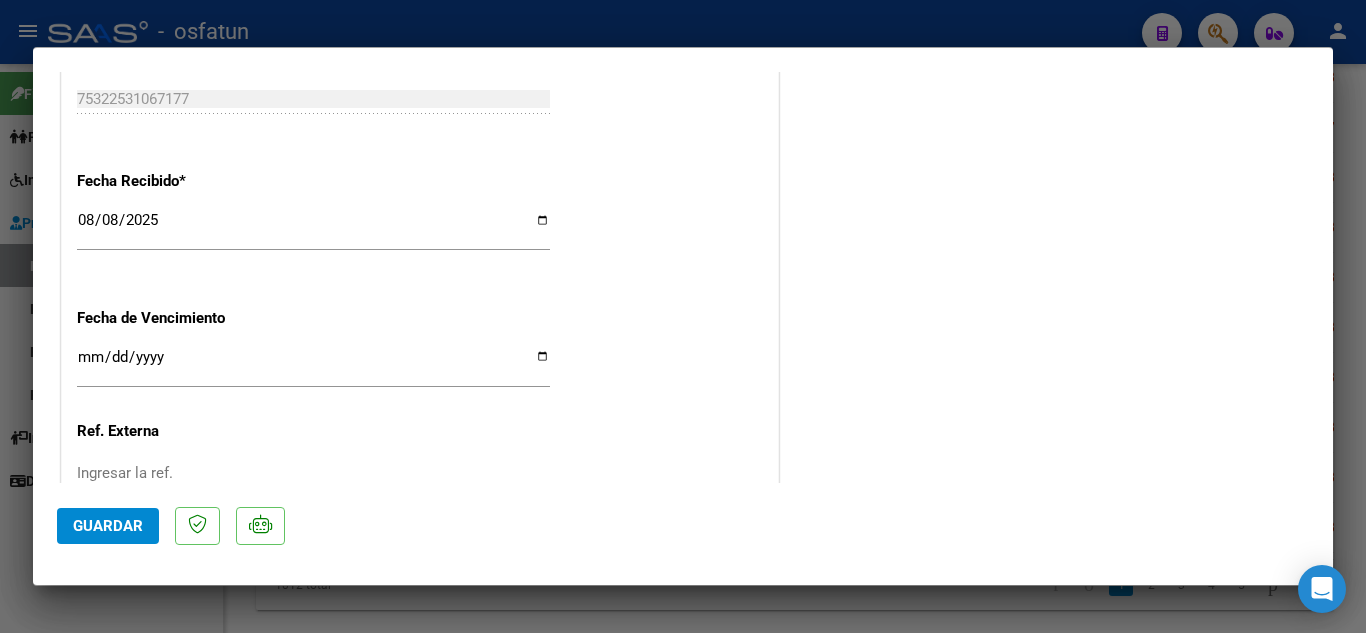 scroll, scrollTop: 1328, scrollLeft: 0, axis: vertical 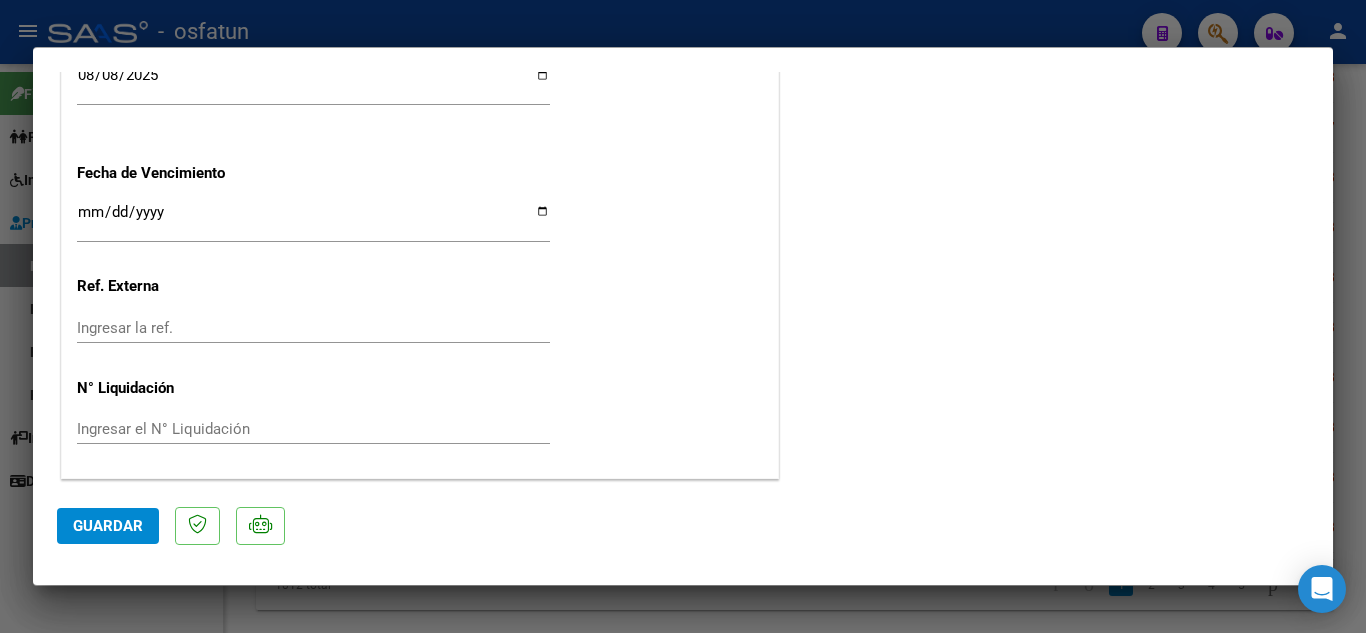 click on "Guardar" 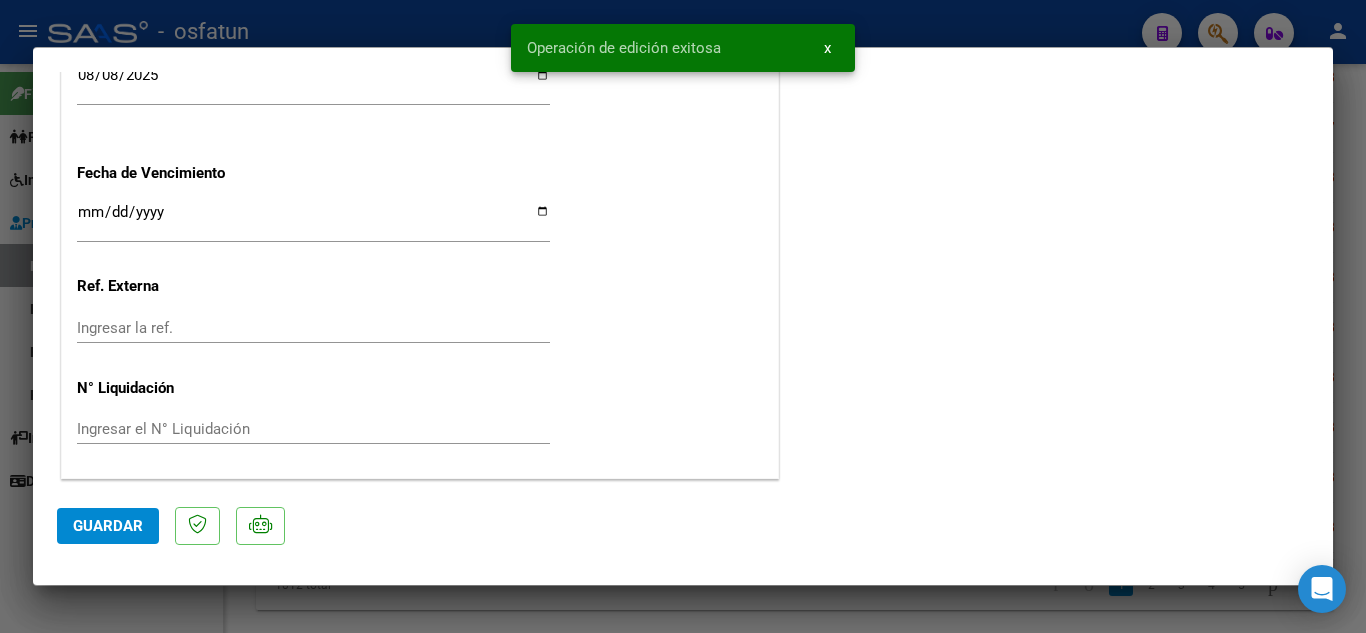 click at bounding box center [683, 316] 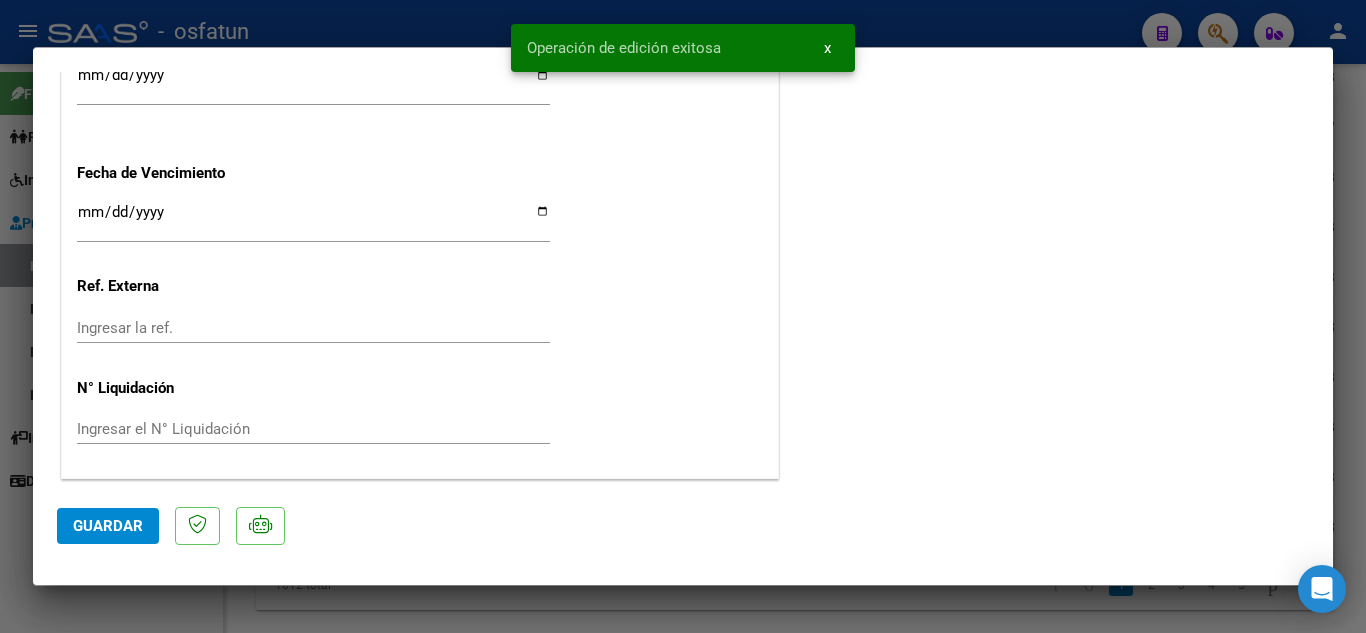 scroll, scrollTop: 1575, scrollLeft: 0, axis: vertical 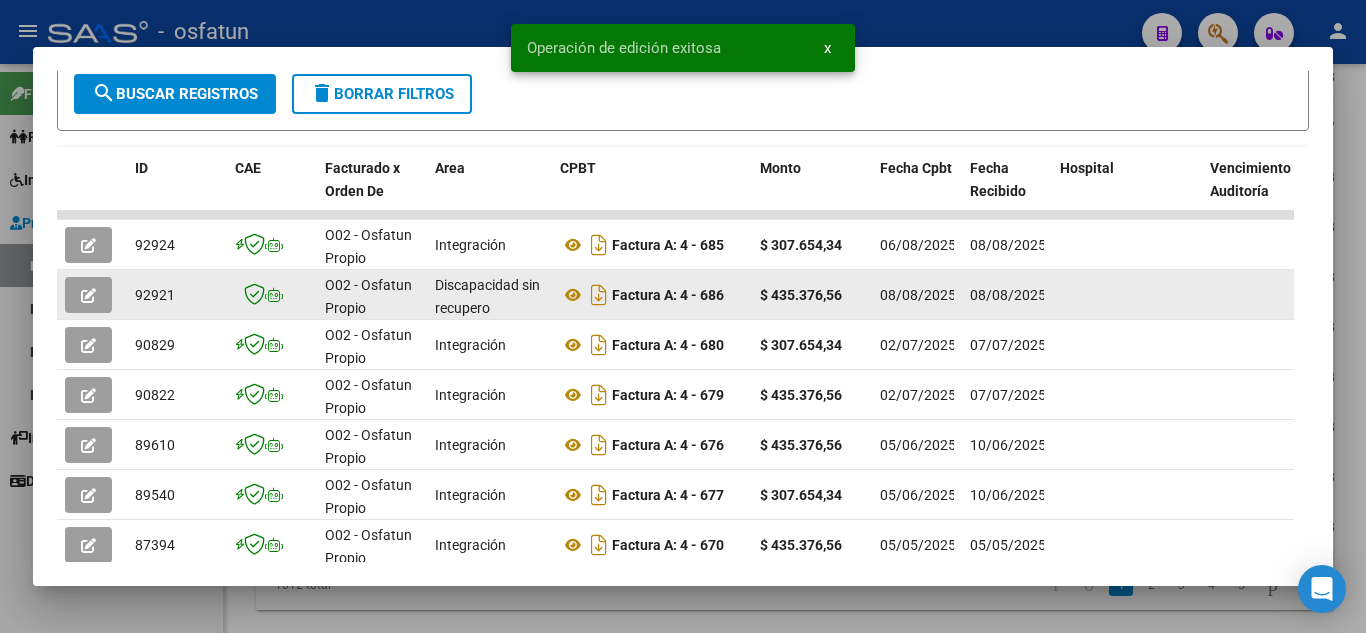 click 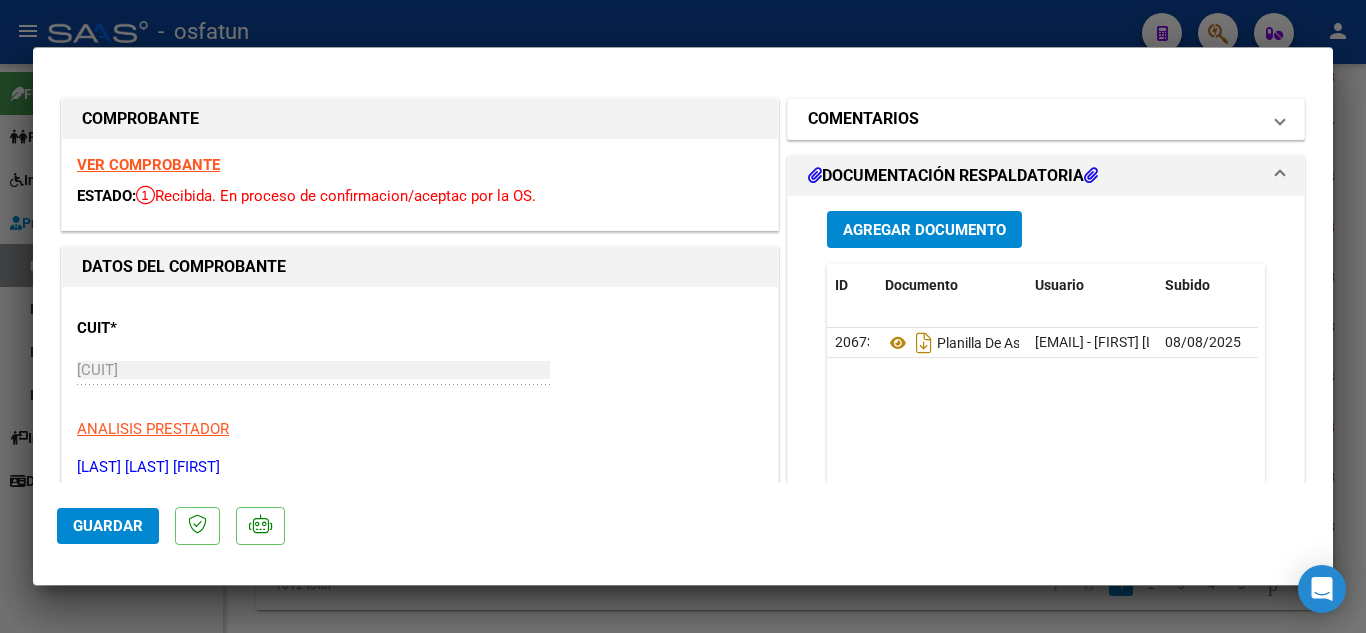click on "COMENTARIOS" at bounding box center (1034, 119) 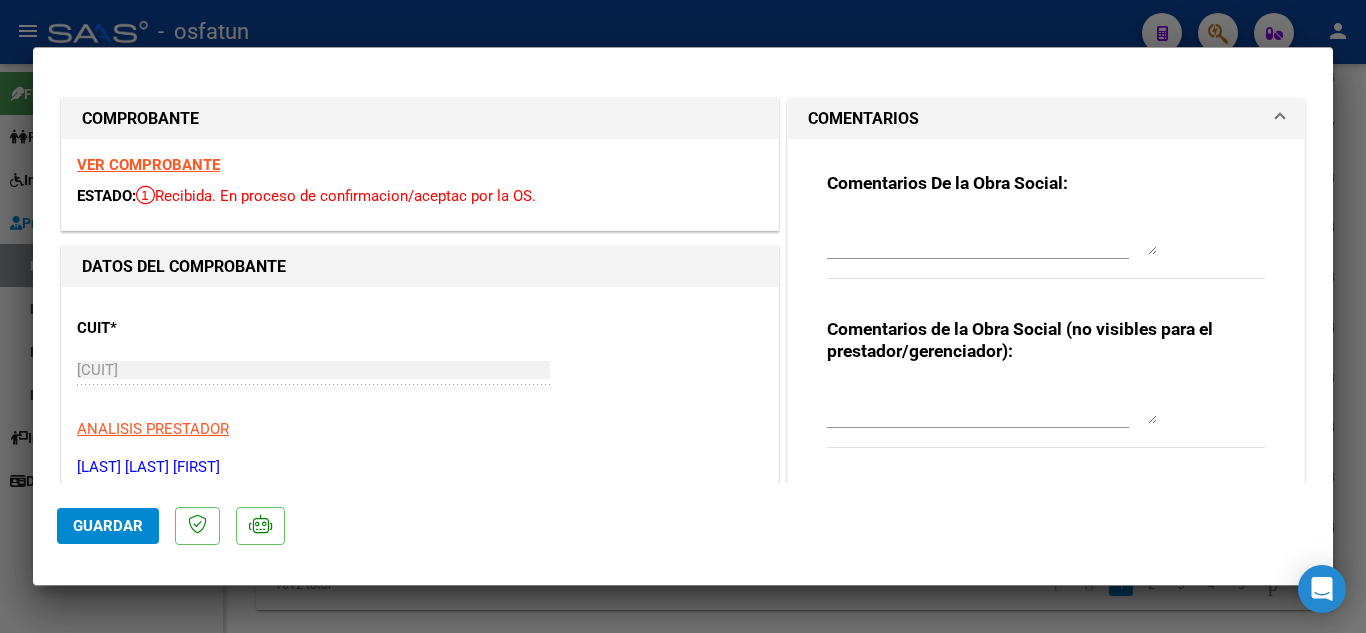 click at bounding box center [683, 316] 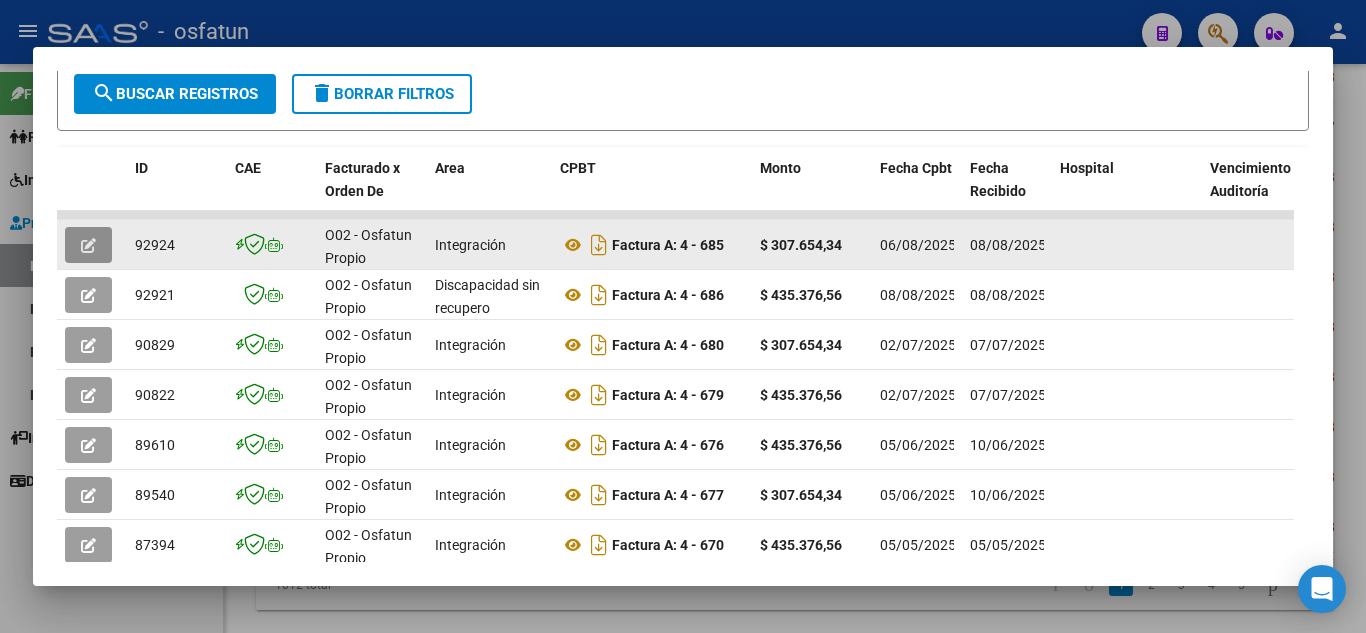 click 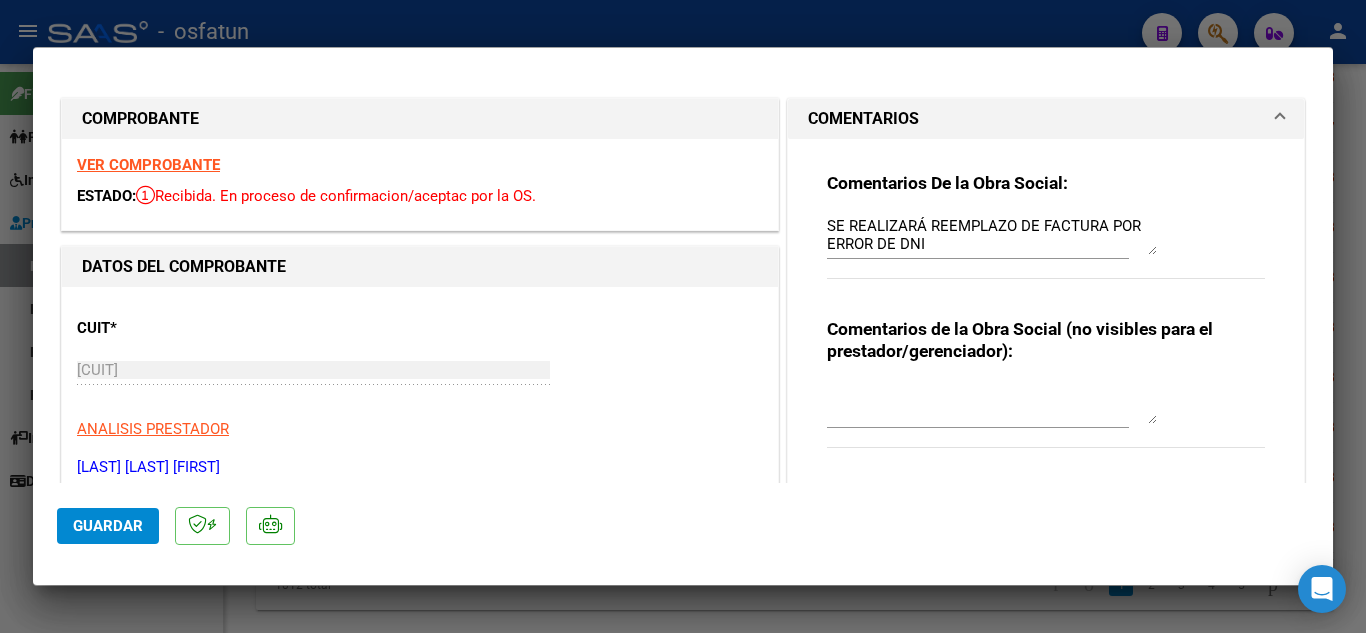 click at bounding box center (683, 316) 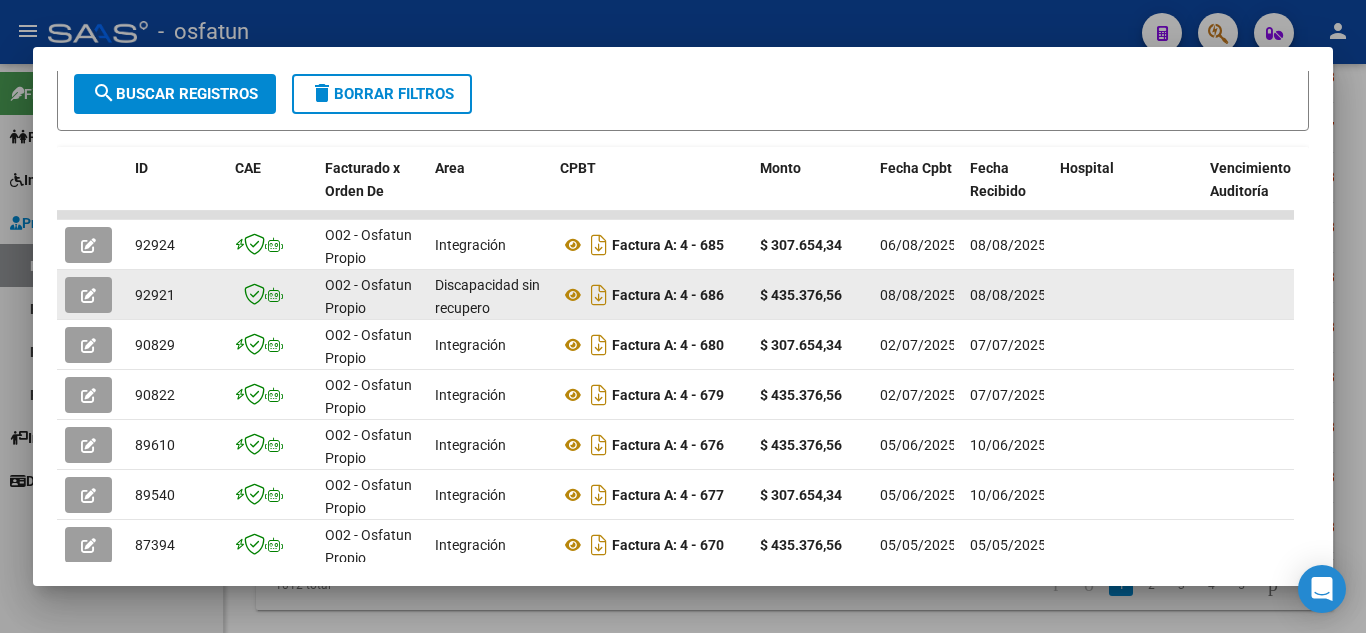 click 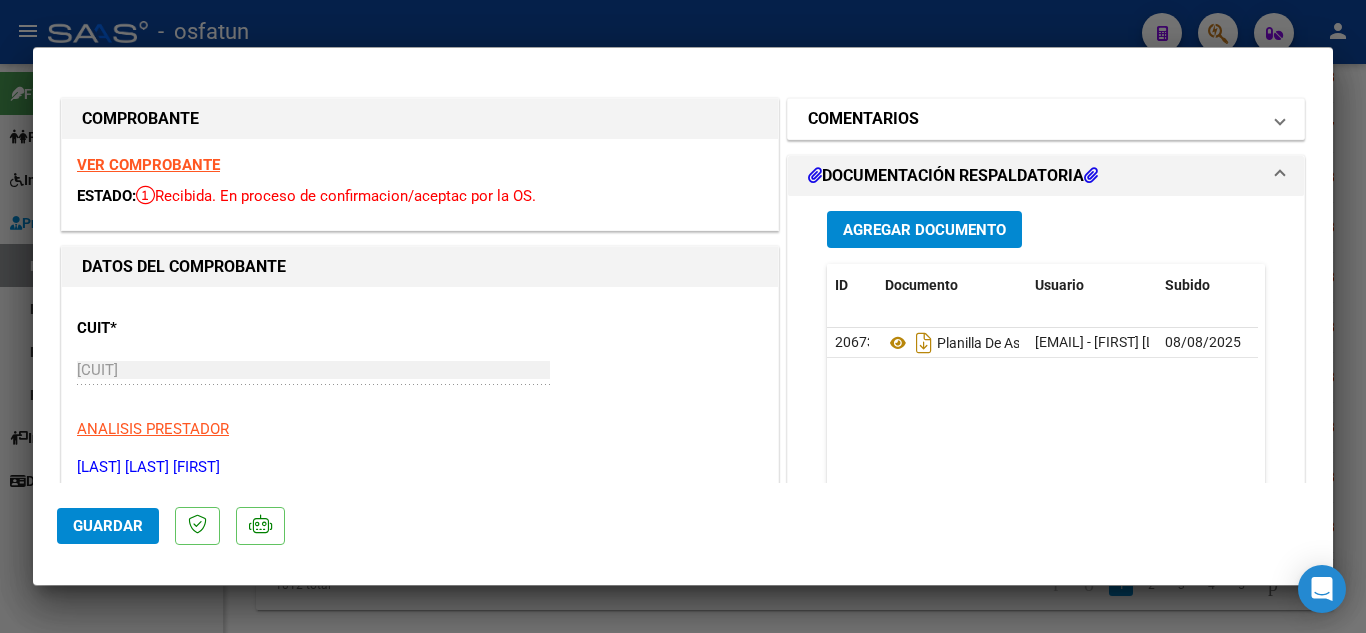 click on "COMENTARIOS" at bounding box center [863, 119] 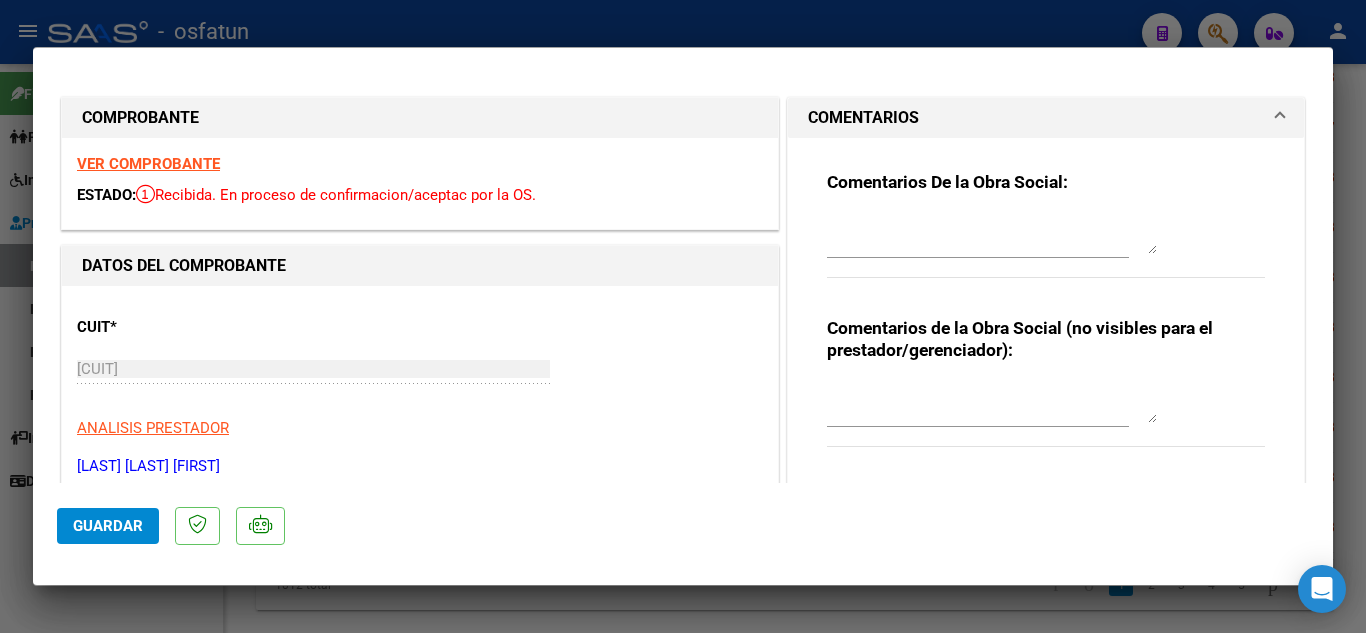 scroll, scrollTop: 0, scrollLeft: 0, axis: both 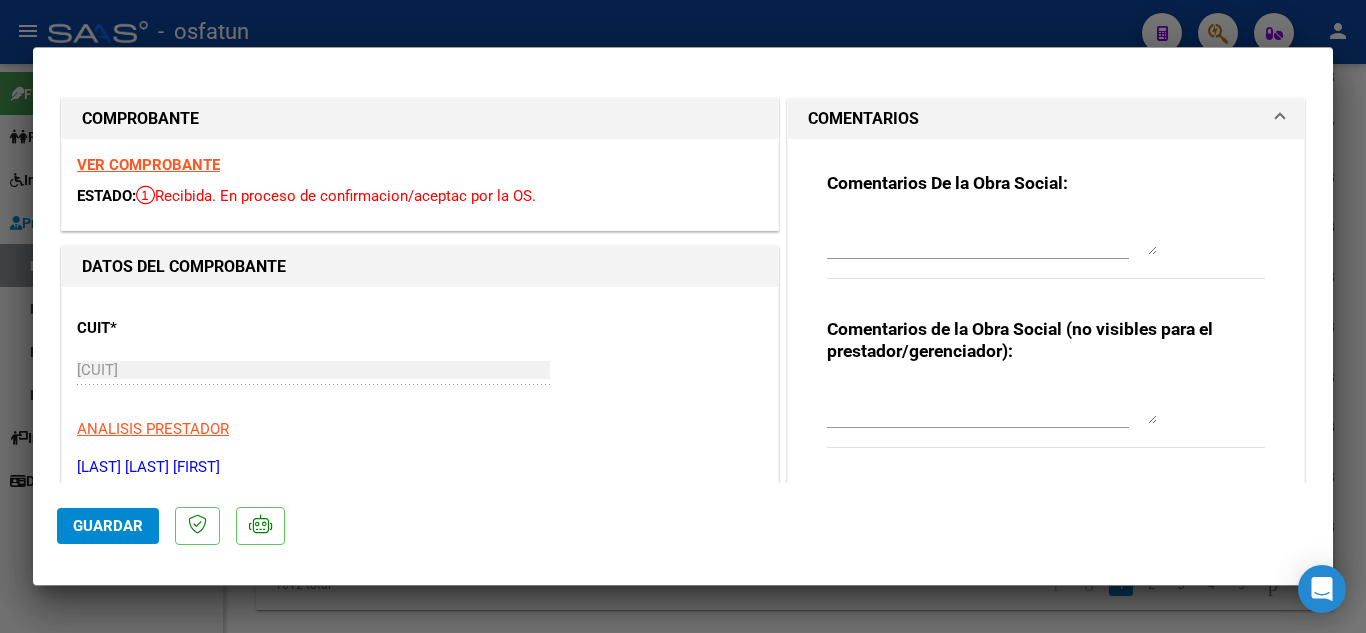 click at bounding box center (683, 316) 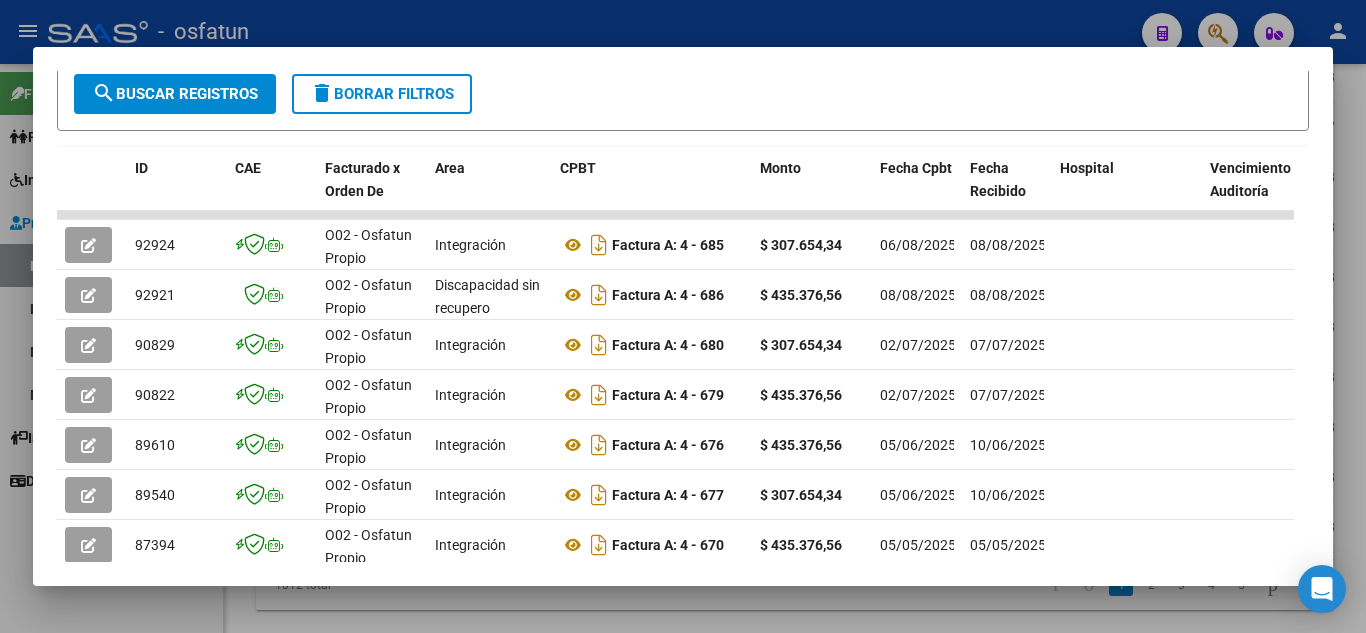 click at bounding box center (683, 316) 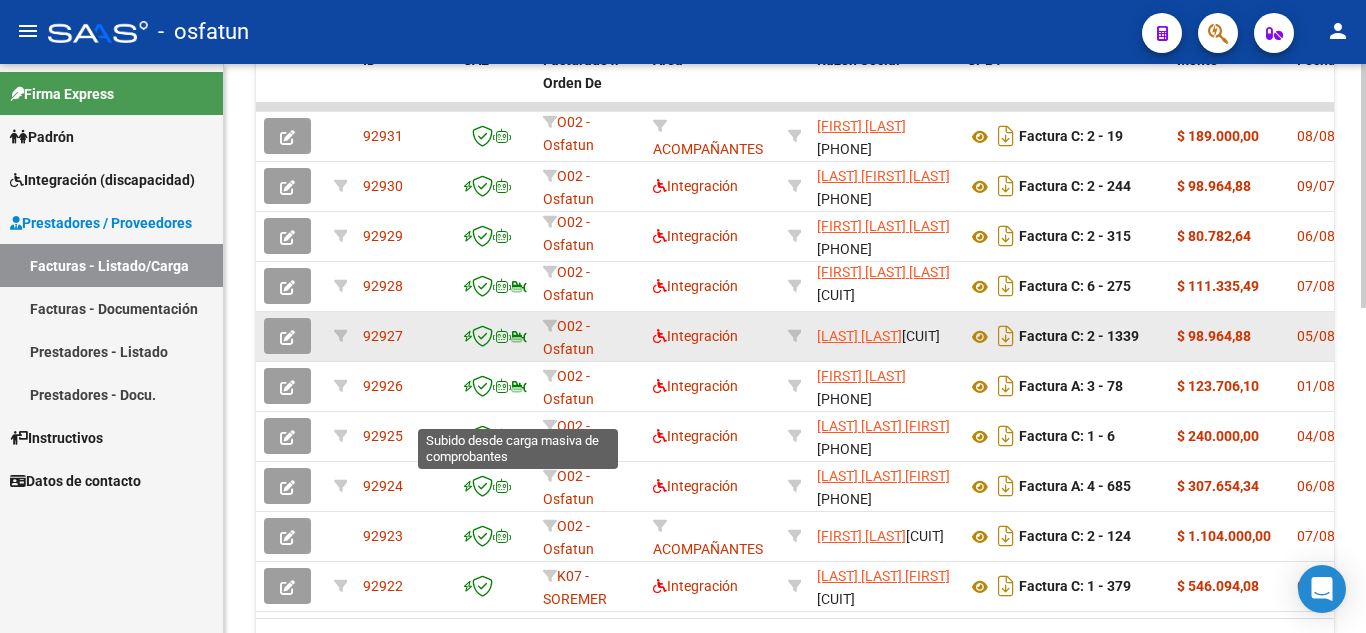scroll, scrollTop: 757, scrollLeft: 0, axis: vertical 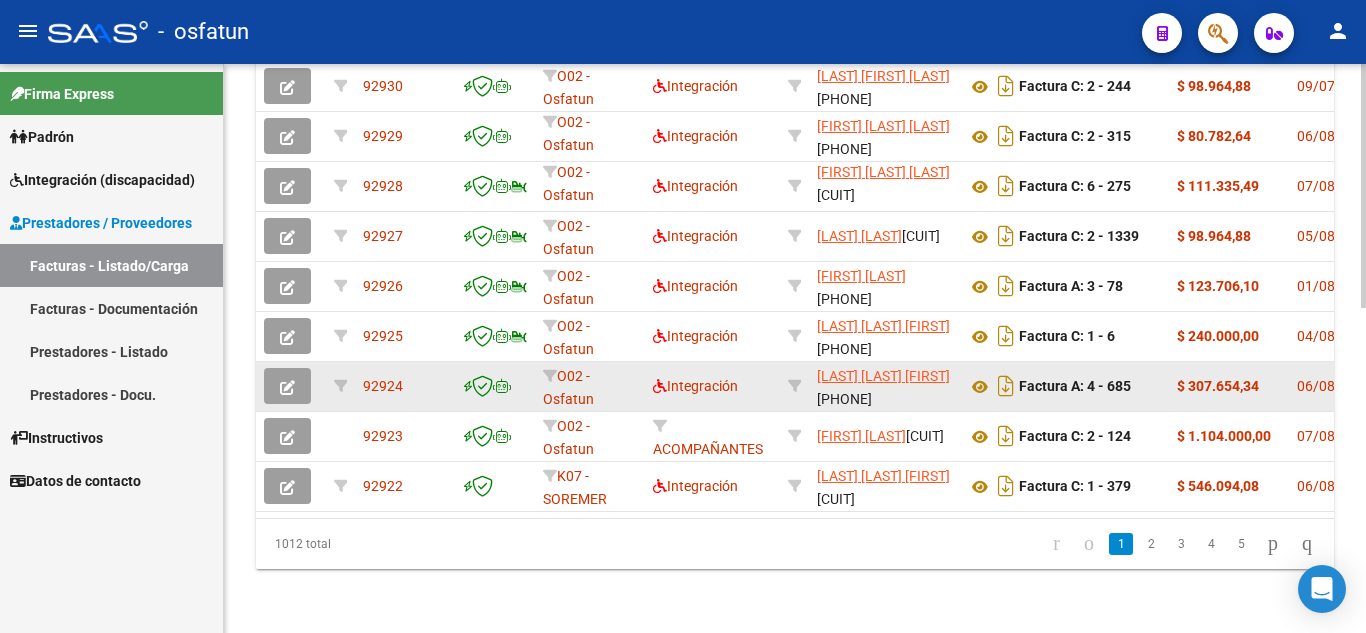 click 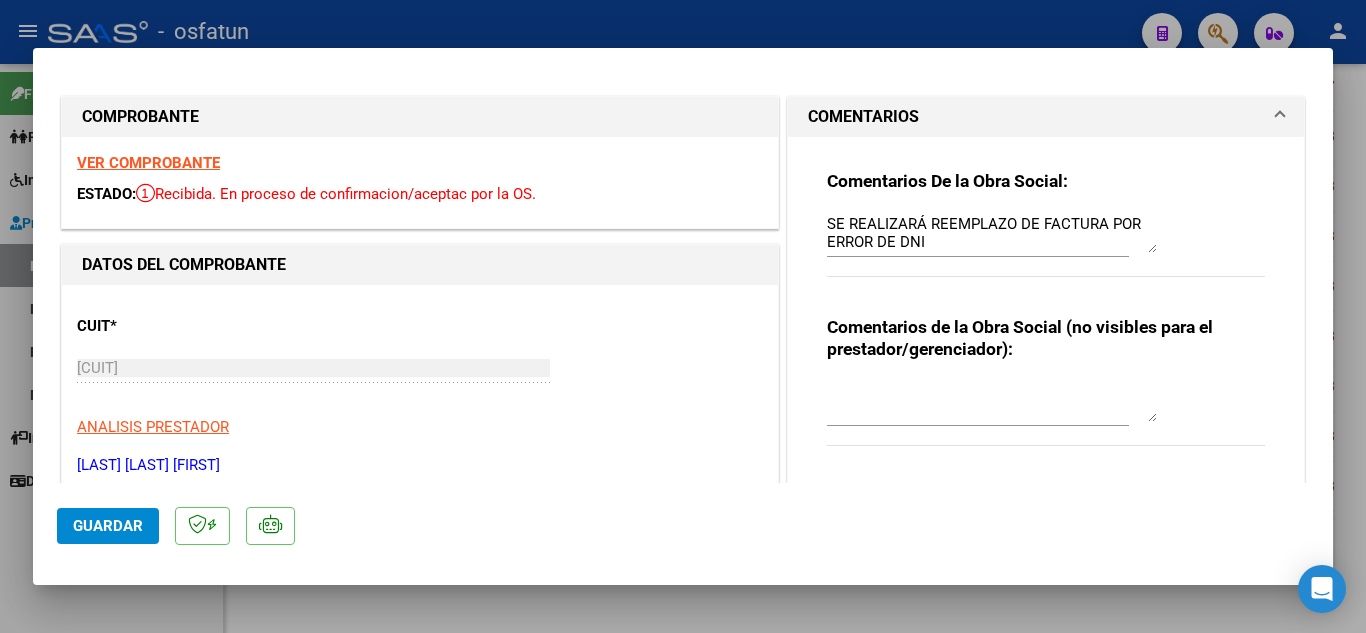 scroll, scrollTop: 0, scrollLeft: 0, axis: both 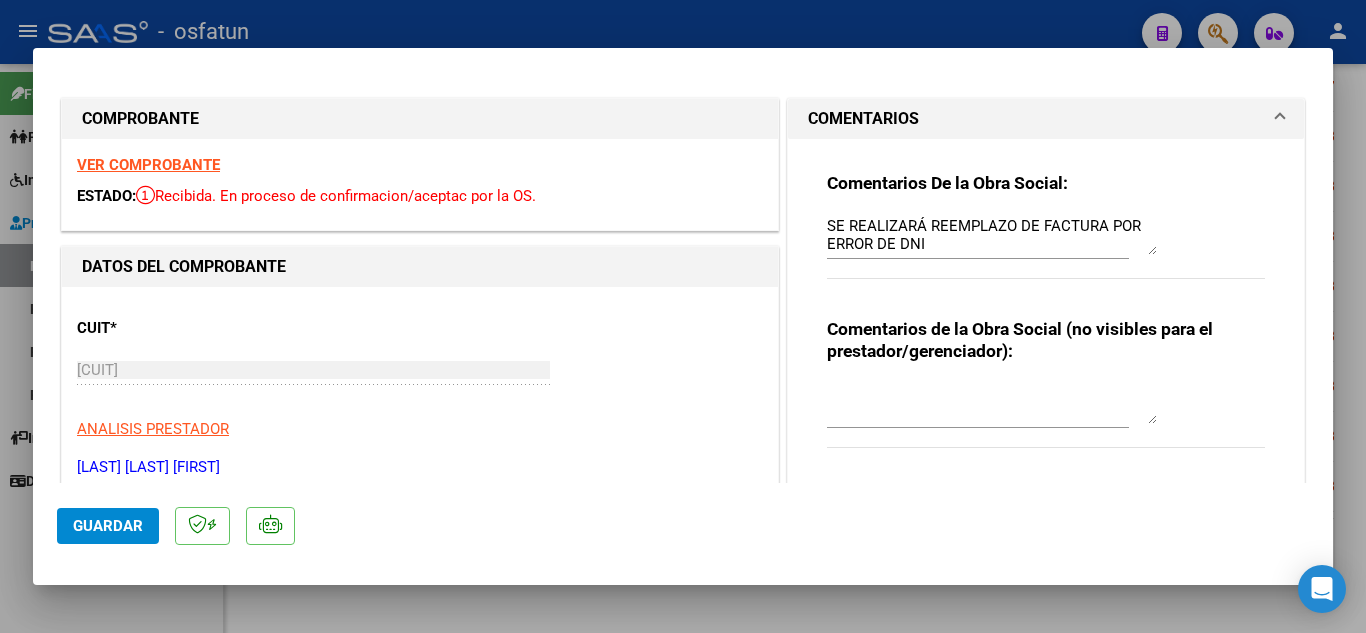 click on "COMPROBANTE VER COMPROBANTE       ESTADO:   Recibida. En proceso de confirmacion/aceptac por la OS.  DATOS DEL COMPROBANTE CUIT  *   27-24877546-2 Ingresar CUIT  ANALISIS PRESTADOR  BAIGORRI NIEVES BEATRIZ  ARCA Padrón  Area destinado * Integración Seleccionar Area  Facturado por orden de  O02 - Osfatun Propio Seleccionar Gerenciador Período de Prestación (Ej: 202305 para Mayo 2023    202507 Ingrese el Período de Prestación como indica el ejemplo   Una vez que se asoció a un legajo aprobado no se puede cambiar el período de prestación.   Comprobante Tipo * Factura A Seleccionar Tipo Punto de Venta  *   4 Ingresar el Nro.  Número  *   685 Ingresar el Nro.  Monto  *   $ 307.654,34 Ingresar el monto  Fecha del Cpbt.  *   2025-08-06 Ingresar la fecha  CAE / CAEA (no ingrese CAI)    75322267188714 Ingresar el CAE o CAEA (no ingrese CAI)  Fecha Recibido  *   2025-08-08 Ingresar la fecha  Fecha de Vencimiento    Ingresar la fecha  Ref. Externa    Ingresar la ref.  N° Liquidación    COMENTARIOS 202506" at bounding box center [683, 1038] 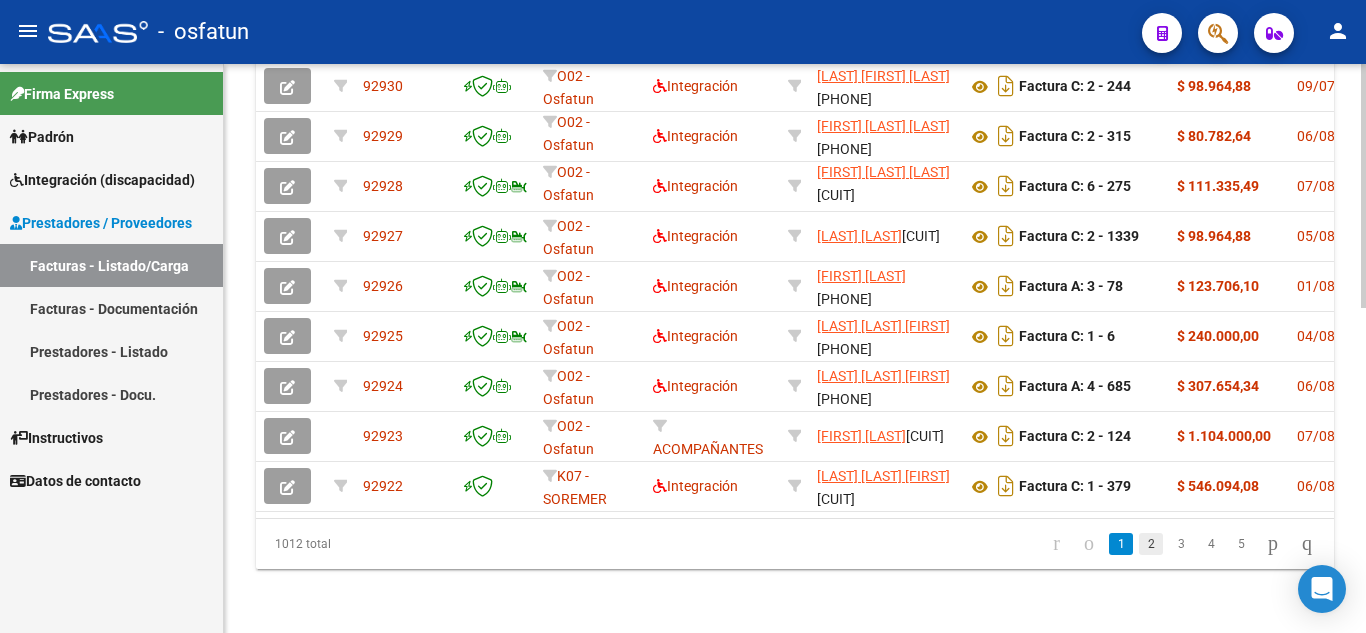 click on "2" 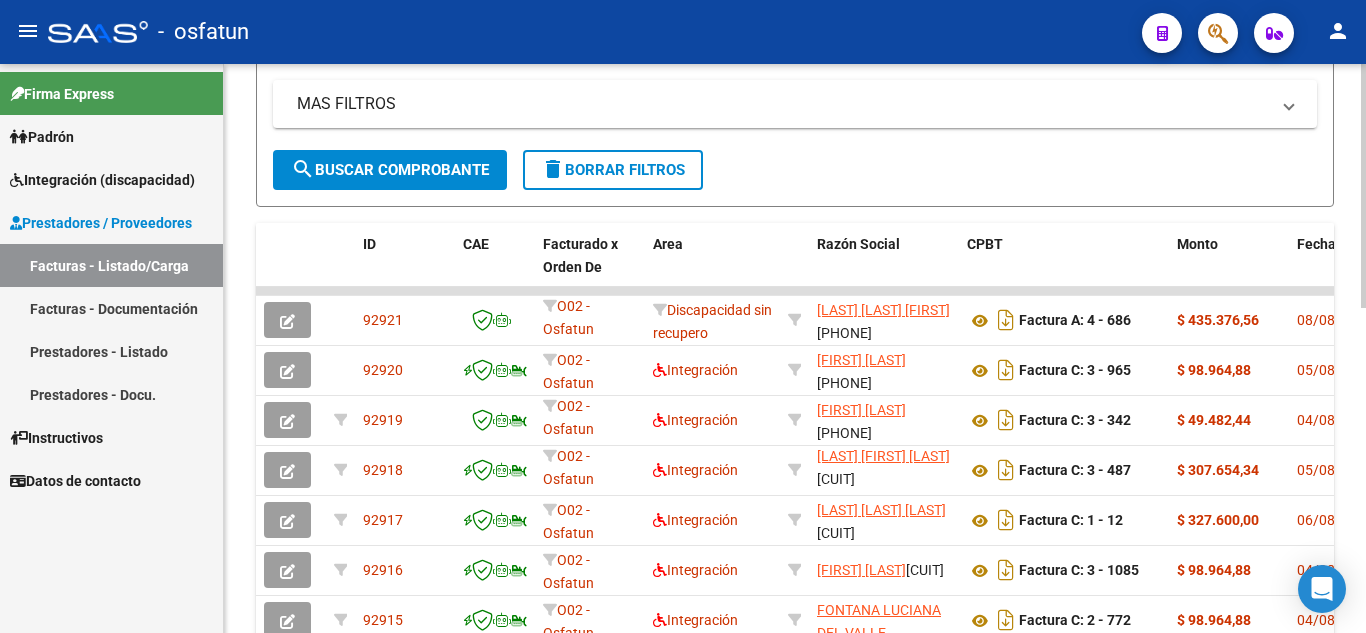 scroll, scrollTop: 357, scrollLeft: 0, axis: vertical 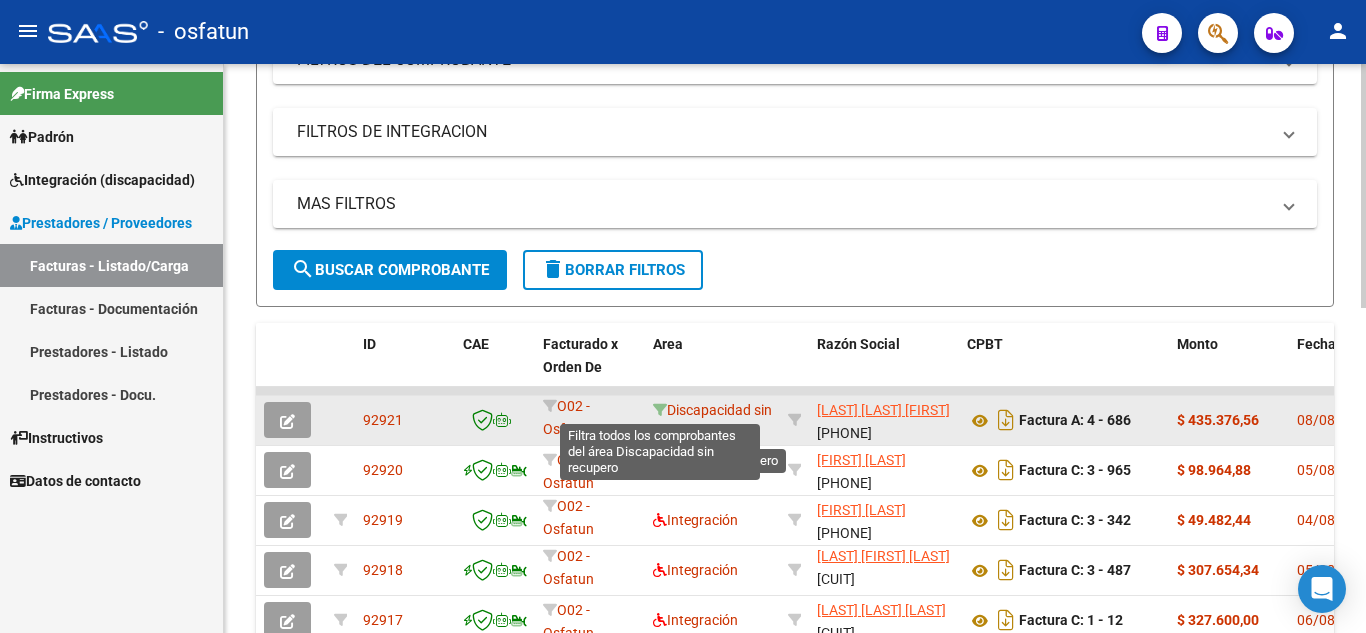 click 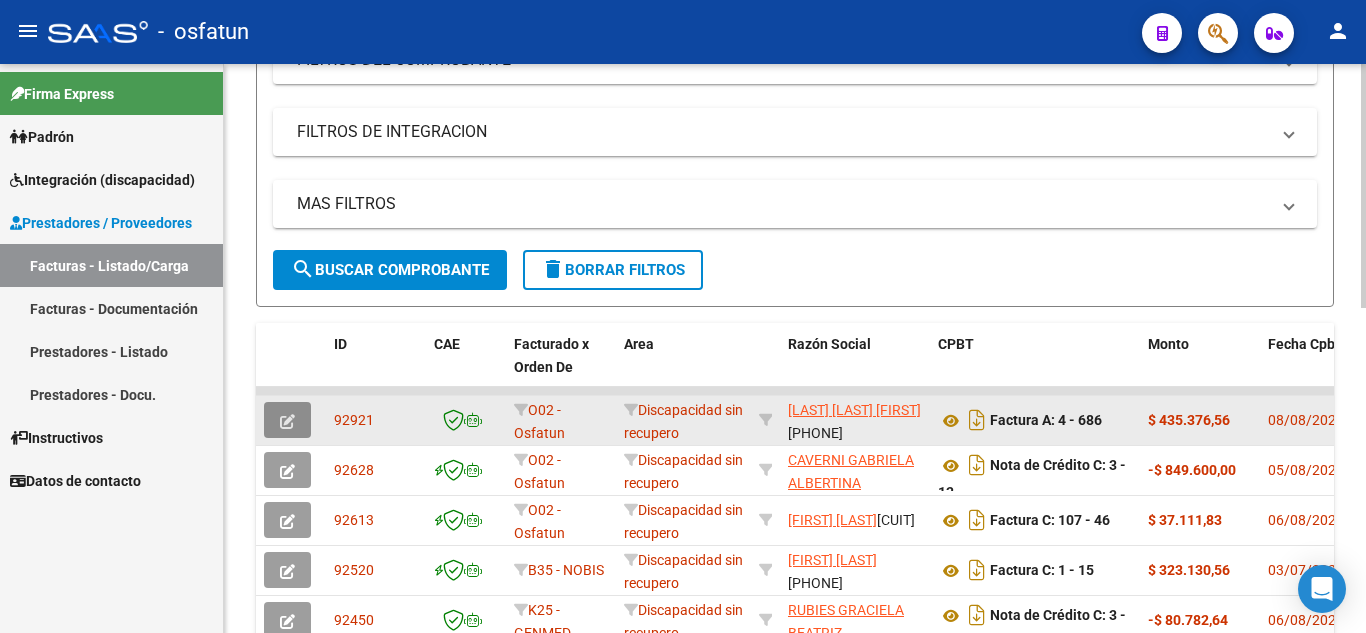 click 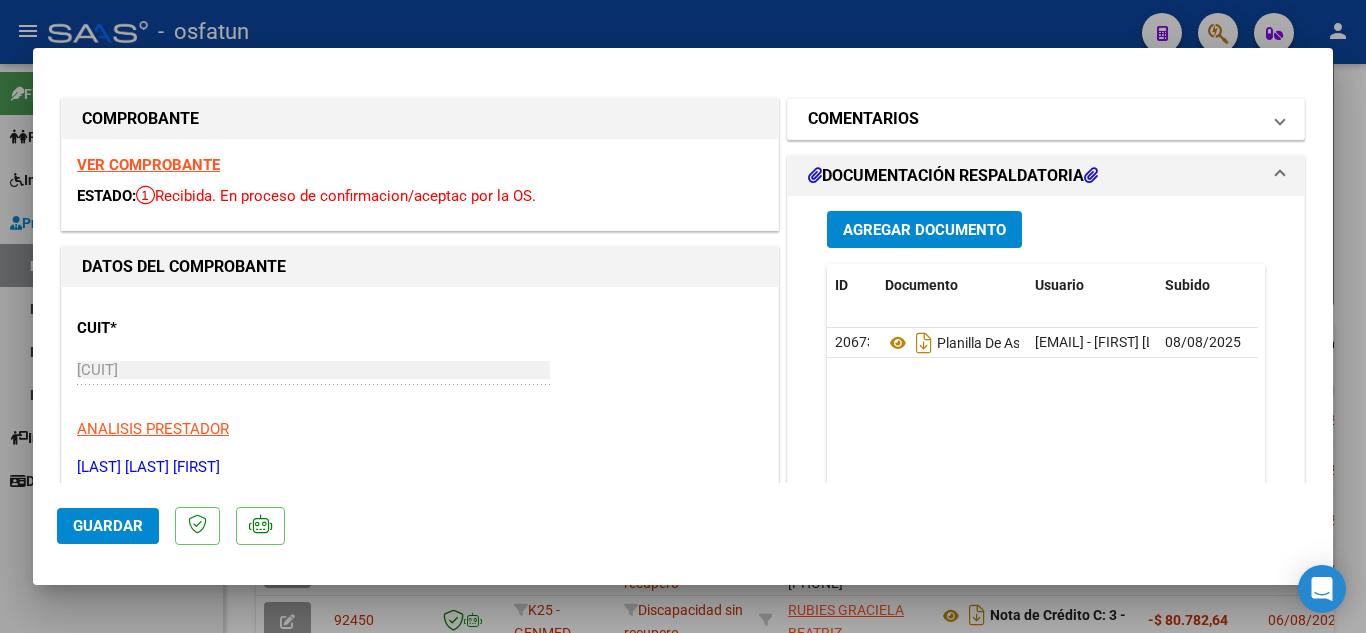 click on "COMENTARIOS" at bounding box center (1034, 119) 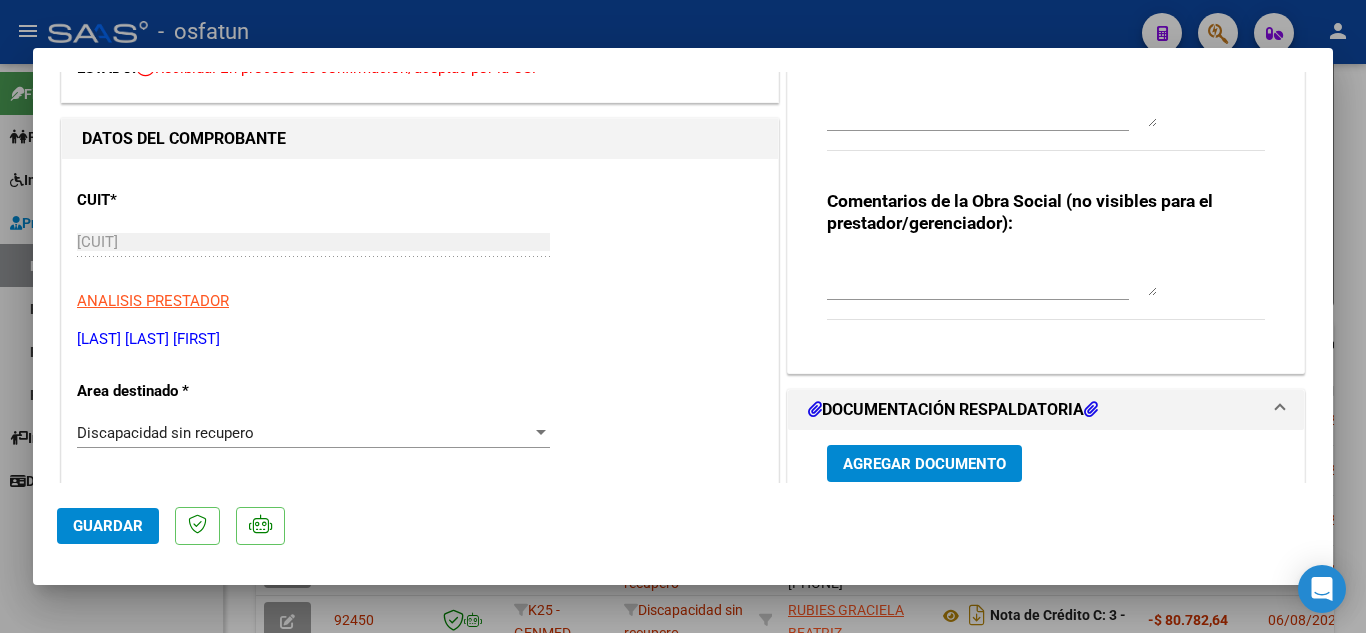 scroll, scrollTop: 0, scrollLeft: 0, axis: both 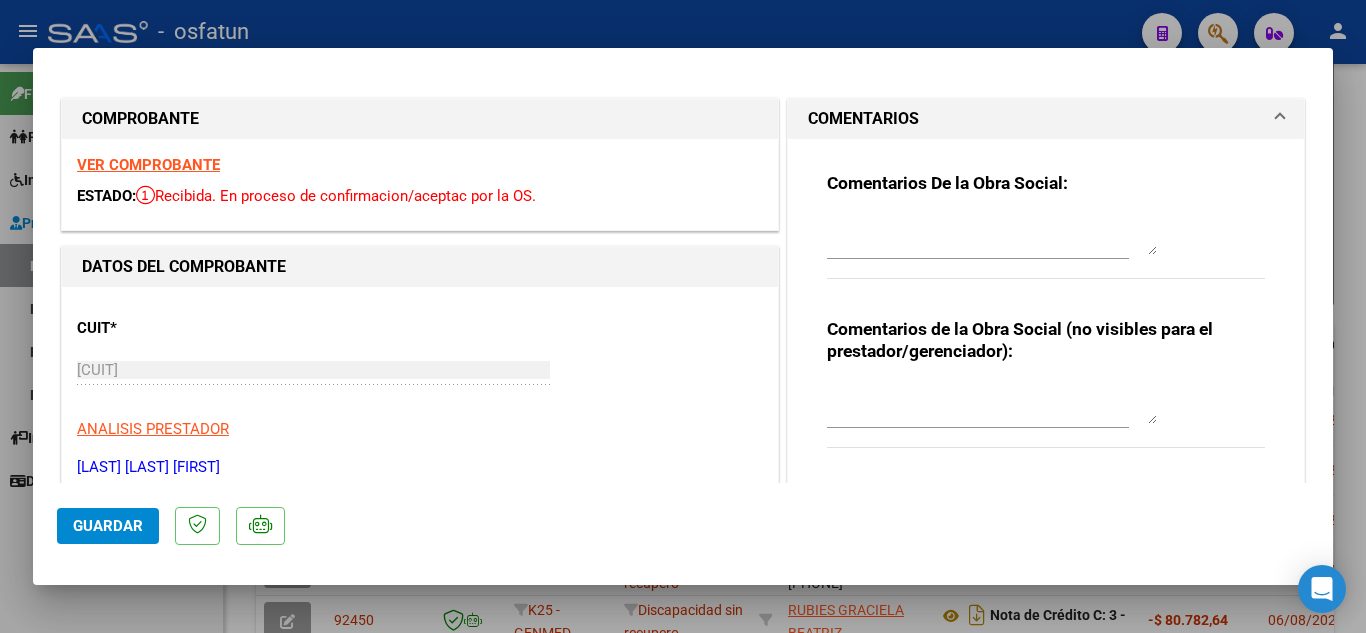 click at bounding box center (683, 316) 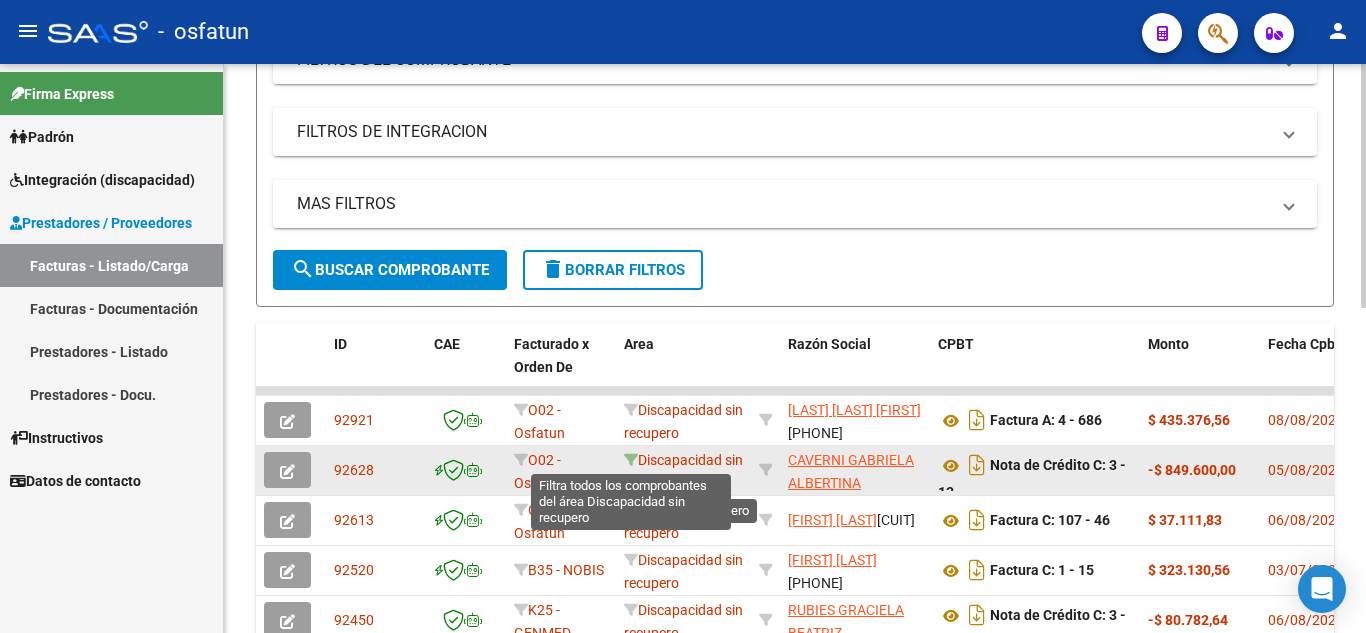 click 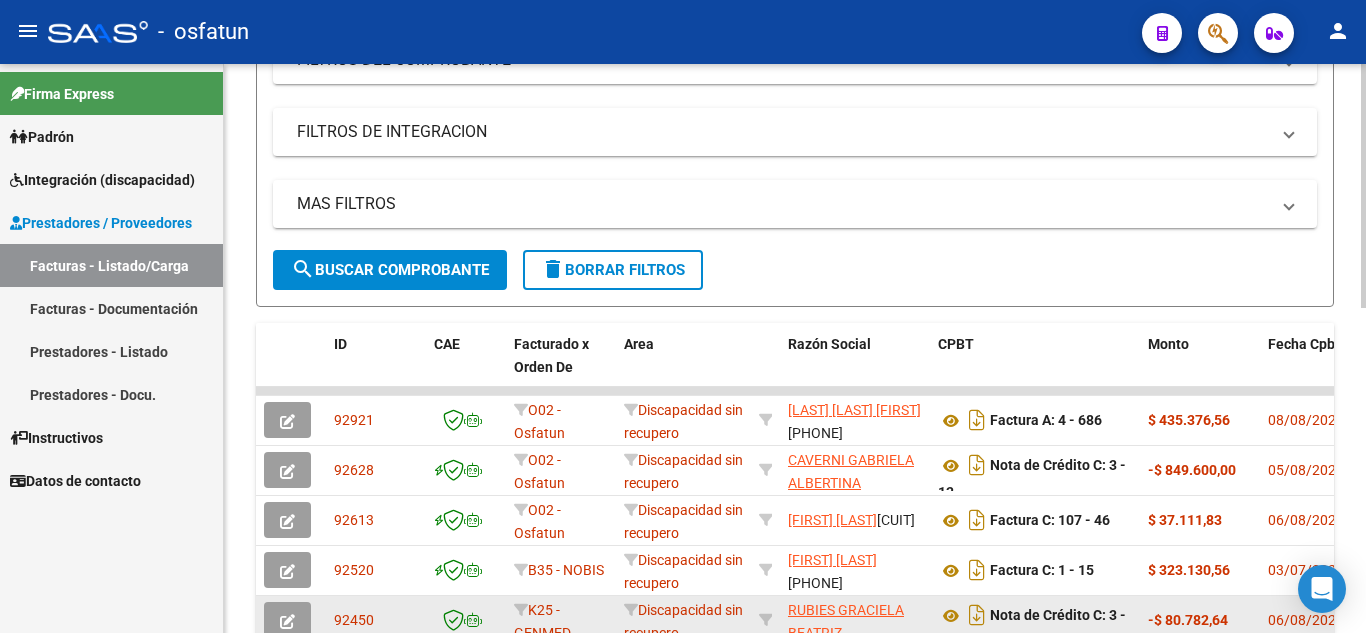 scroll, scrollTop: 4, scrollLeft: 0, axis: vertical 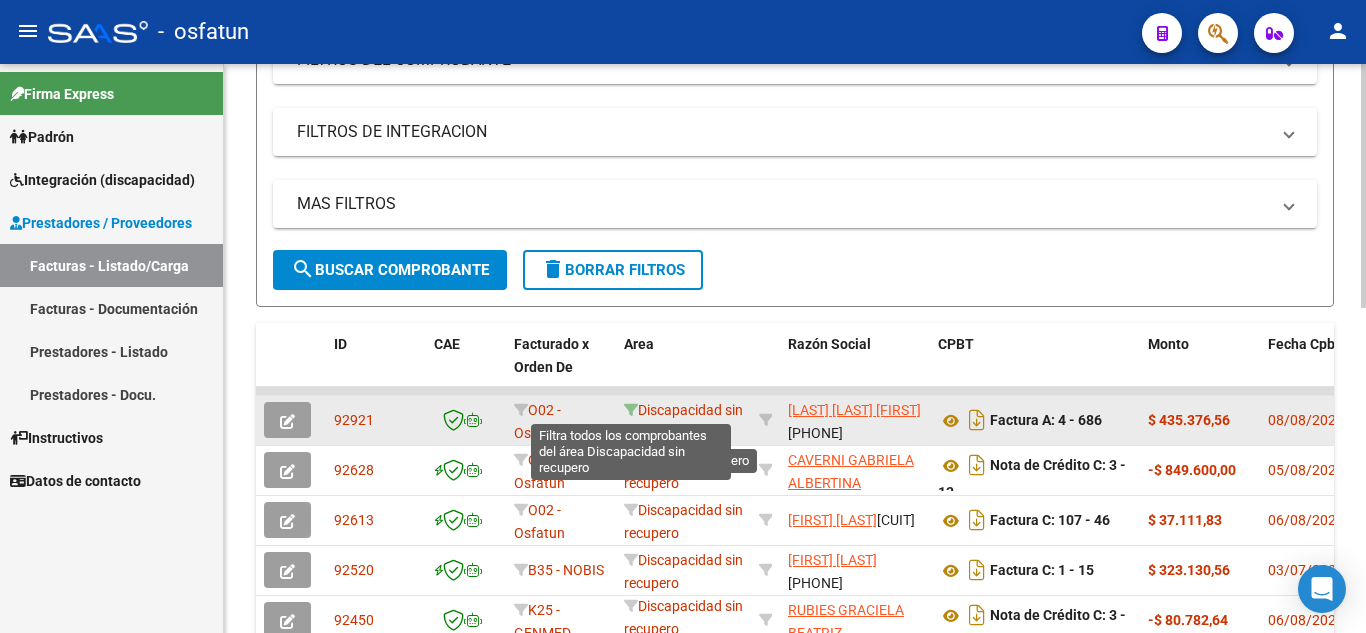 click 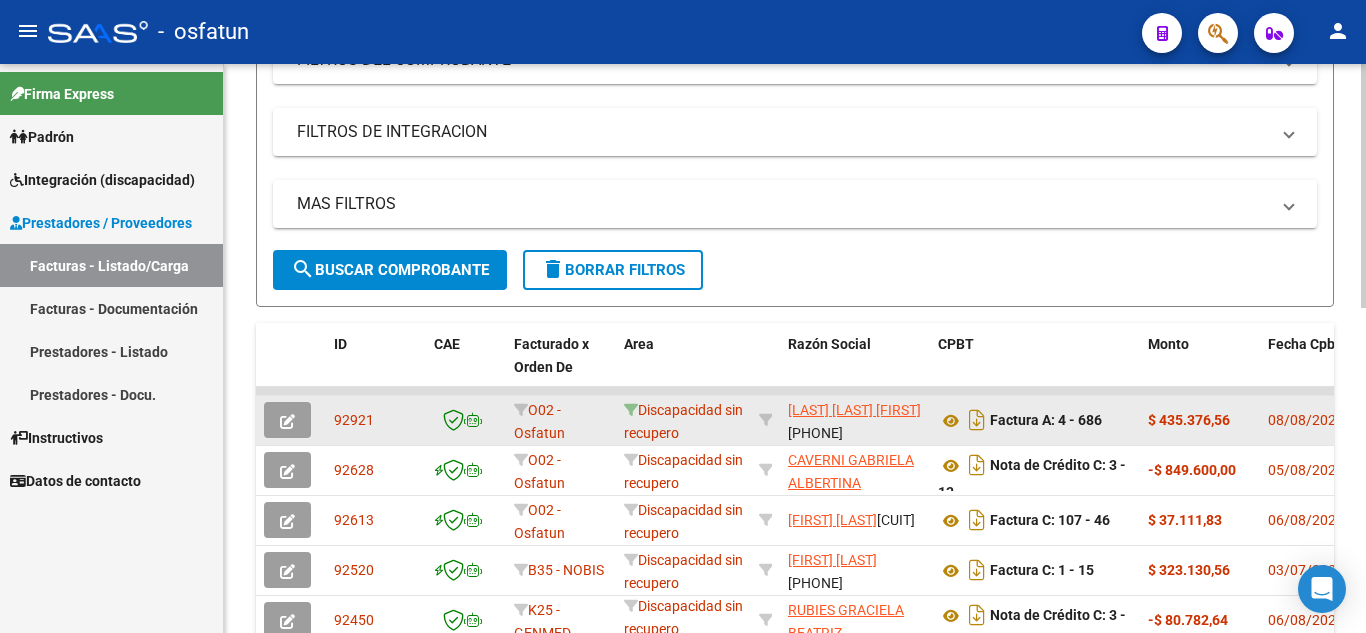 click 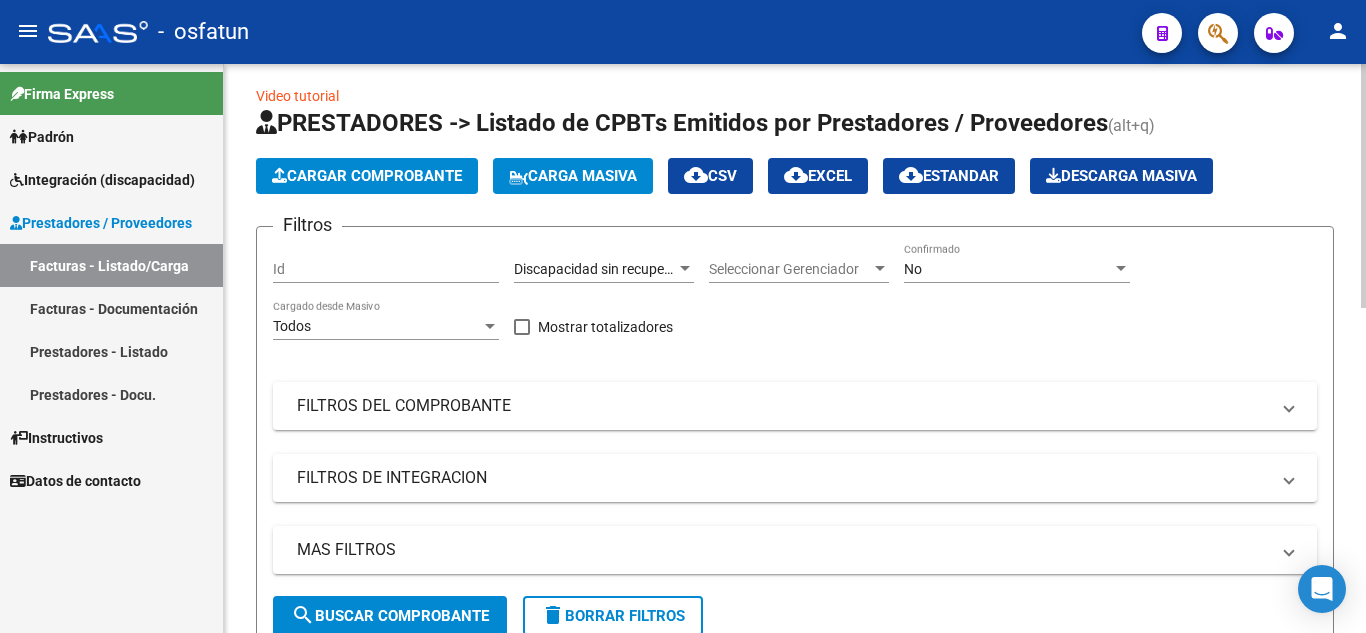 scroll, scrollTop: 0, scrollLeft: 0, axis: both 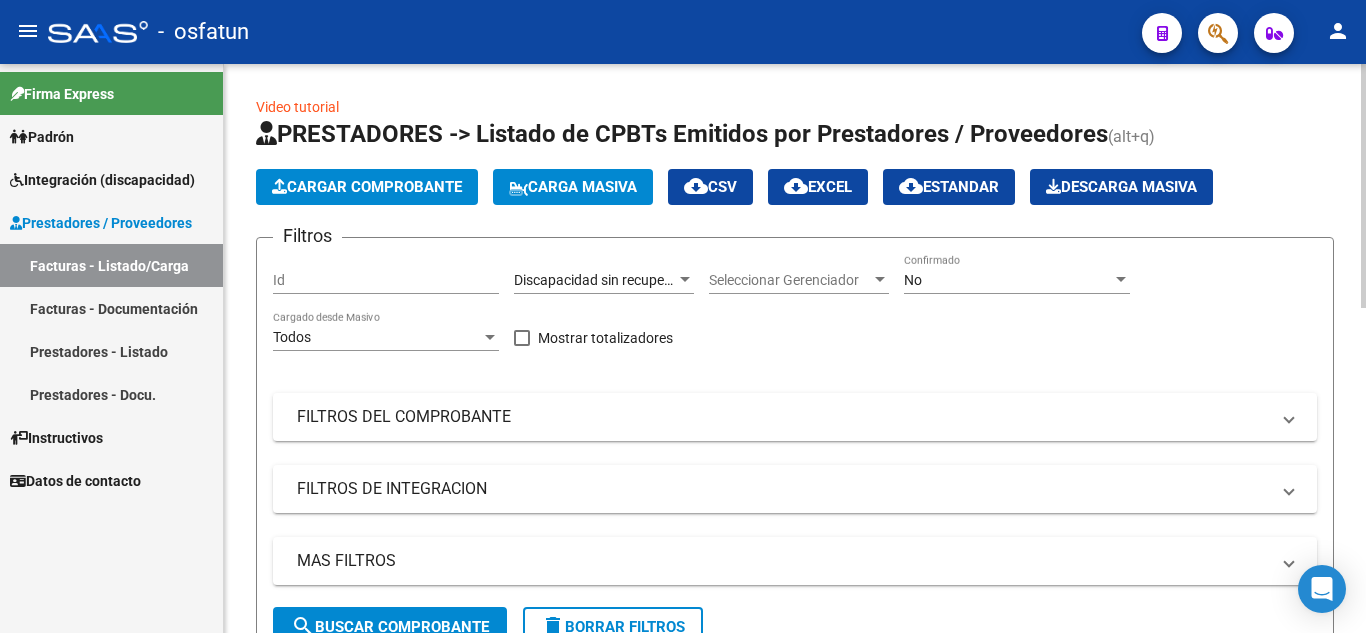 click on "Discapacidad sin recupero" at bounding box center (595, 280) 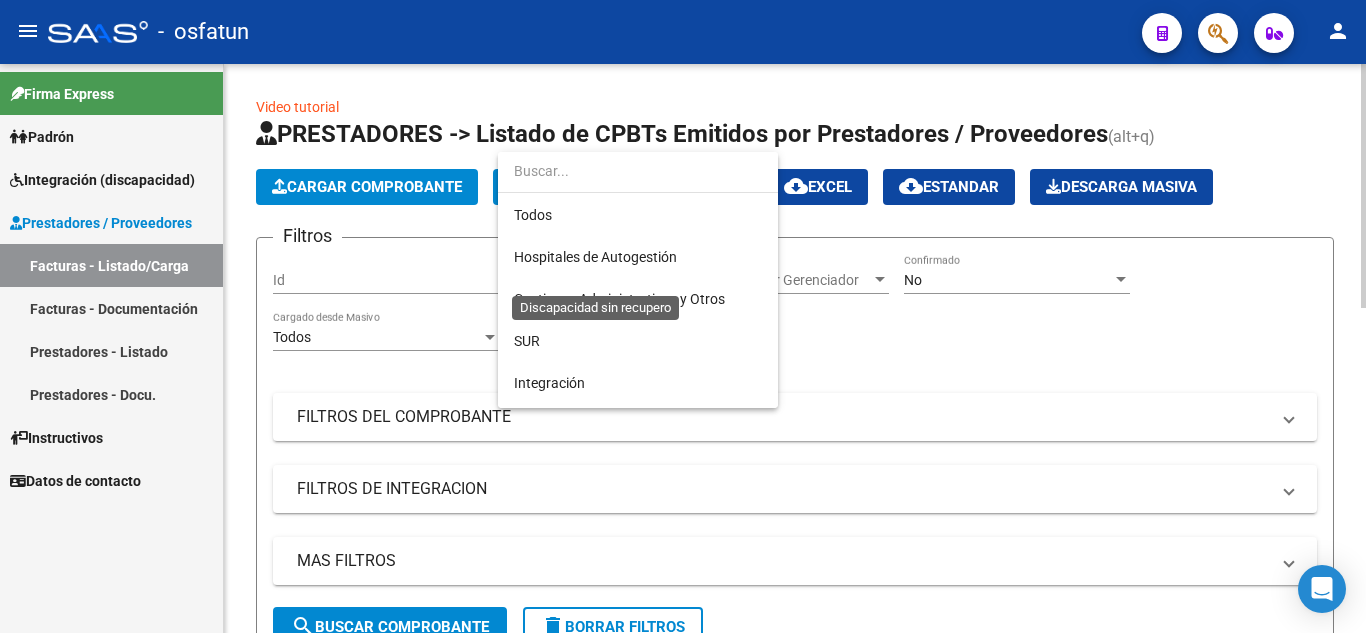 scroll, scrollTop: 271, scrollLeft: 0, axis: vertical 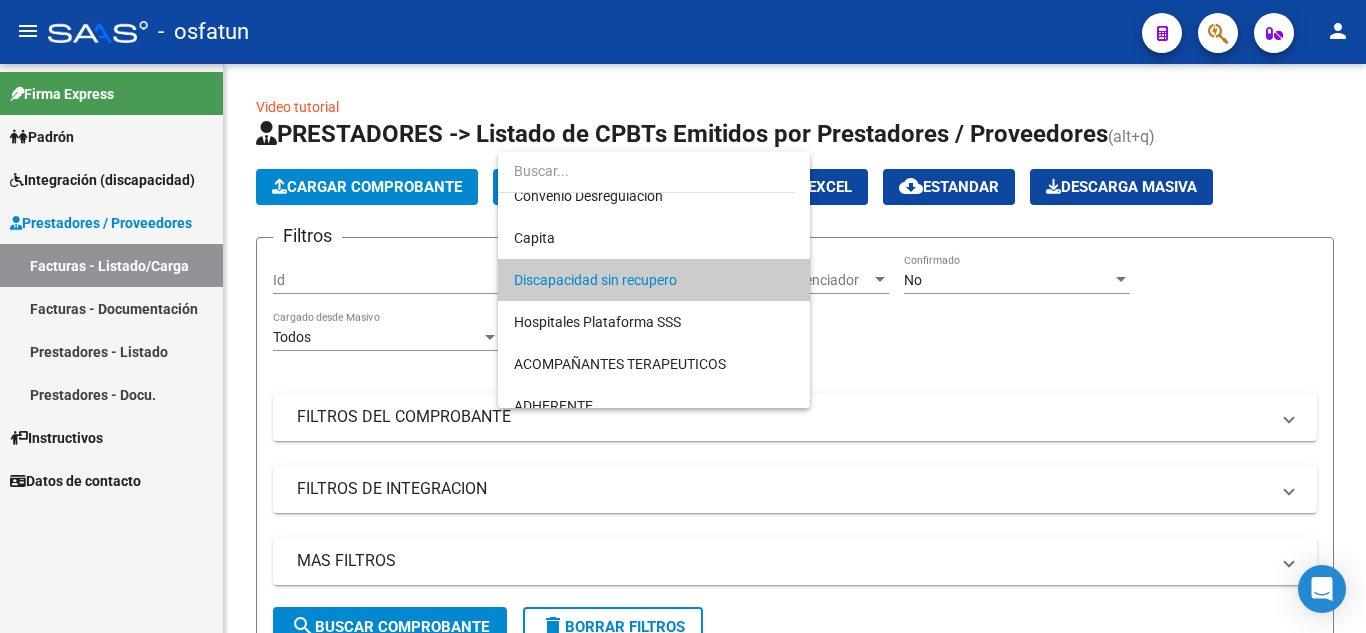 click at bounding box center (683, 316) 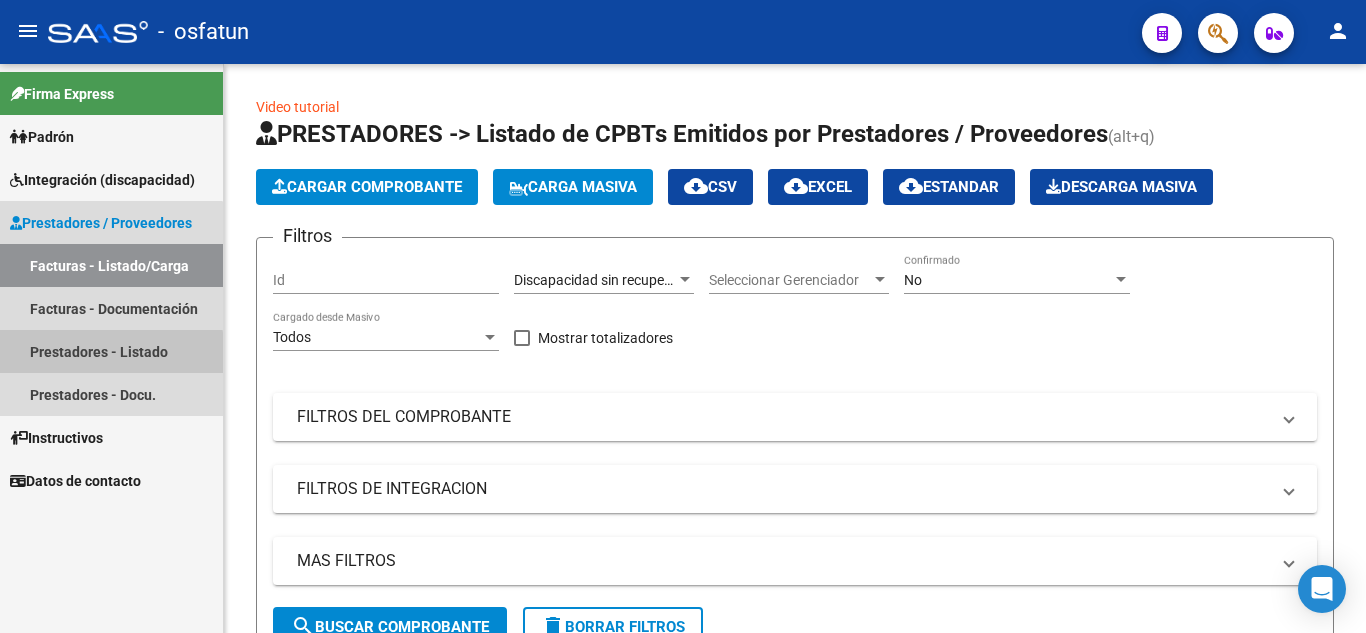 click on "Prestadores - Listado" at bounding box center (111, 351) 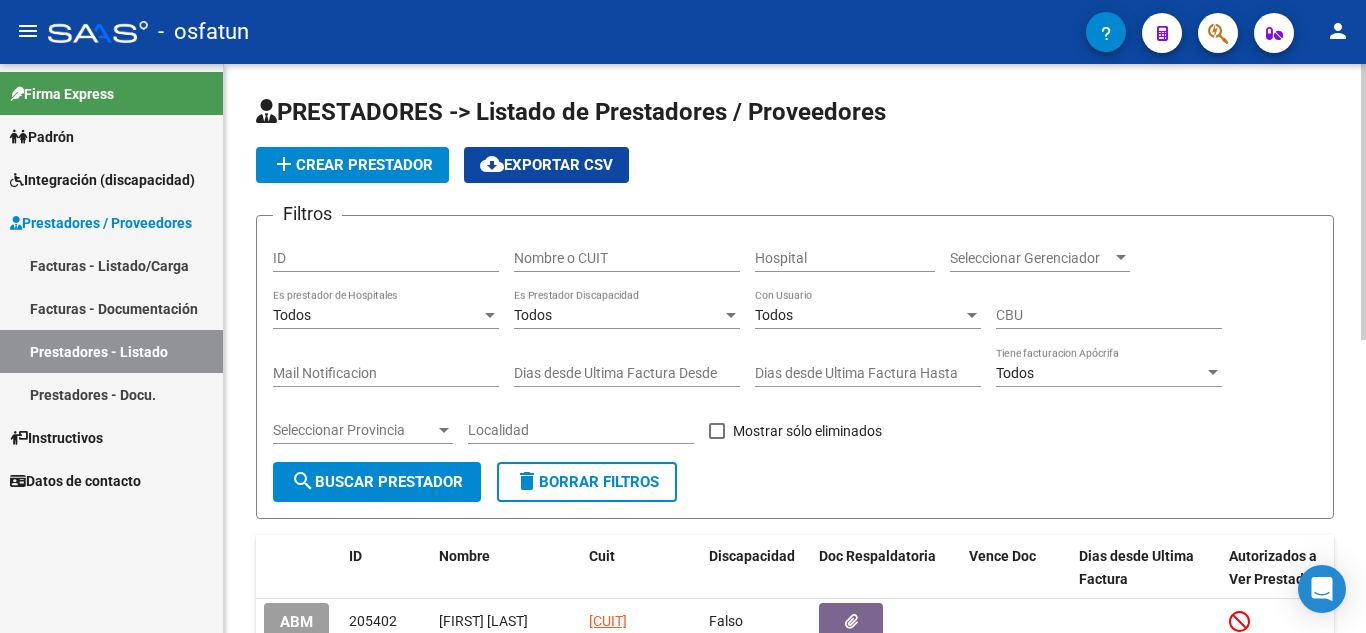 click on "Nombre o CUIT" at bounding box center (627, 258) 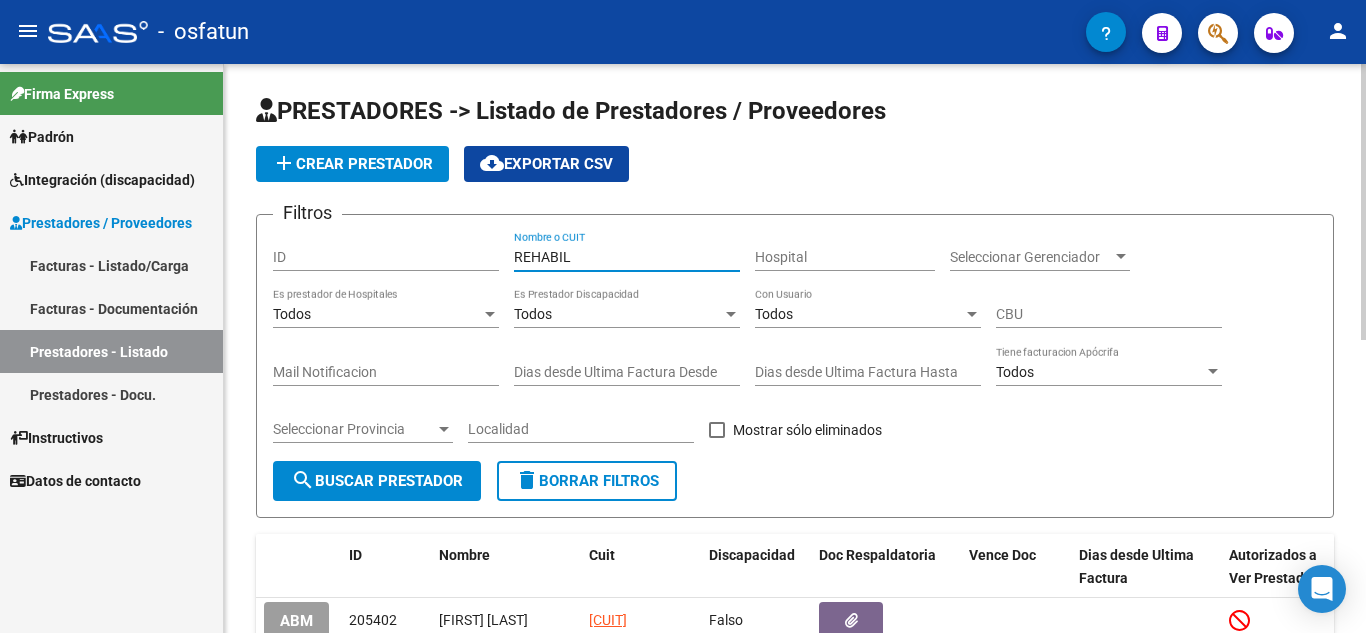 scroll, scrollTop: 0, scrollLeft: 0, axis: both 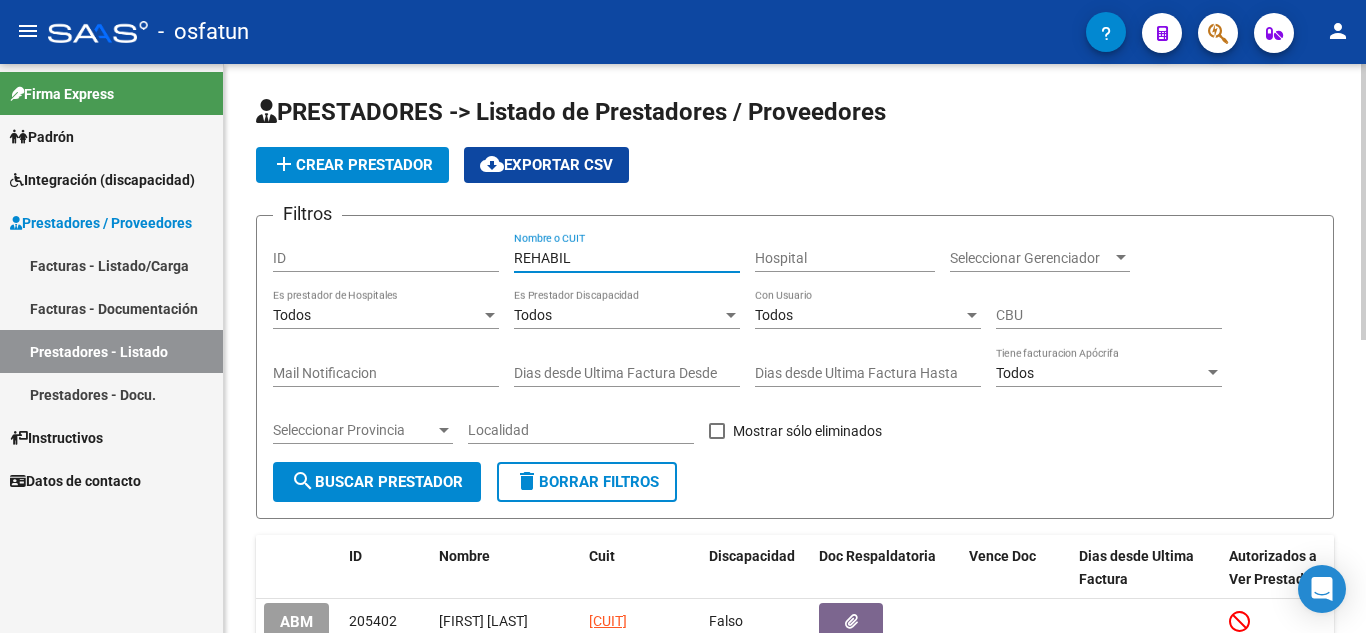 drag, startPoint x: 601, startPoint y: 252, endPoint x: 404, endPoint y: 194, distance: 205.36066 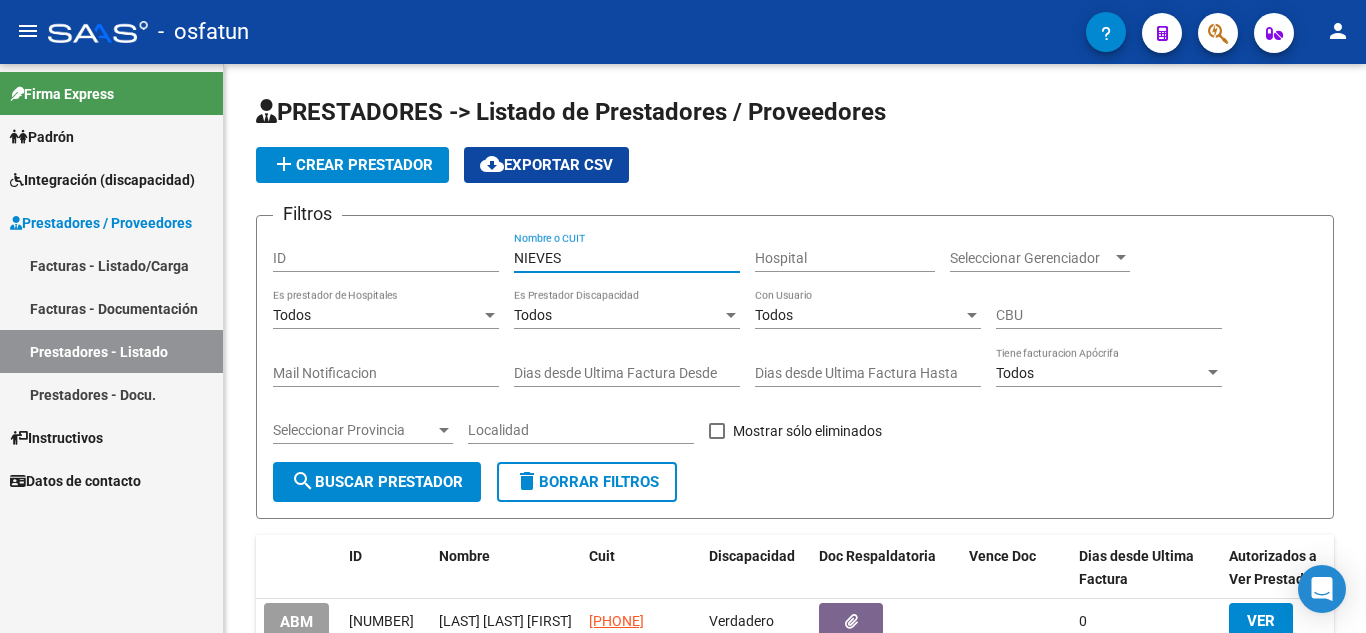 type on "NIEVES" 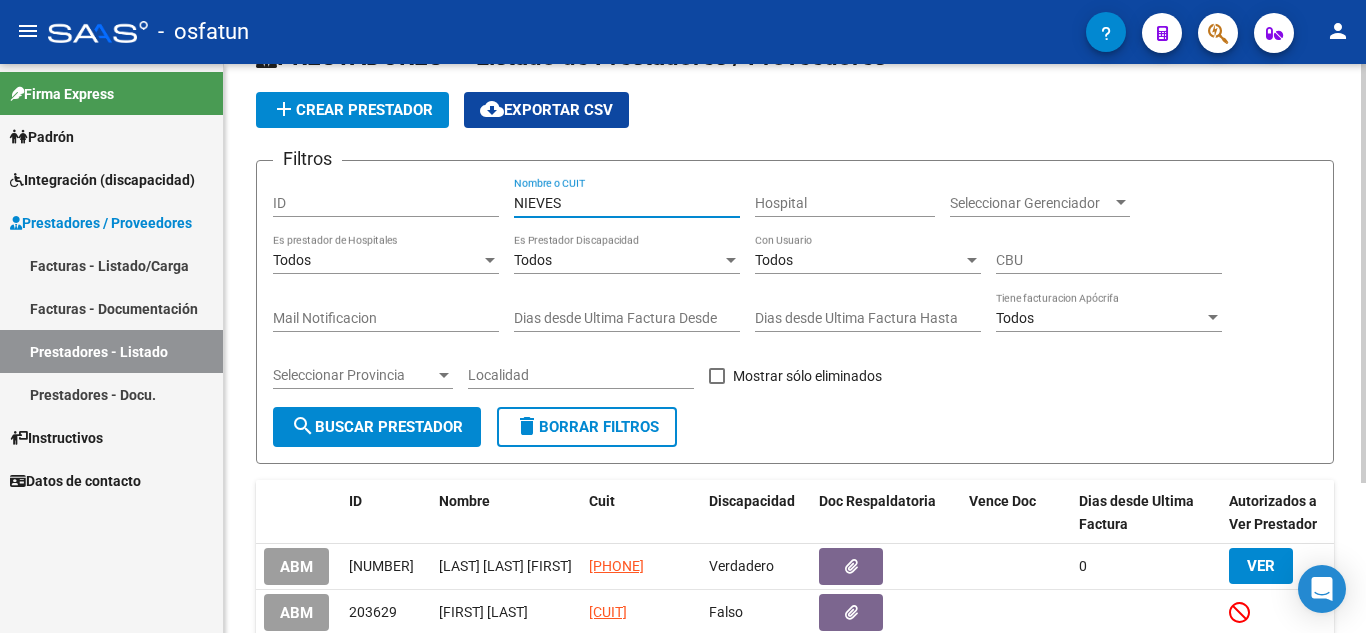 scroll, scrollTop: 200, scrollLeft: 0, axis: vertical 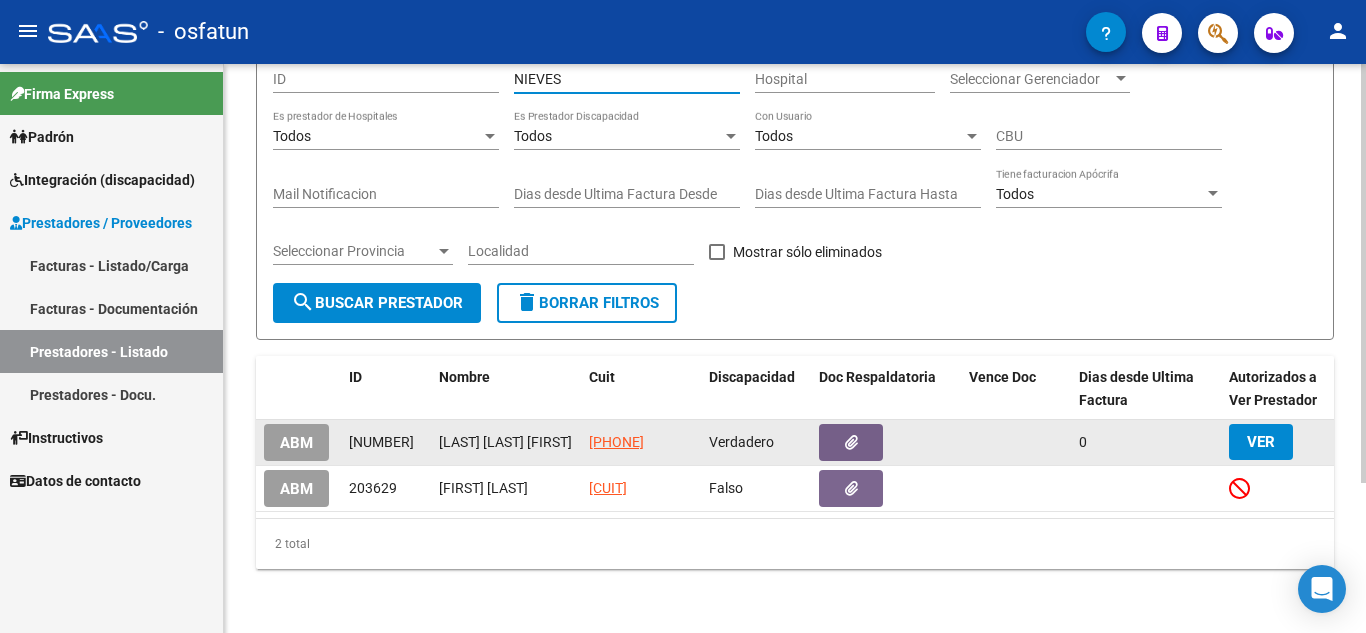 click on "[FIRST] [LAST]" 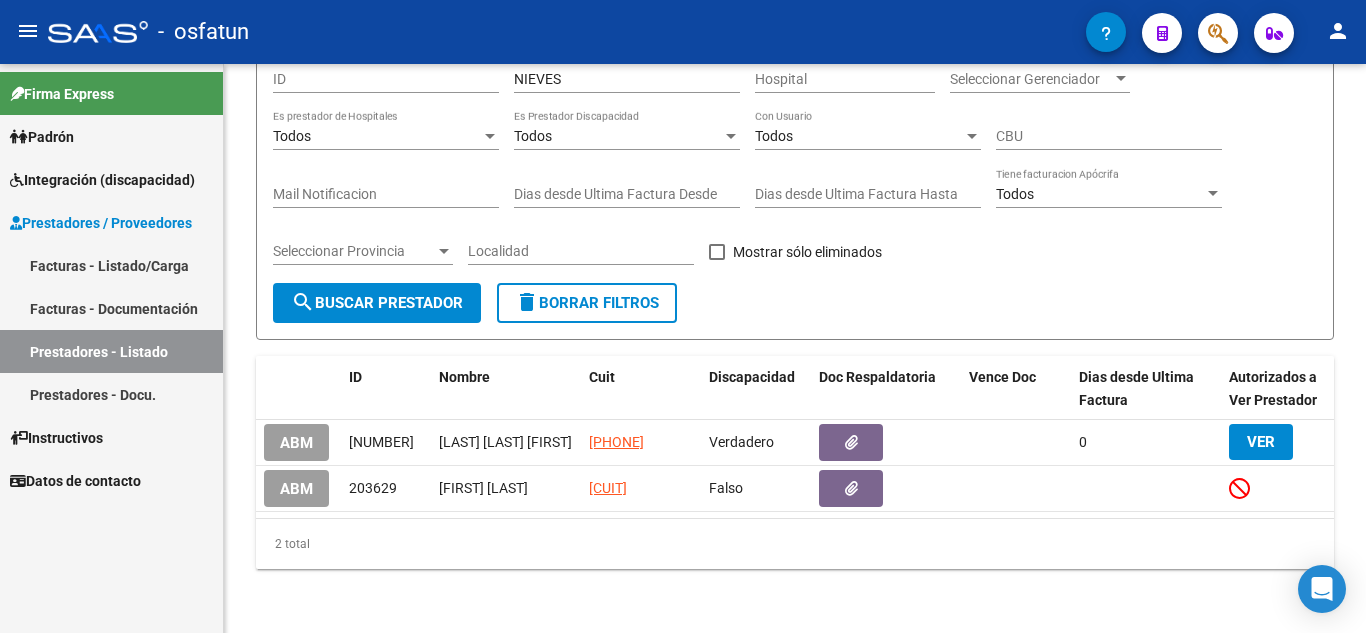 click on "Facturas - Documentación" at bounding box center [111, 308] 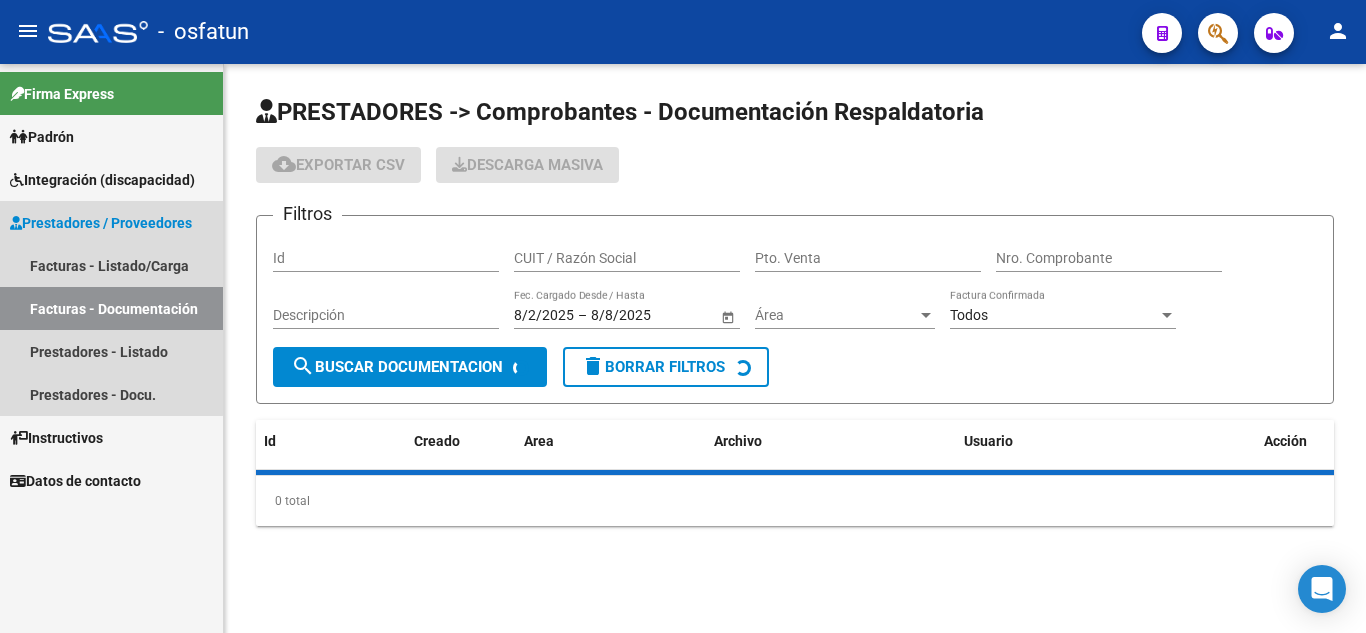 scroll, scrollTop: 0, scrollLeft: 0, axis: both 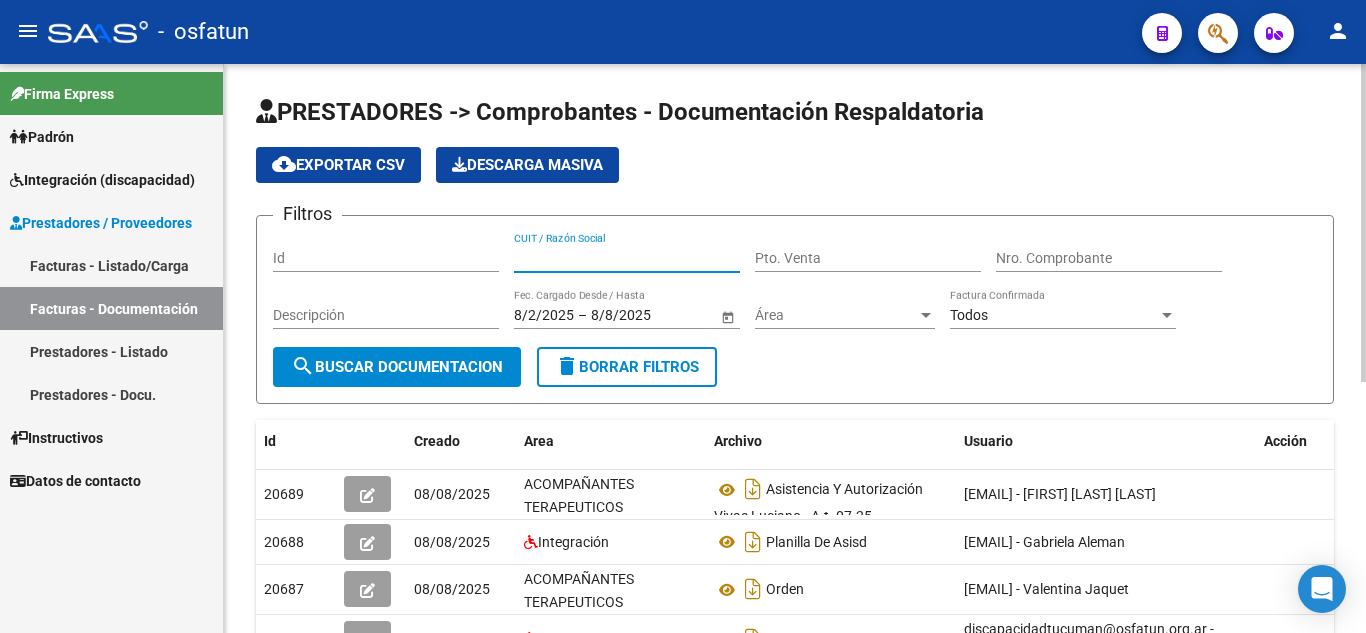 click on "CUIT / Razón Social" at bounding box center (627, 258) 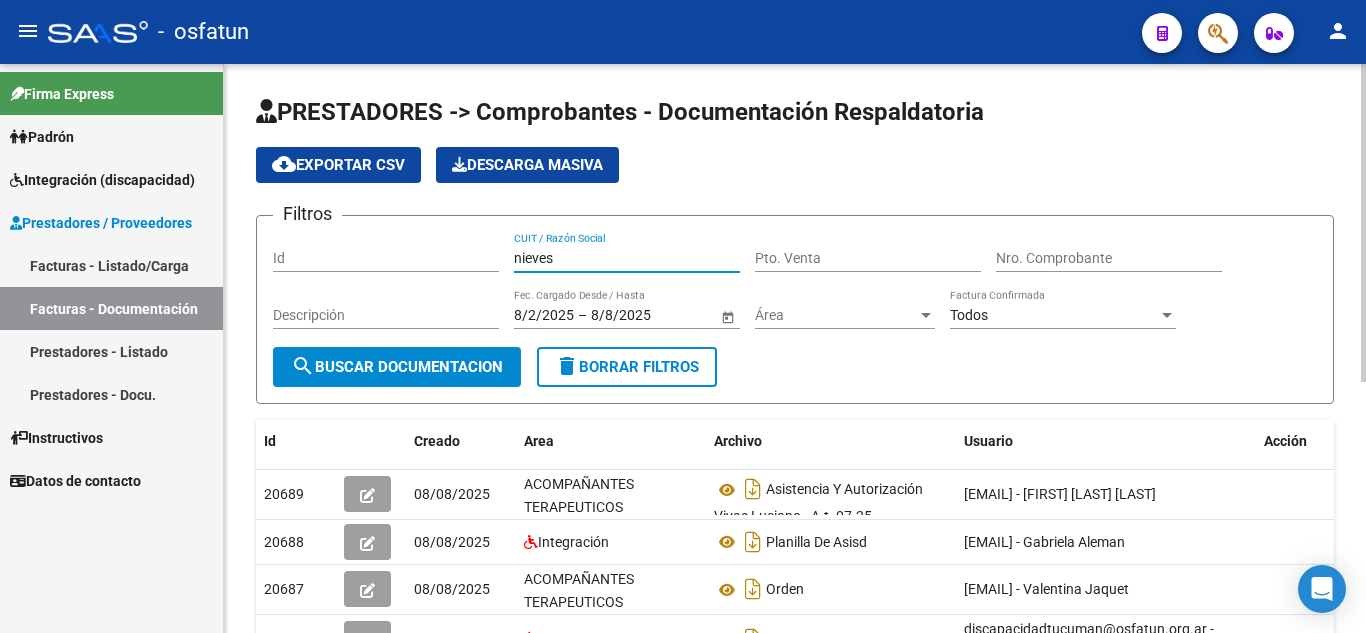 type on "nieves" 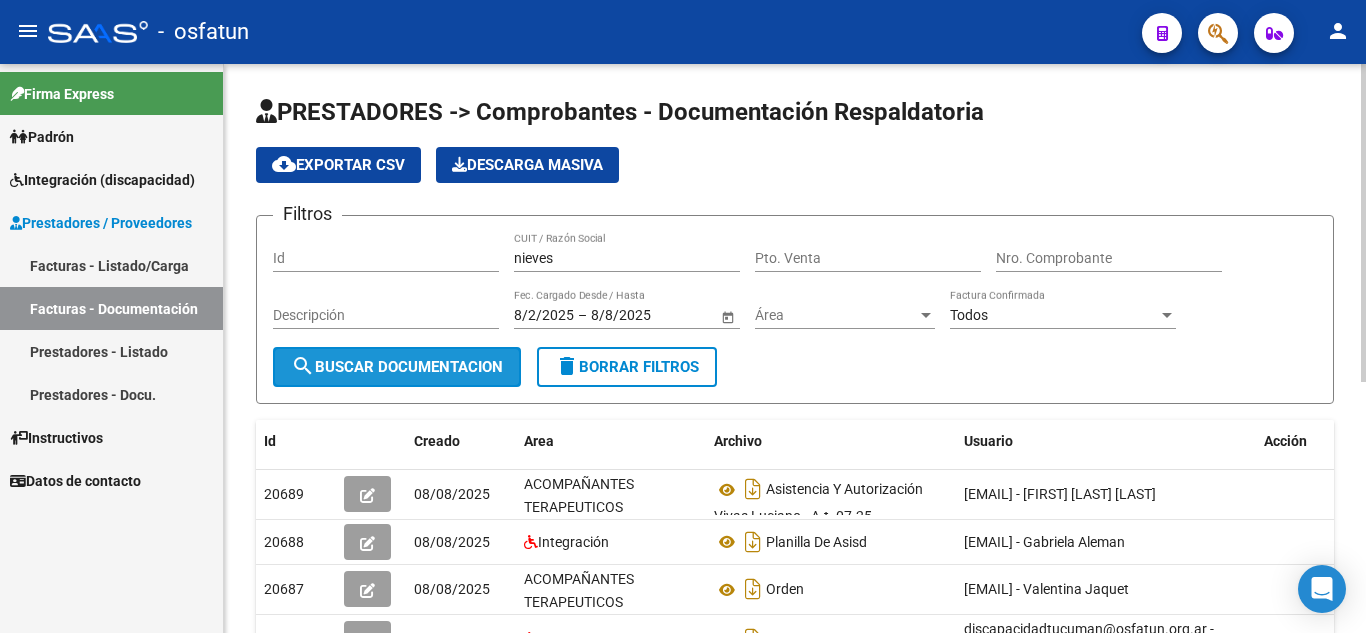 click on "search  Buscar Documentacion" 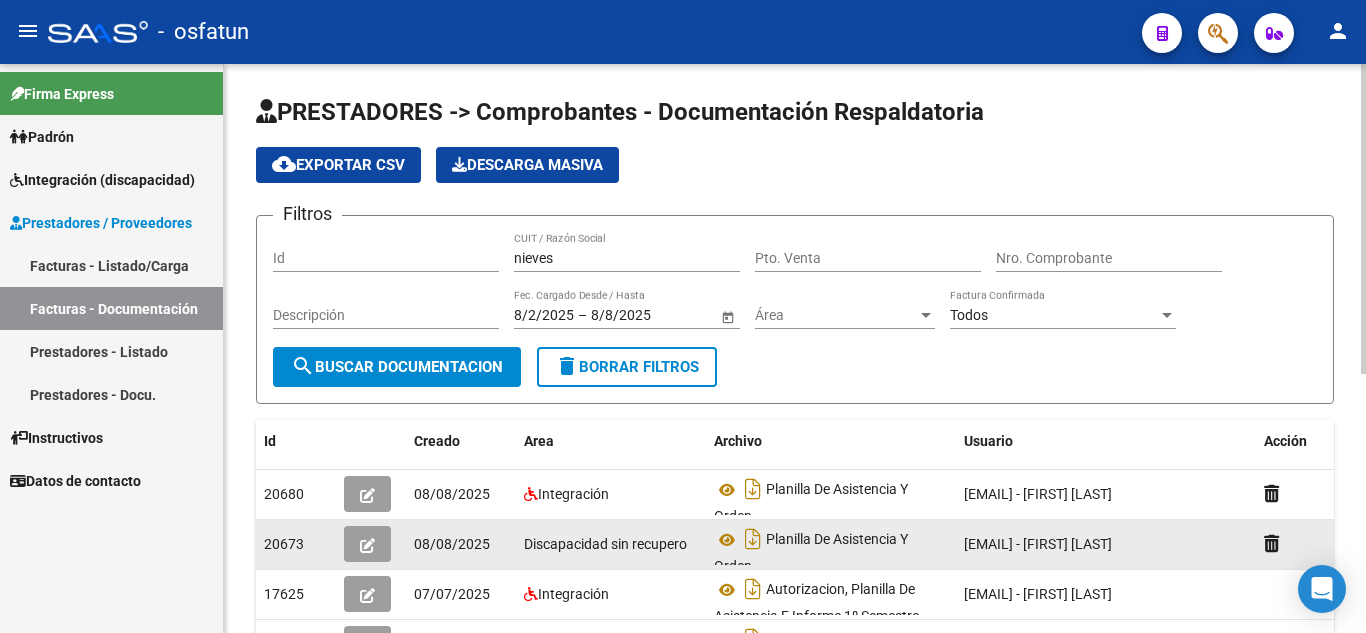 scroll, scrollTop: 100, scrollLeft: 0, axis: vertical 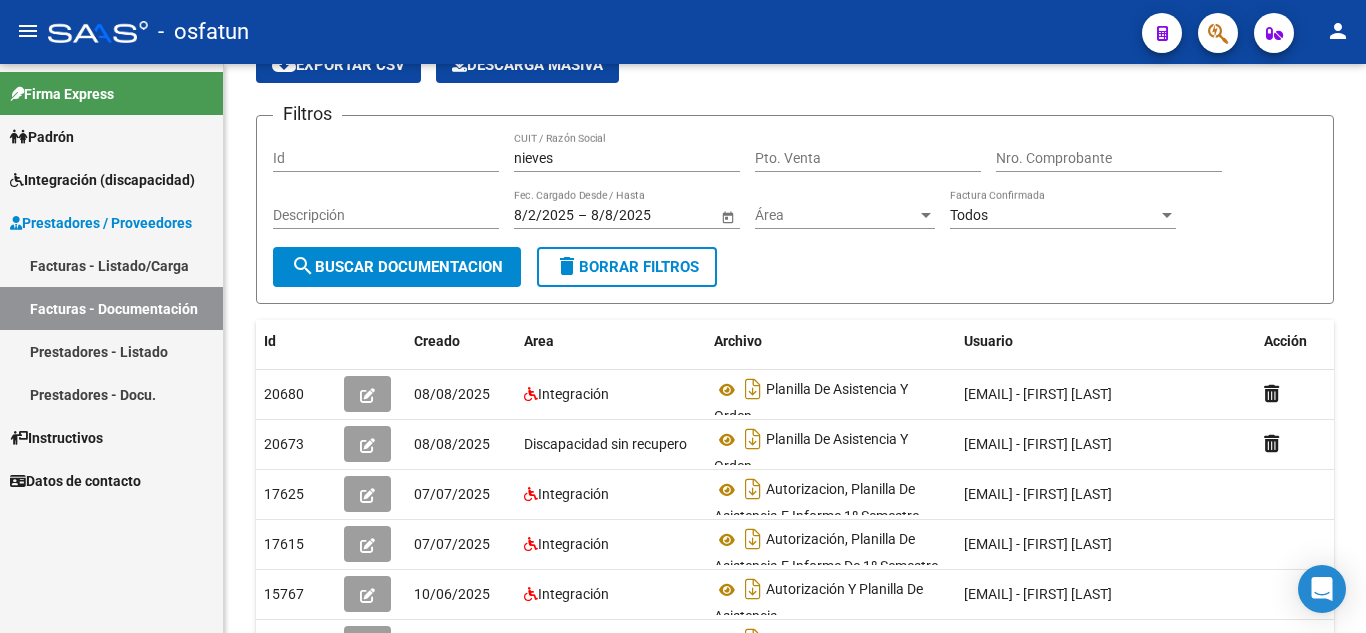 click on "Facturas - Listado/Carga" at bounding box center [111, 265] 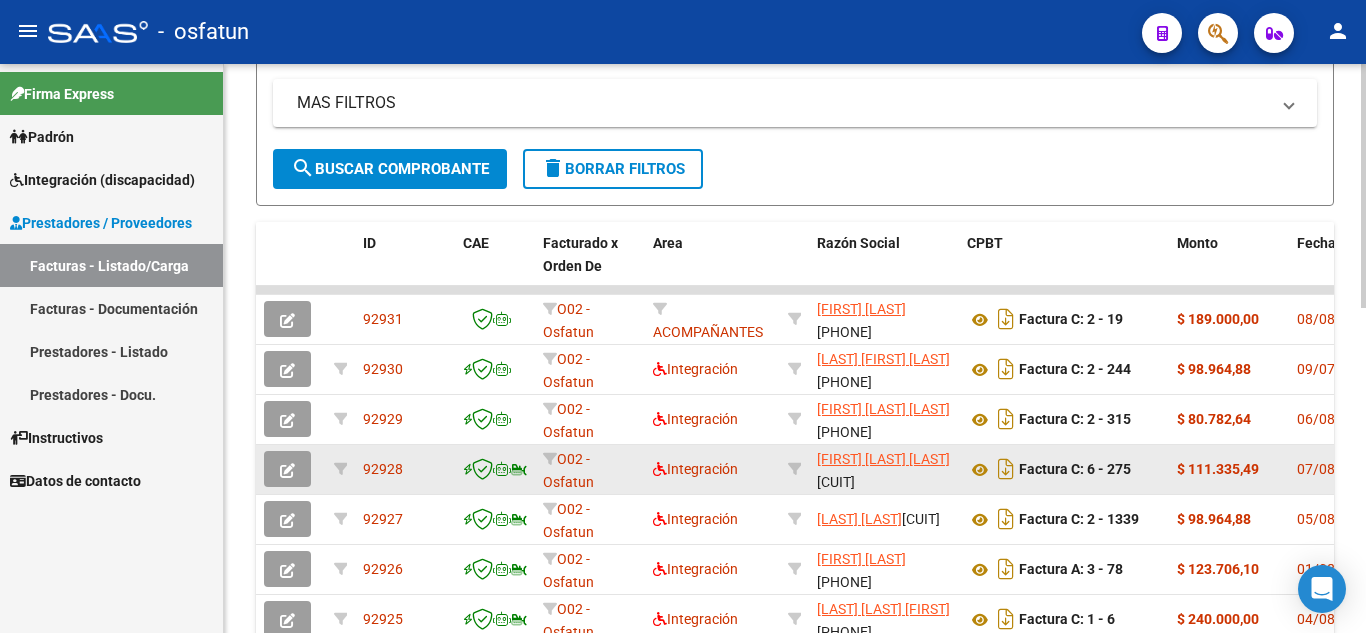 scroll, scrollTop: 500, scrollLeft: 0, axis: vertical 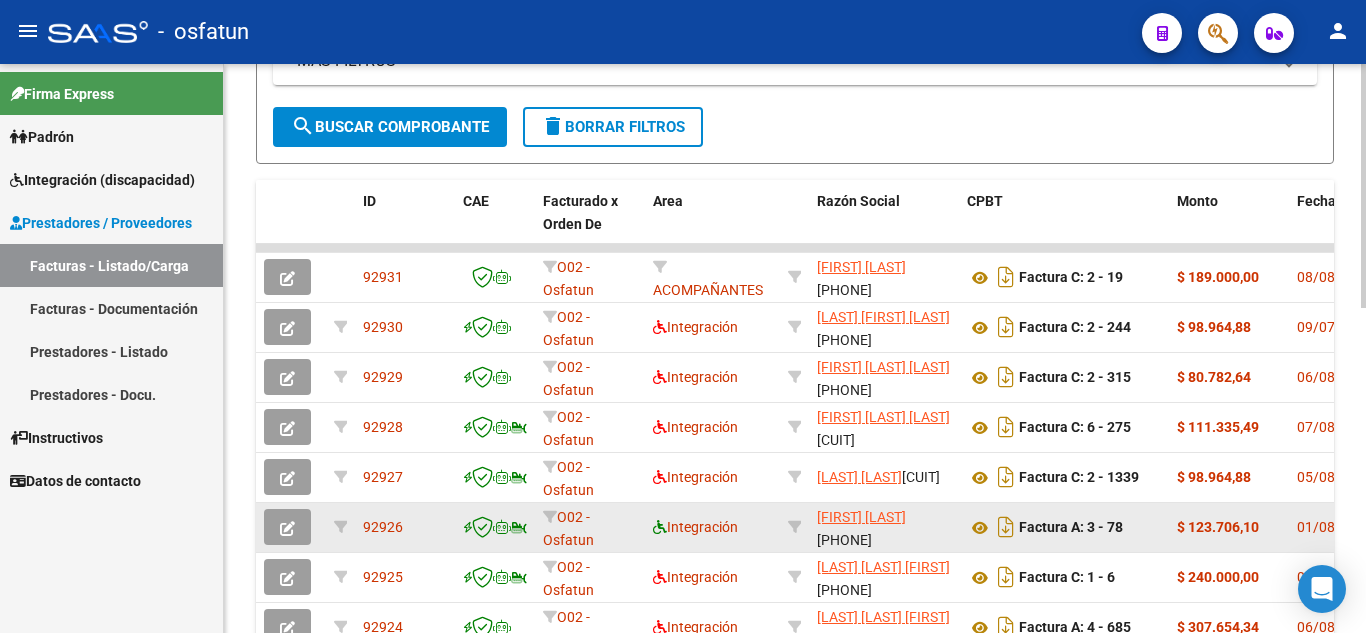 click 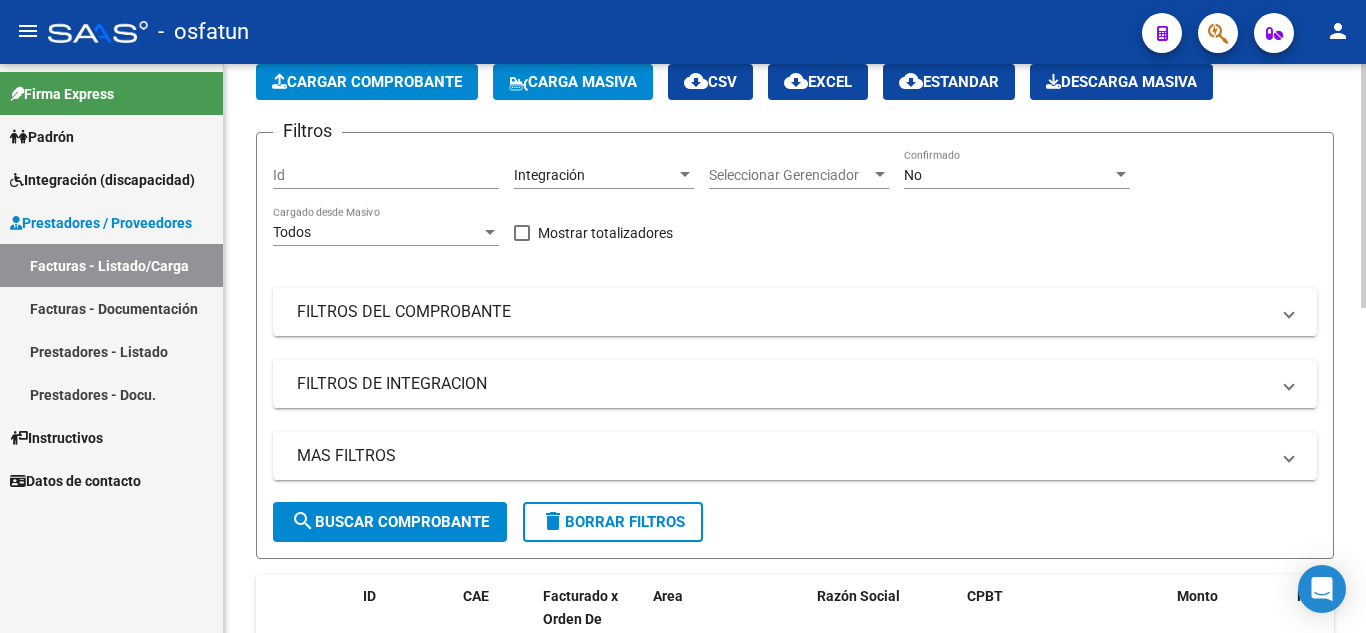 scroll, scrollTop: 100, scrollLeft: 0, axis: vertical 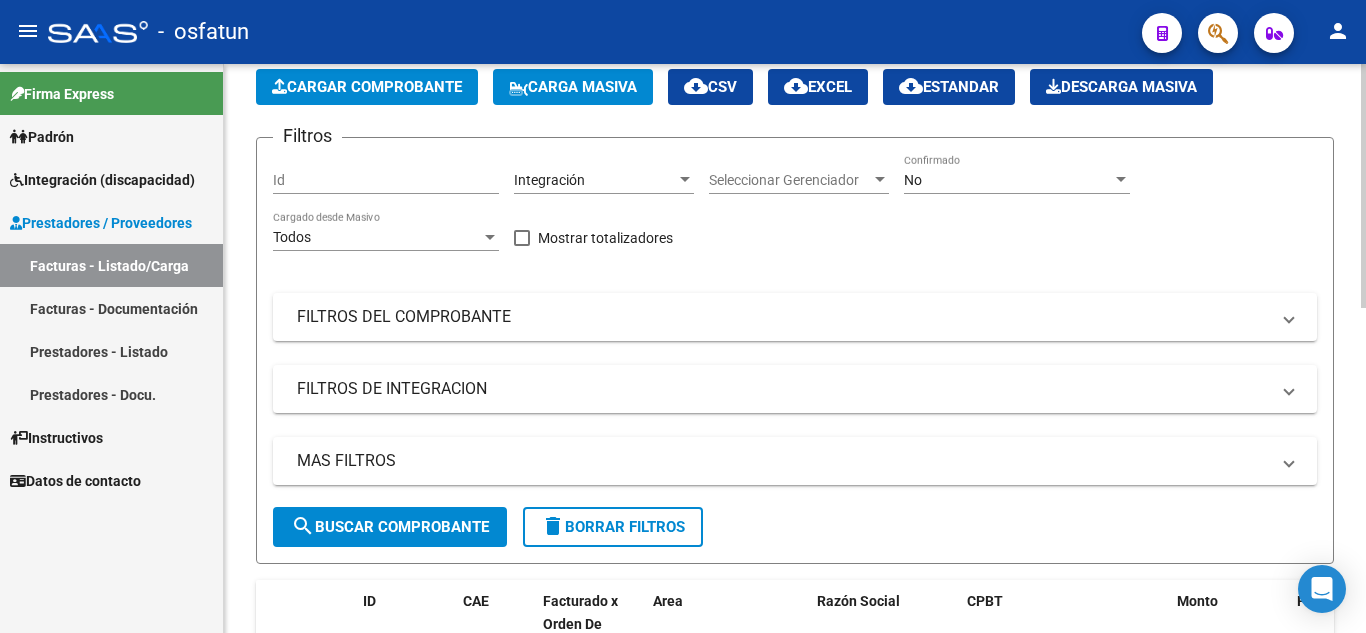 click on "Integración" at bounding box center [595, 180] 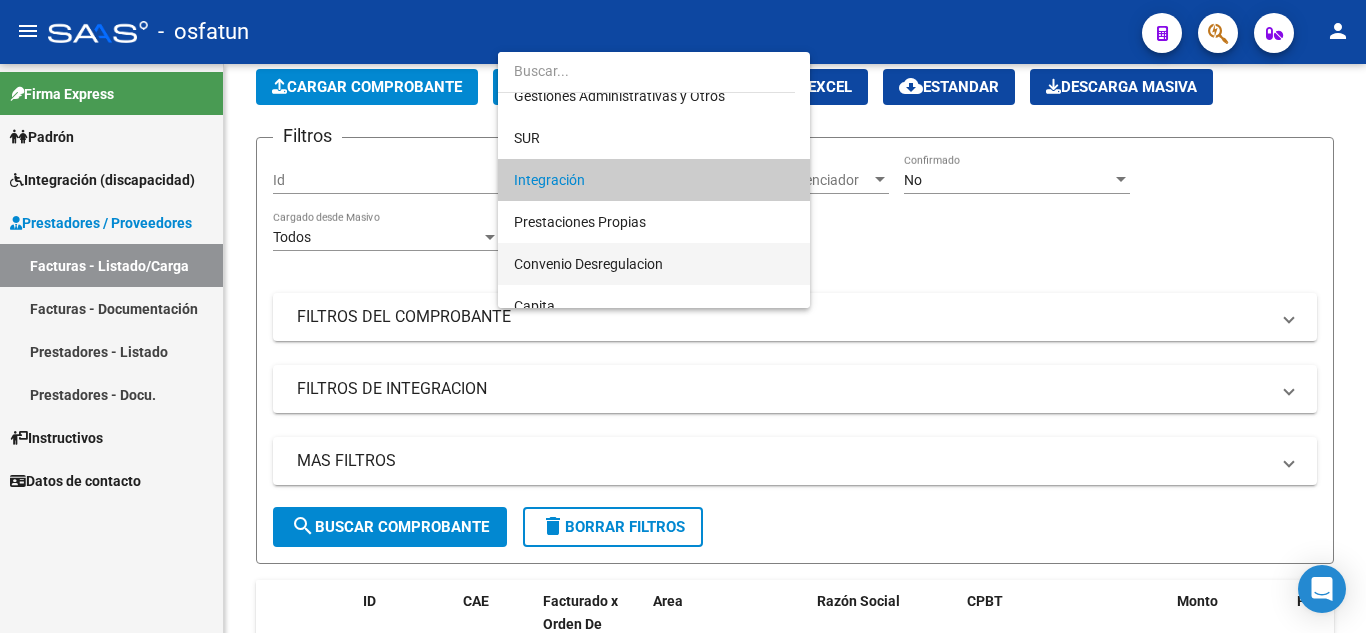 scroll, scrollTop: 203, scrollLeft: 0, axis: vertical 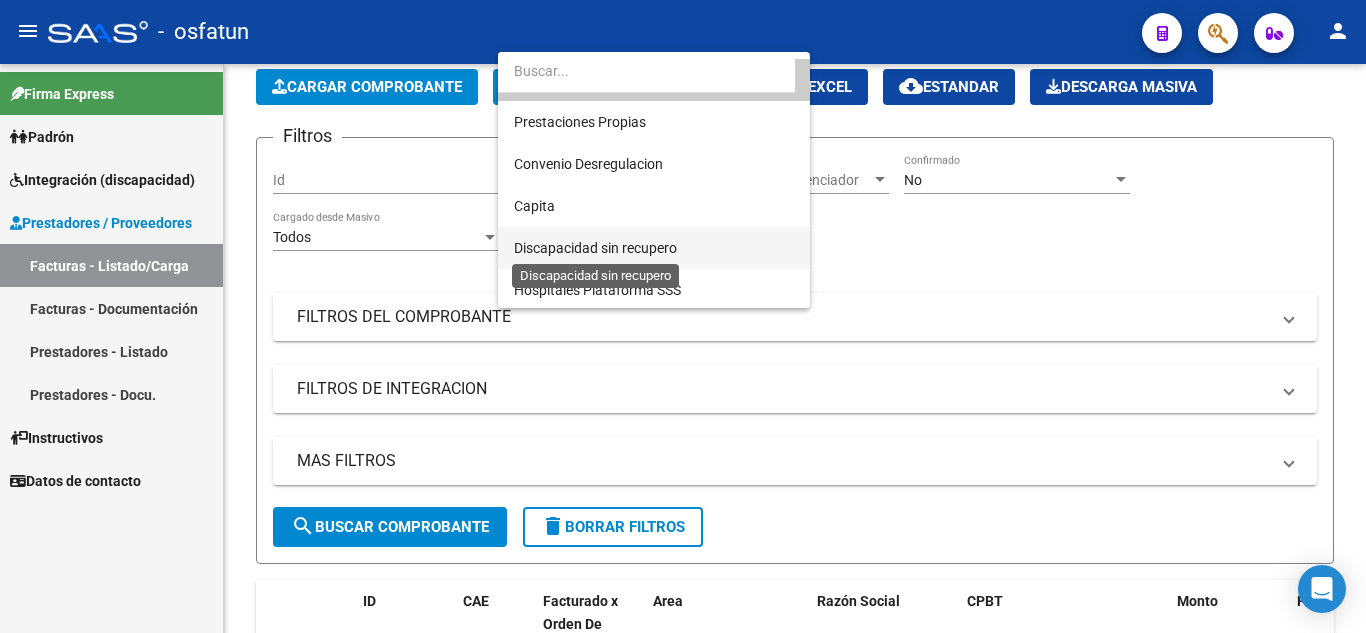 click on "Discapacidad sin recupero" at bounding box center [595, 248] 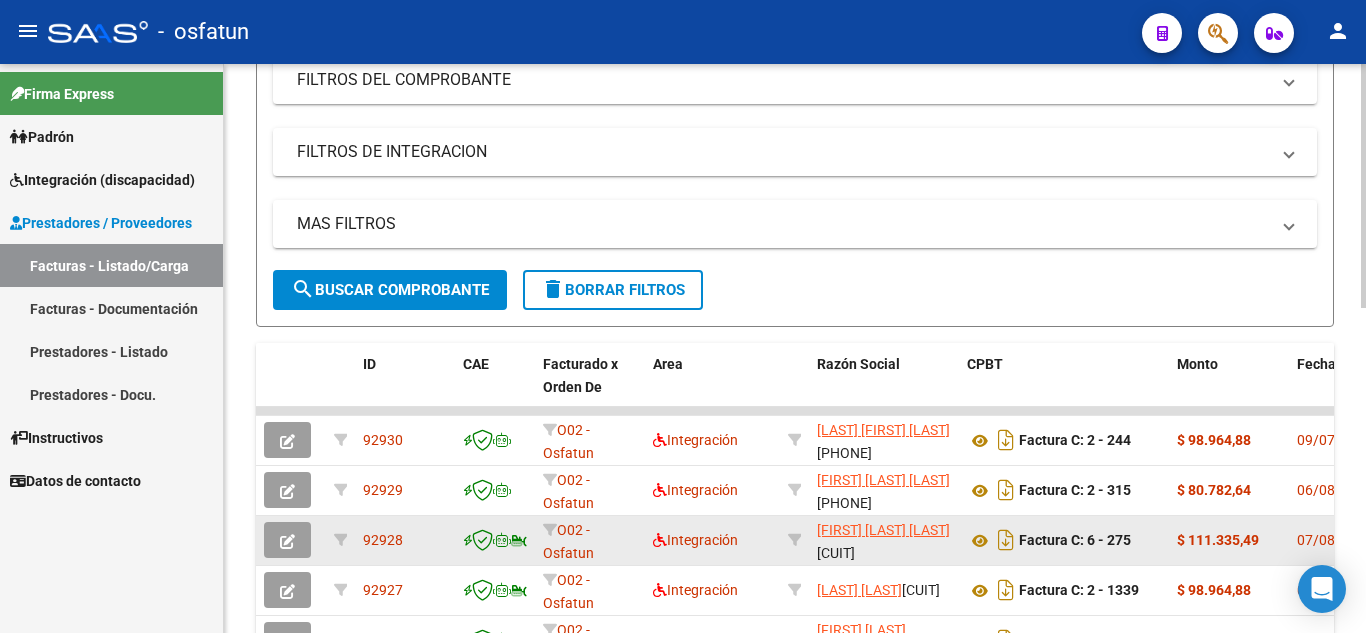 scroll, scrollTop: 400, scrollLeft: 0, axis: vertical 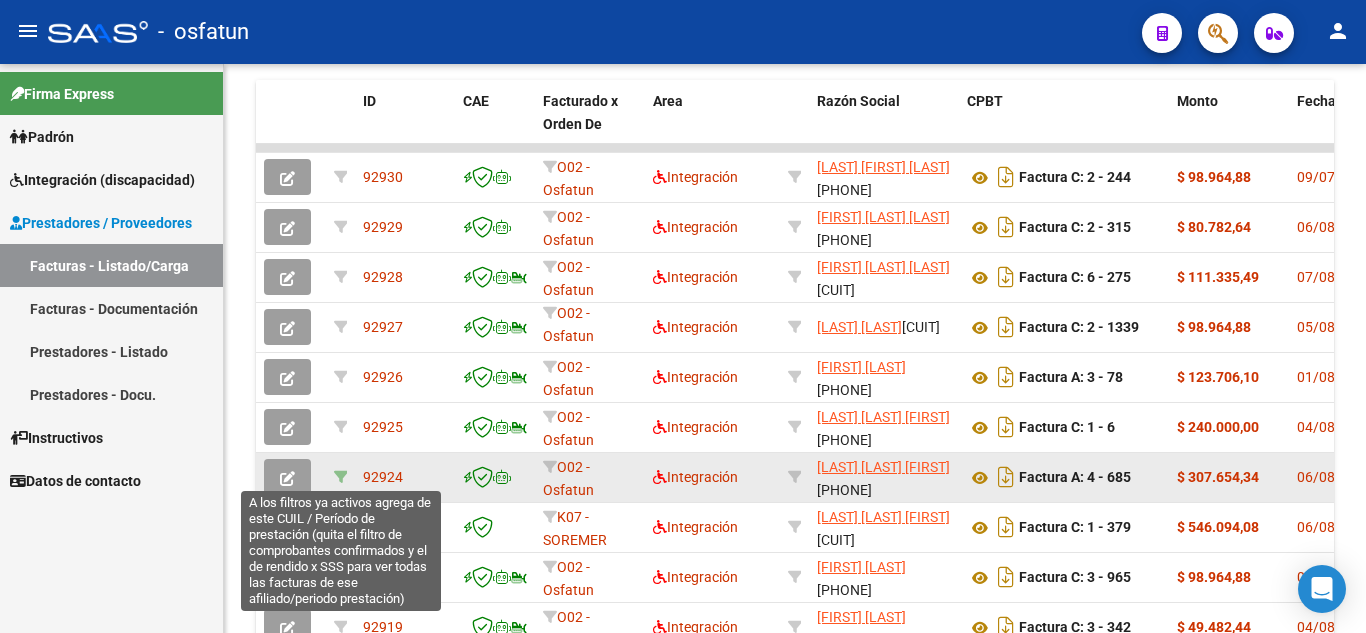 click 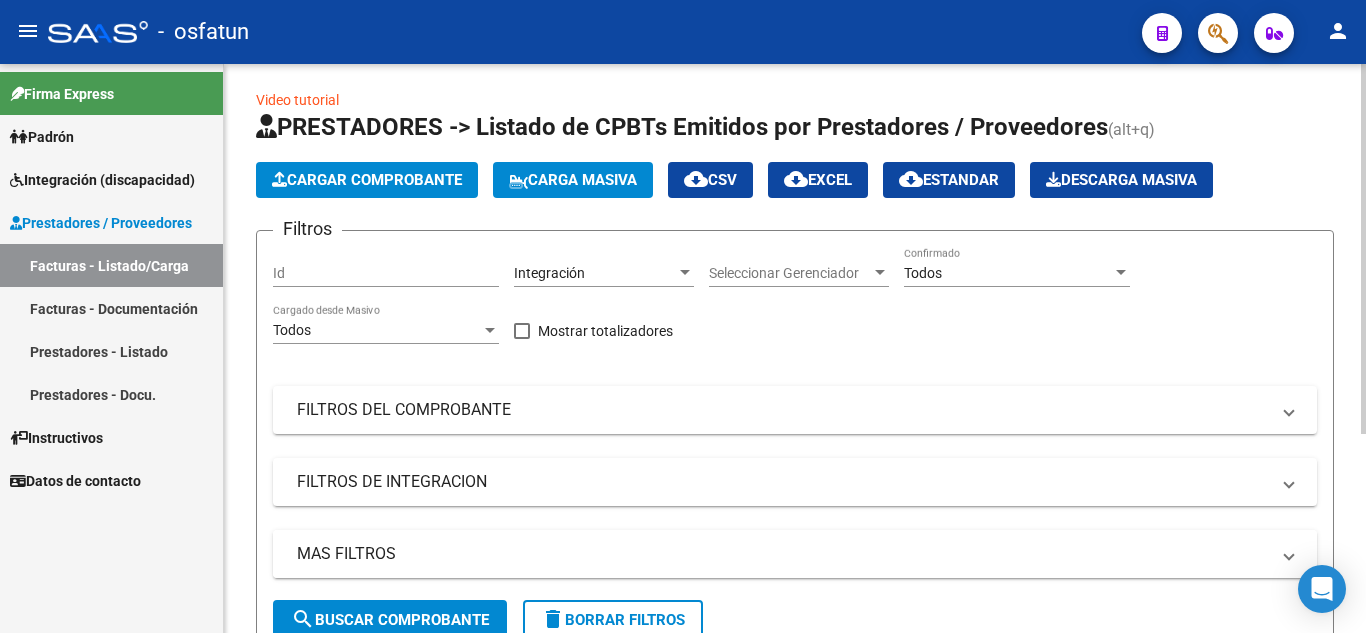 scroll, scrollTop: 0, scrollLeft: 0, axis: both 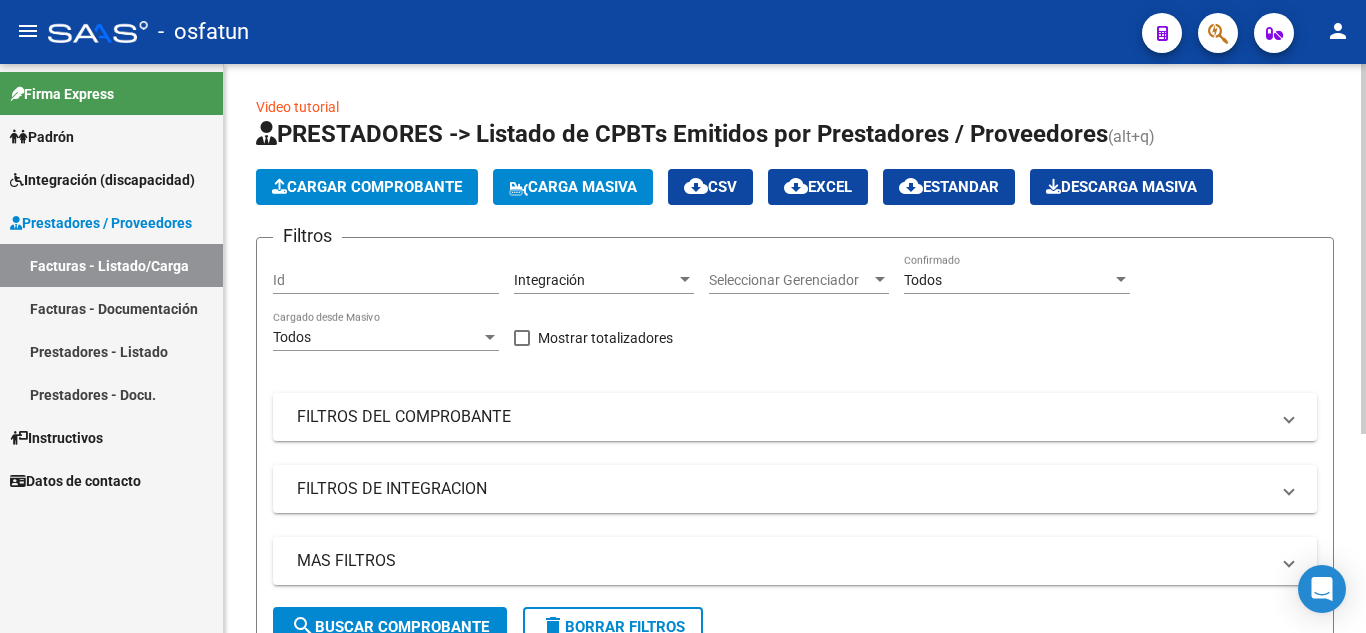 click at bounding box center (685, 280) 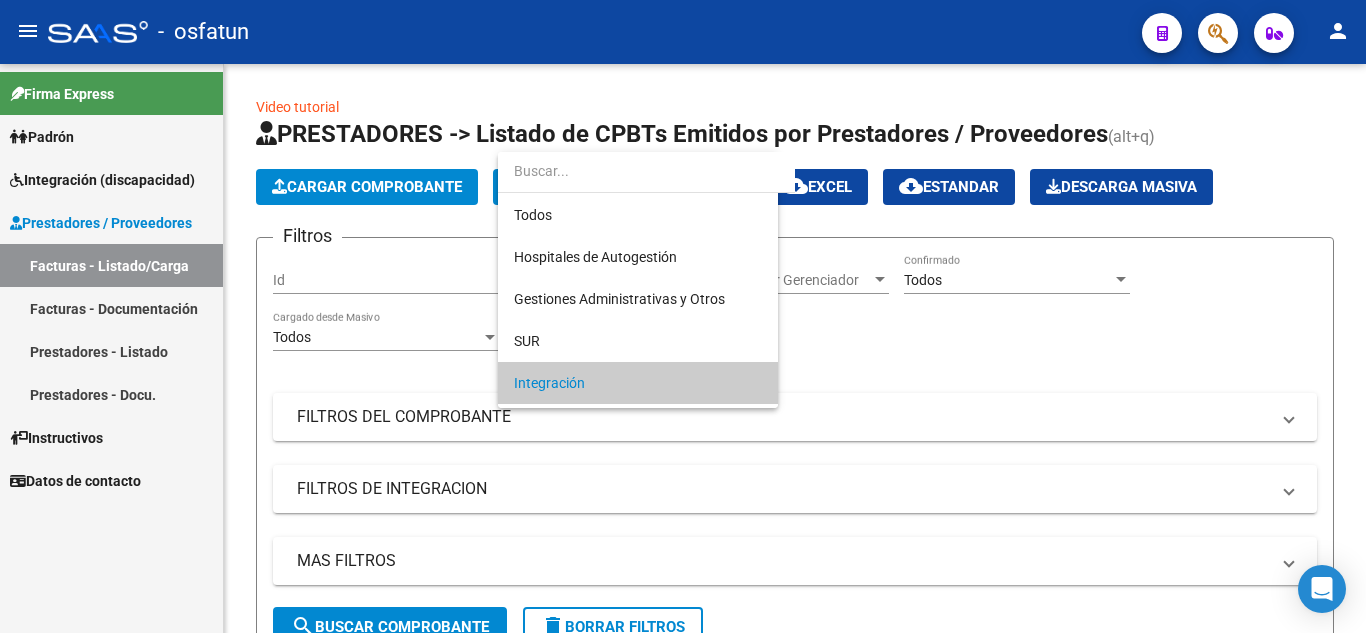 scroll, scrollTop: 103, scrollLeft: 0, axis: vertical 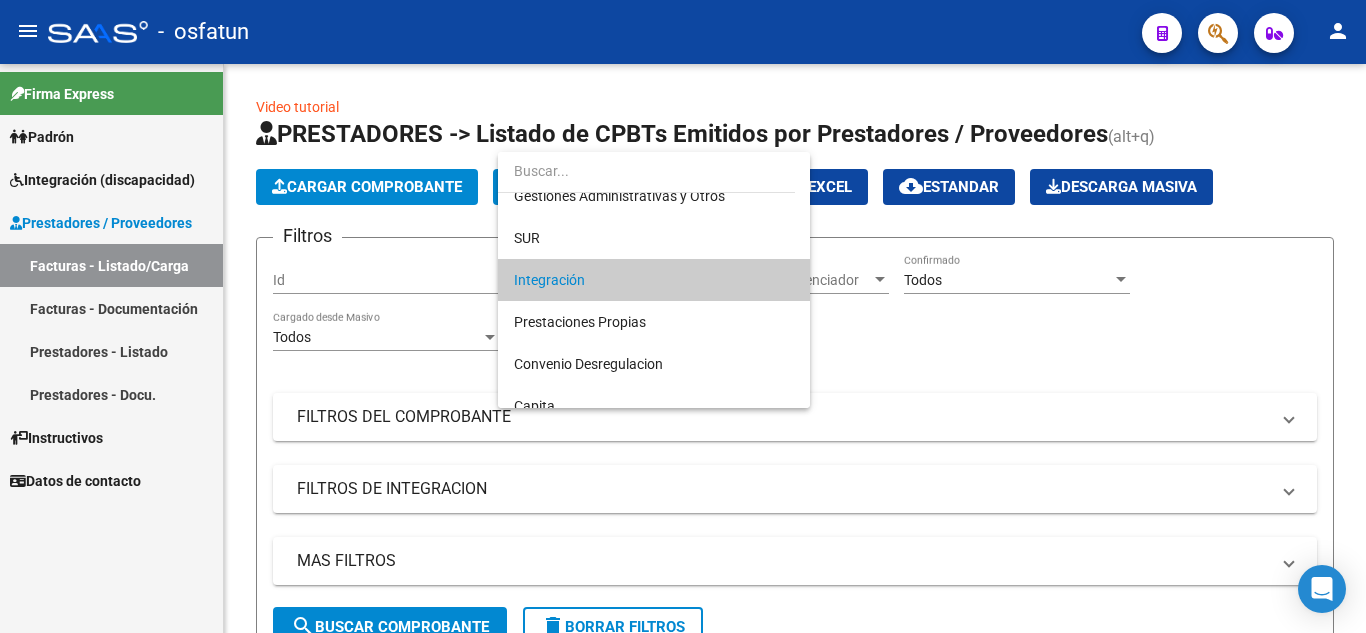 click on "Integración" at bounding box center (654, 280) 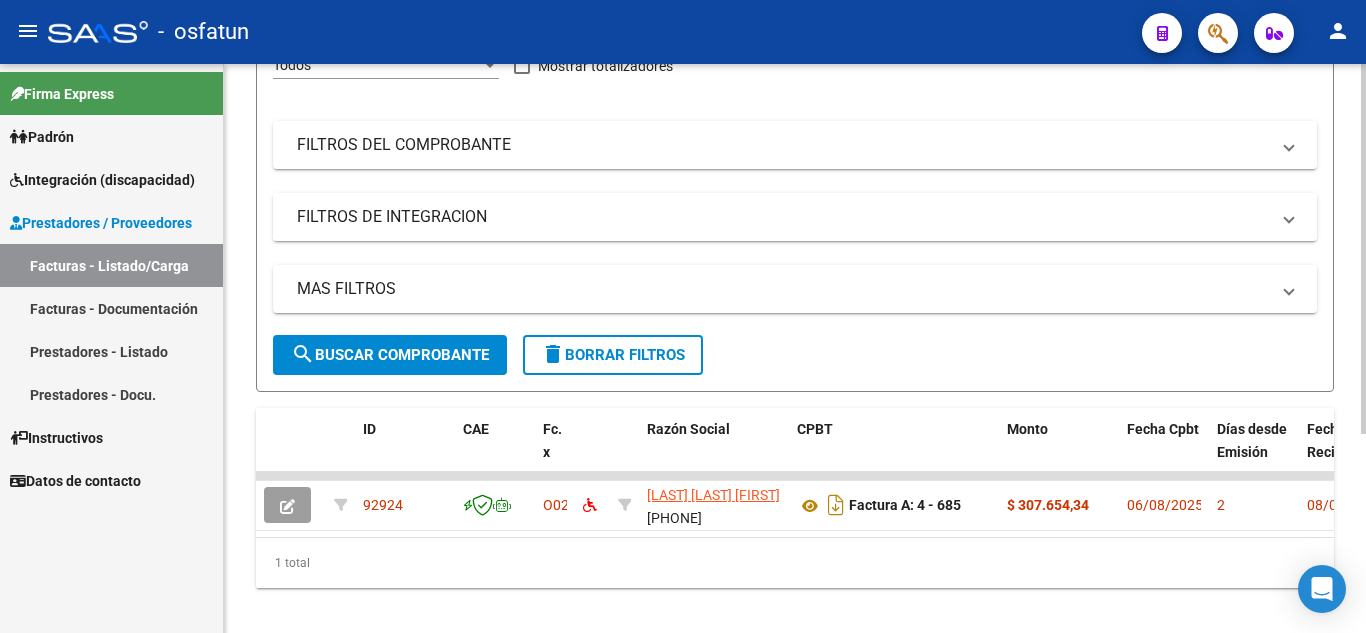 scroll, scrollTop: 300, scrollLeft: 0, axis: vertical 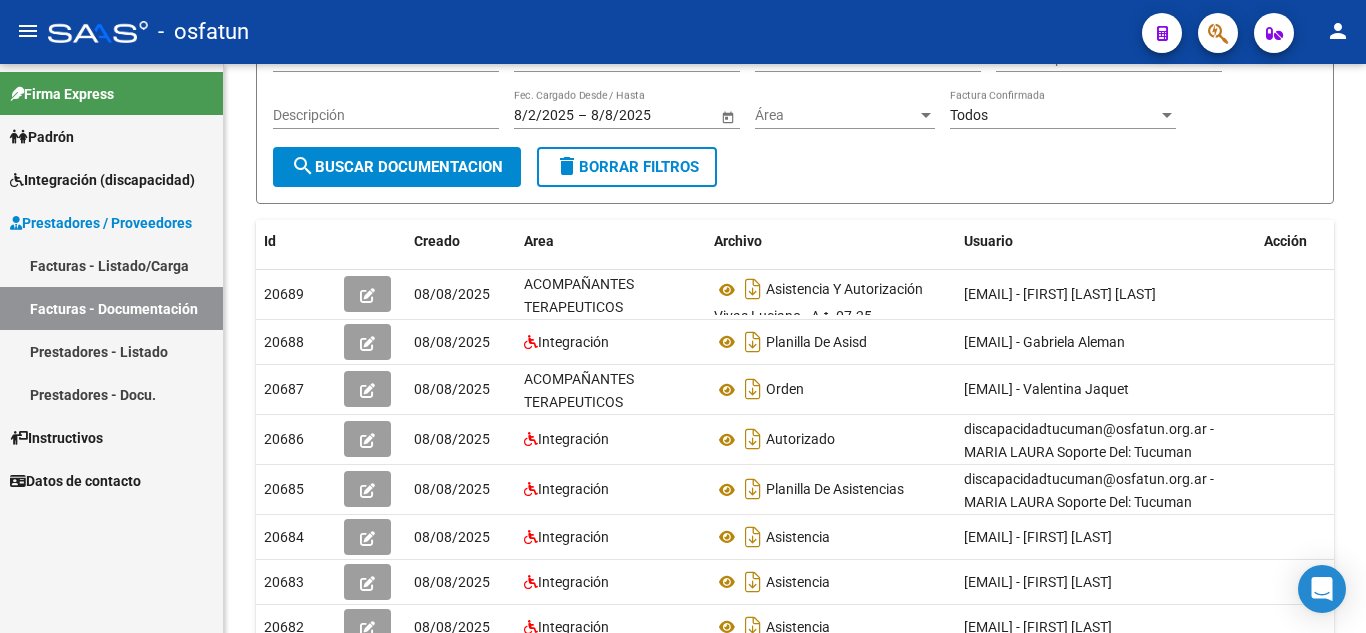 click on "Facturas - Documentación" at bounding box center (111, 308) 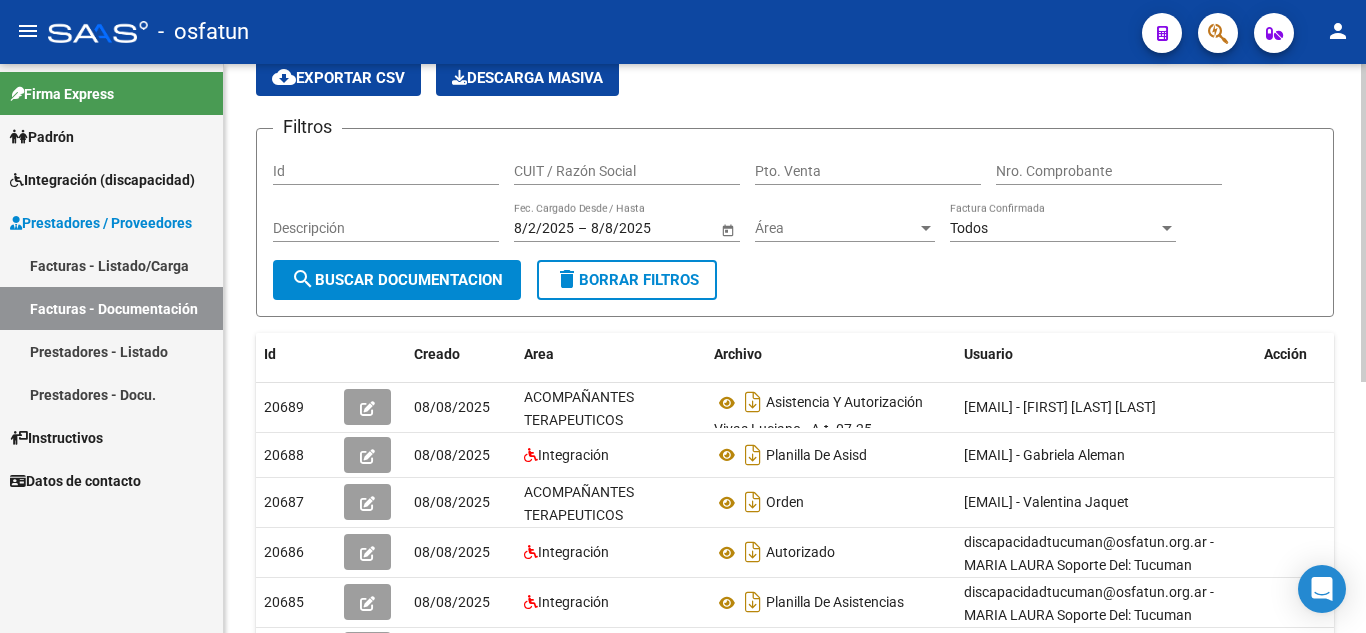 scroll, scrollTop: 0, scrollLeft: 0, axis: both 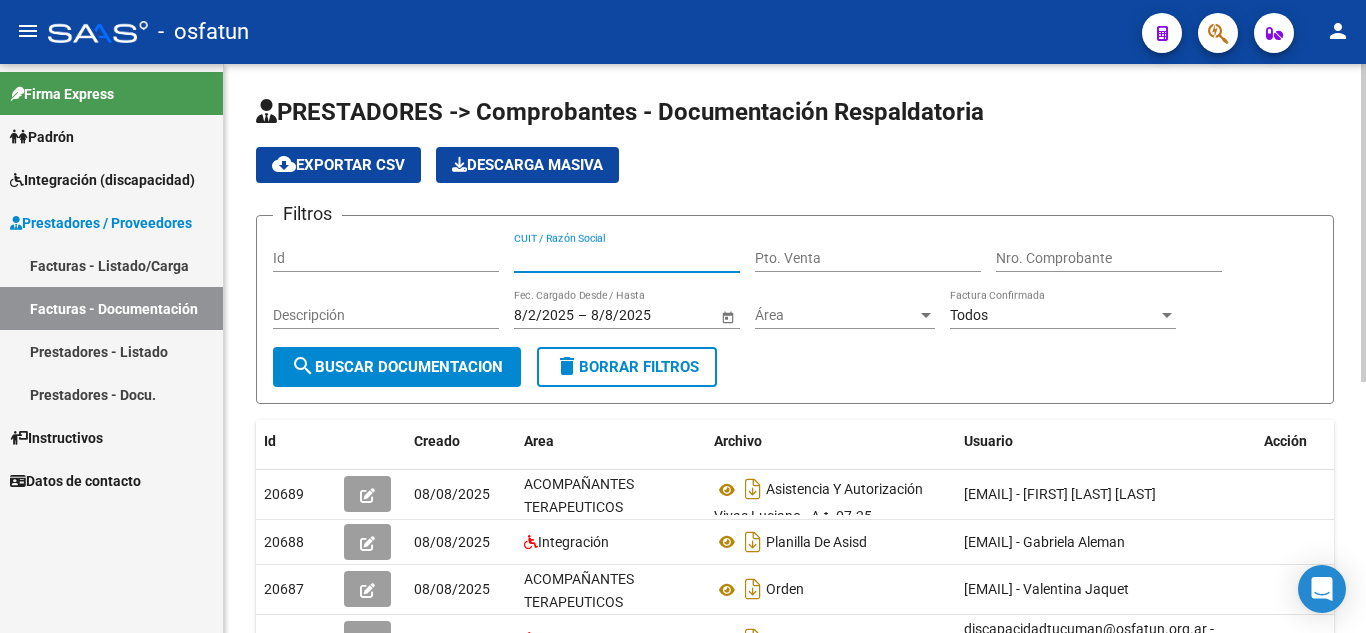 click on "CUIT / Razón Social" at bounding box center [627, 258] 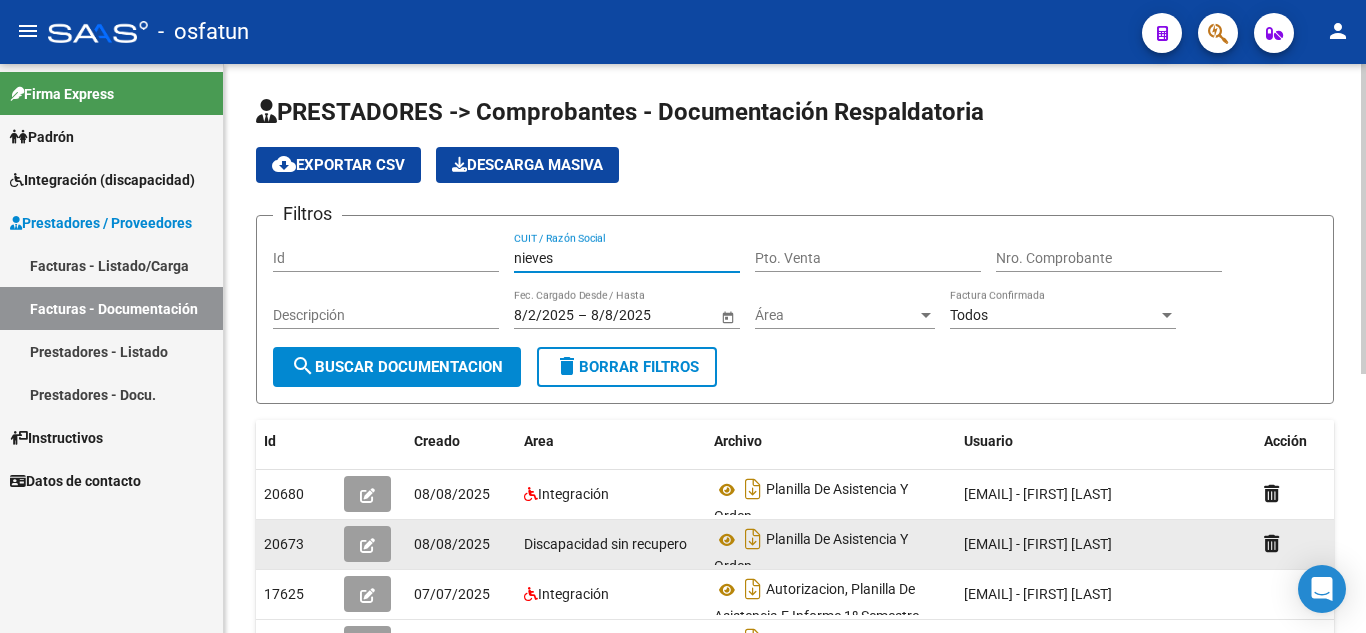 type on "nieves" 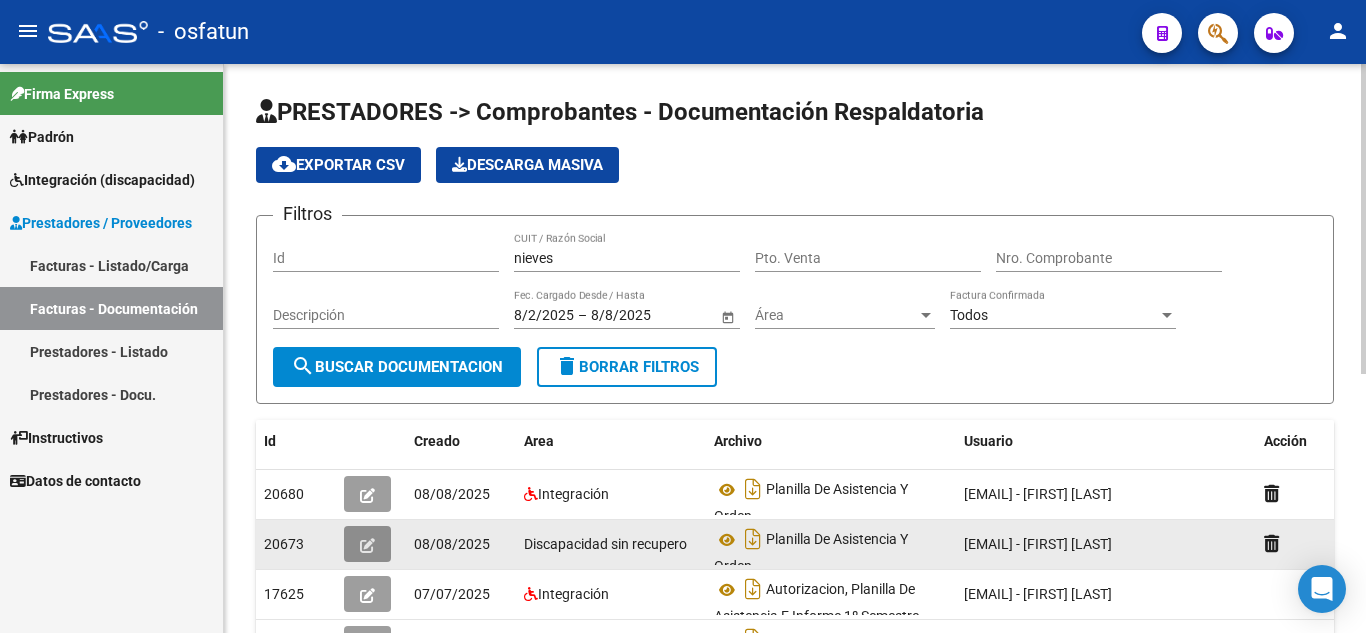 click 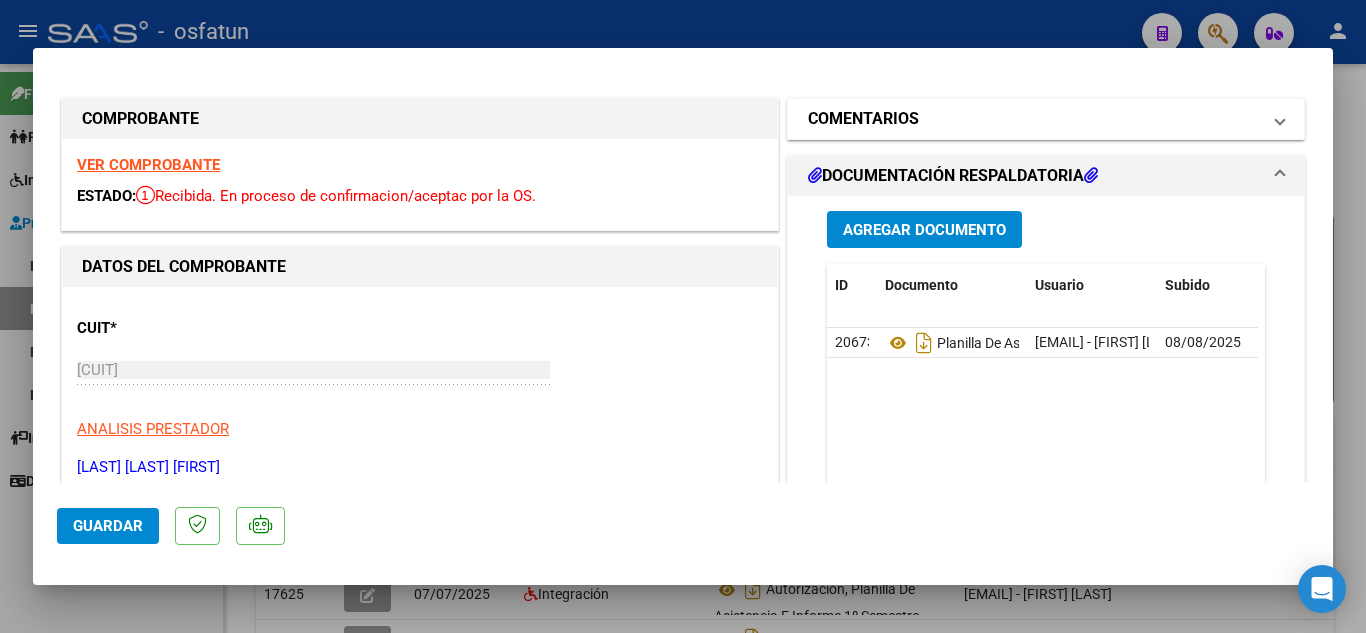 click on "COMENTARIOS" at bounding box center (1034, 119) 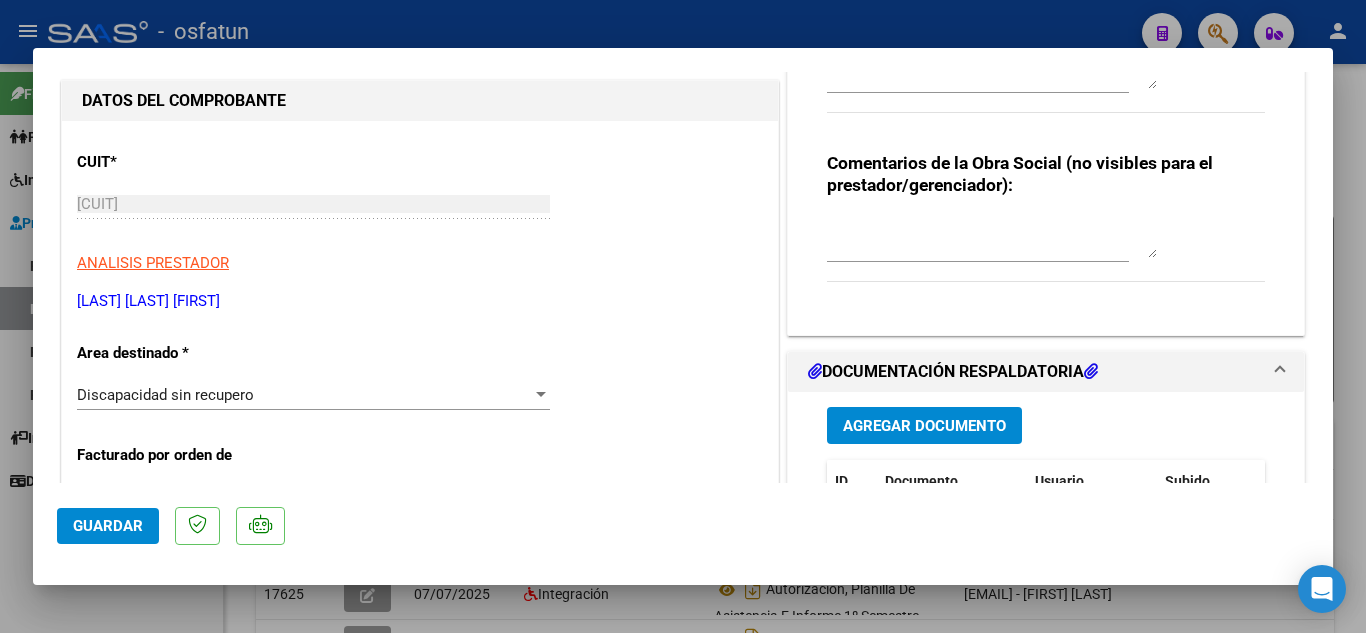 scroll, scrollTop: 200, scrollLeft: 0, axis: vertical 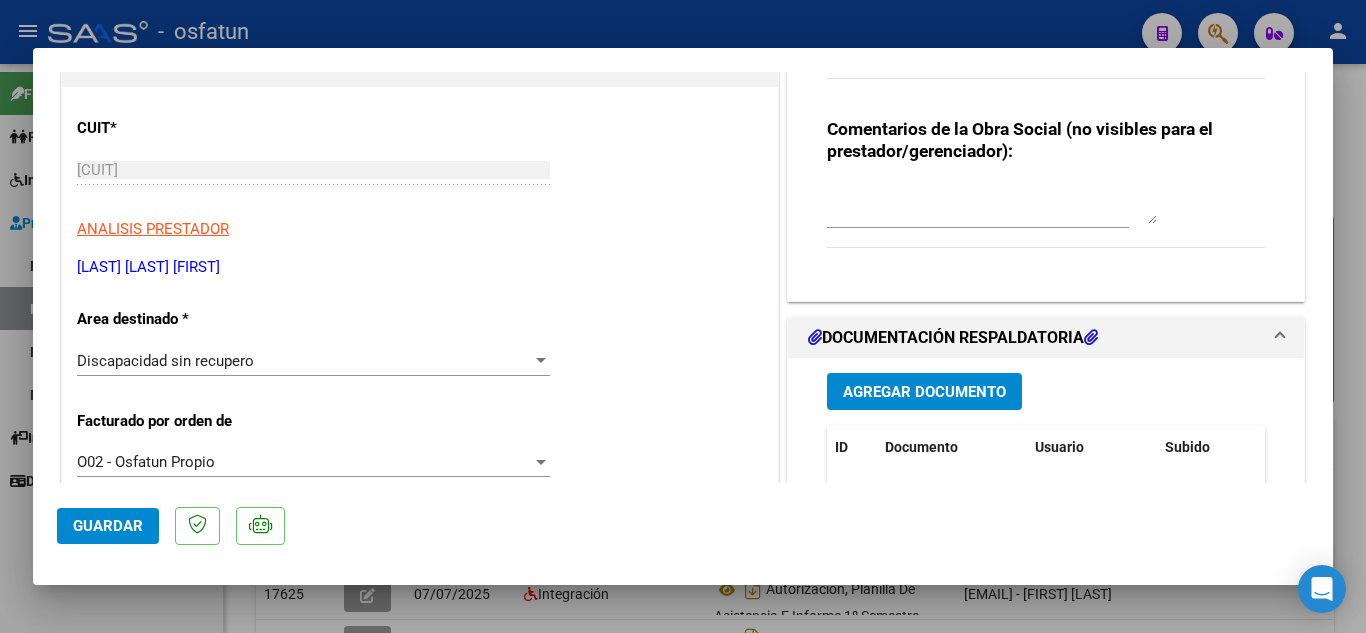 click on "Discapacidad sin recupero" at bounding box center [304, 361] 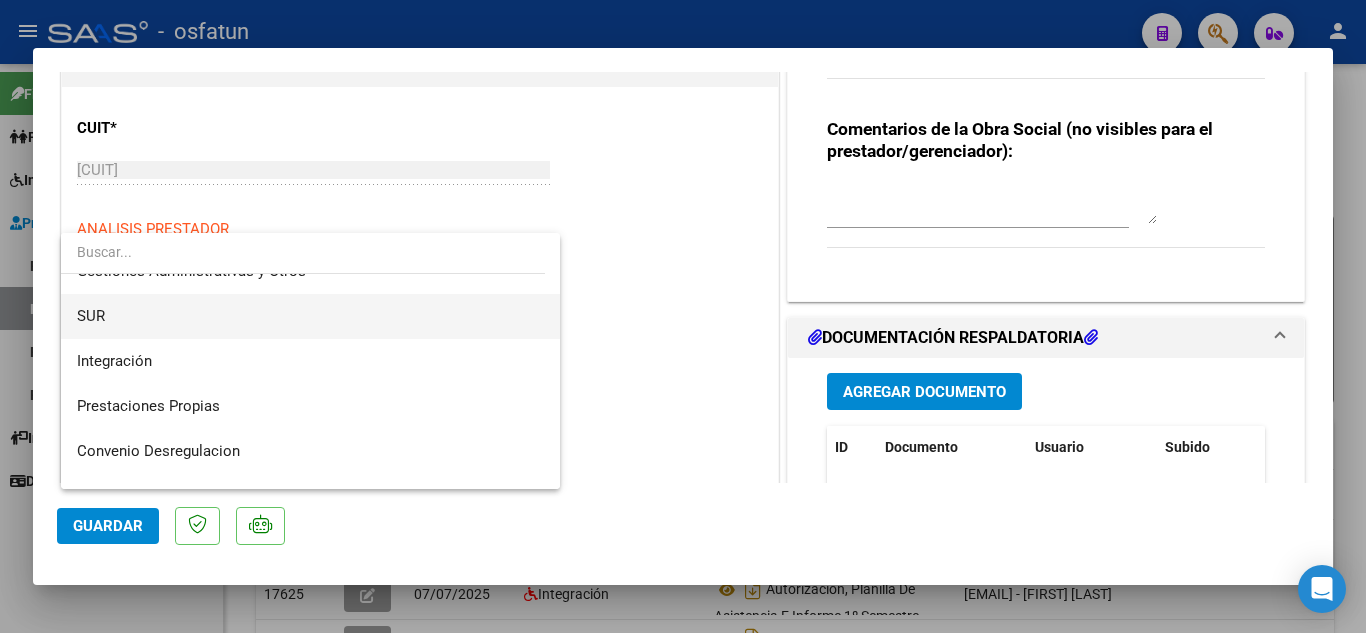 scroll, scrollTop: 0, scrollLeft: 0, axis: both 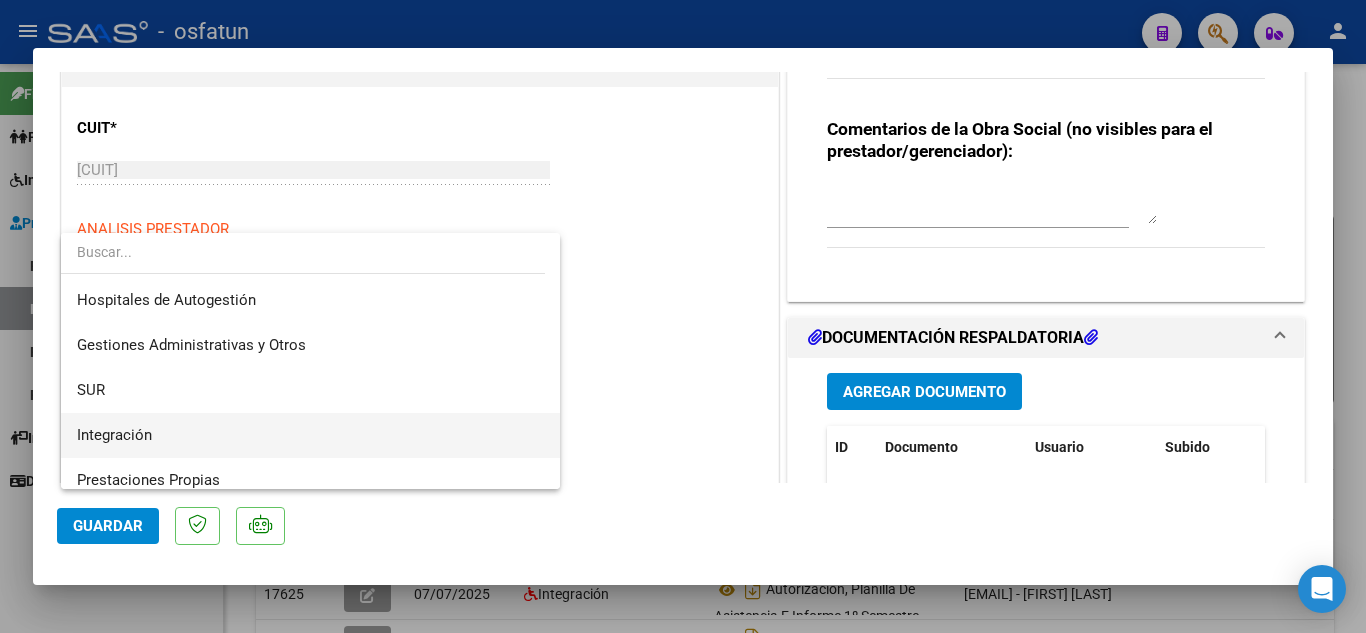 click on "Integración" at bounding box center [310, 435] 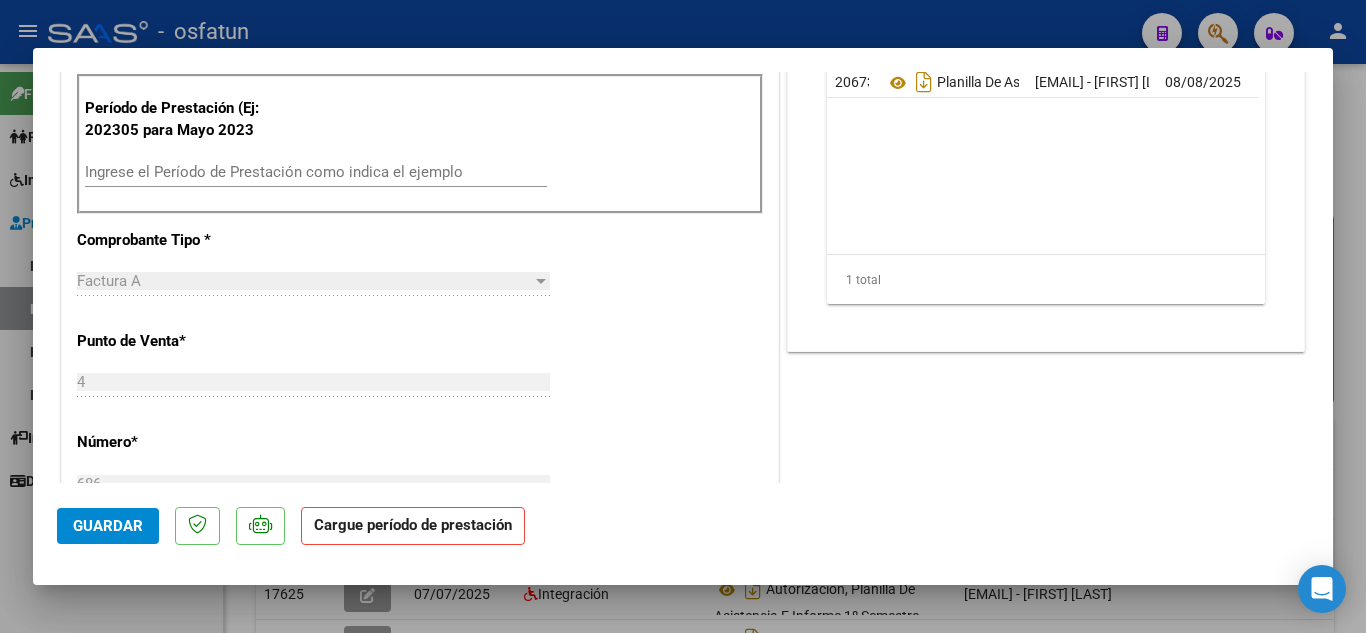 scroll, scrollTop: 500, scrollLeft: 0, axis: vertical 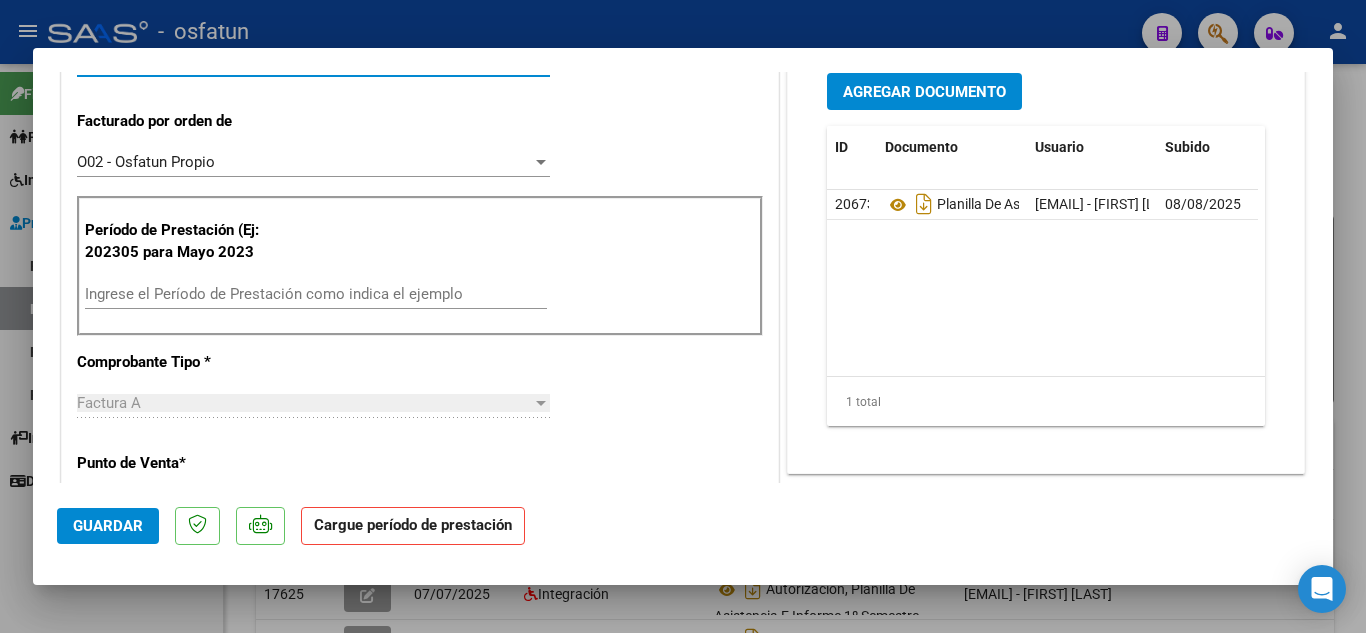 click on "Ingrese el Período de Prestación como indica el ejemplo" at bounding box center [316, 294] 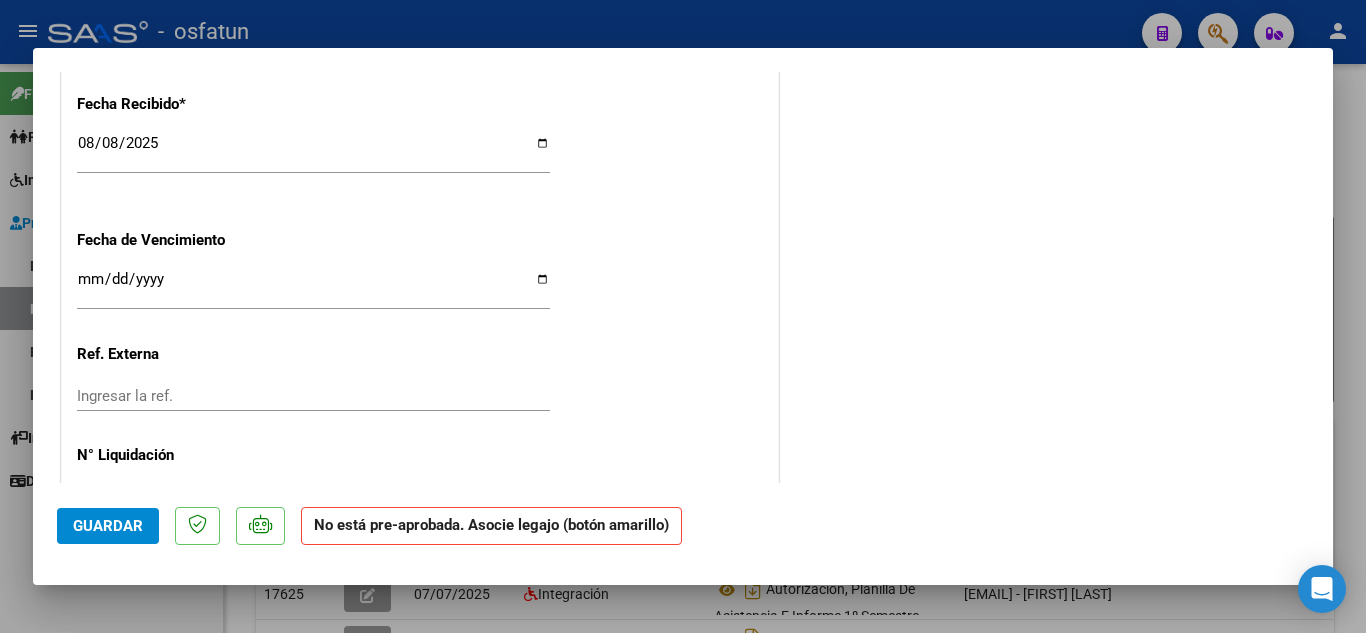 scroll, scrollTop: 1468, scrollLeft: 0, axis: vertical 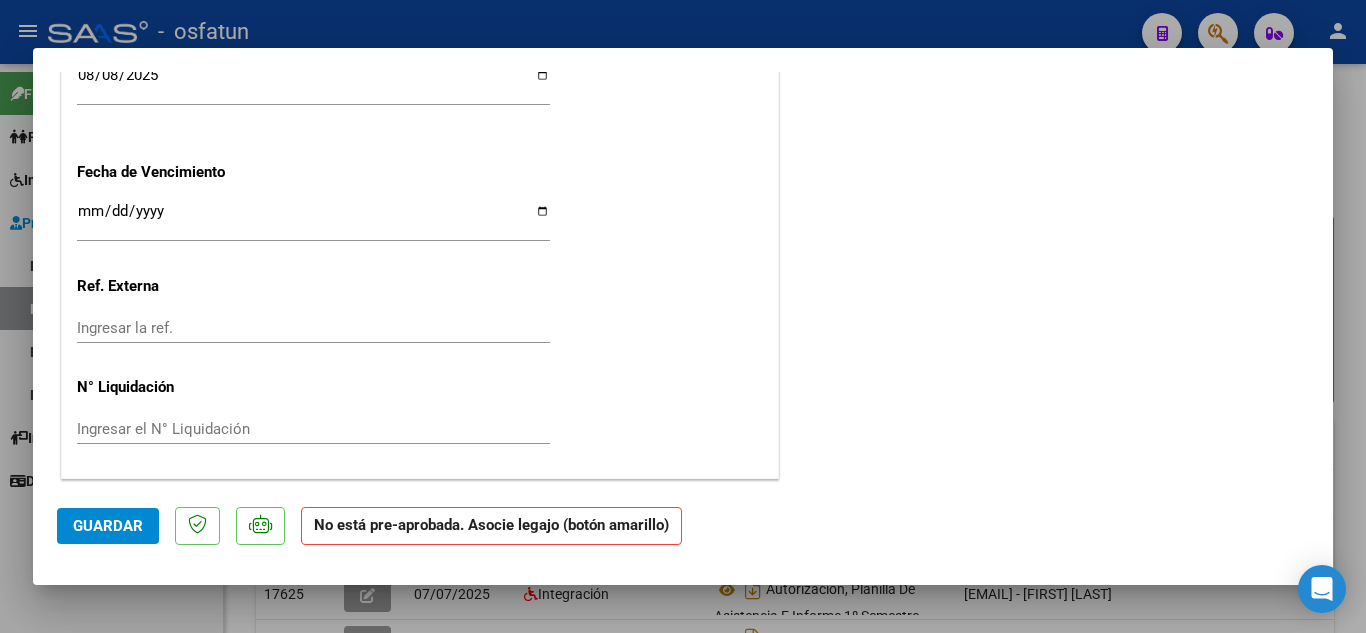type on "202507" 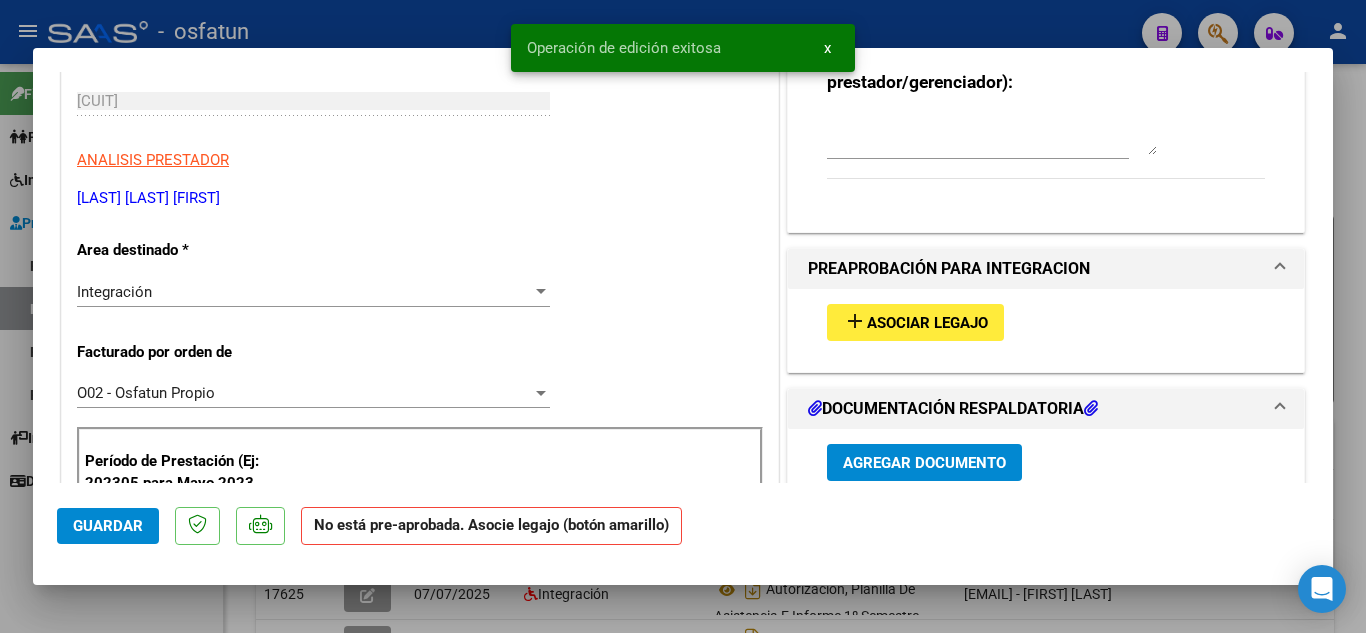 scroll, scrollTop: 268, scrollLeft: 0, axis: vertical 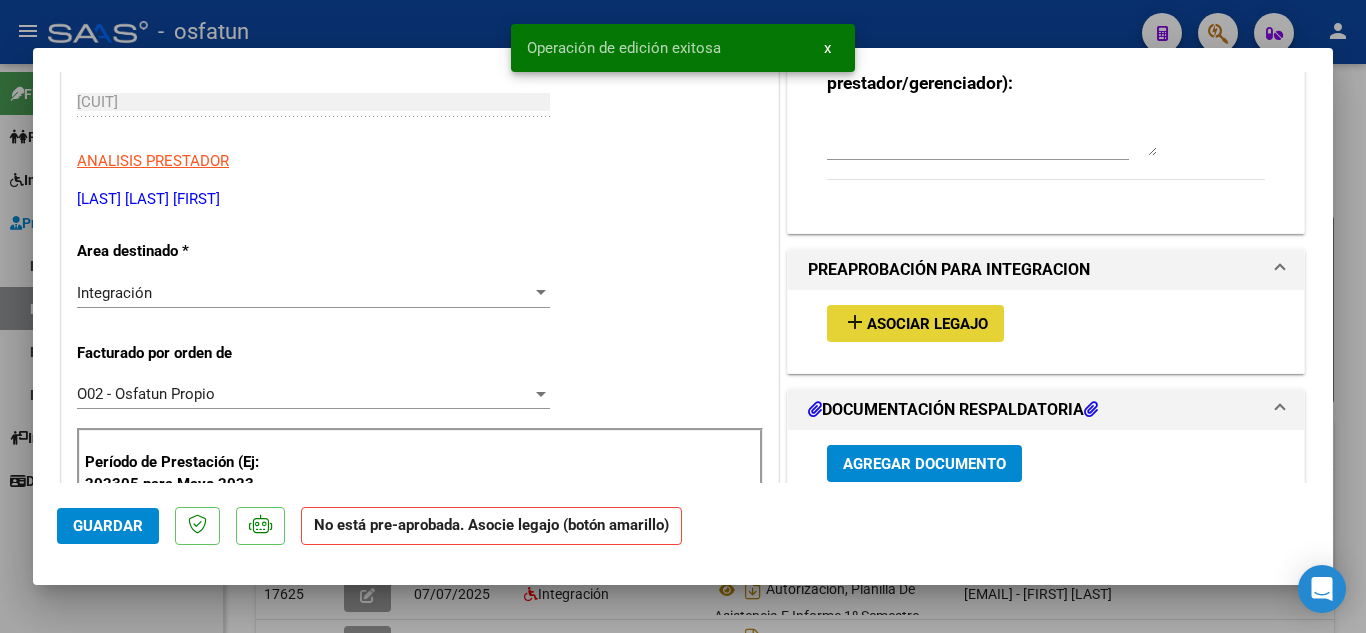 click on "Asociar Legajo" at bounding box center [927, 324] 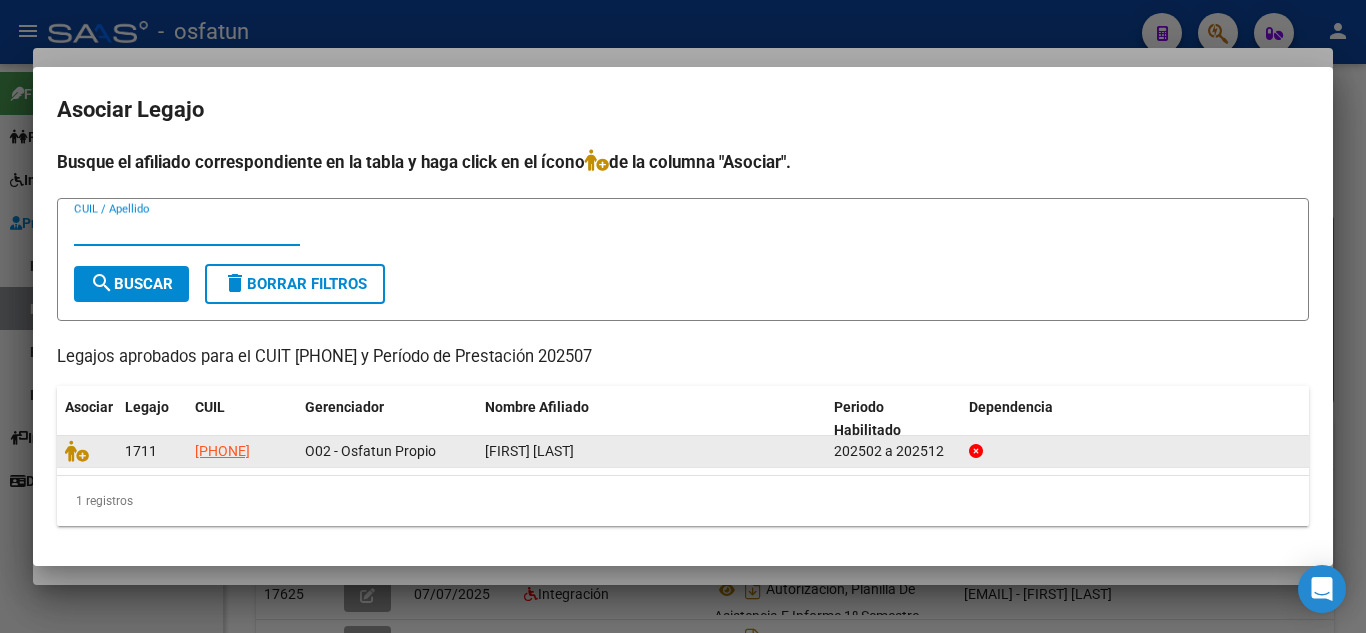 click 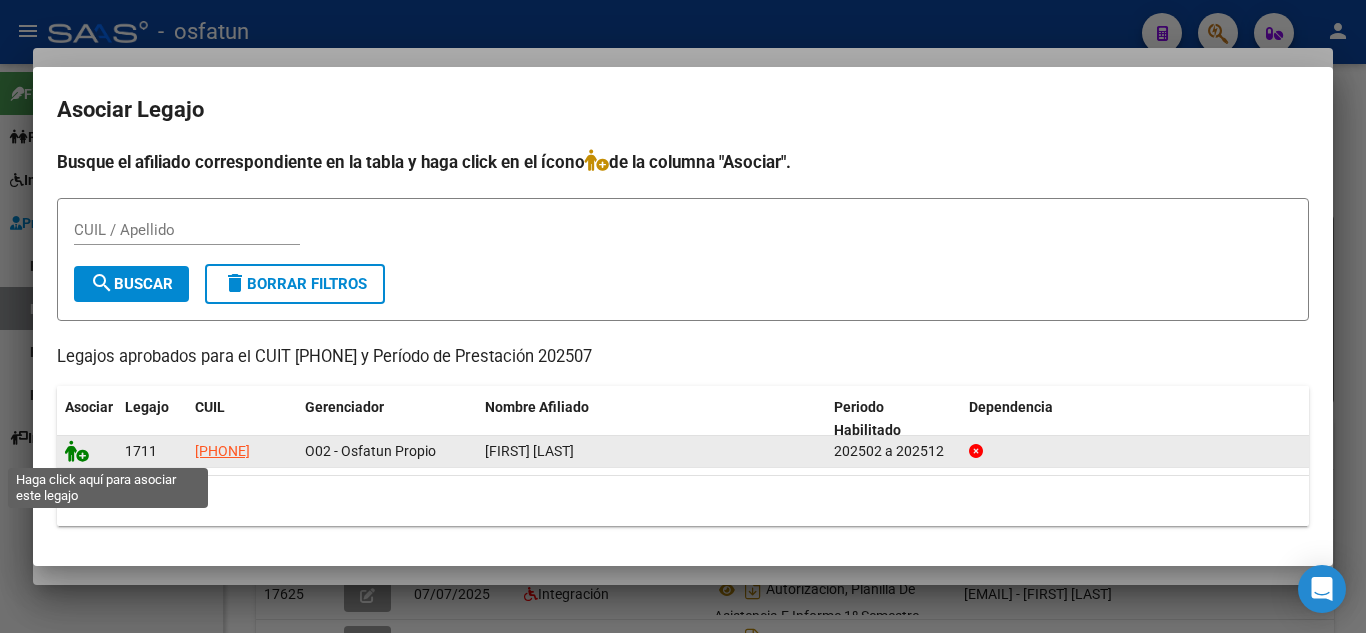 click 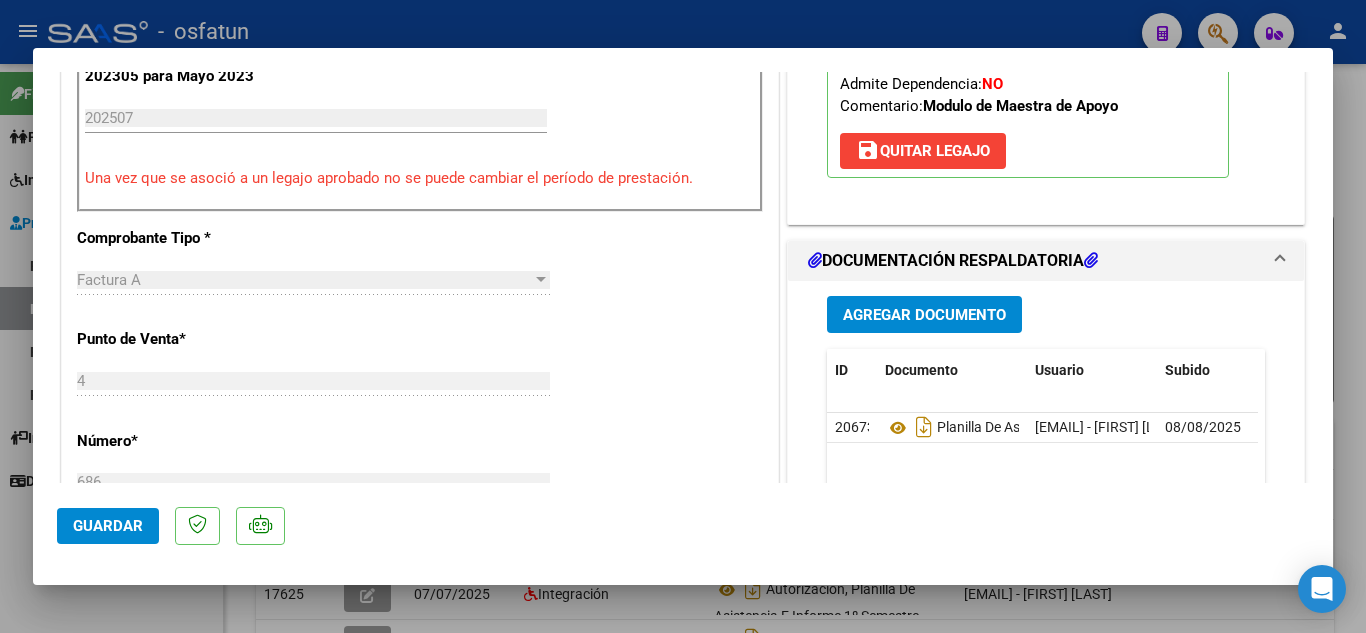 scroll, scrollTop: 900, scrollLeft: 0, axis: vertical 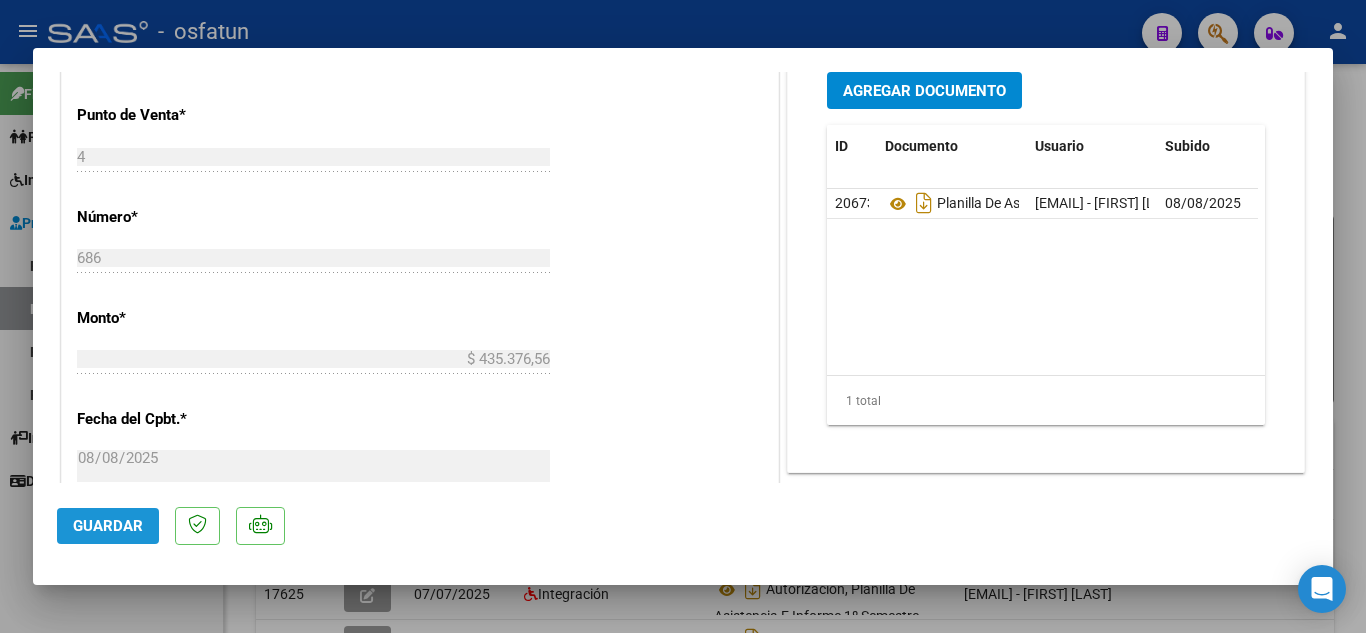 click on "Guardar" 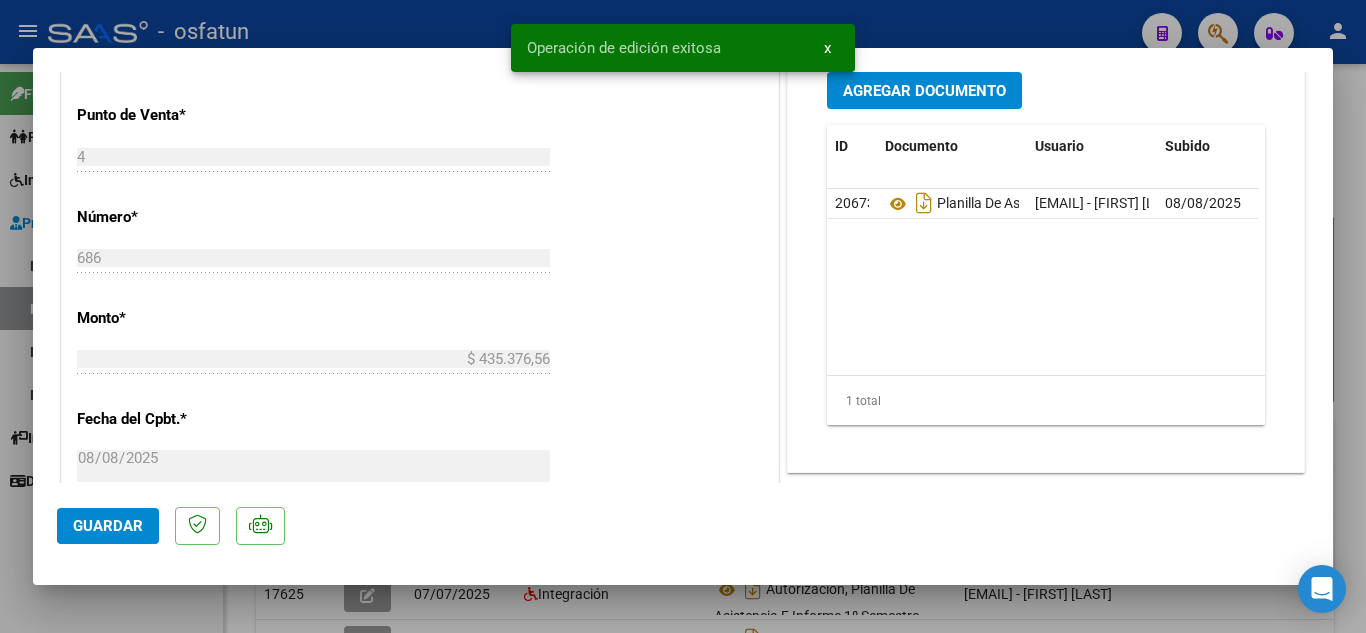 click at bounding box center [683, 316] 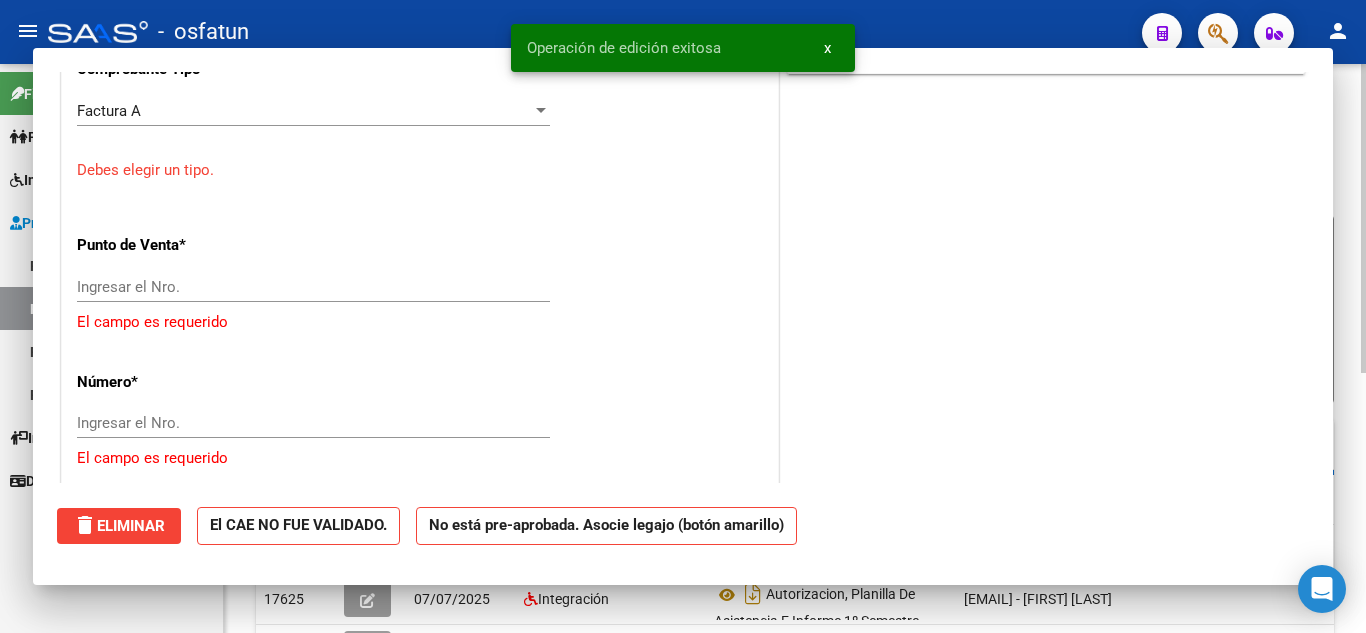 scroll, scrollTop: 0, scrollLeft: 0, axis: both 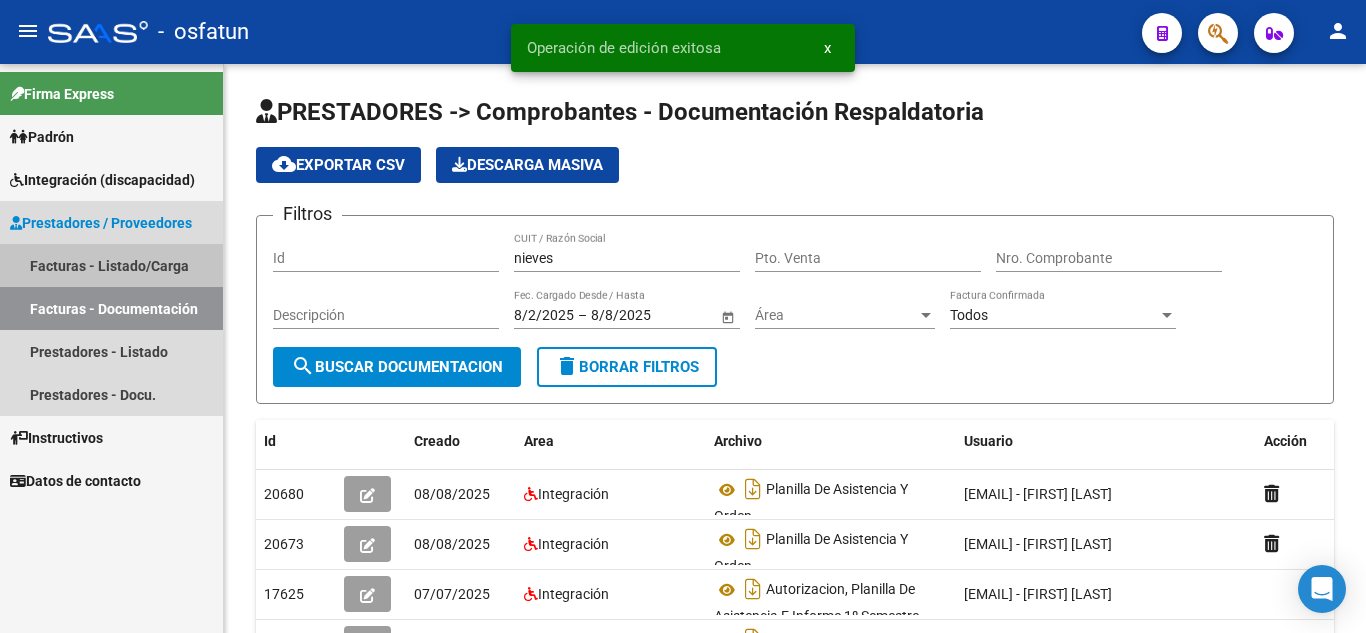 click on "Facturas - Listado/Carga" at bounding box center (111, 265) 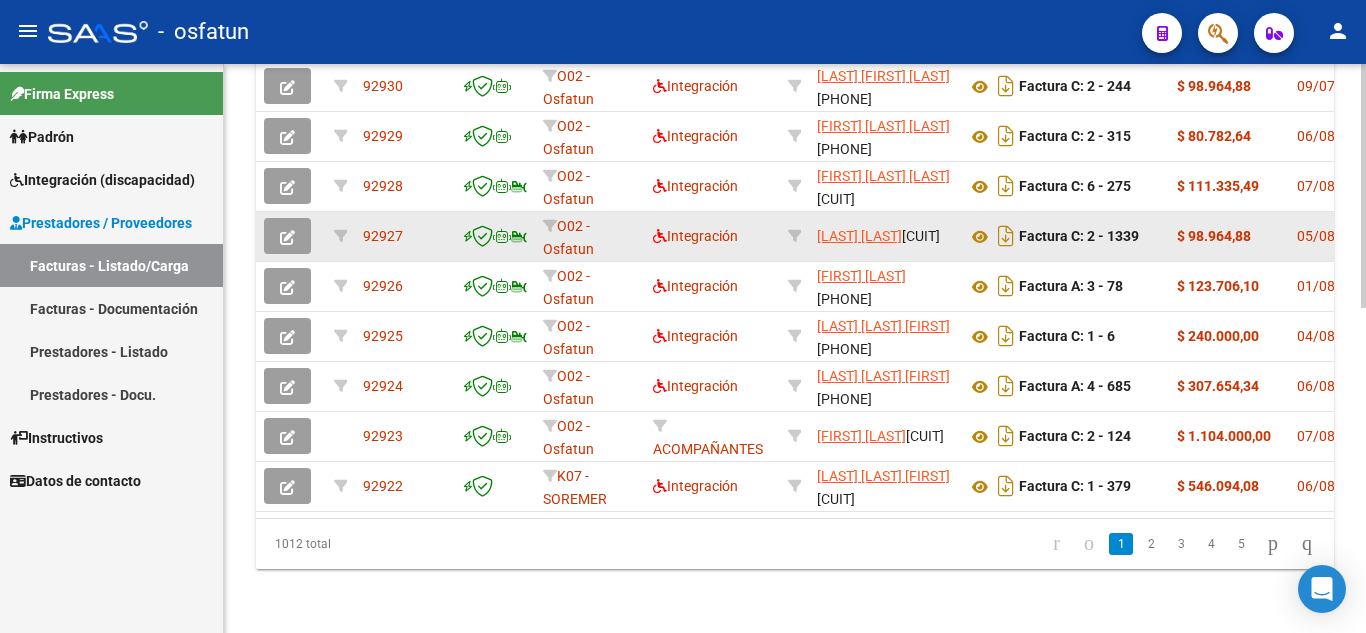 scroll, scrollTop: 757, scrollLeft: 0, axis: vertical 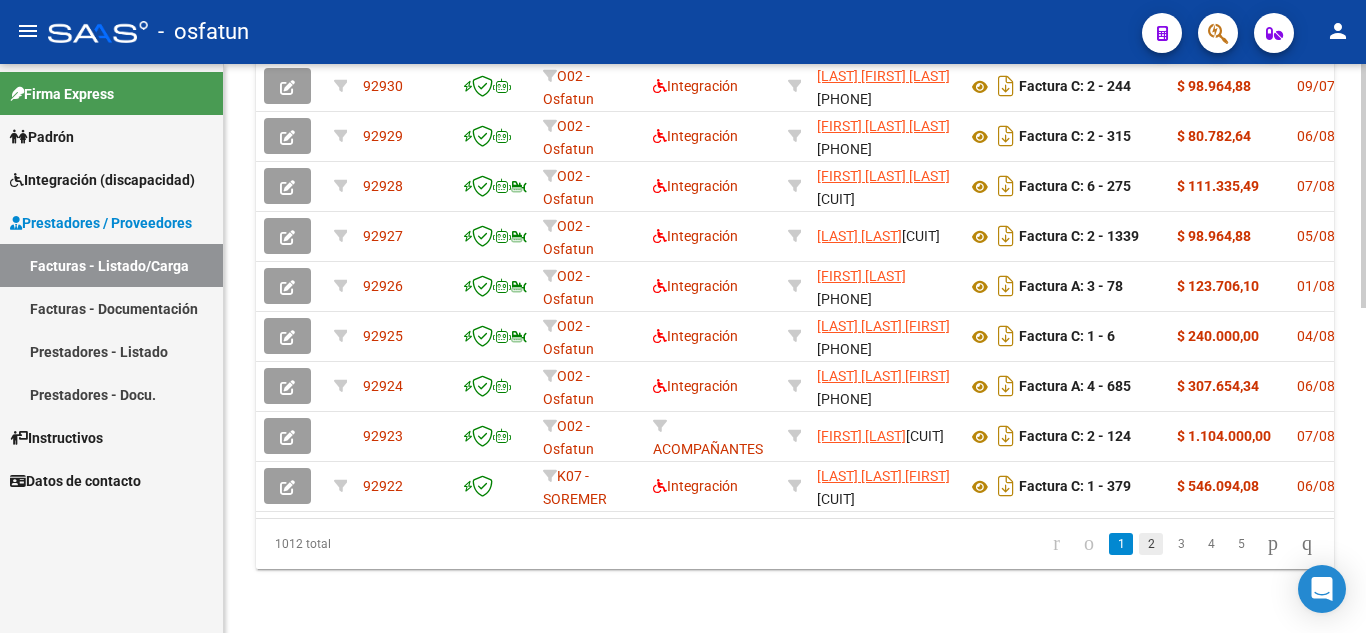 click on "2" 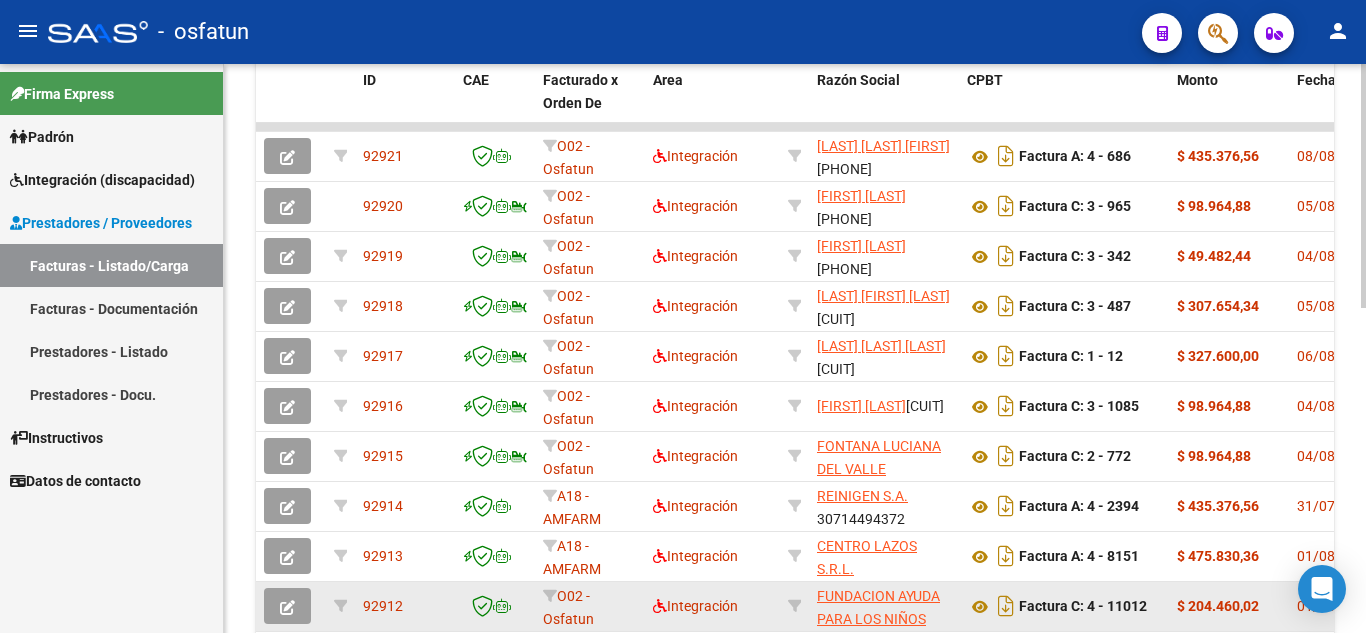 scroll, scrollTop: 557, scrollLeft: 0, axis: vertical 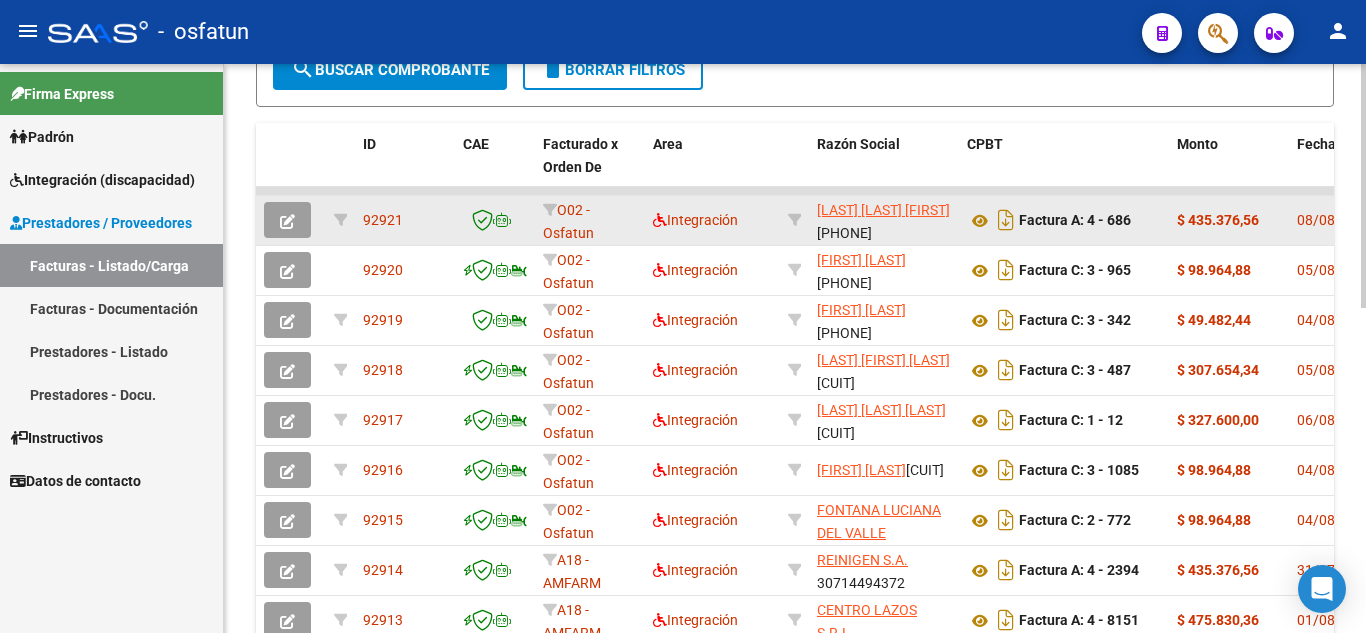 click on "92921" 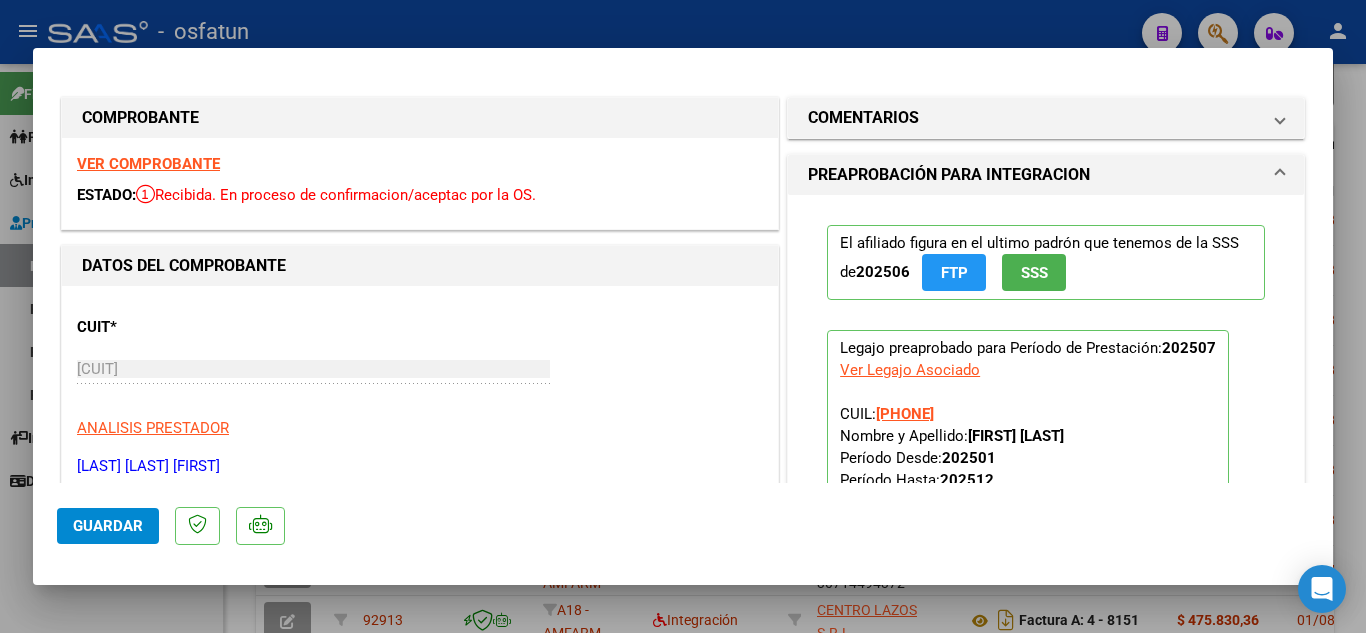 scroll, scrollTop: 0, scrollLeft: 0, axis: both 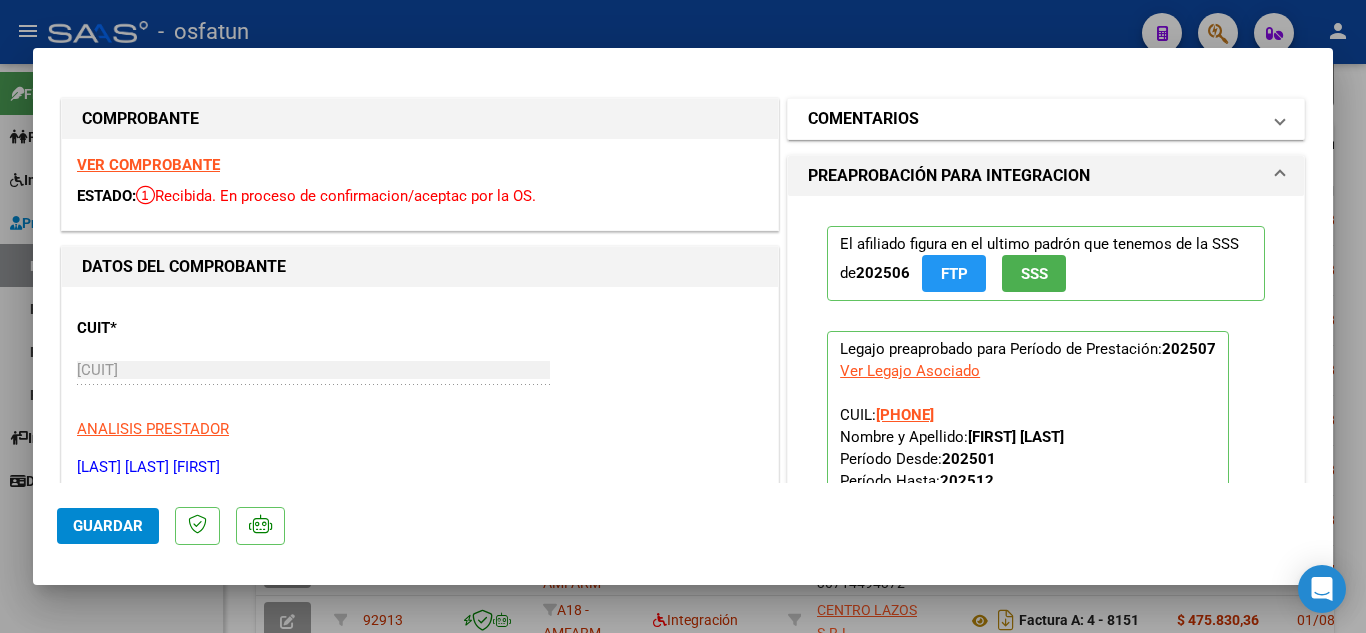 click on "COMENTARIOS" at bounding box center (1046, 119) 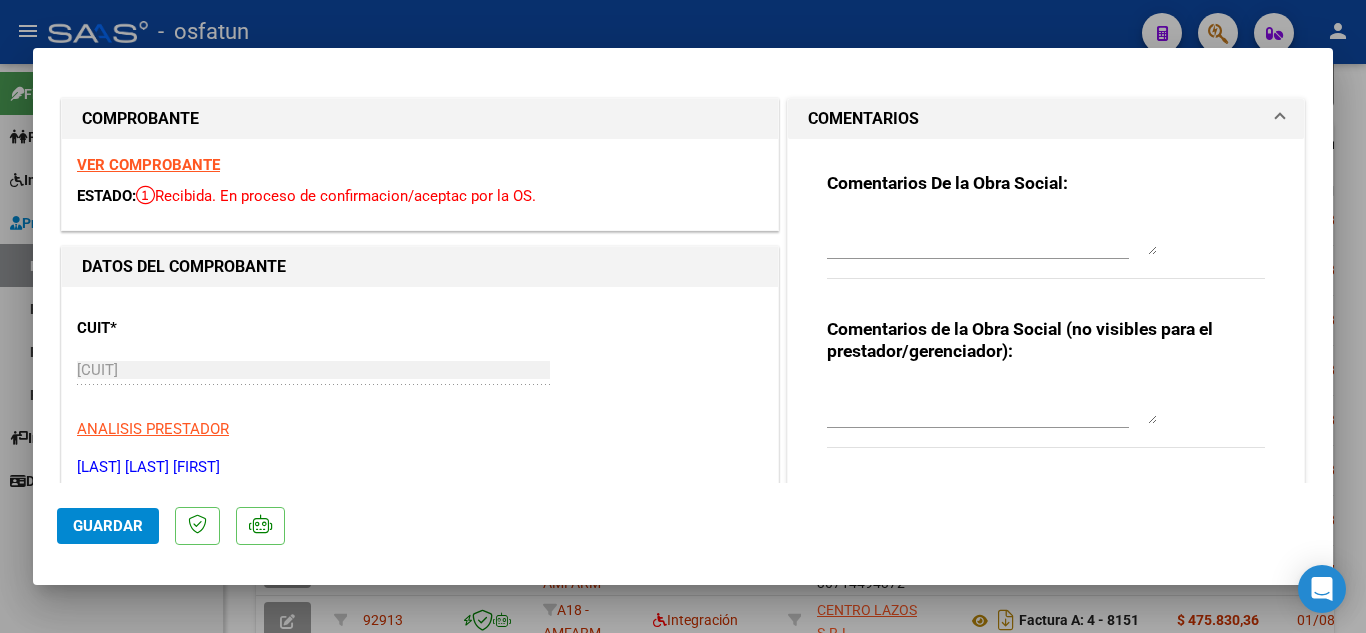 click at bounding box center (683, 316) 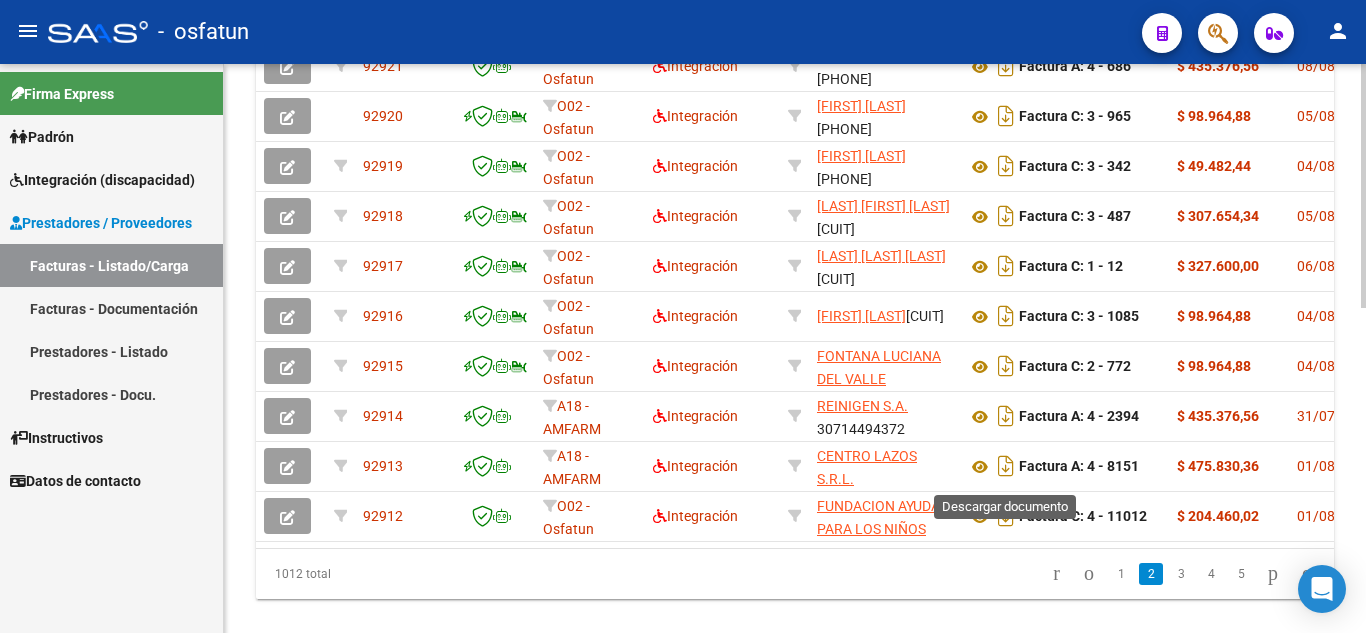 scroll, scrollTop: 757, scrollLeft: 0, axis: vertical 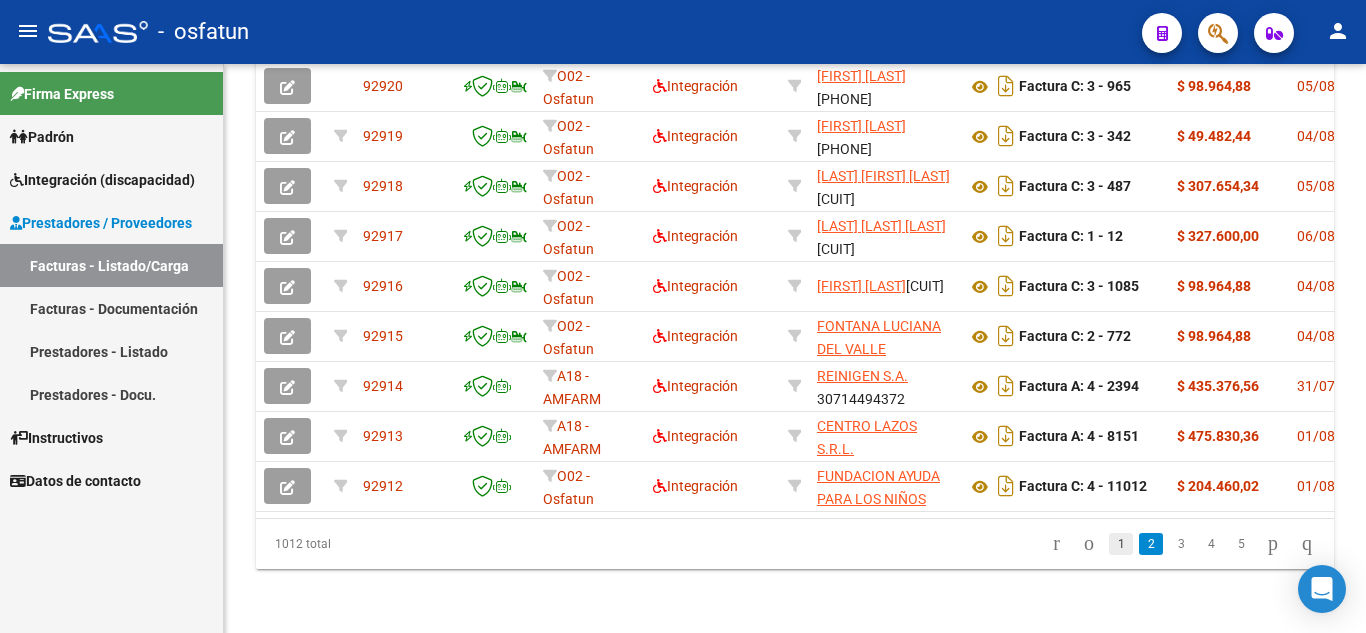 click on "1" 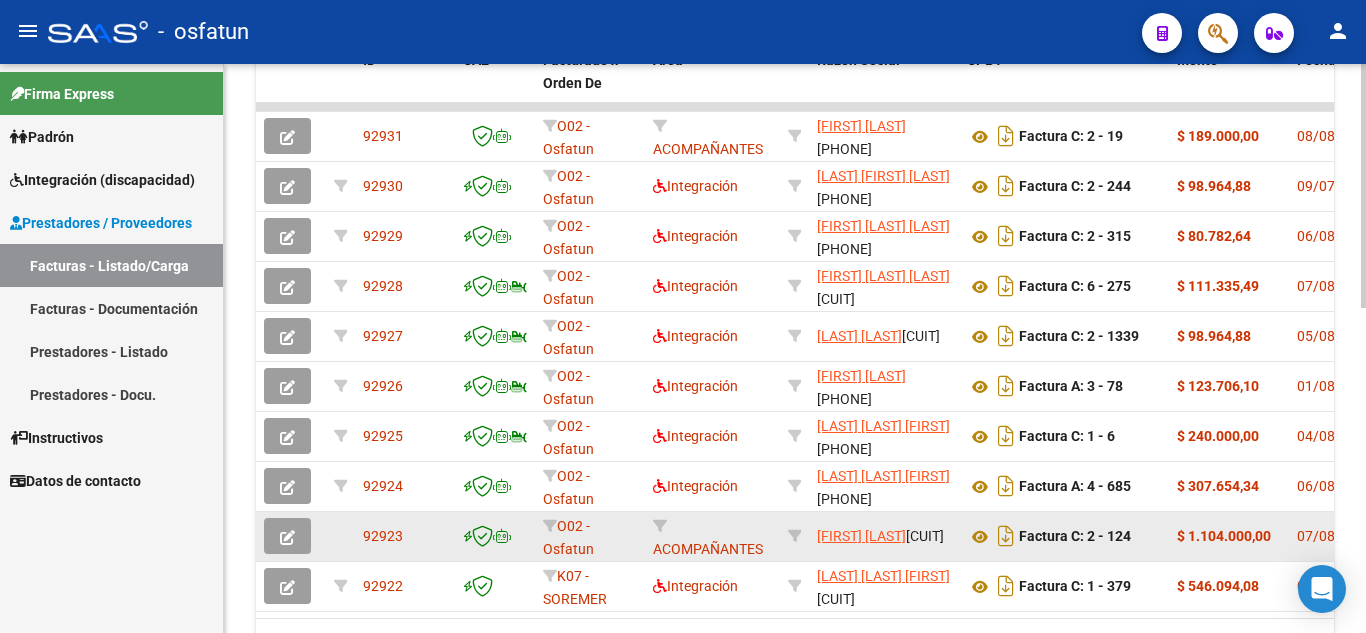 scroll, scrollTop: 657, scrollLeft: 0, axis: vertical 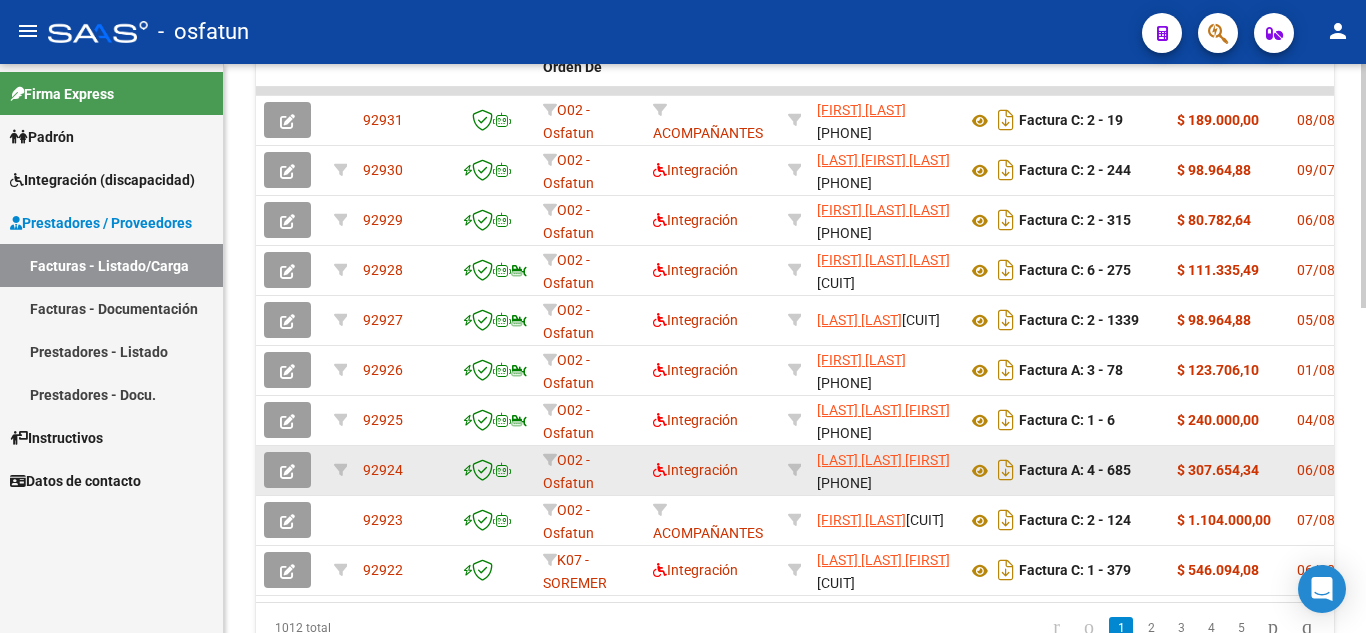 click 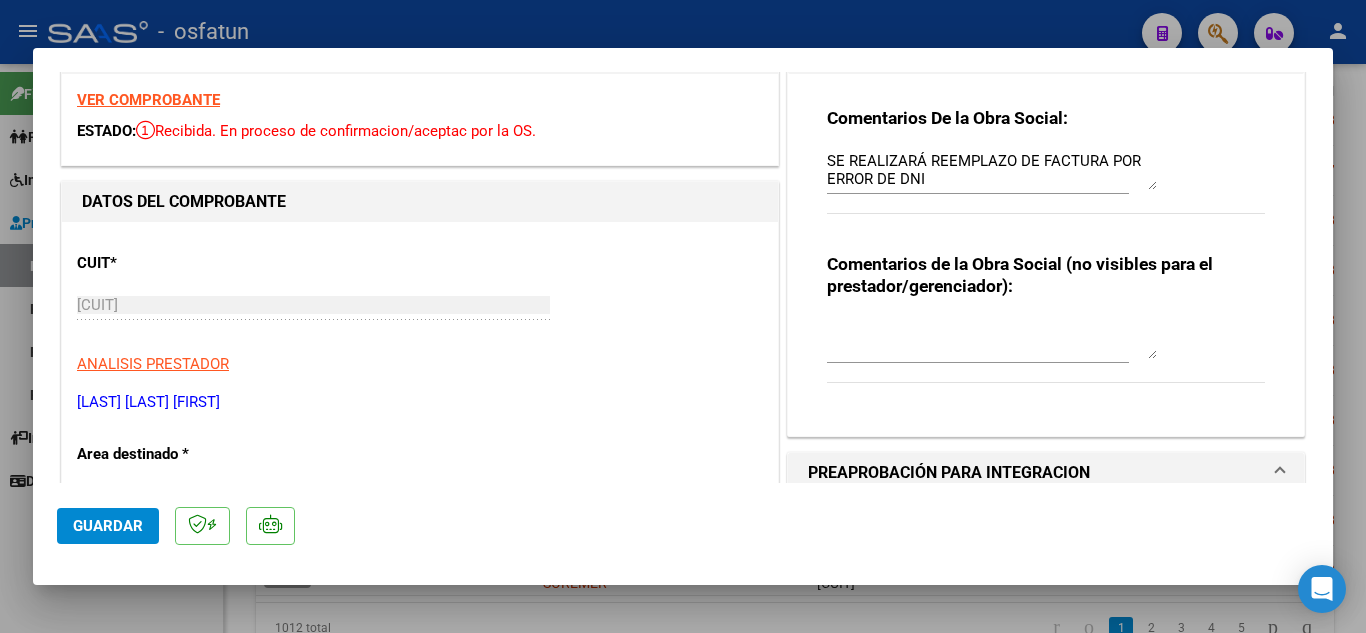 scroll, scrollTop: 200, scrollLeft: 0, axis: vertical 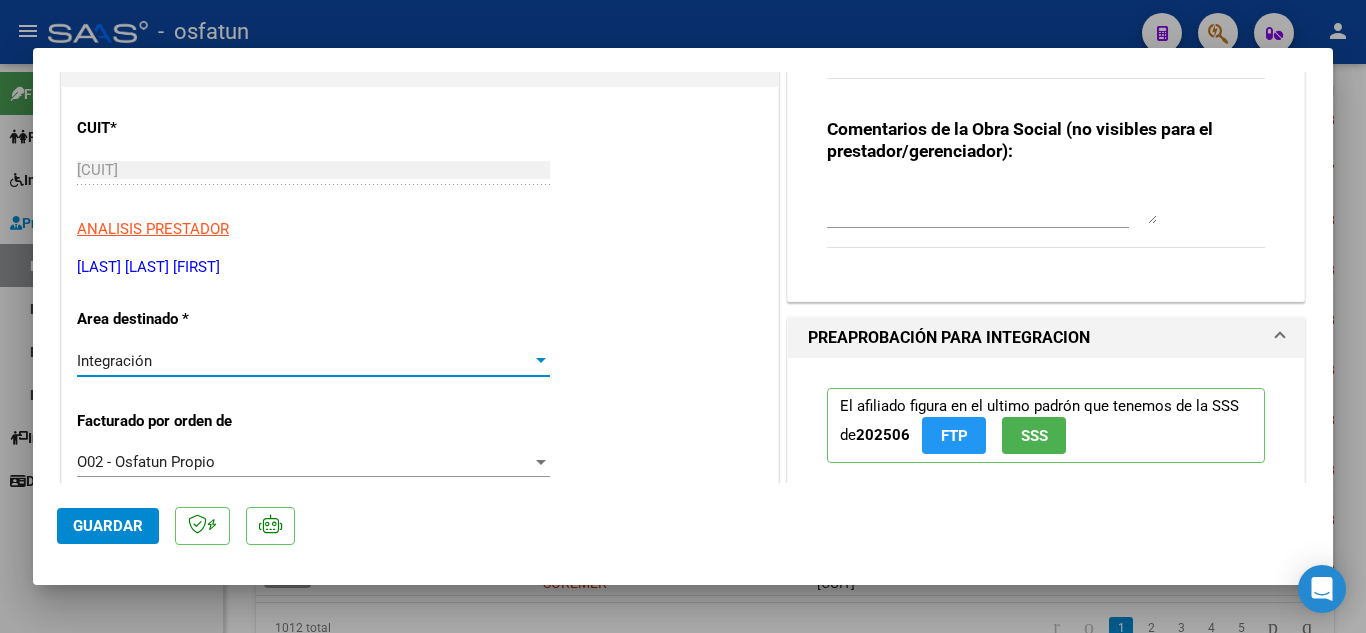 click at bounding box center [541, 360] 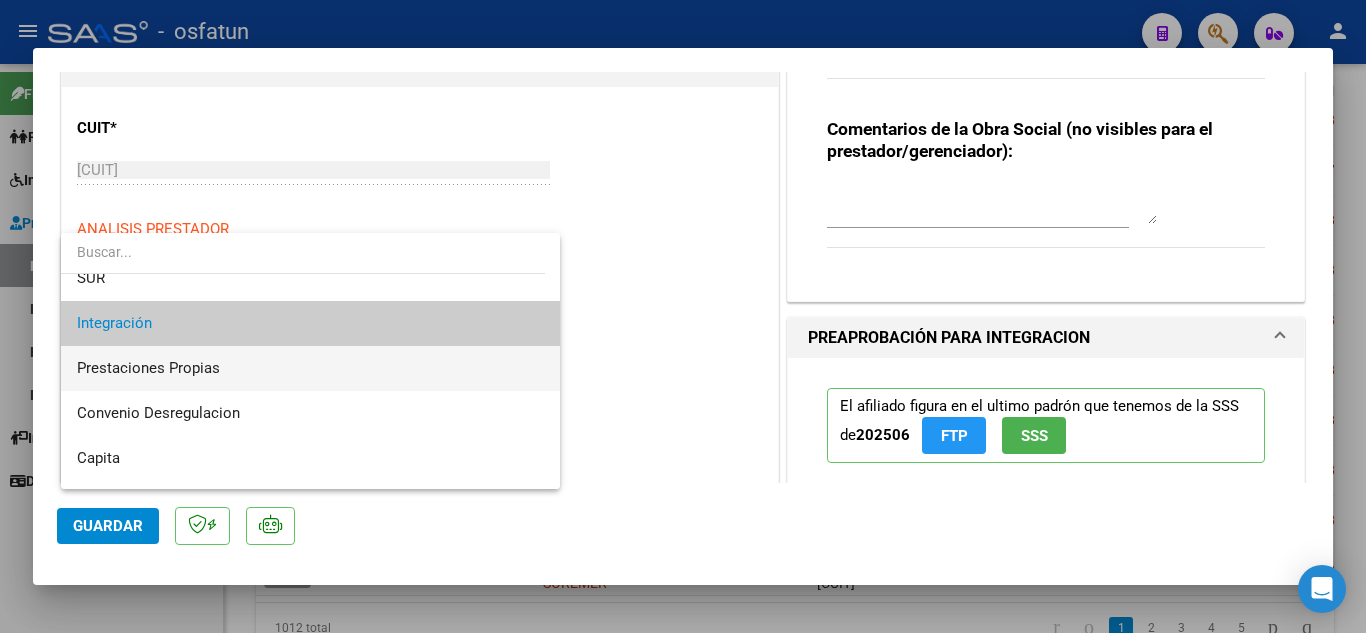 scroll, scrollTop: 175, scrollLeft: 0, axis: vertical 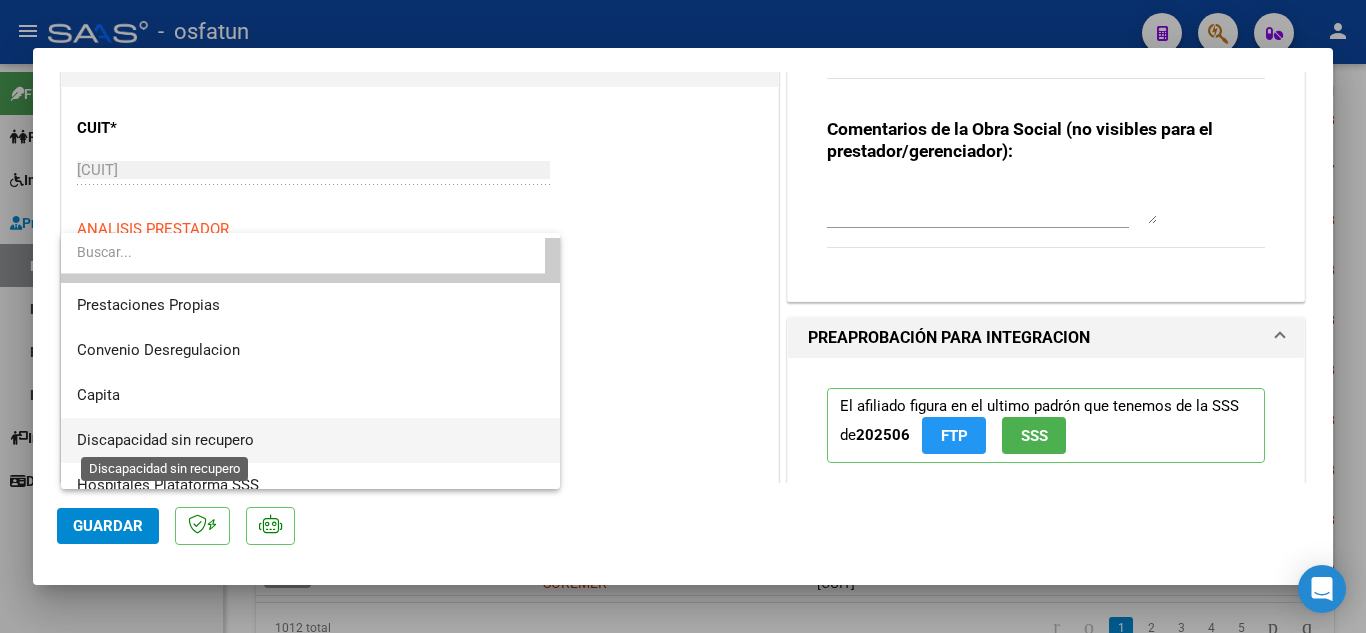 click on "Discapacidad sin recupero" at bounding box center [165, 440] 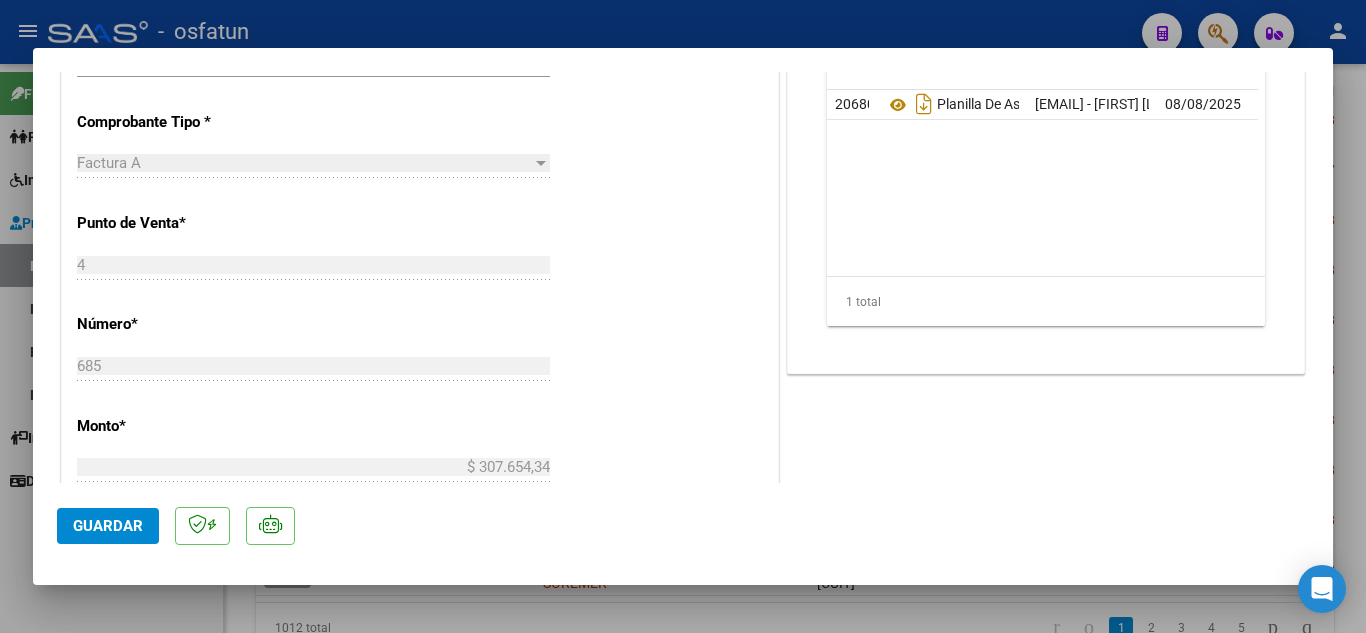 scroll, scrollTop: 900, scrollLeft: 0, axis: vertical 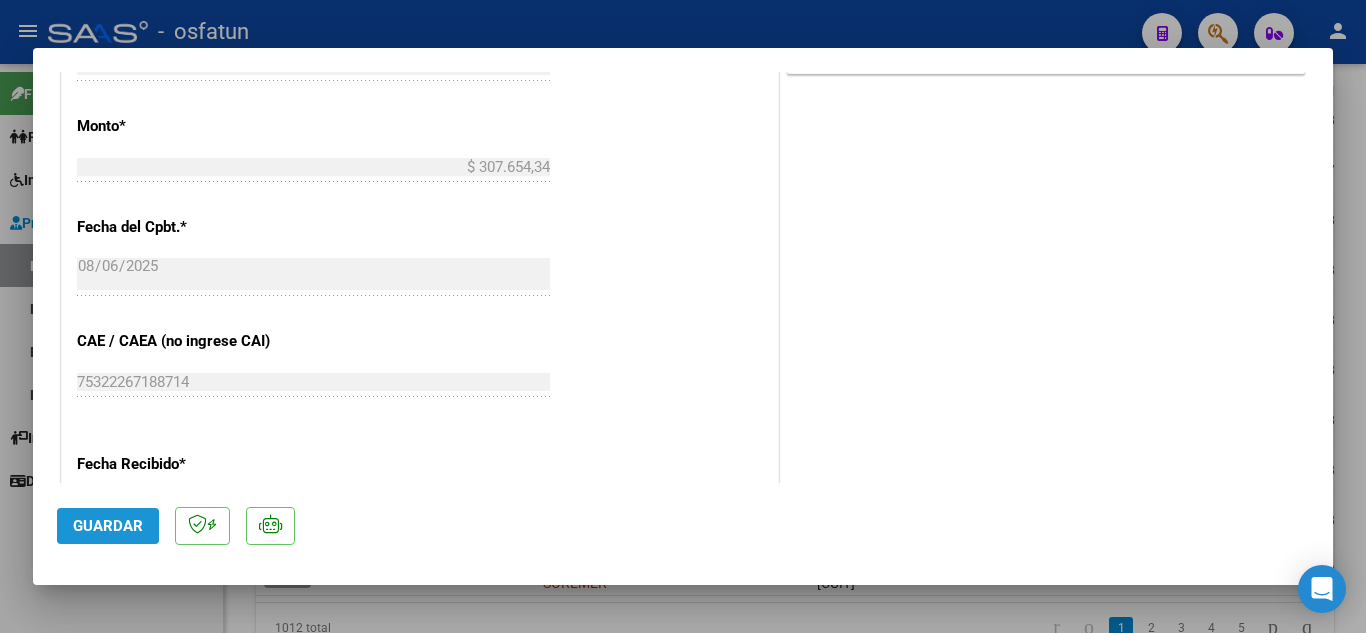 click on "Guardar" 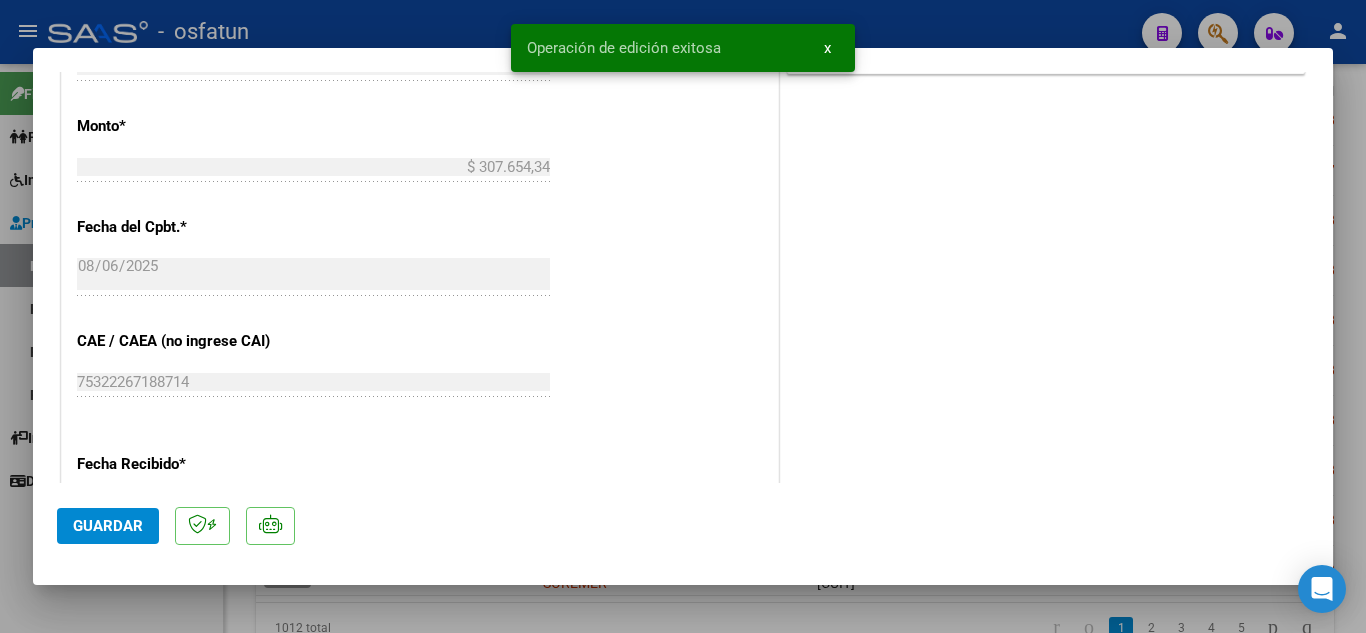 click at bounding box center [683, 316] 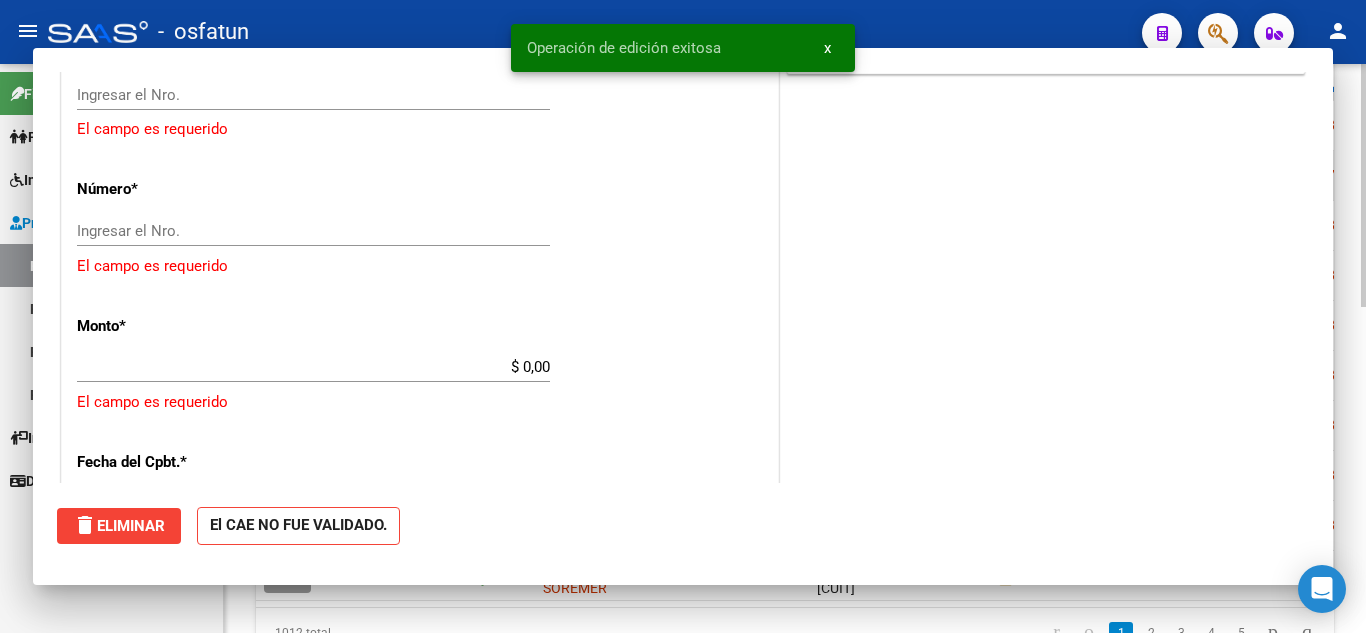 scroll, scrollTop: 0, scrollLeft: 0, axis: both 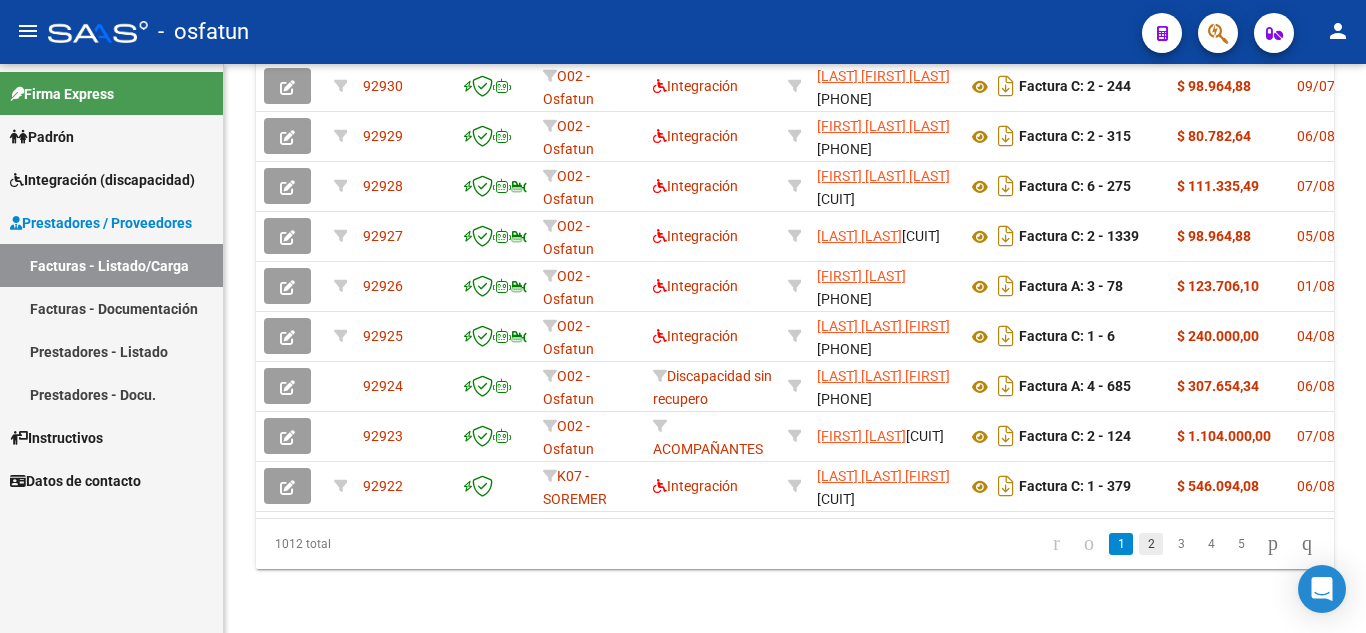 click on "2" 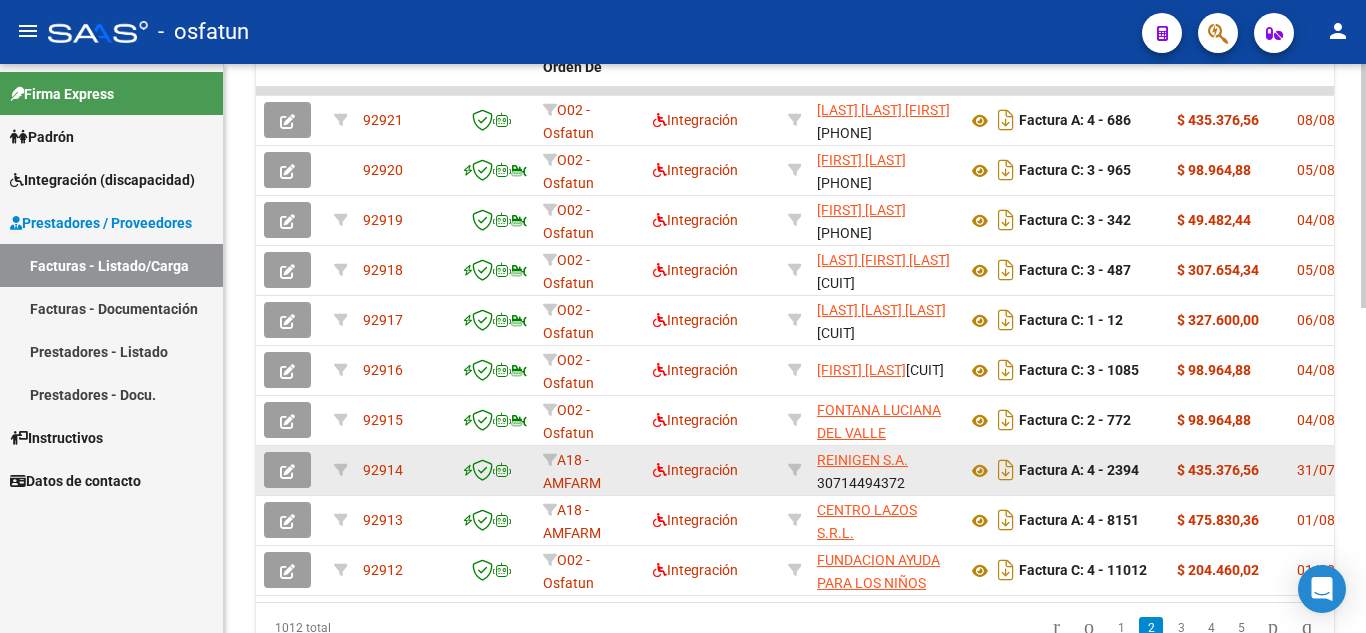 scroll, scrollTop: 557, scrollLeft: 0, axis: vertical 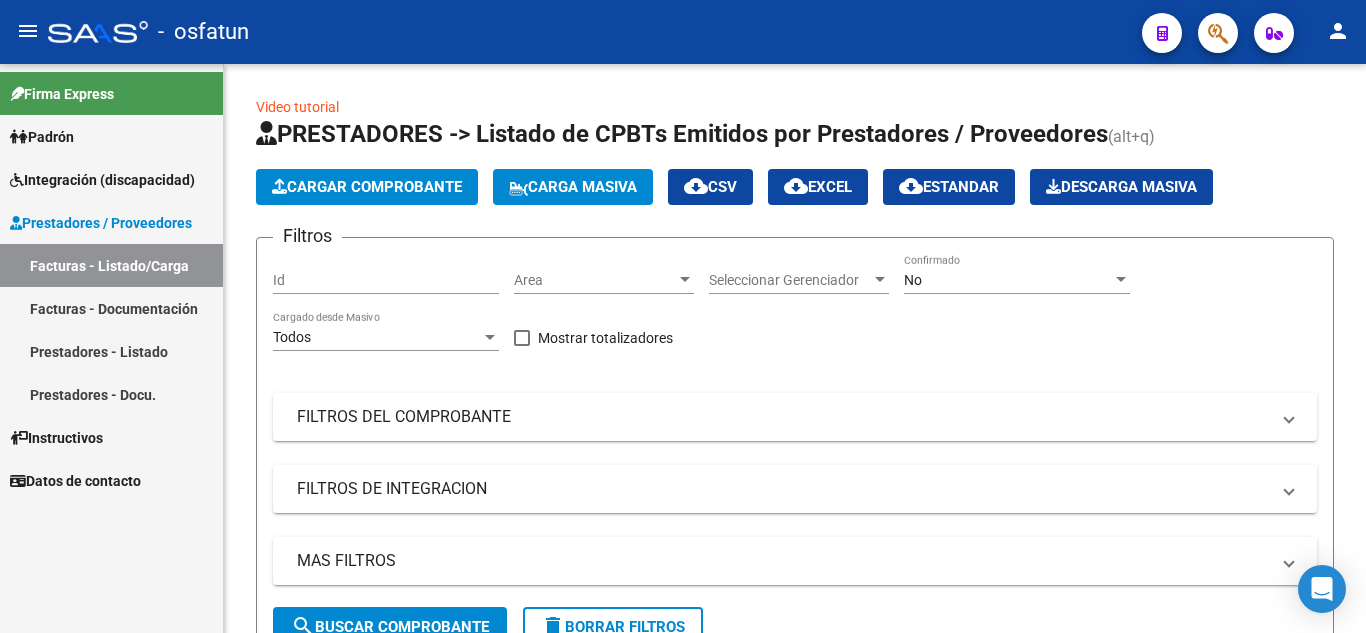 click on "Facturas - Documentación" at bounding box center (111, 308) 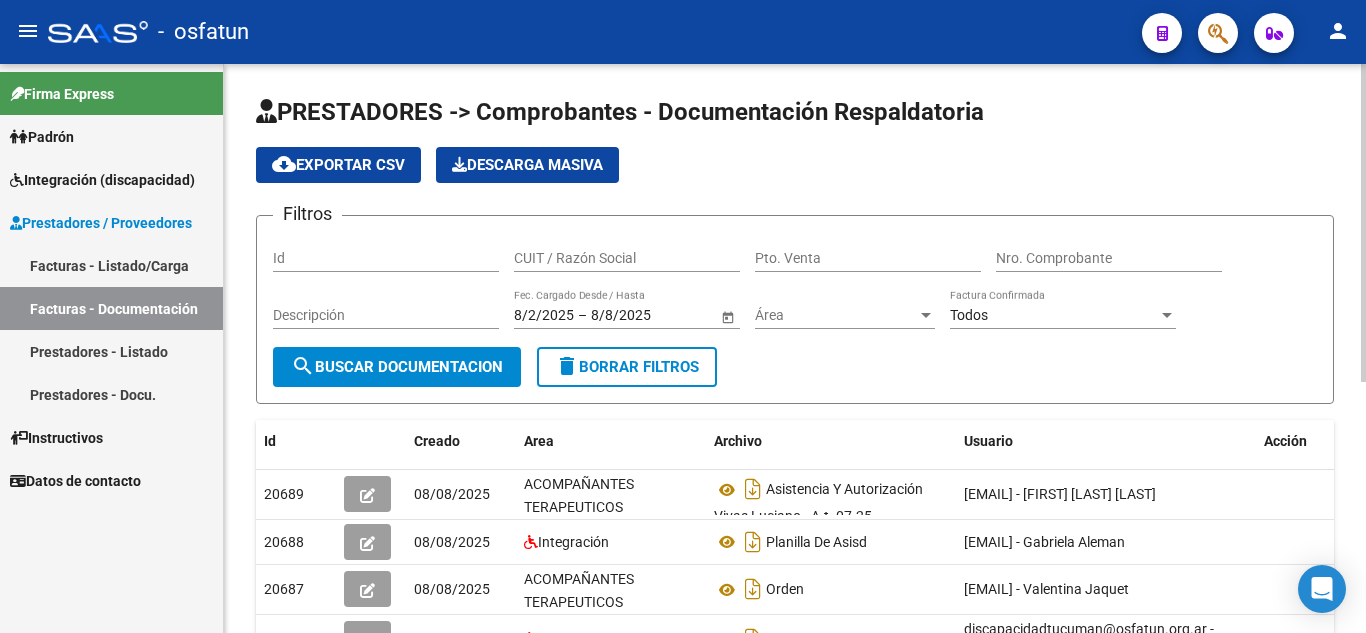 click on "CUIT / Razón Social" at bounding box center [627, 258] 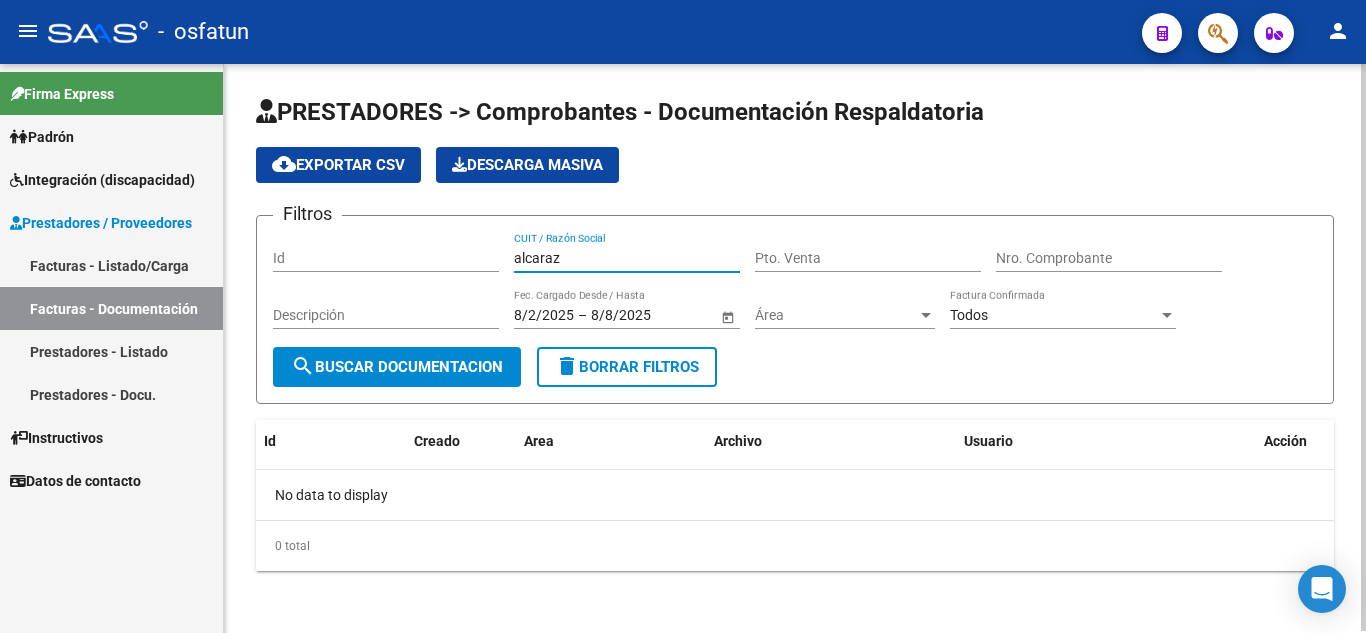 type on "alcaraz" 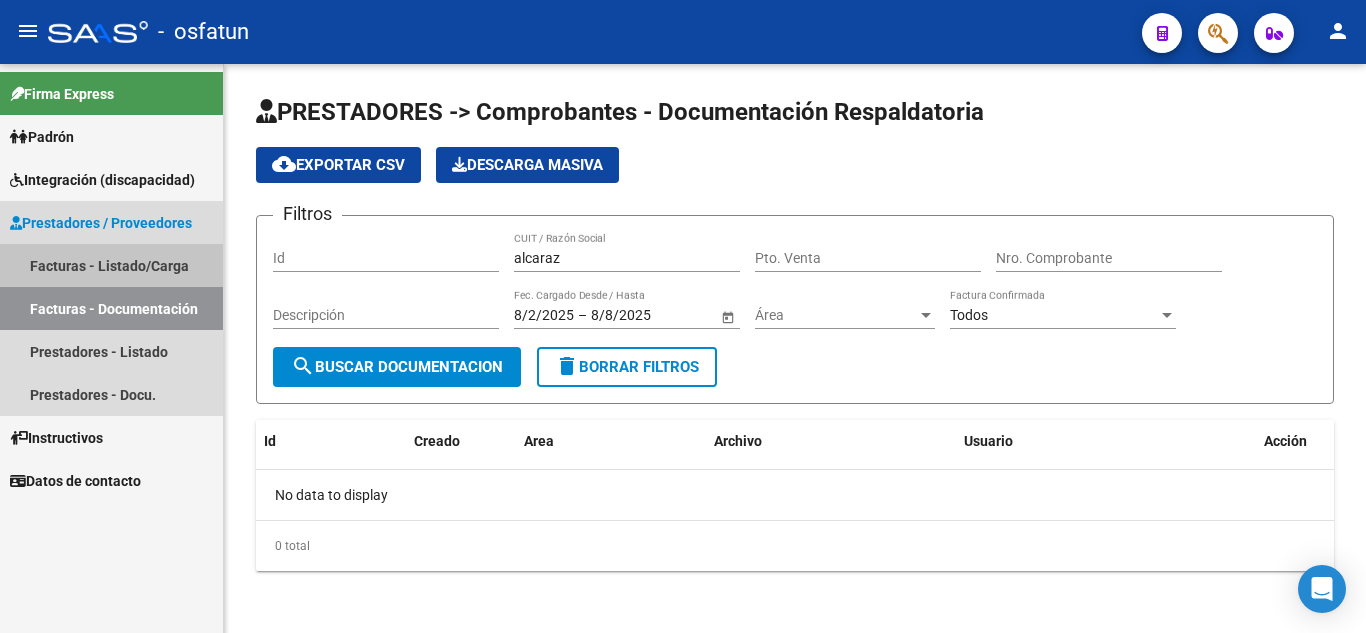 drag, startPoint x: 47, startPoint y: 261, endPoint x: 201, endPoint y: 268, distance: 154.15901 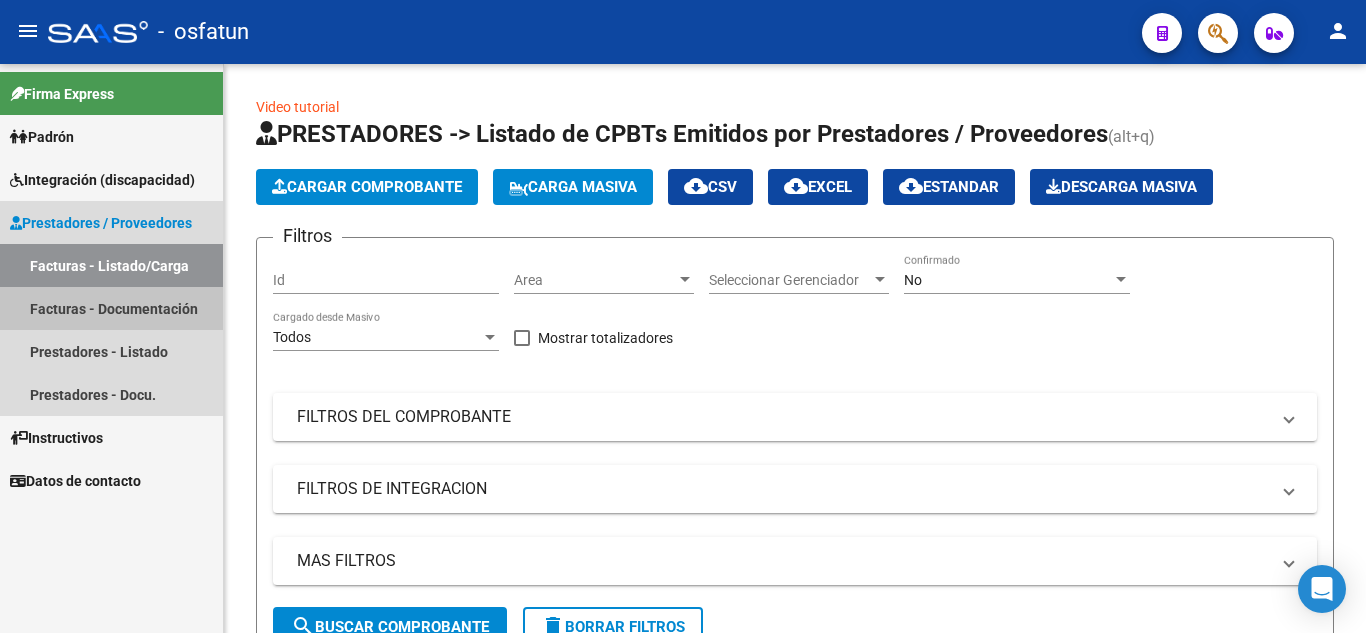 click on "Facturas - Documentación" at bounding box center [111, 308] 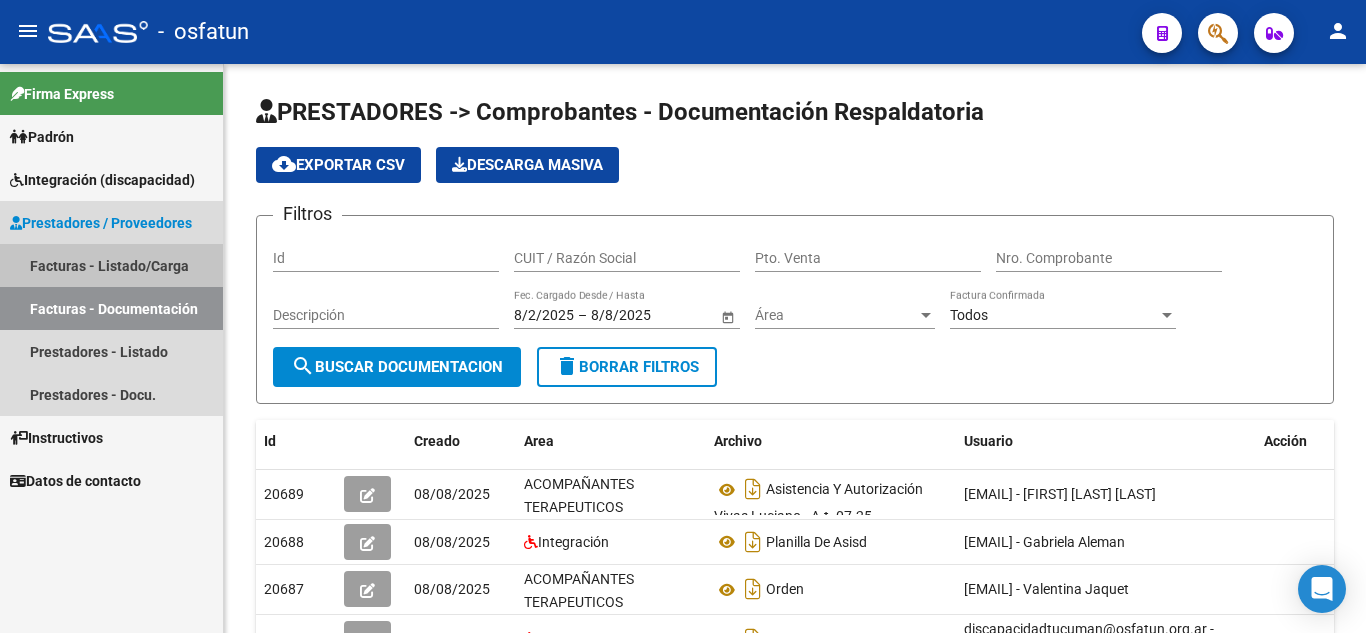 click on "Facturas - Listado/Carga" at bounding box center [111, 265] 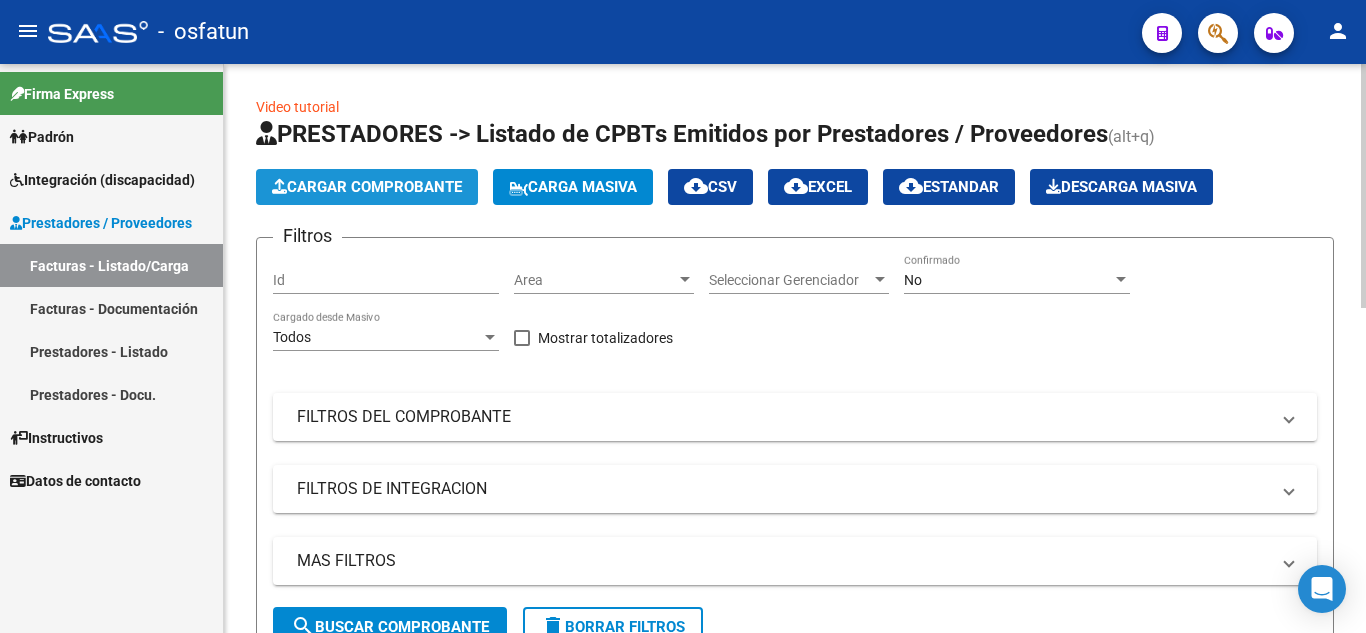 click on "Cargar Comprobante" 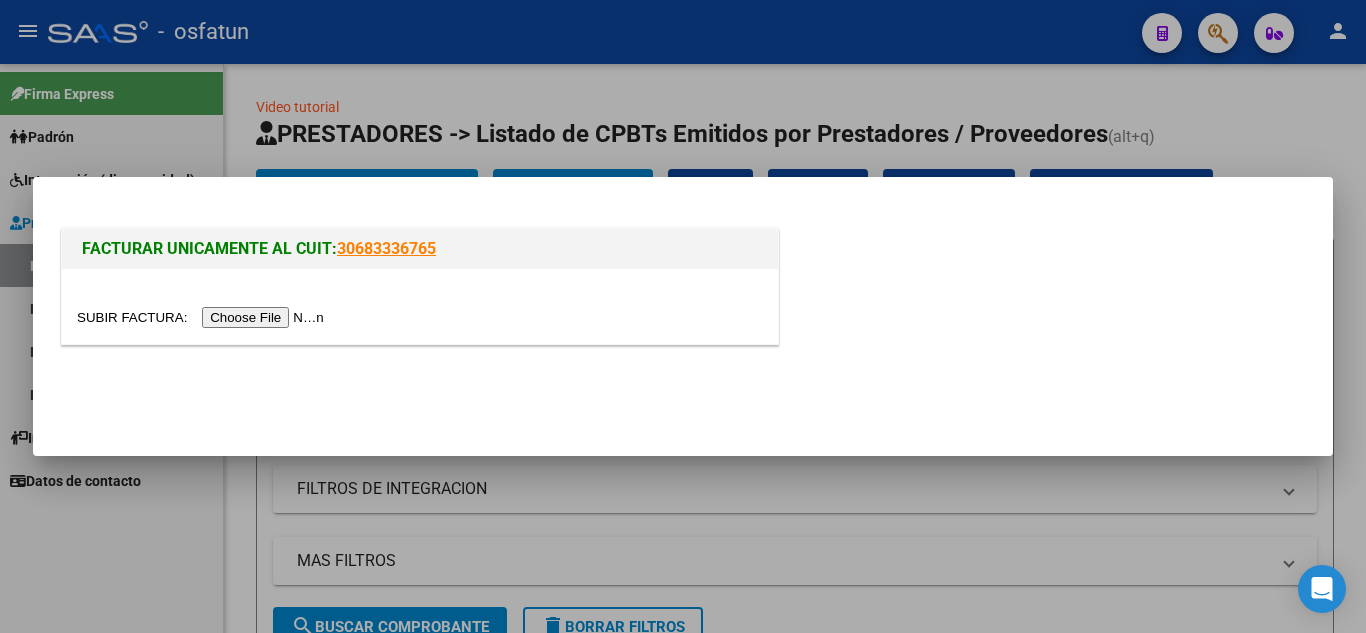 click at bounding box center (203, 317) 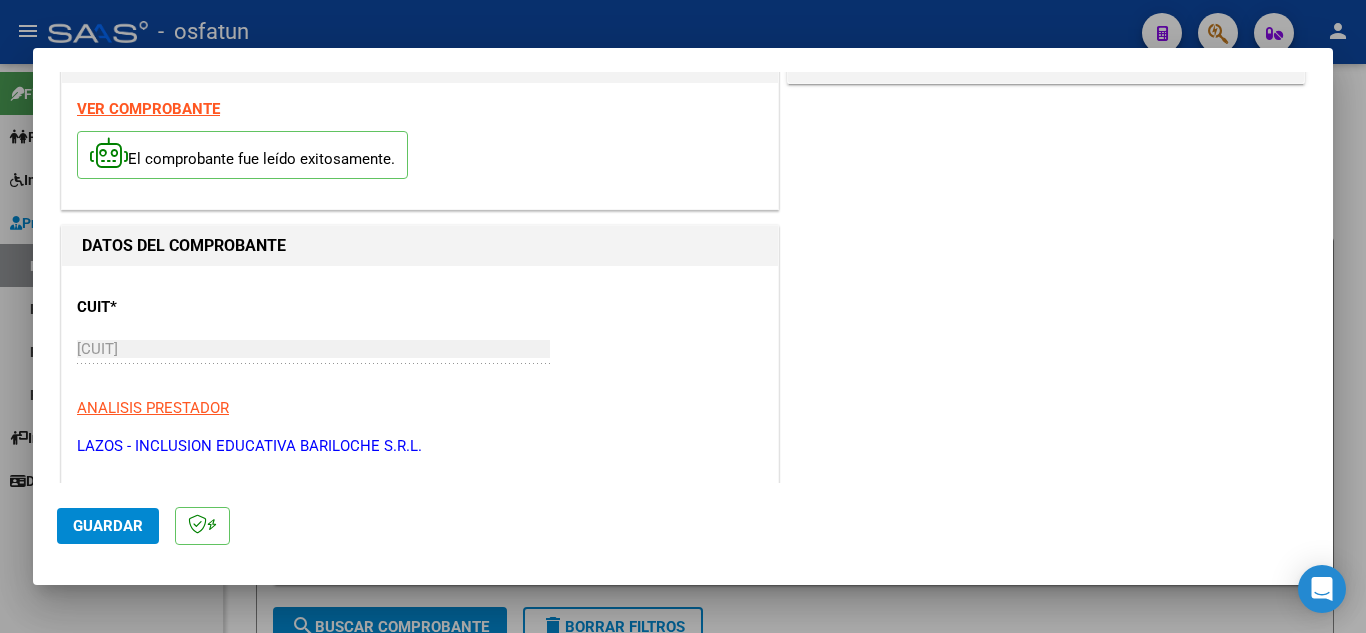 scroll, scrollTop: 200, scrollLeft: 0, axis: vertical 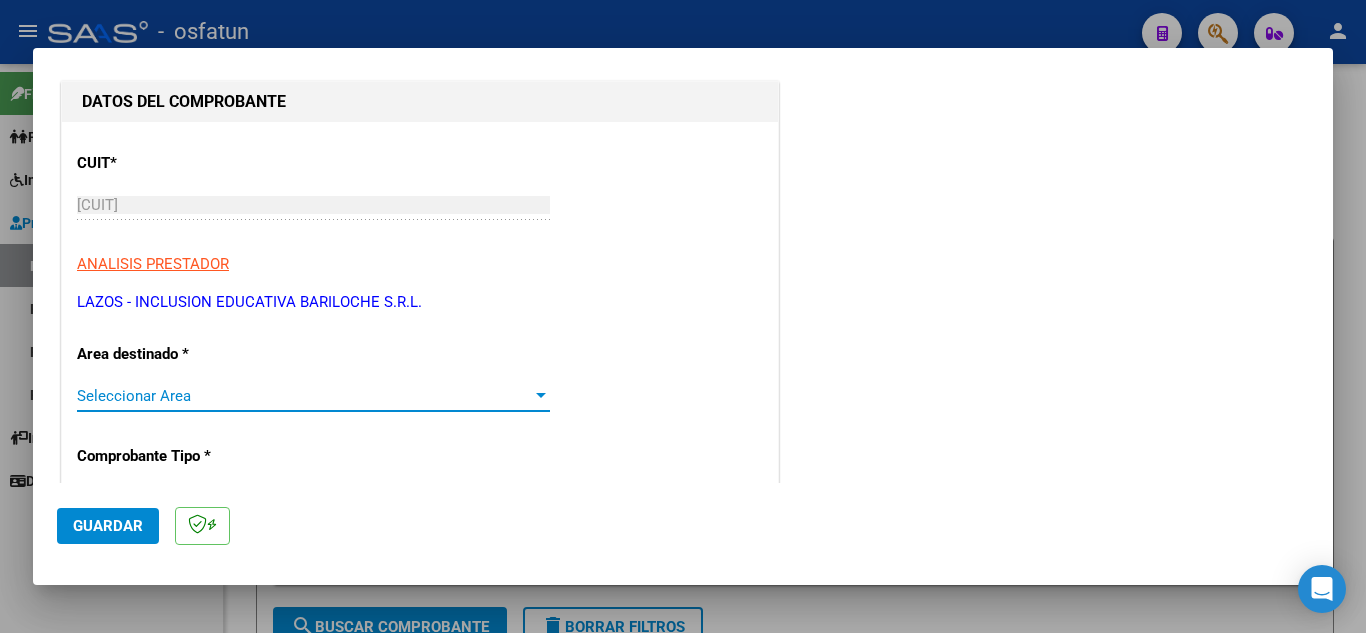click on "Seleccionar Area" at bounding box center (304, 396) 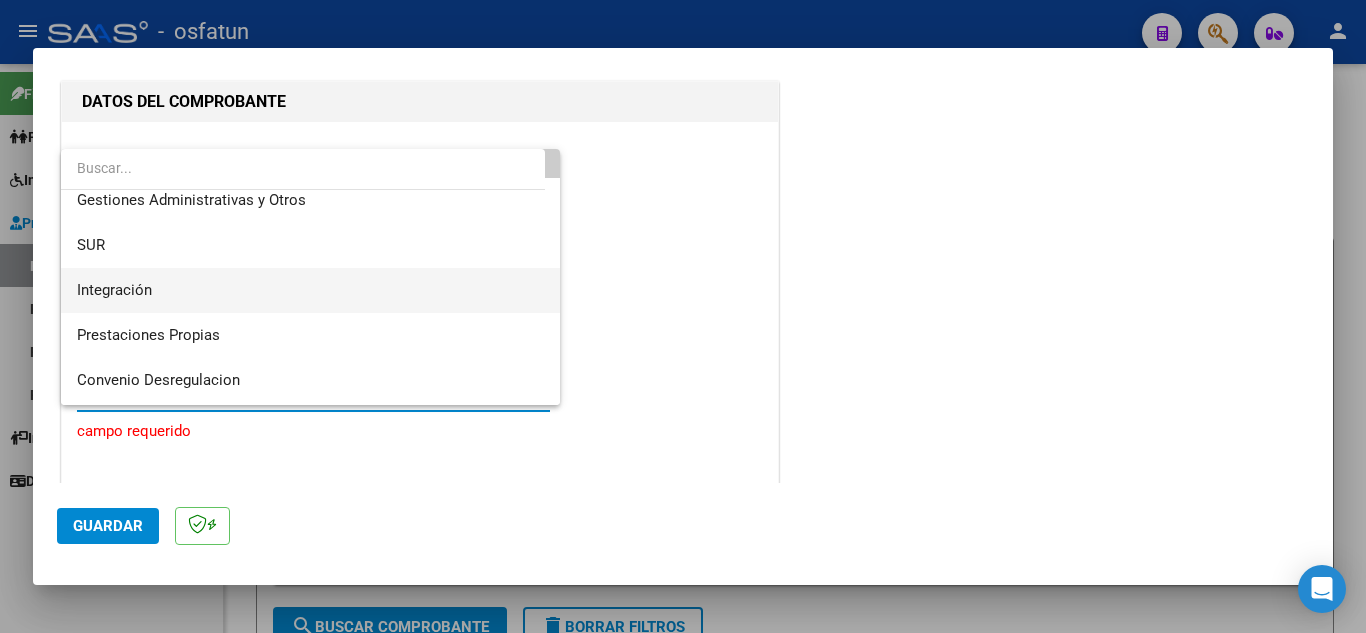 scroll, scrollTop: 29, scrollLeft: 0, axis: vertical 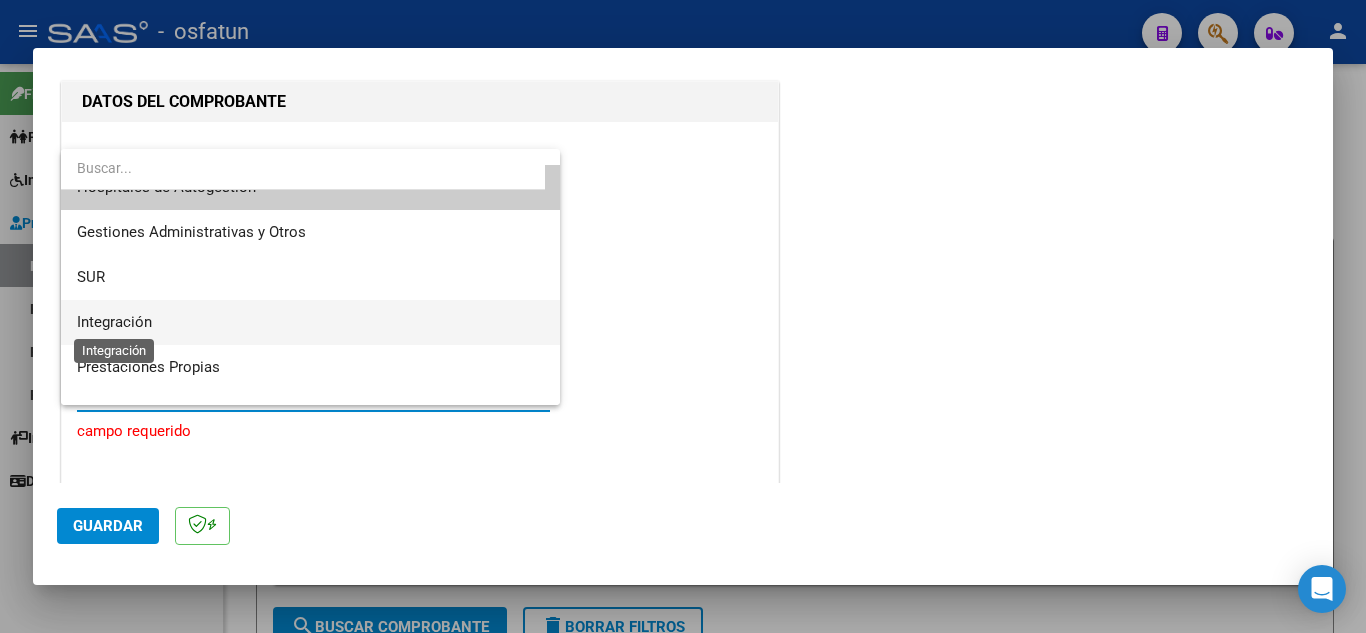 click on "Integración" at bounding box center [114, 322] 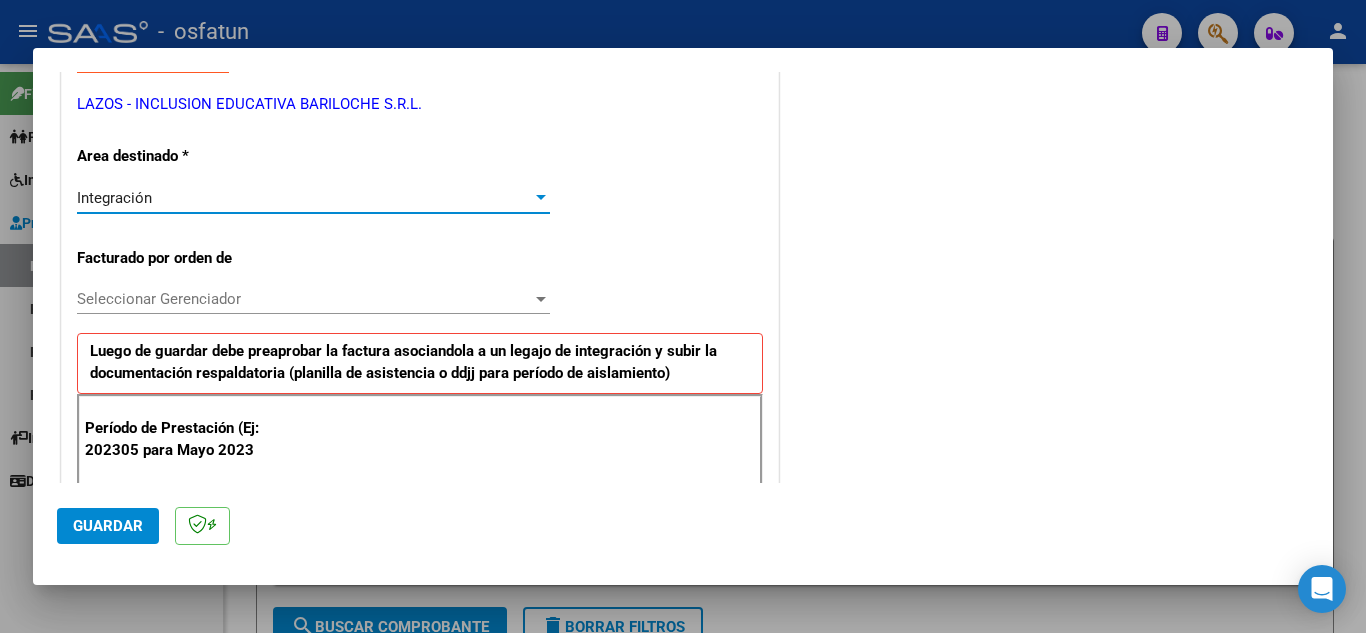scroll, scrollTop: 400, scrollLeft: 0, axis: vertical 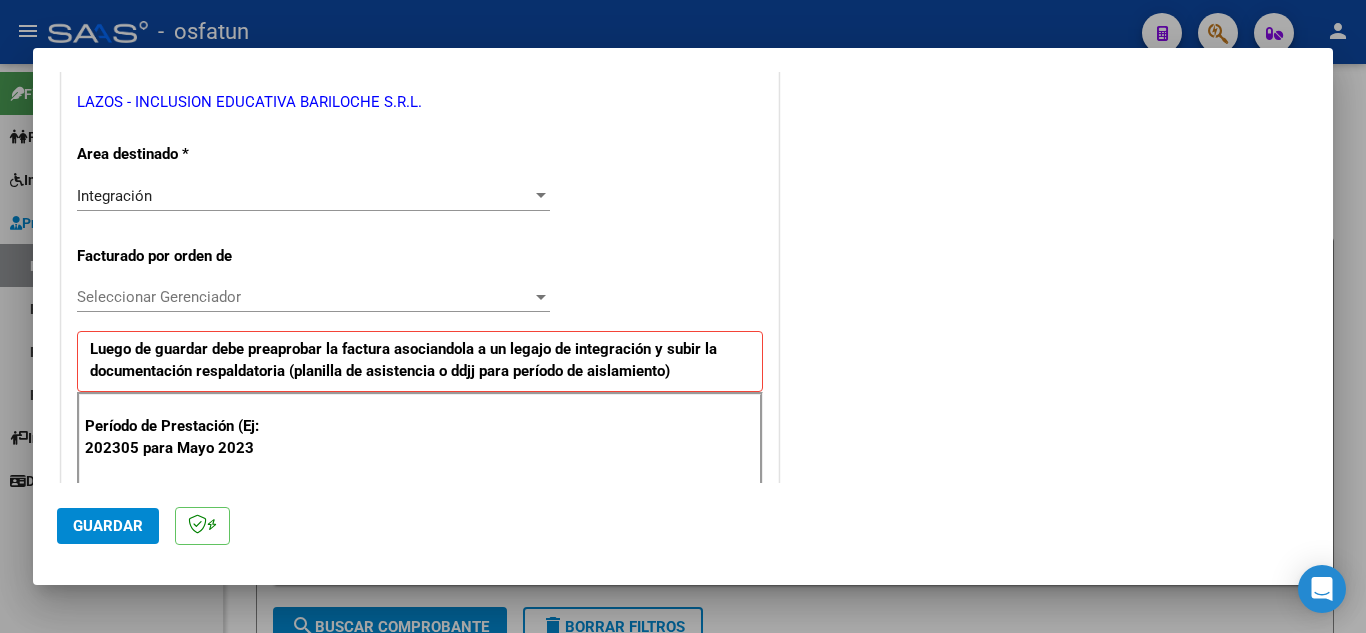 click on "Seleccionar Gerenciador Seleccionar Gerenciador" at bounding box center (313, 297) 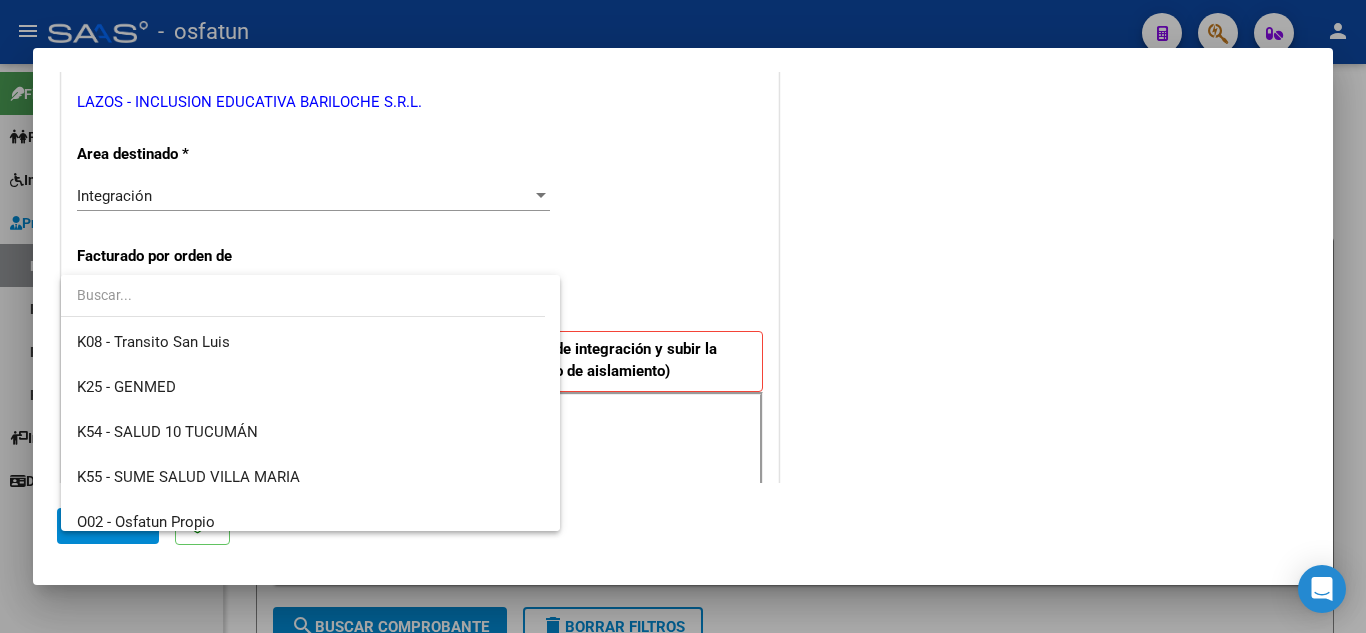 scroll, scrollTop: 1000, scrollLeft: 0, axis: vertical 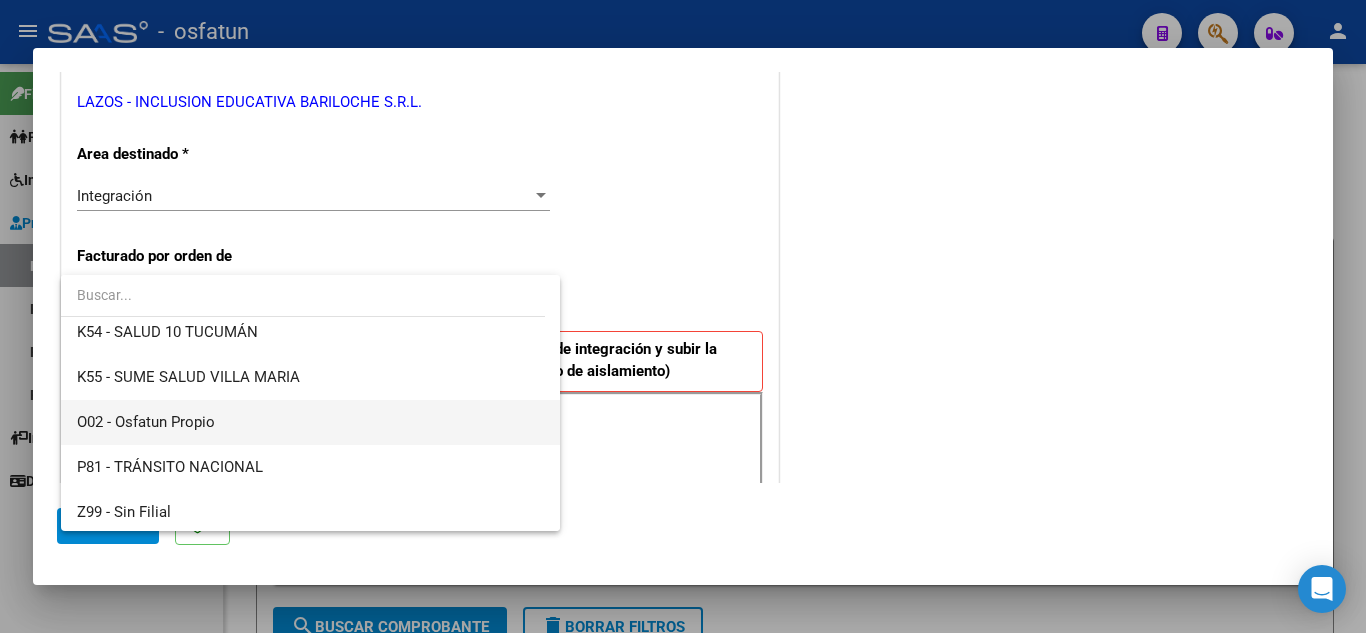 click on "O02 - Osfatun Propio" at bounding box center (310, 422) 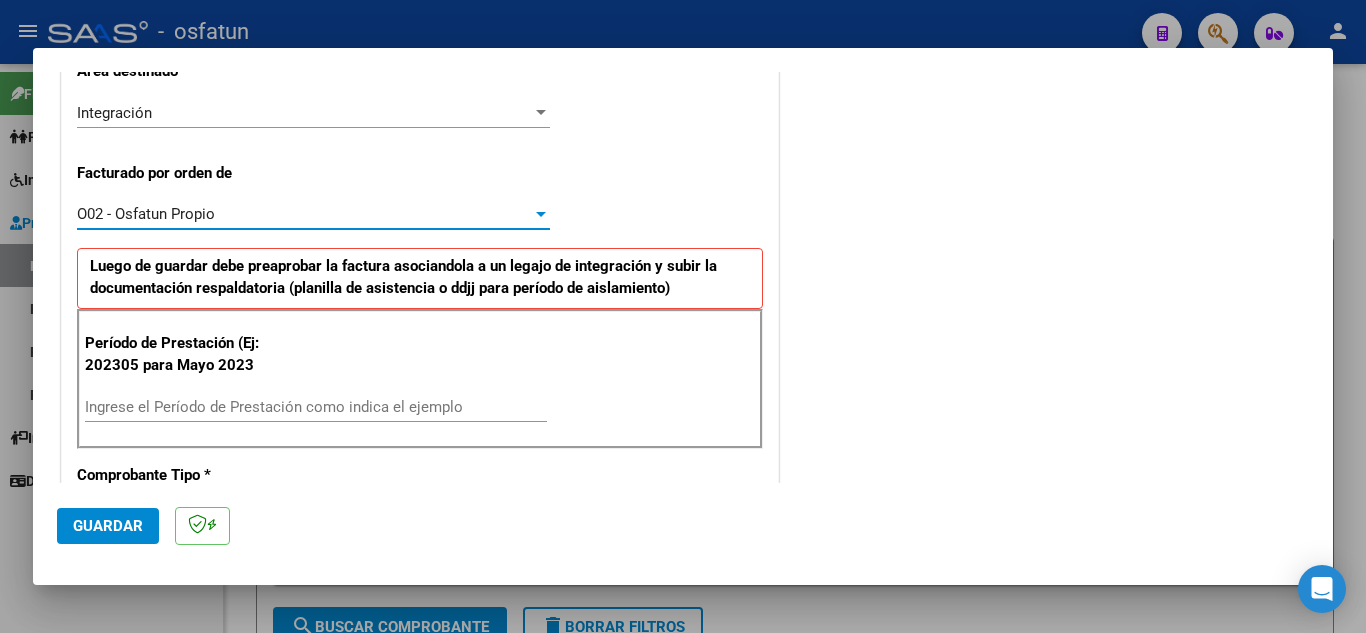scroll, scrollTop: 600, scrollLeft: 0, axis: vertical 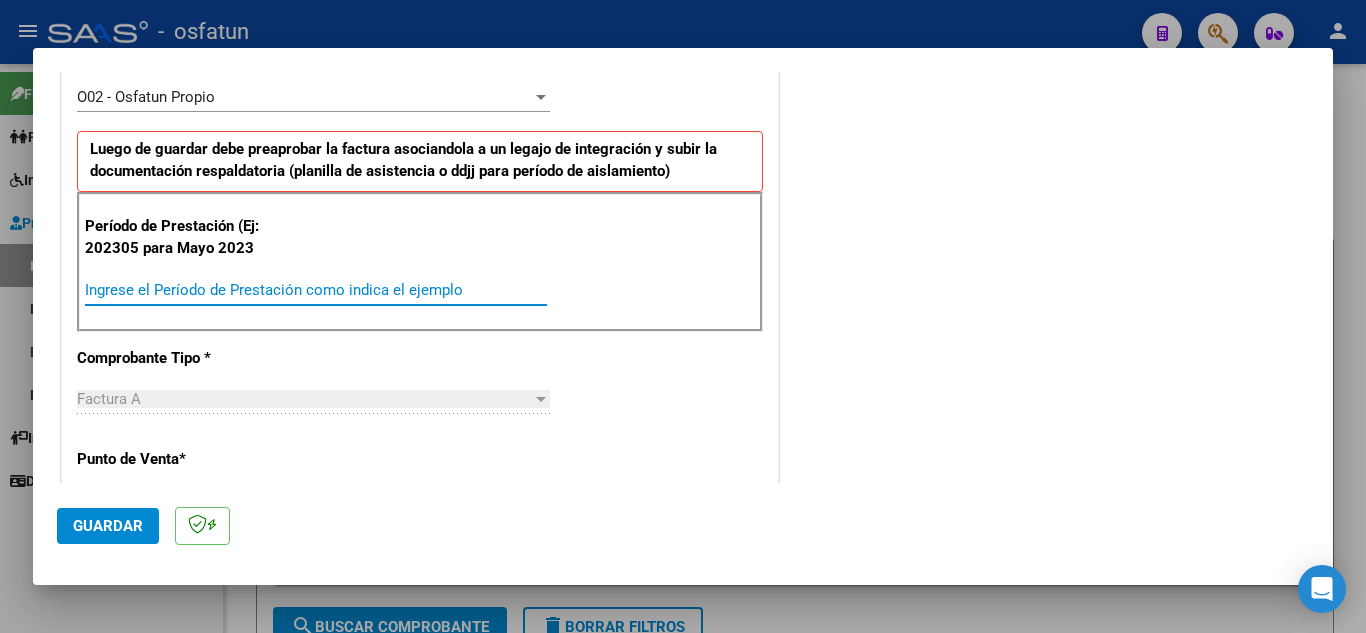 click on "Ingrese el Período de Prestación como indica el ejemplo" at bounding box center (316, 290) 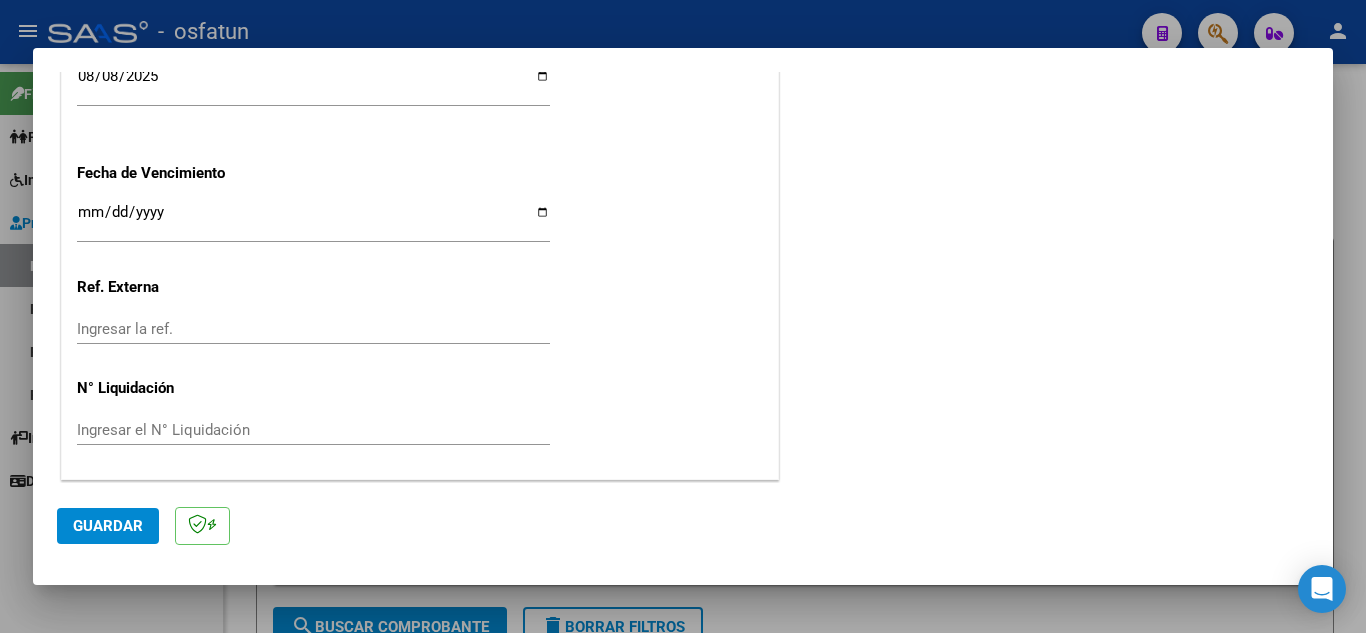 scroll, scrollTop: 1564, scrollLeft: 0, axis: vertical 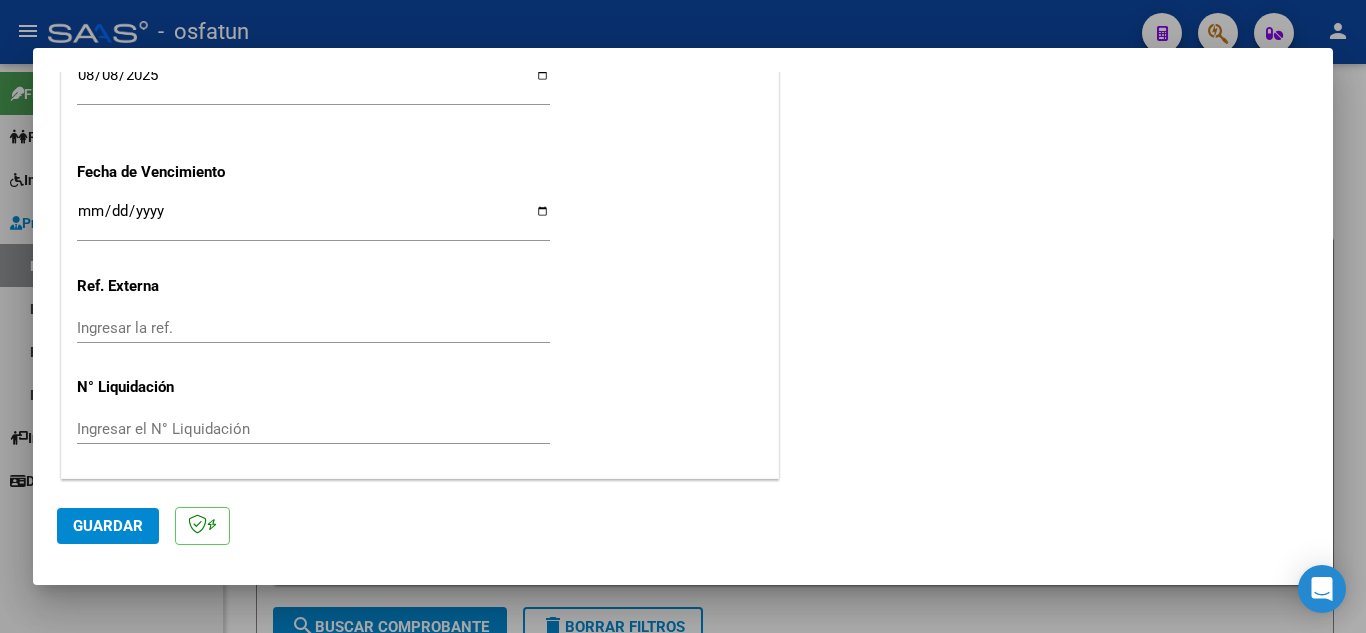 type on "202506" 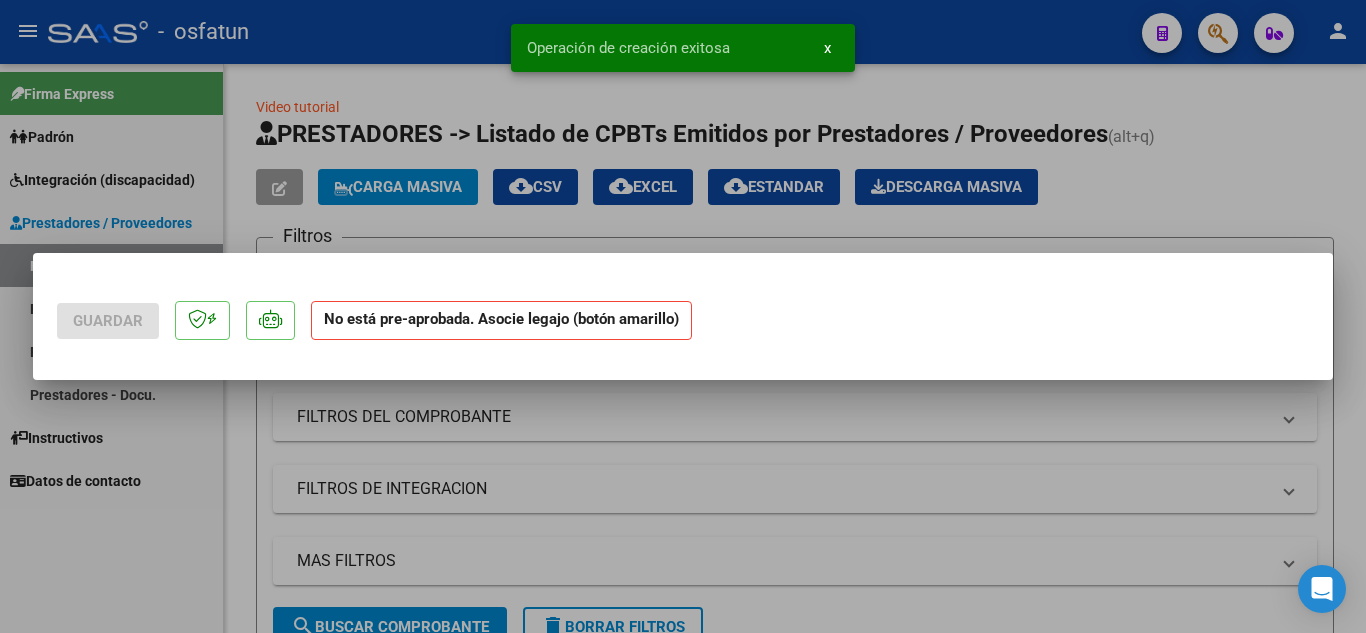 scroll, scrollTop: 0, scrollLeft: 0, axis: both 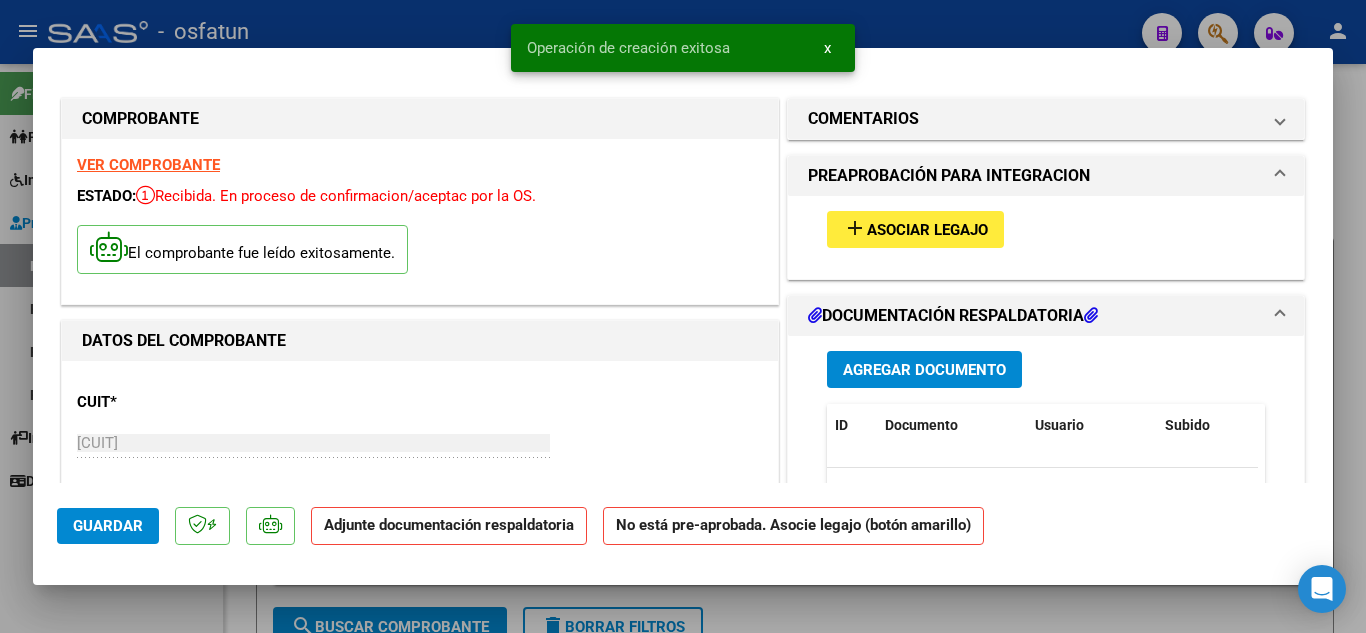 click on "Asociar Legajo" at bounding box center (927, 230) 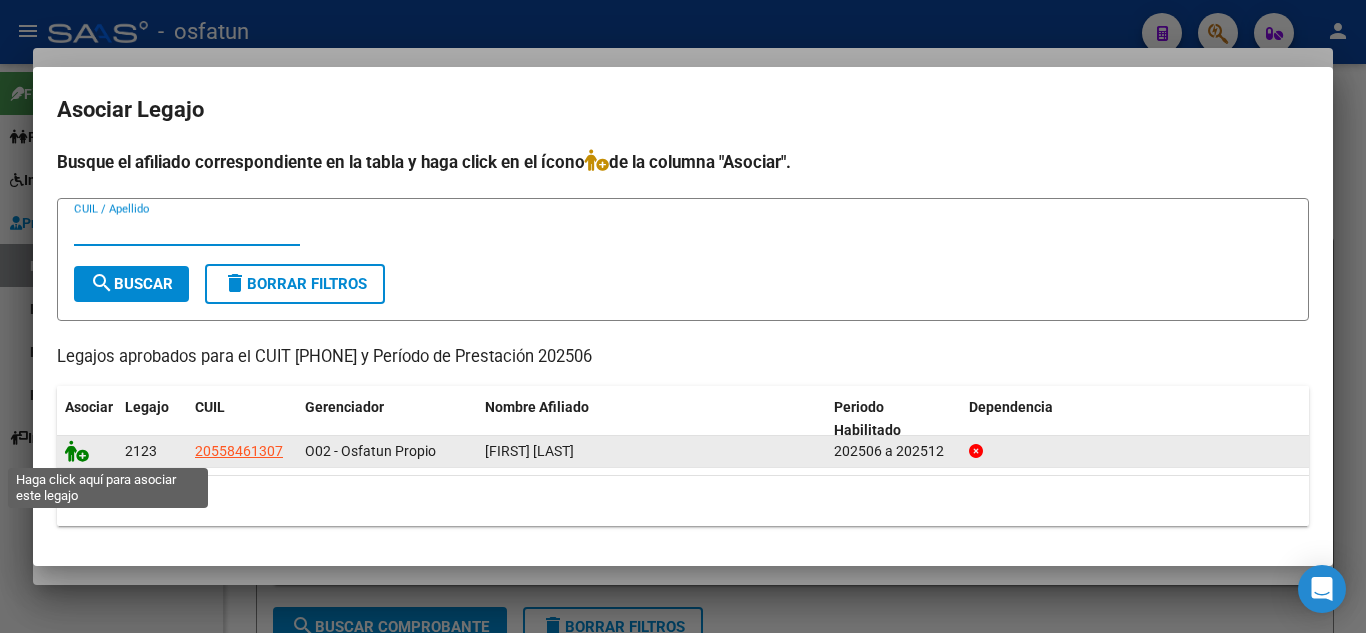 click 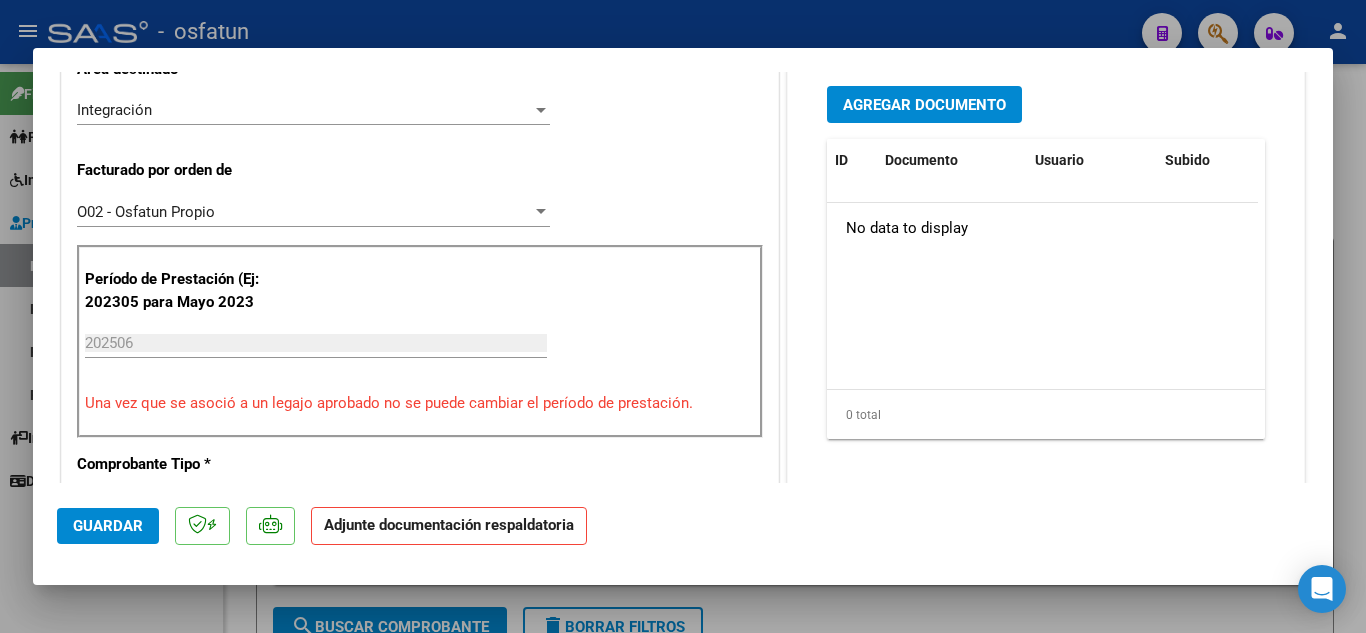 scroll, scrollTop: 400, scrollLeft: 0, axis: vertical 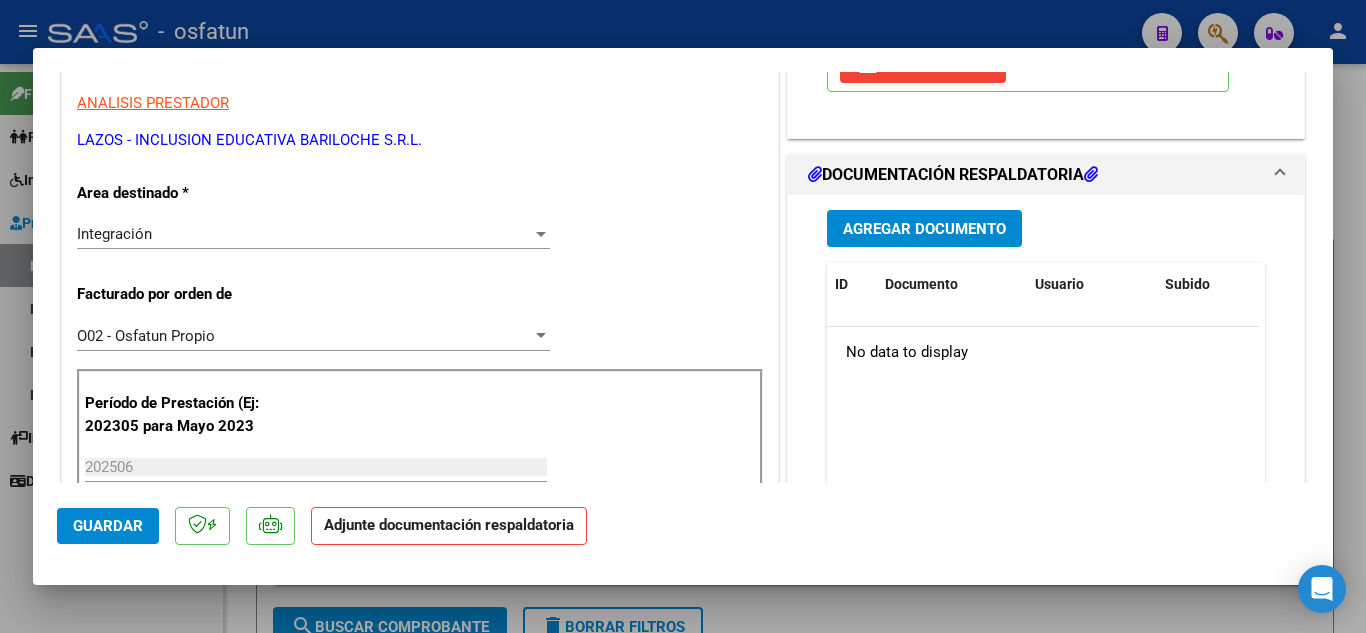 click on "Agregar Documento" at bounding box center (924, 229) 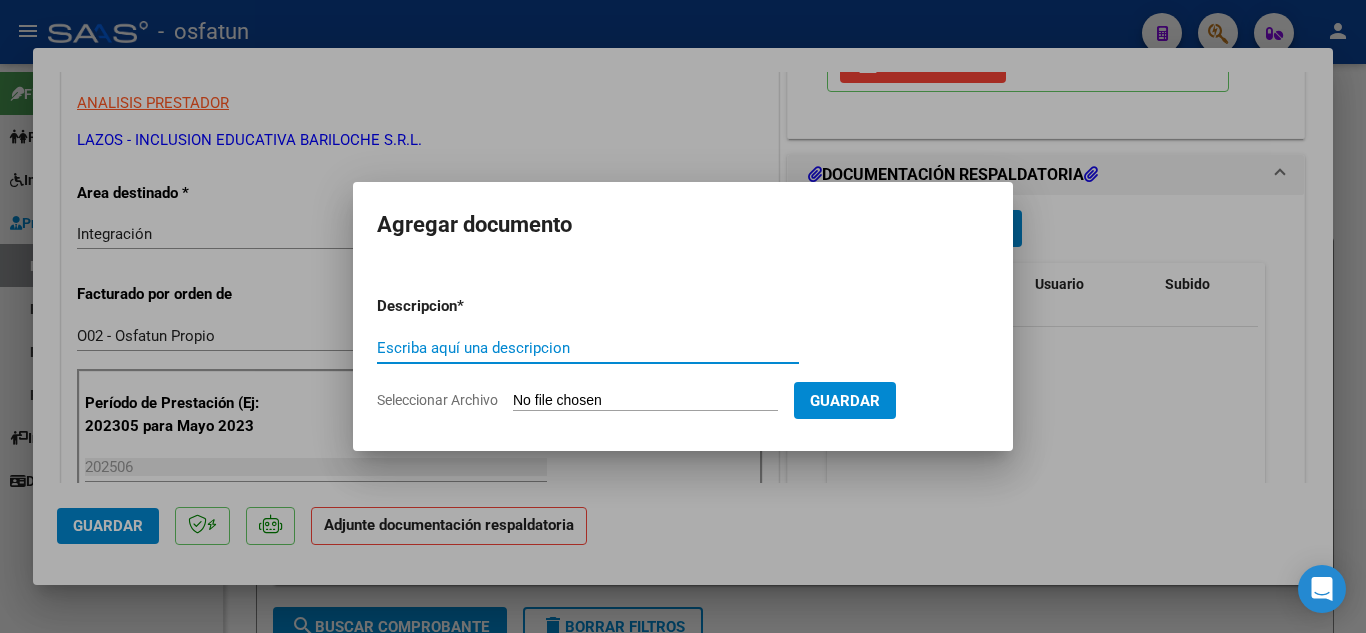 click on "Escriba aquí una descripcion" at bounding box center (588, 348) 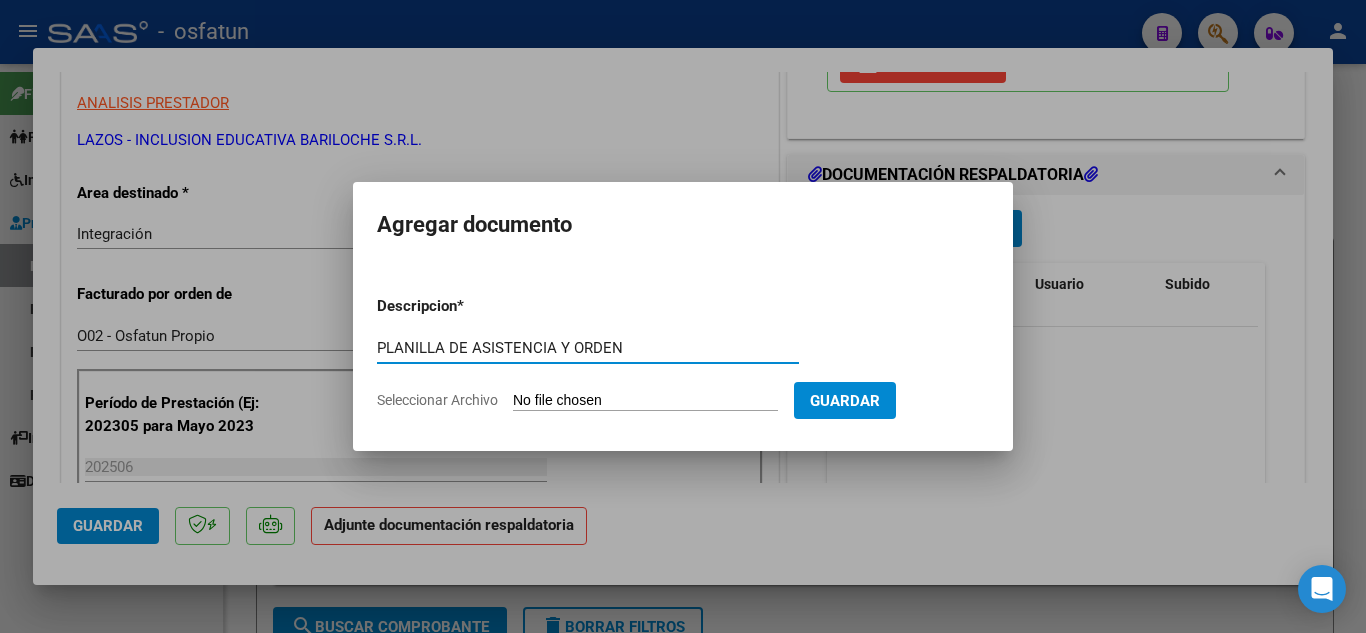 type on "PLANILLA DE ASISTENCIA Y ORDEN" 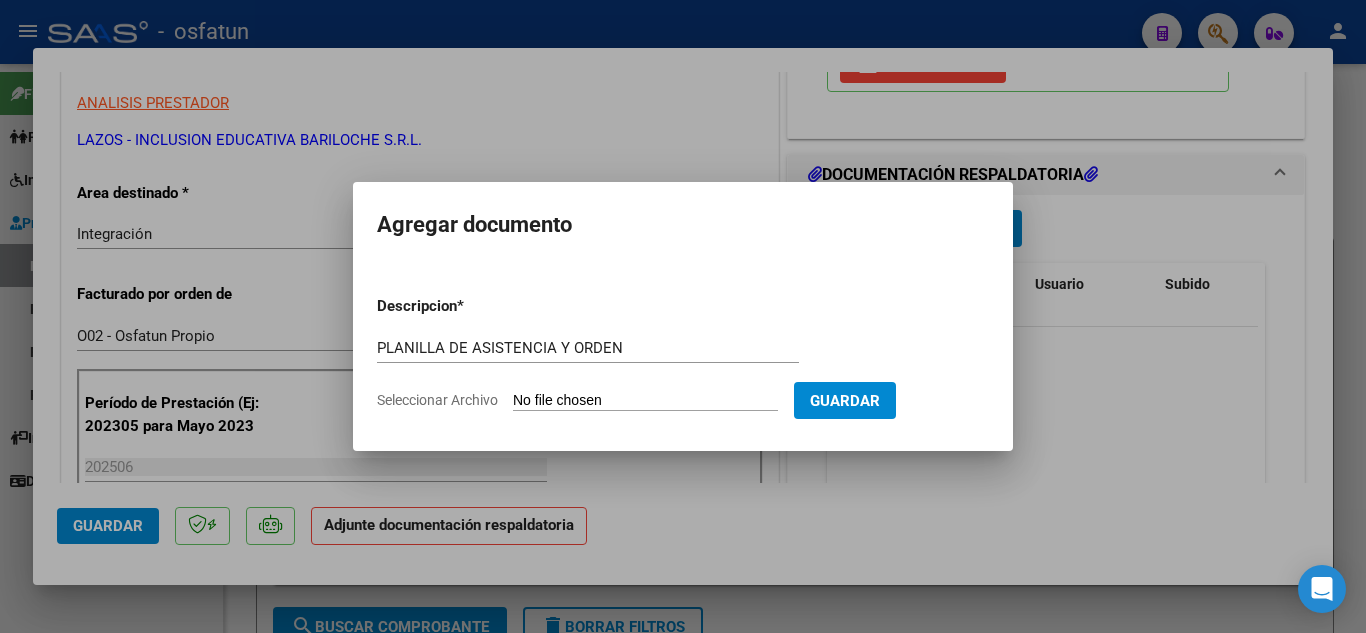 click on "Seleccionar Archivo" at bounding box center [645, 401] 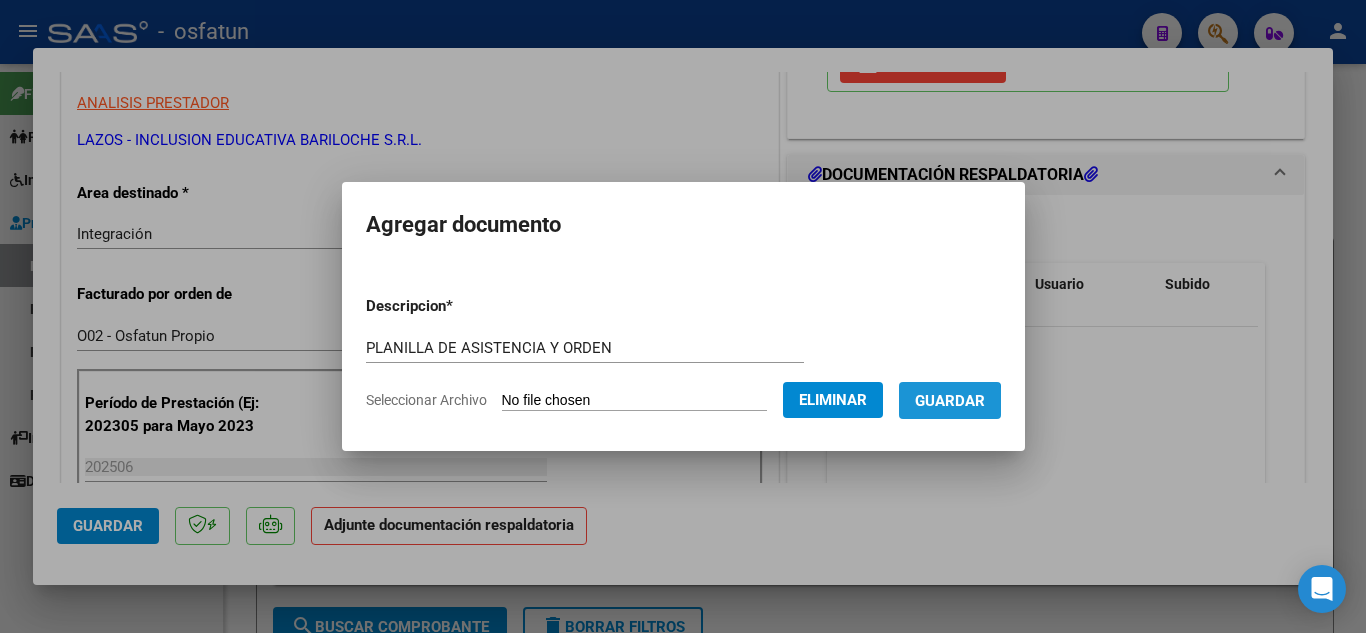 click on "Guardar" at bounding box center (950, 401) 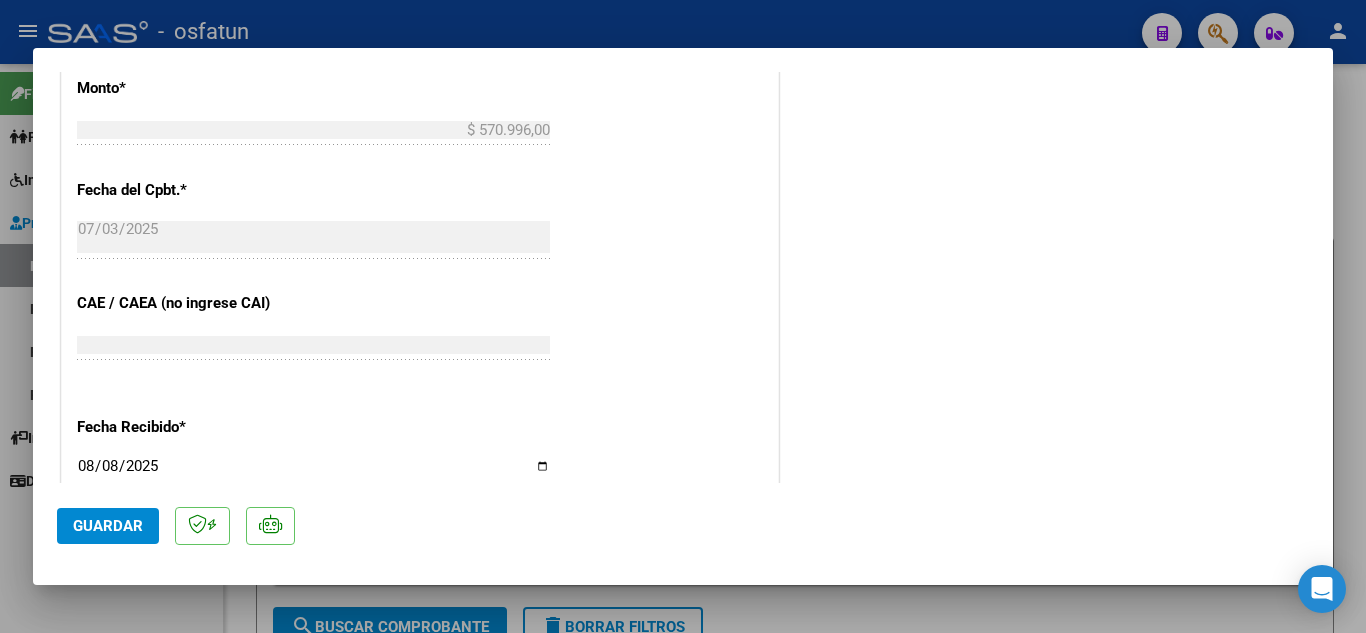 scroll, scrollTop: 1300, scrollLeft: 0, axis: vertical 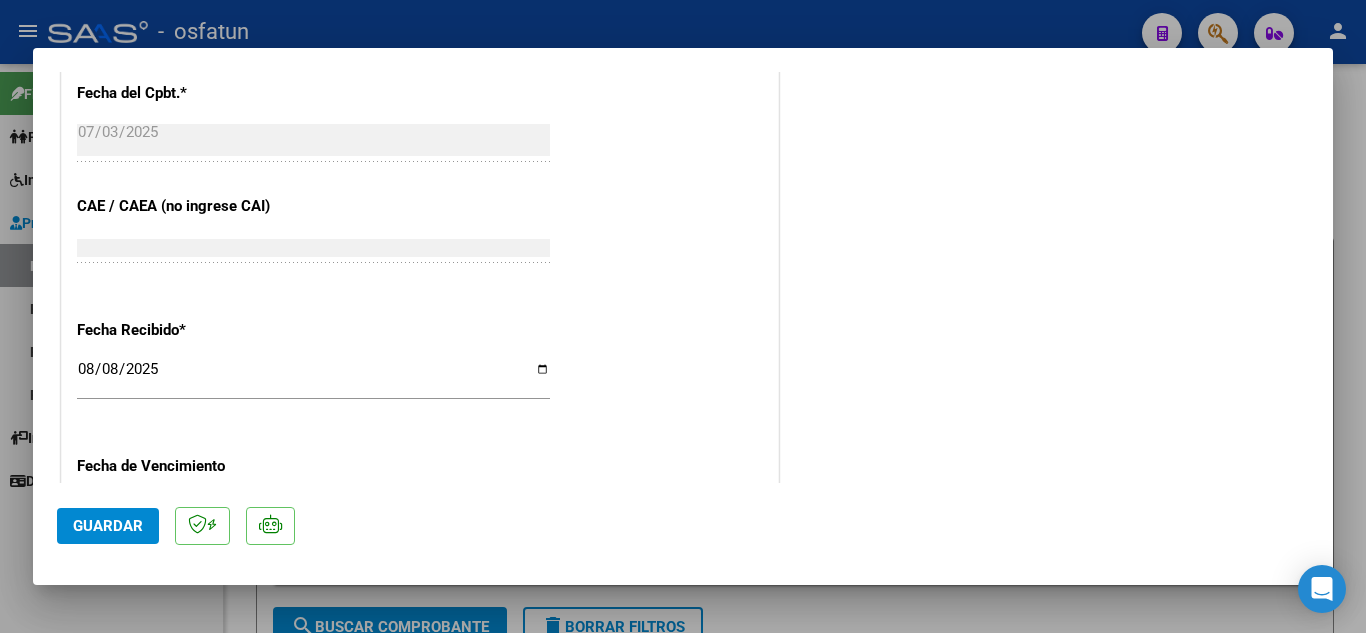 click on "Guardar" 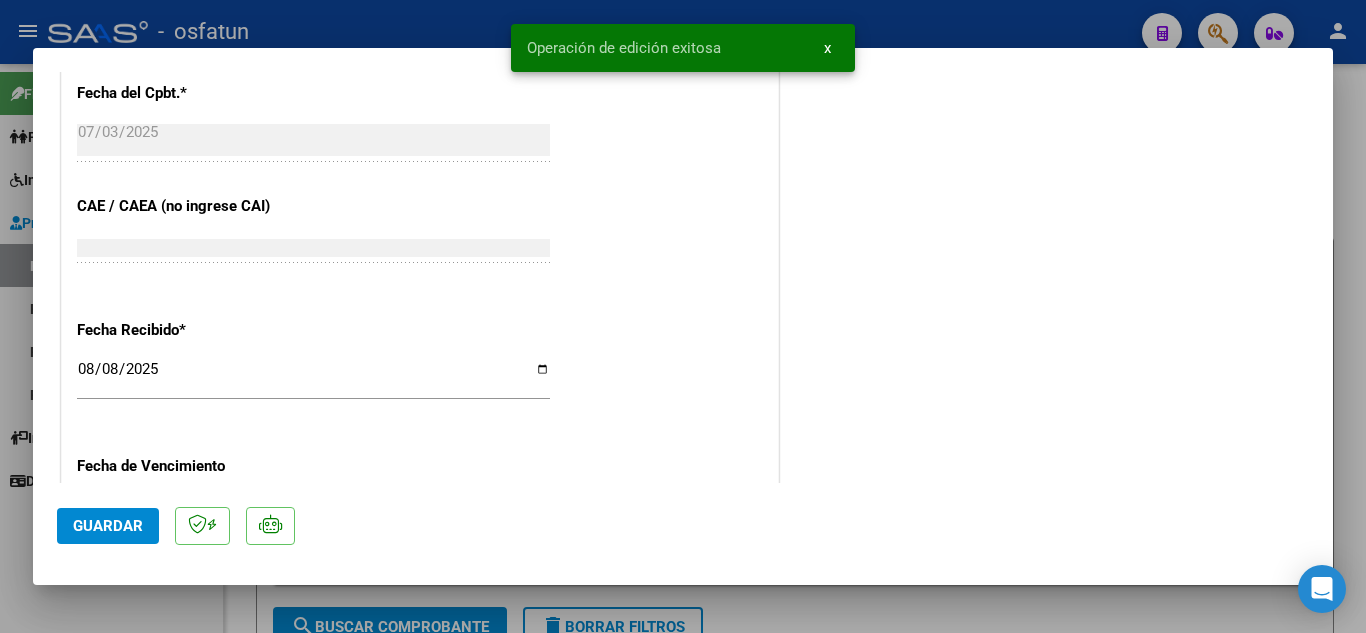 click at bounding box center [683, 316] 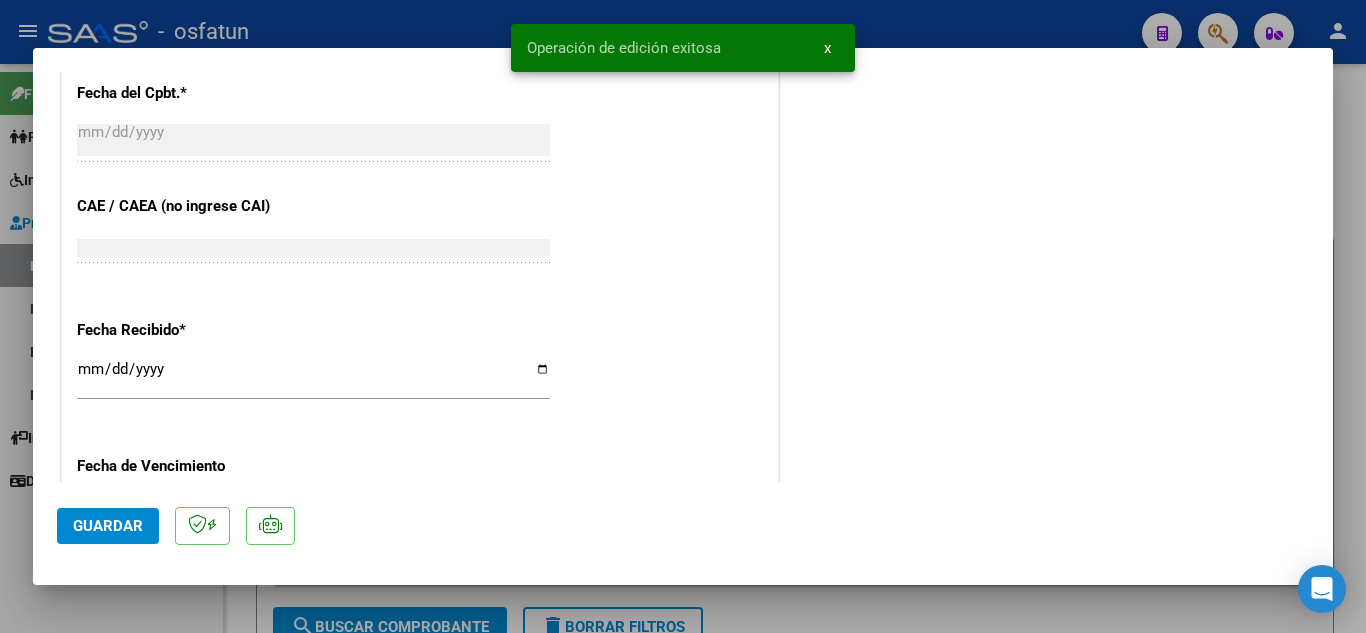 scroll, scrollTop: 0, scrollLeft: 0, axis: both 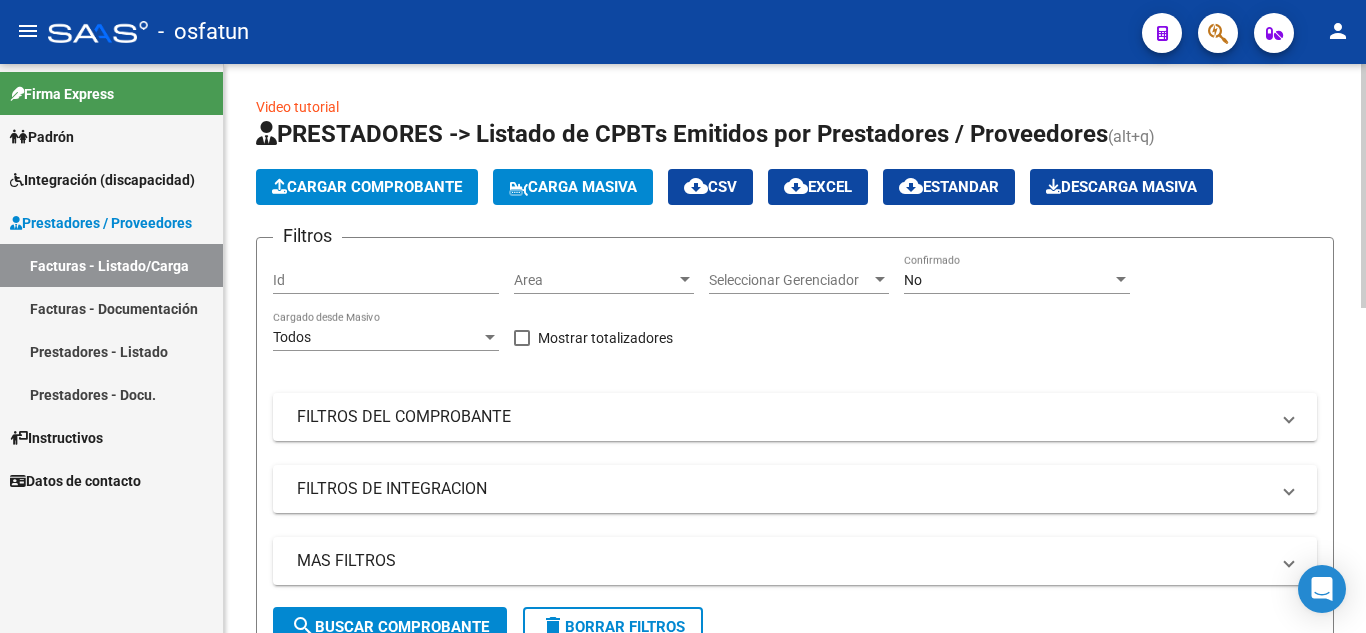 click on "Cargar Comprobante" 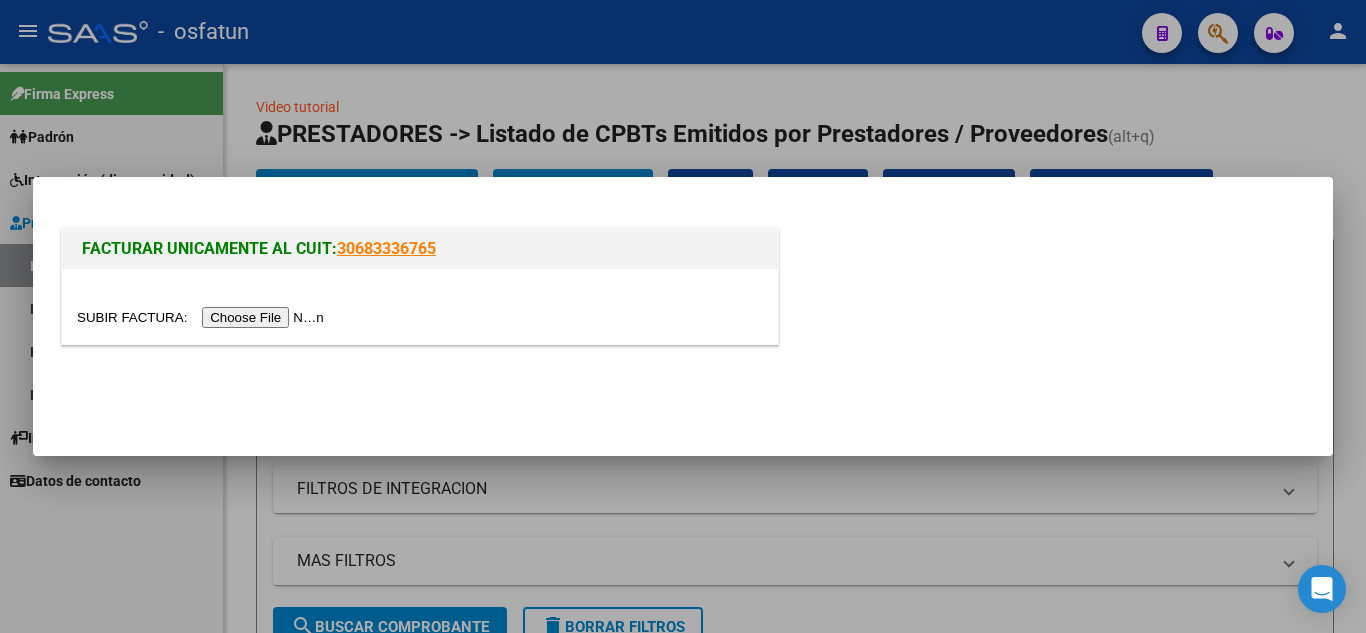 click at bounding box center (203, 317) 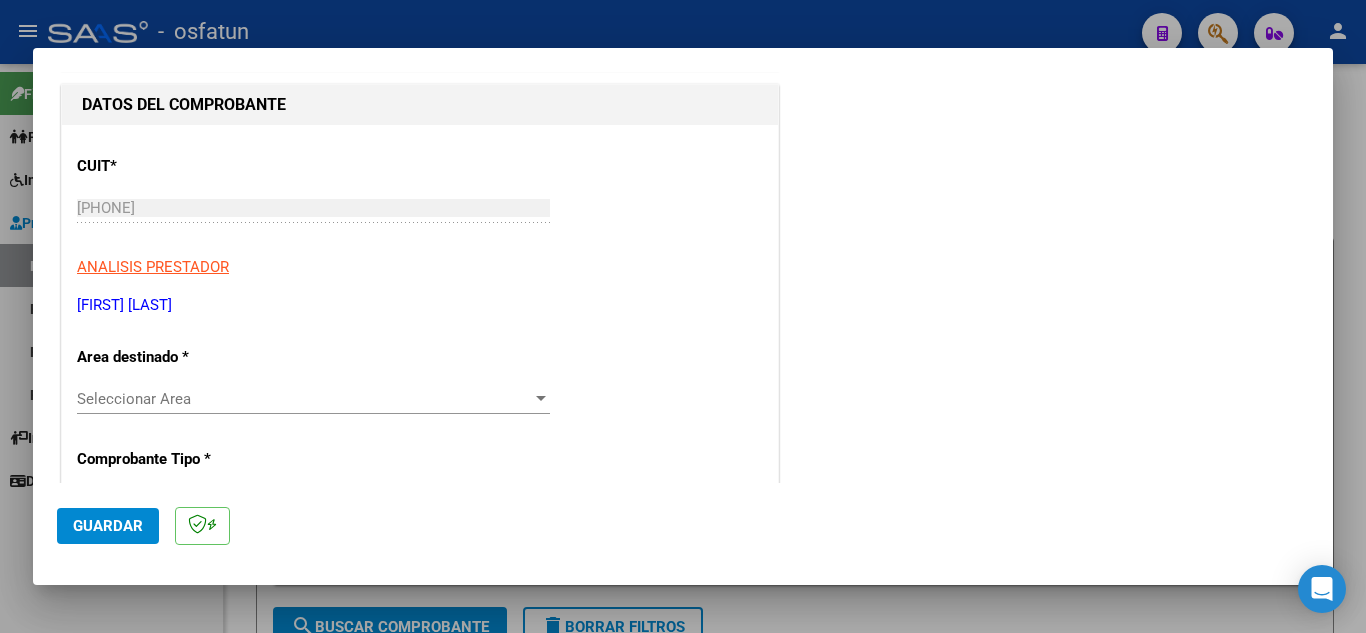 scroll, scrollTop: 200, scrollLeft: 0, axis: vertical 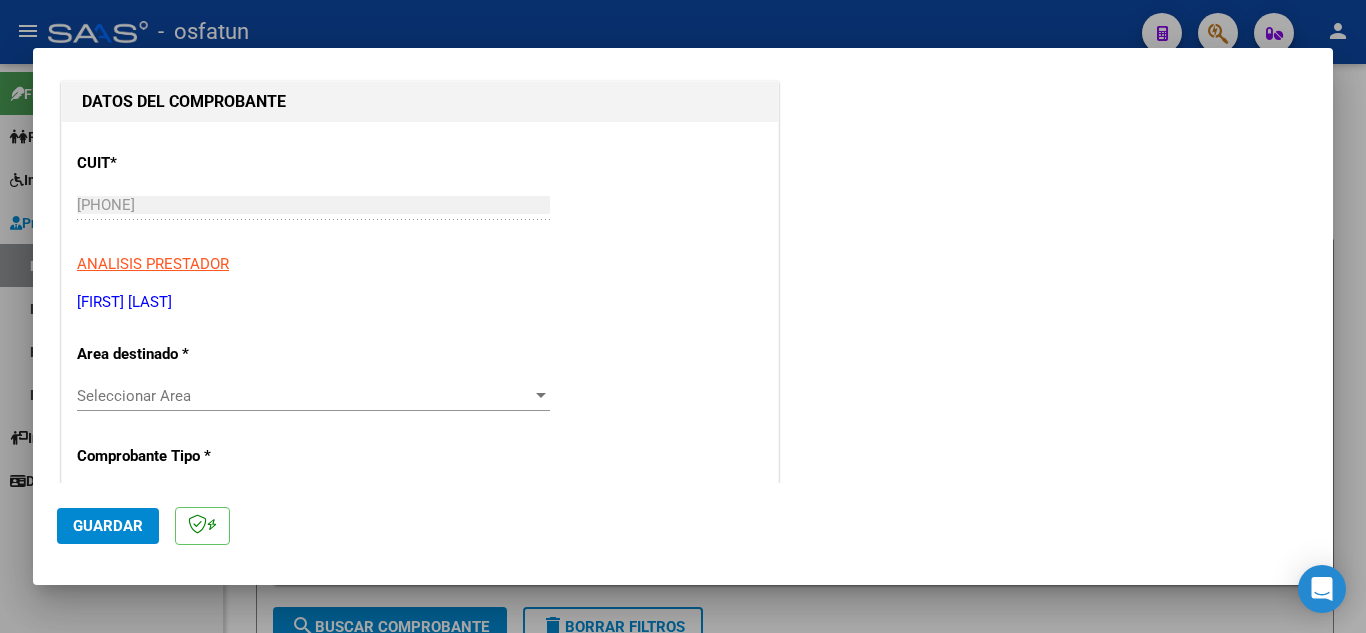 click on "Seleccionar Area Seleccionar Area" at bounding box center (313, 396) 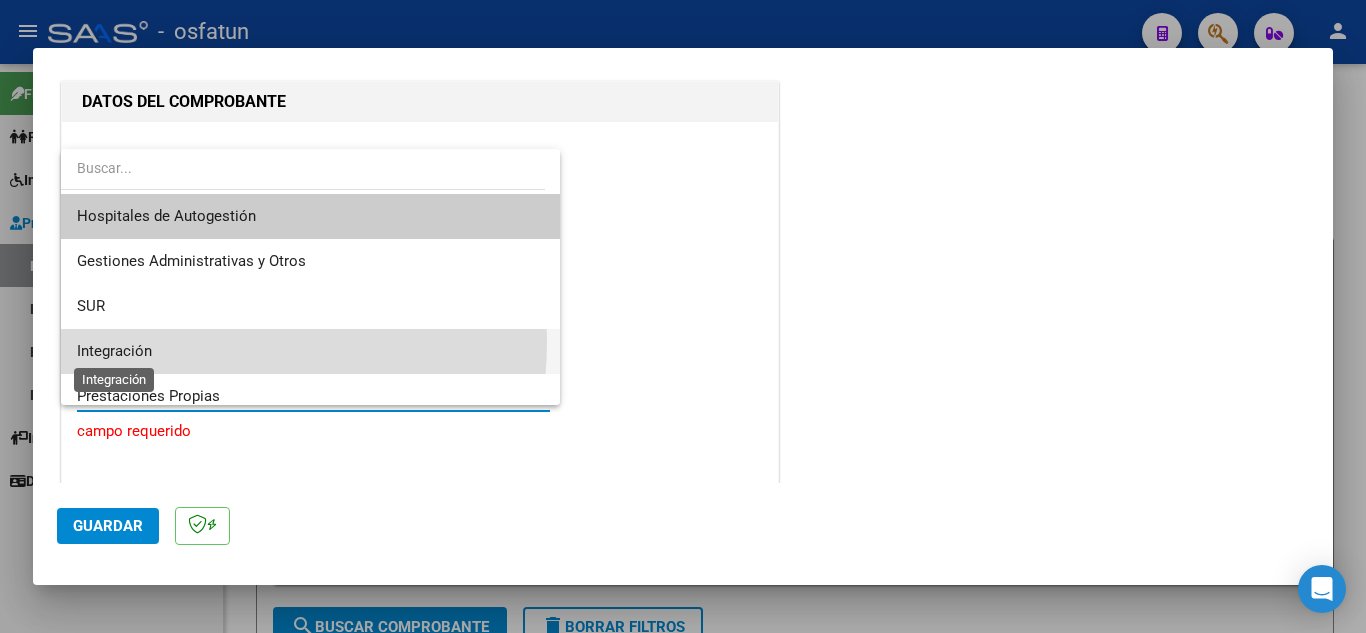 click on "Integración" at bounding box center [114, 351] 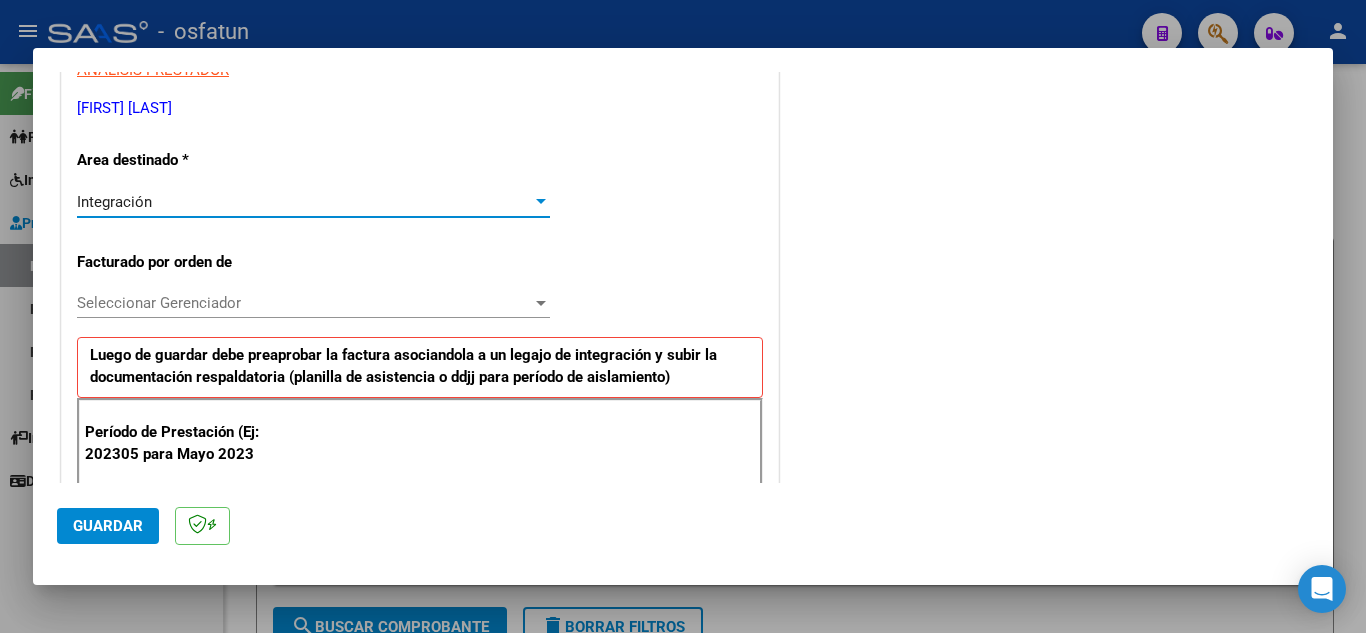 scroll, scrollTop: 400, scrollLeft: 0, axis: vertical 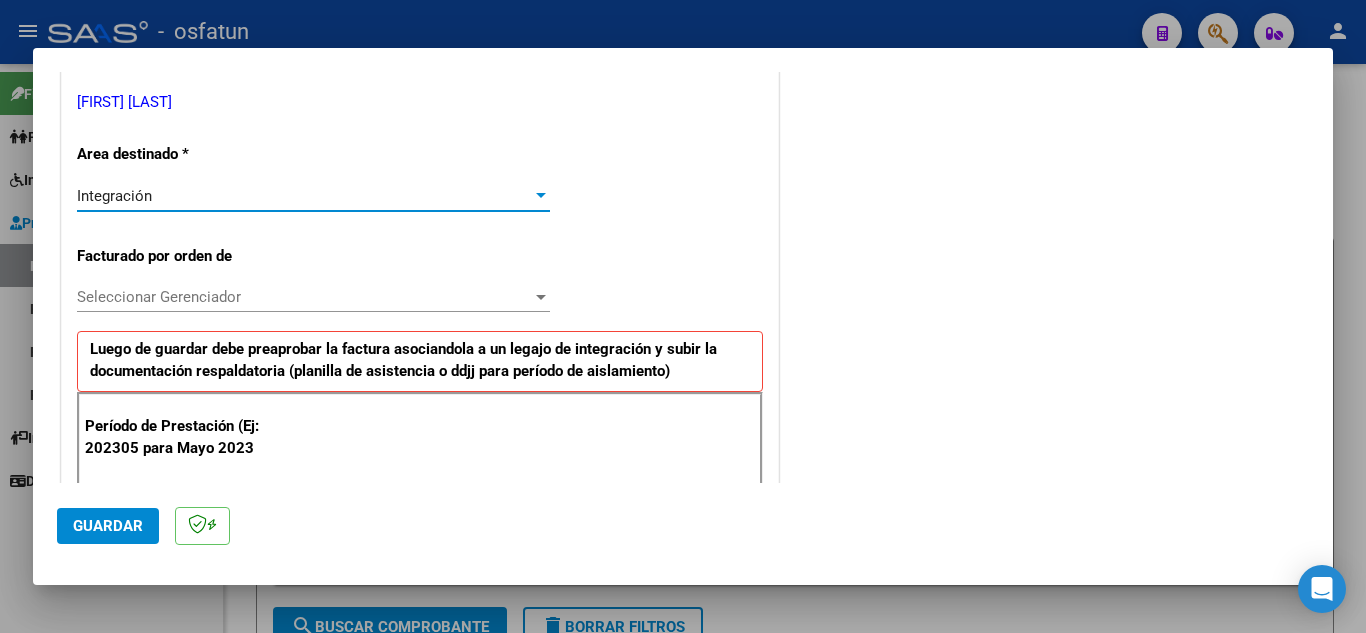 click on "Seleccionar Gerenciador Seleccionar Gerenciador" at bounding box center [313, 297] 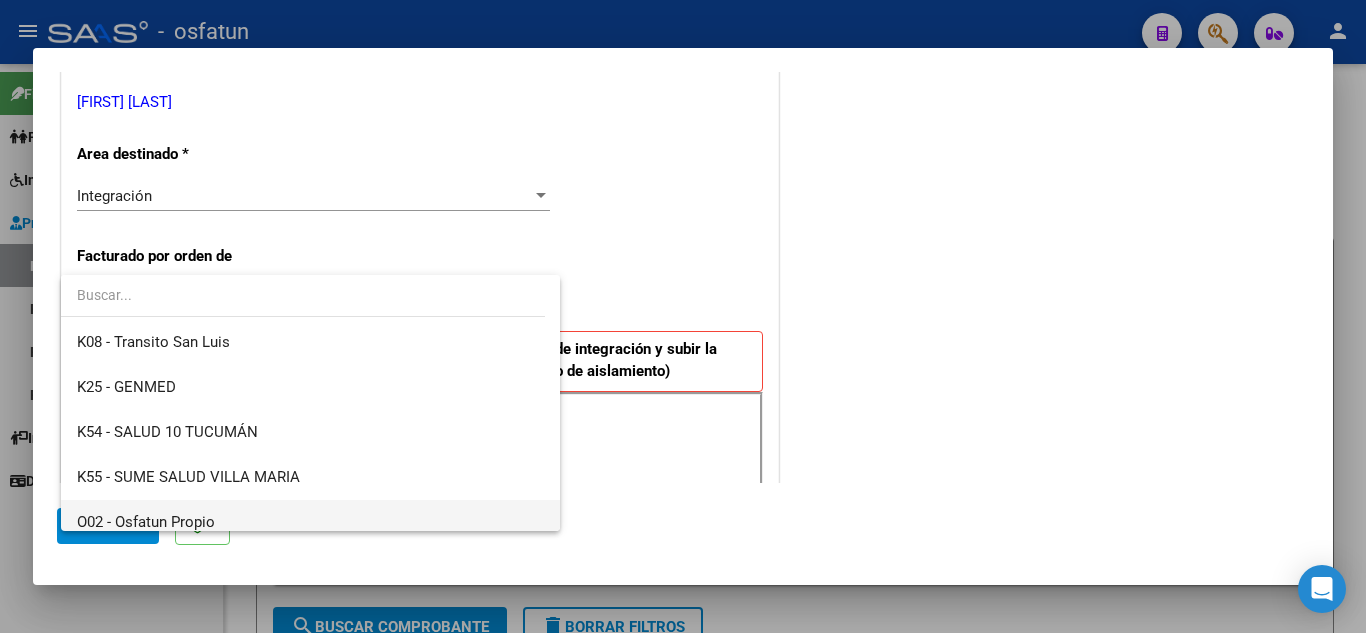 scroll, scrollTop: 1004, scrollLeft: 0, axis: vertical 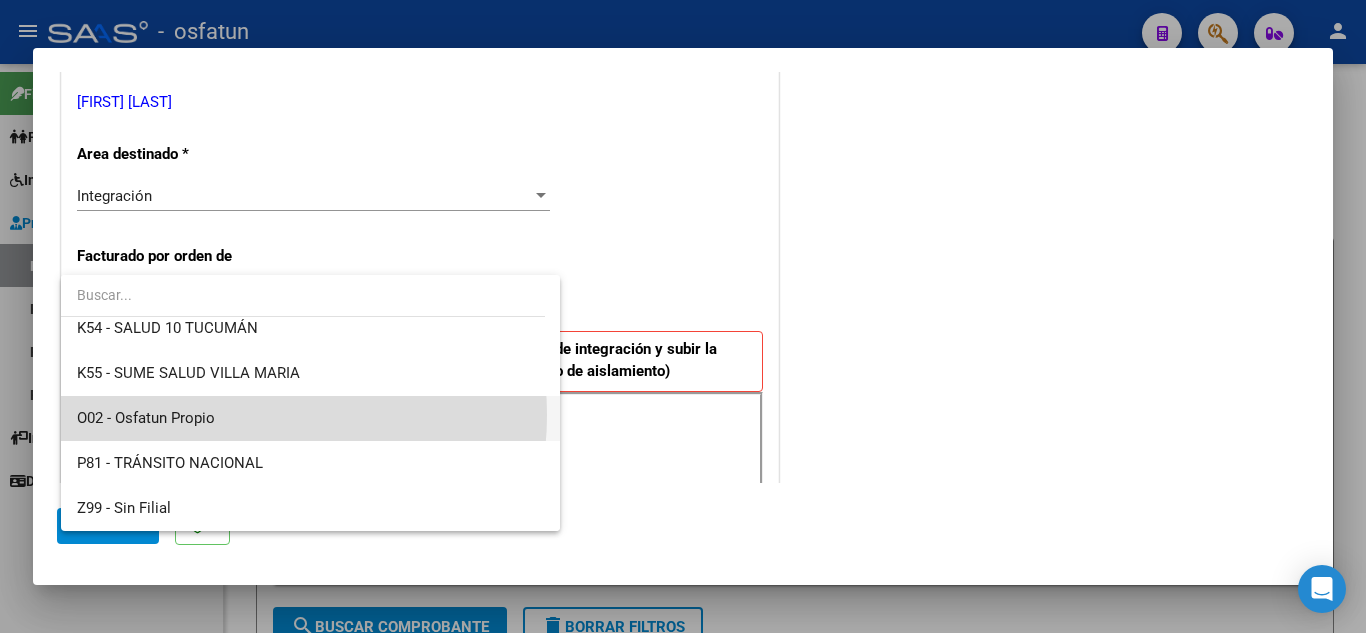 click on "O02 - Osfatun Propio" at bounding box center (310, 418) 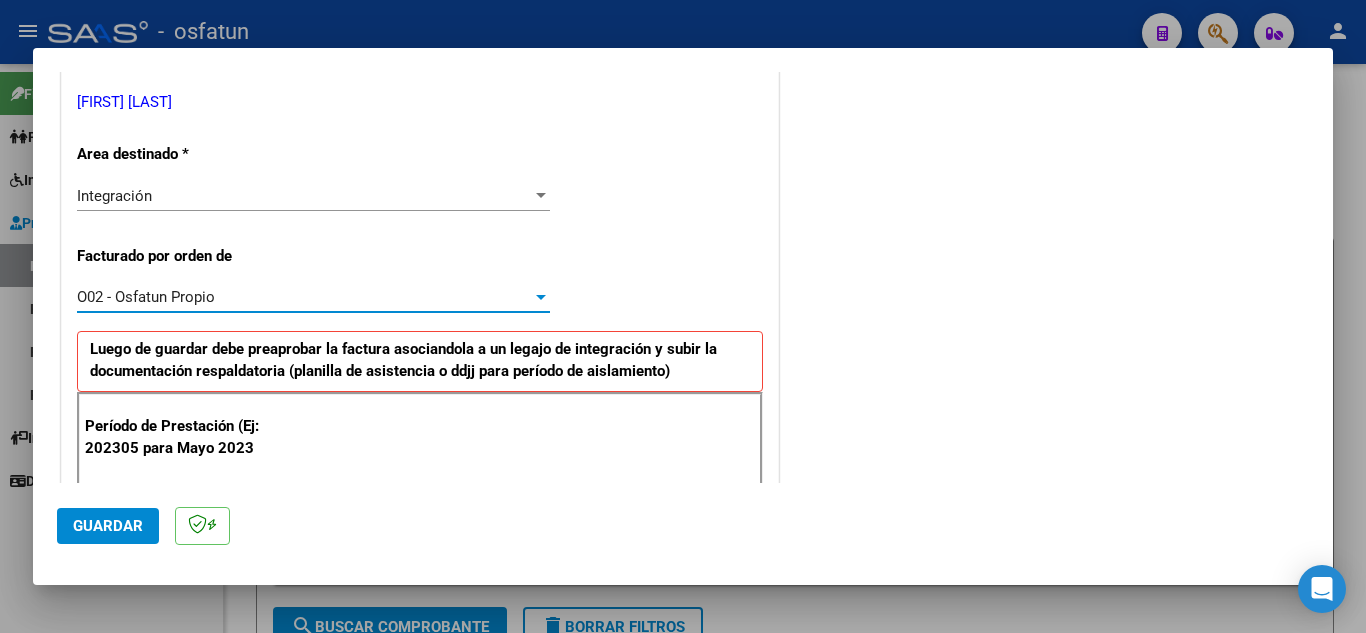 scroll, scrollTop: 500, scrollLeft: 0, axis: vertical 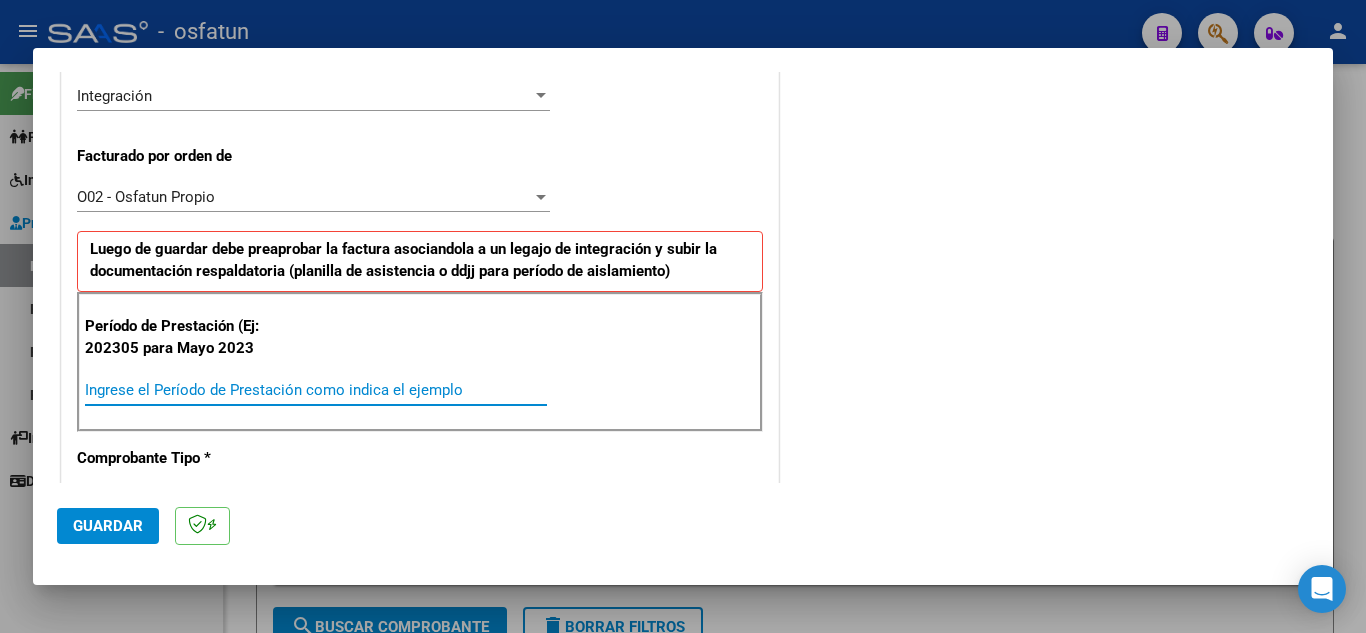 drag, startPoint x: 206, startPoint y: 386, endPoint x: 219, endPoint y: 383, distance: 13.341664 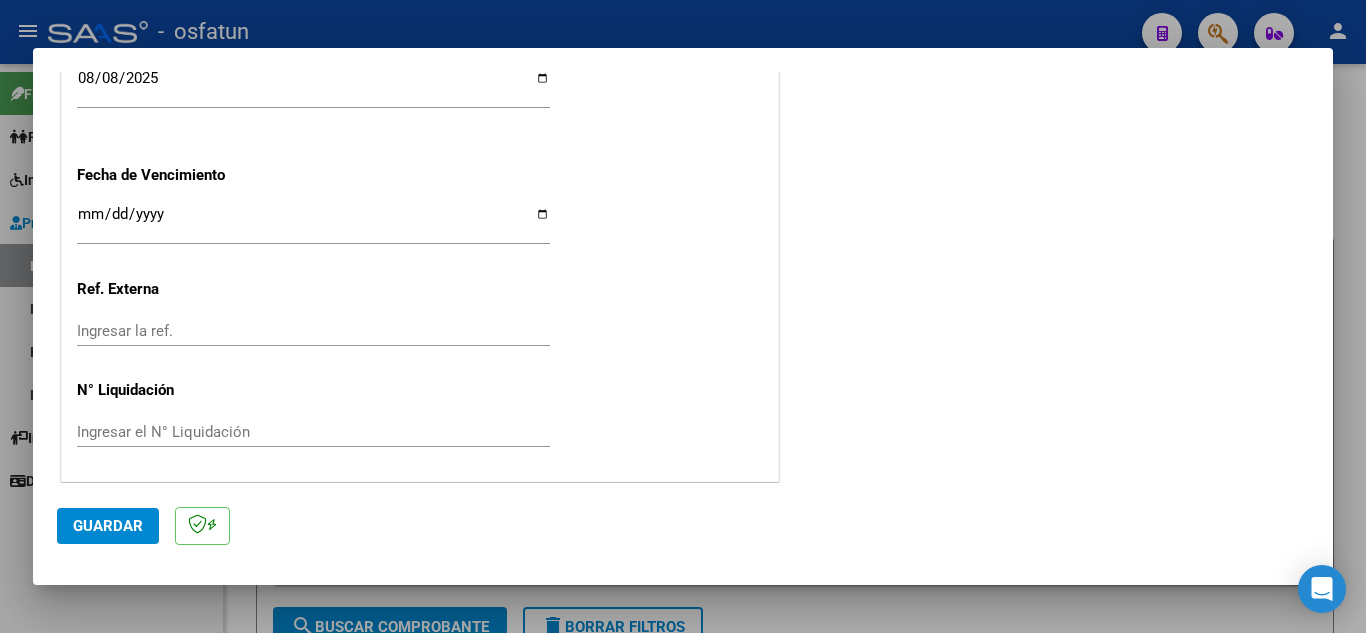 scroll, scrollTop: 1564, scrollLeft: 0, axis: vertical 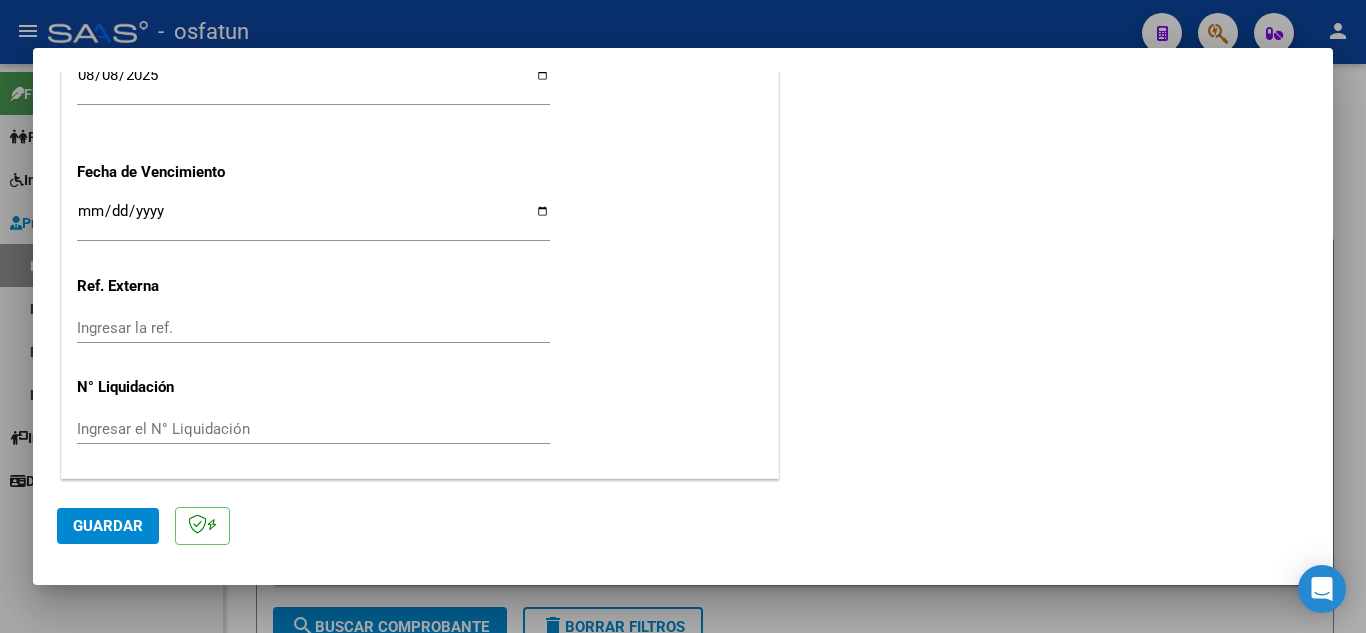type on "202506" 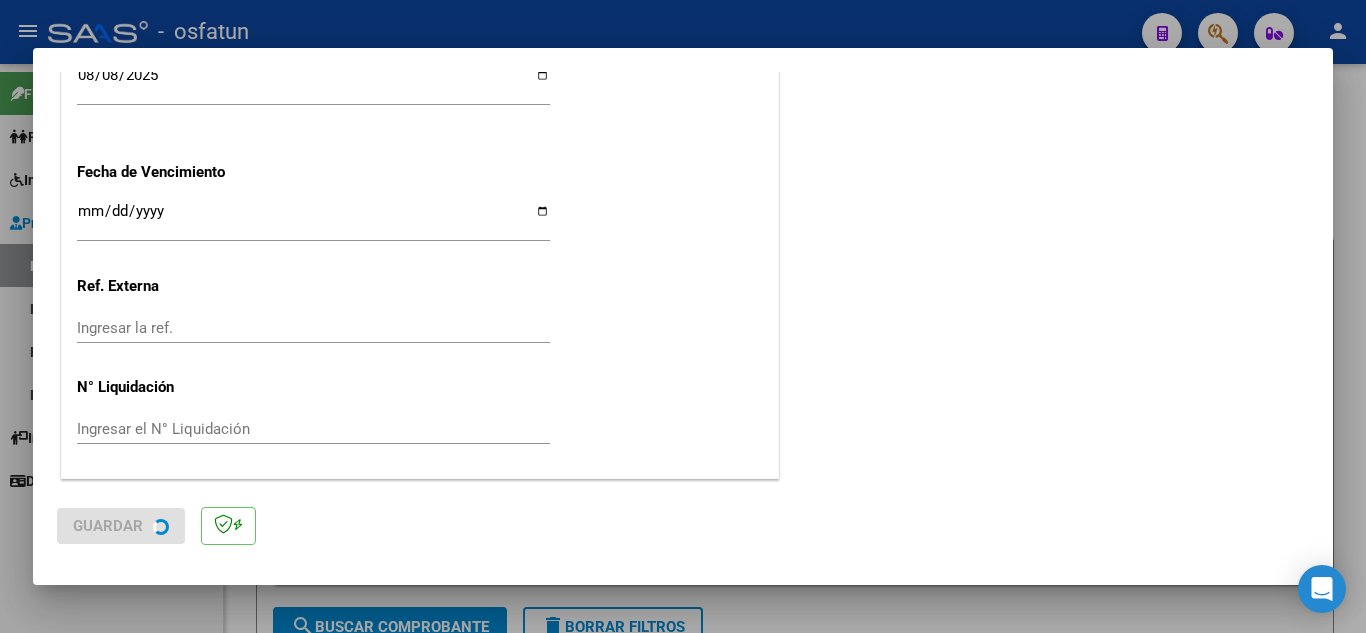scroll, scrollTop: 0, scrollLeft: 0, axis: both 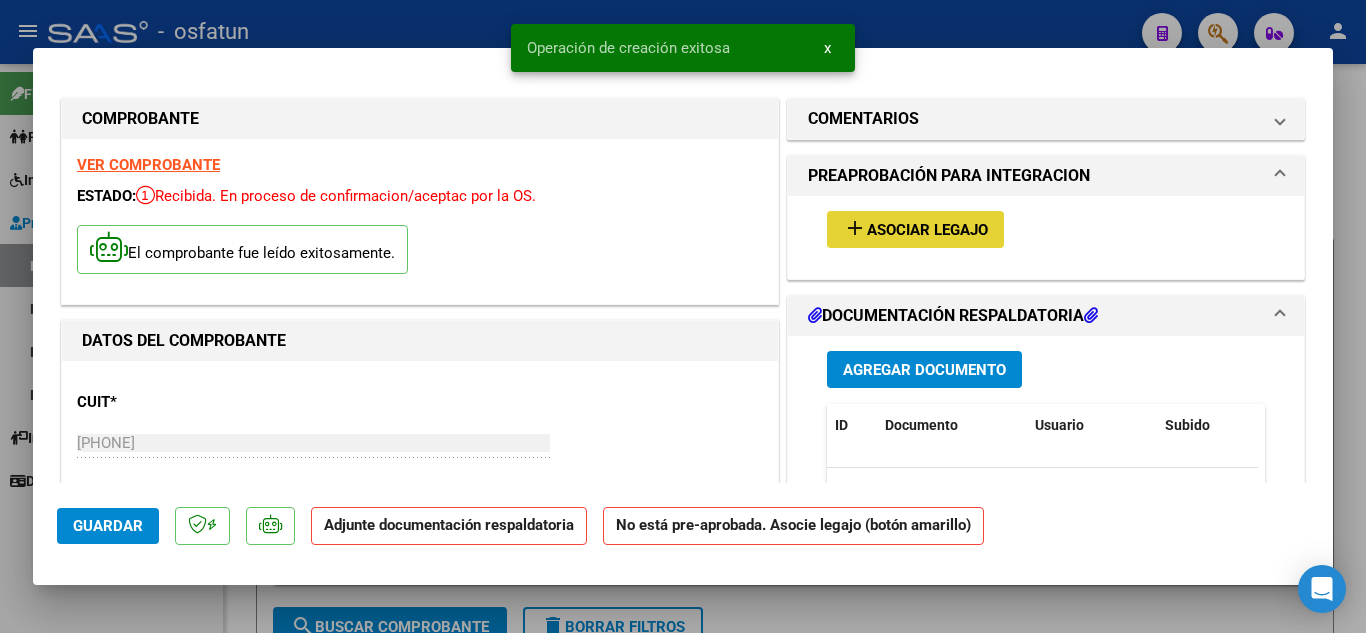 click on "Asociar Legajo" at bounding box center [927, 230] 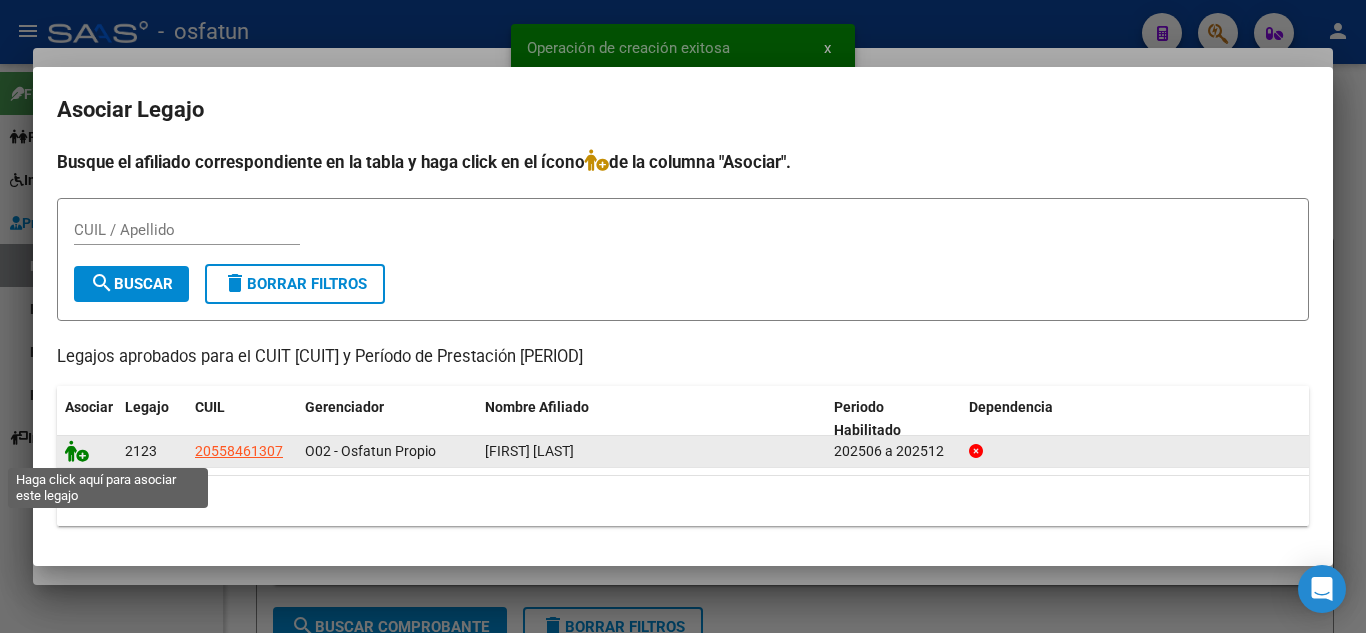 click 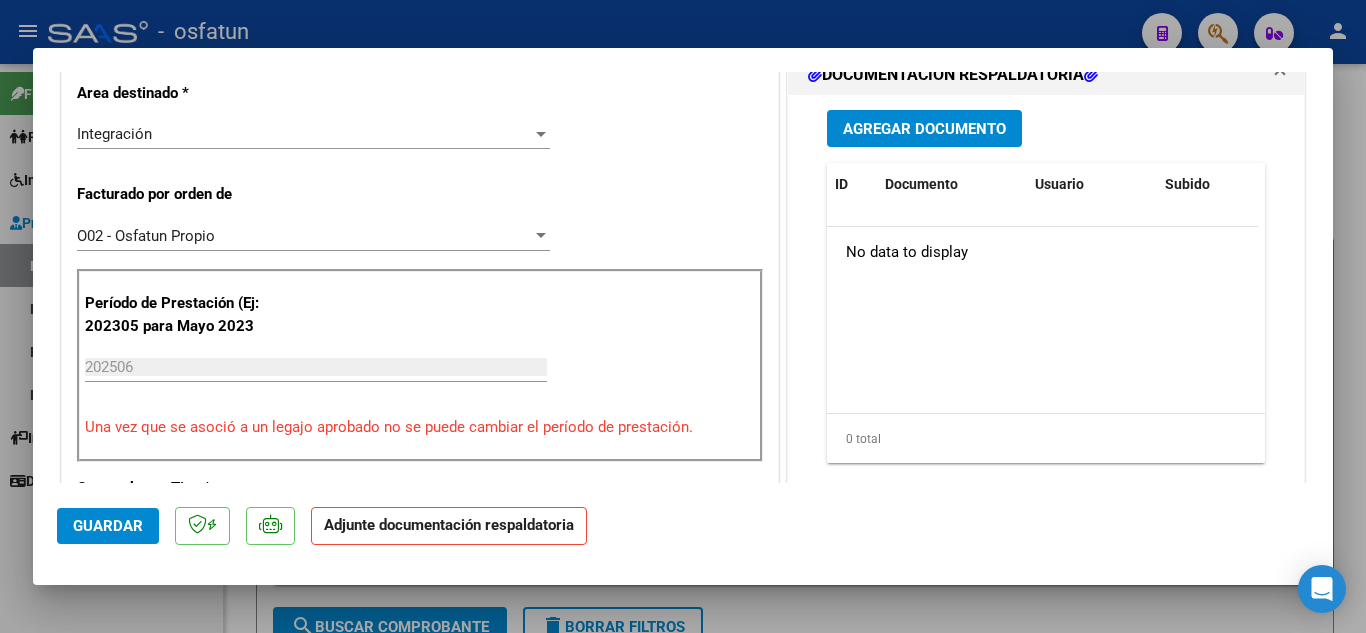 scroll, scrollTop: 300, scrollLeft: 0, axis: vertical 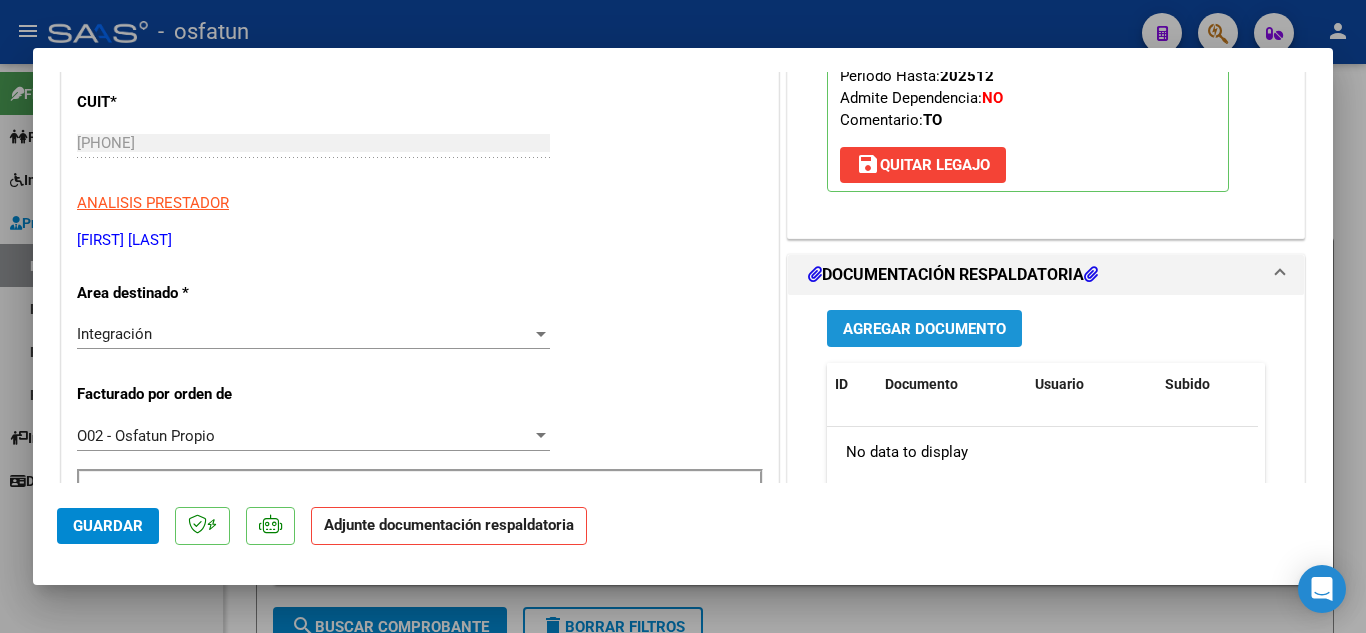 click on "Agregar Documento" at bounding box center [924, 329] 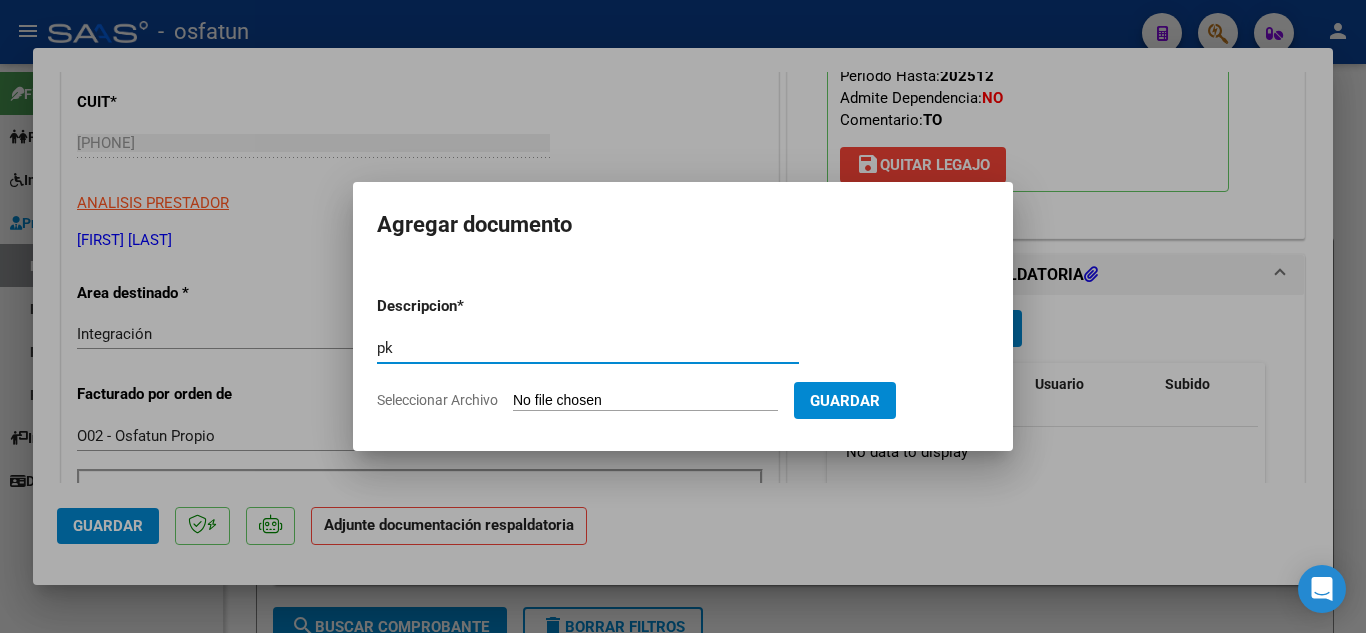 type on "p" 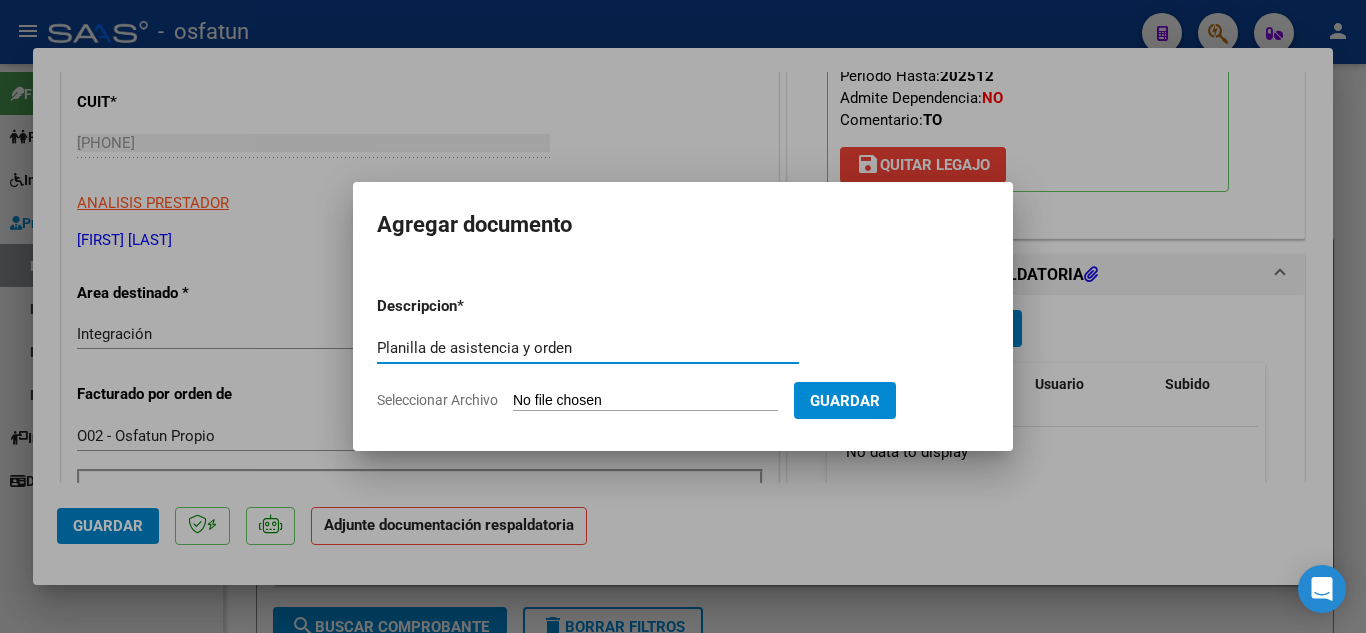type on "Planilla de asistencia y orden" 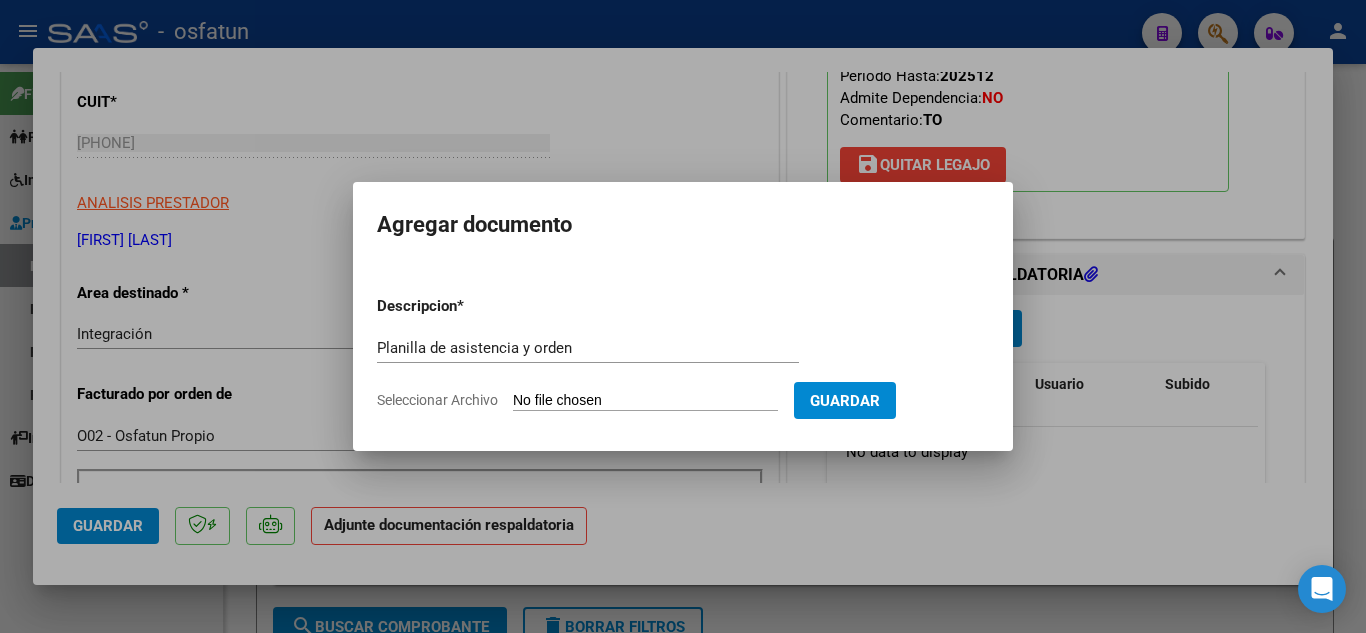 click on "Seleccionar Archivo" at bounding box center (645, 401) 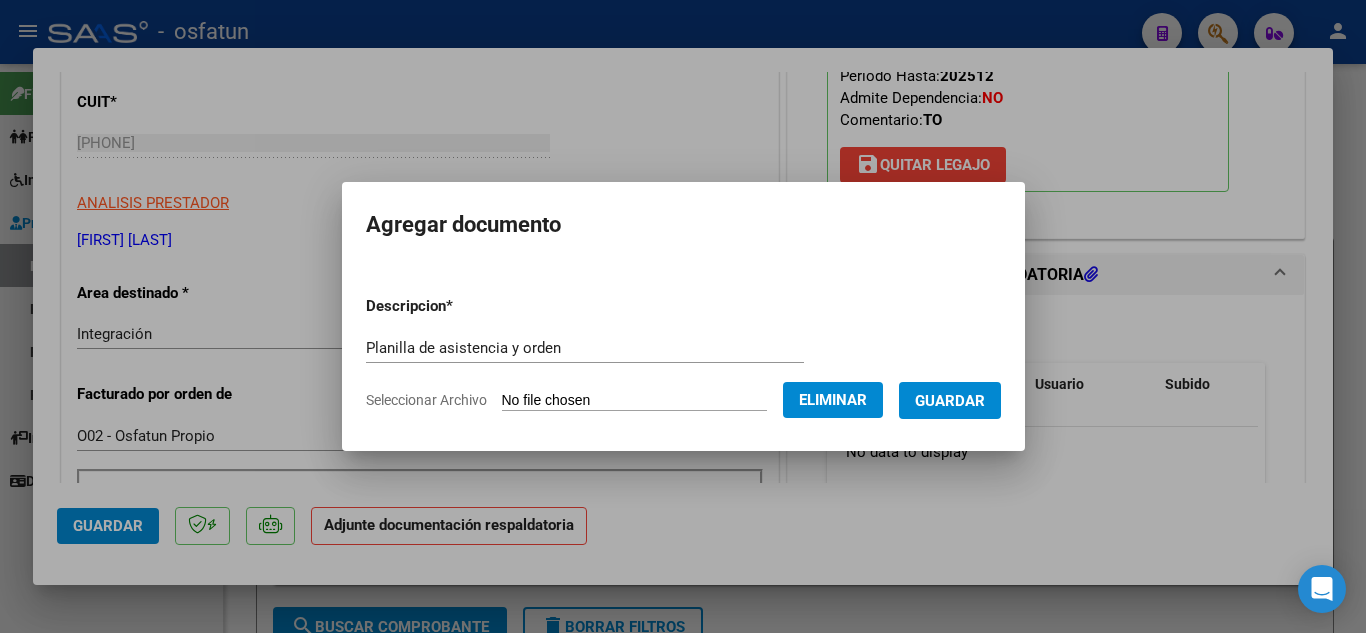 click on "Guardar" at bounding box center (950, 401) 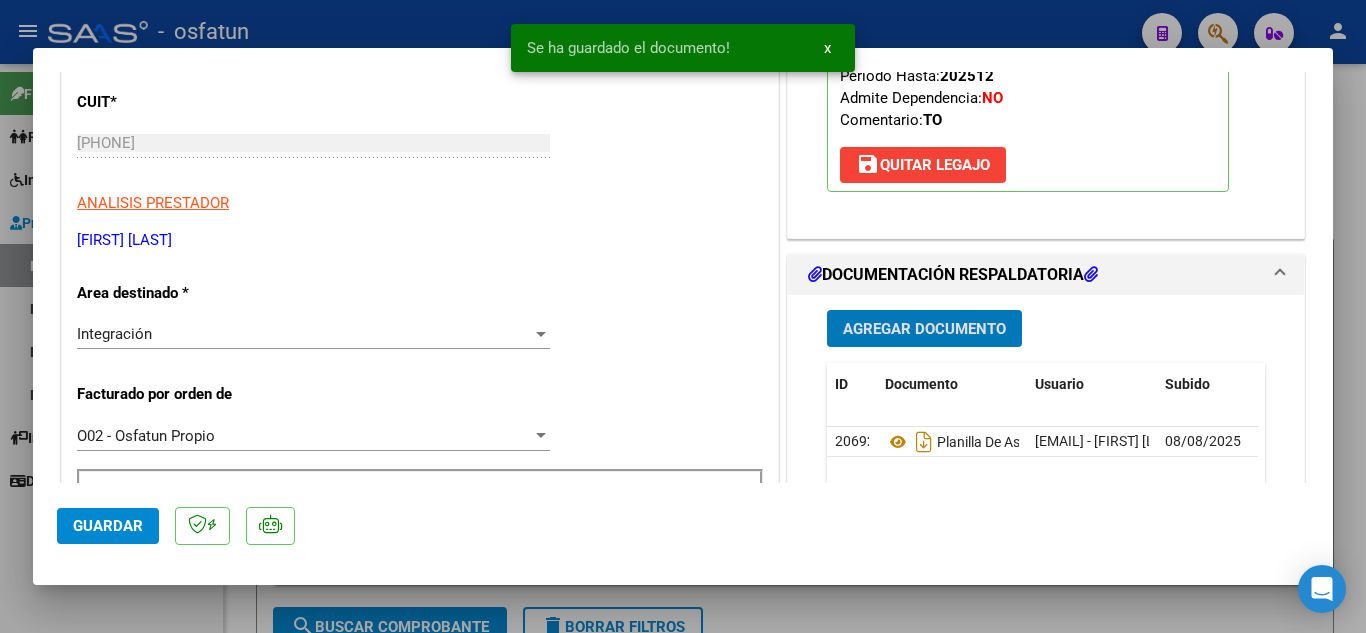 click on "Guardar" 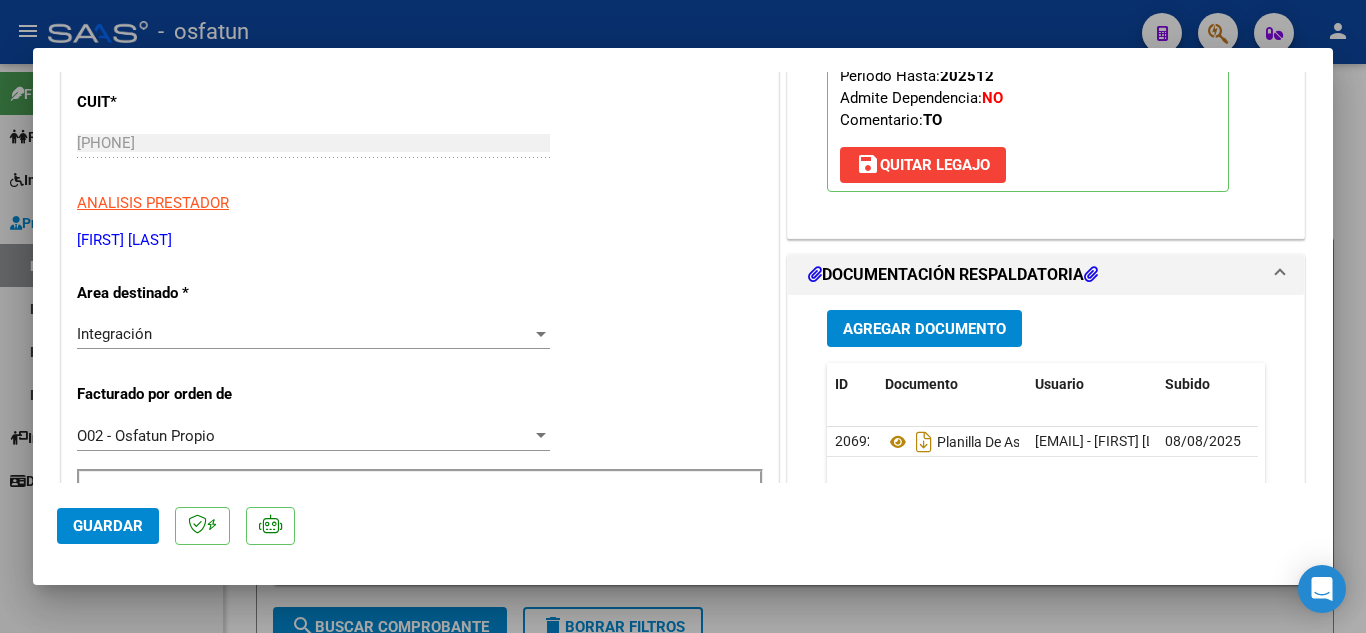 click on "Guardar" 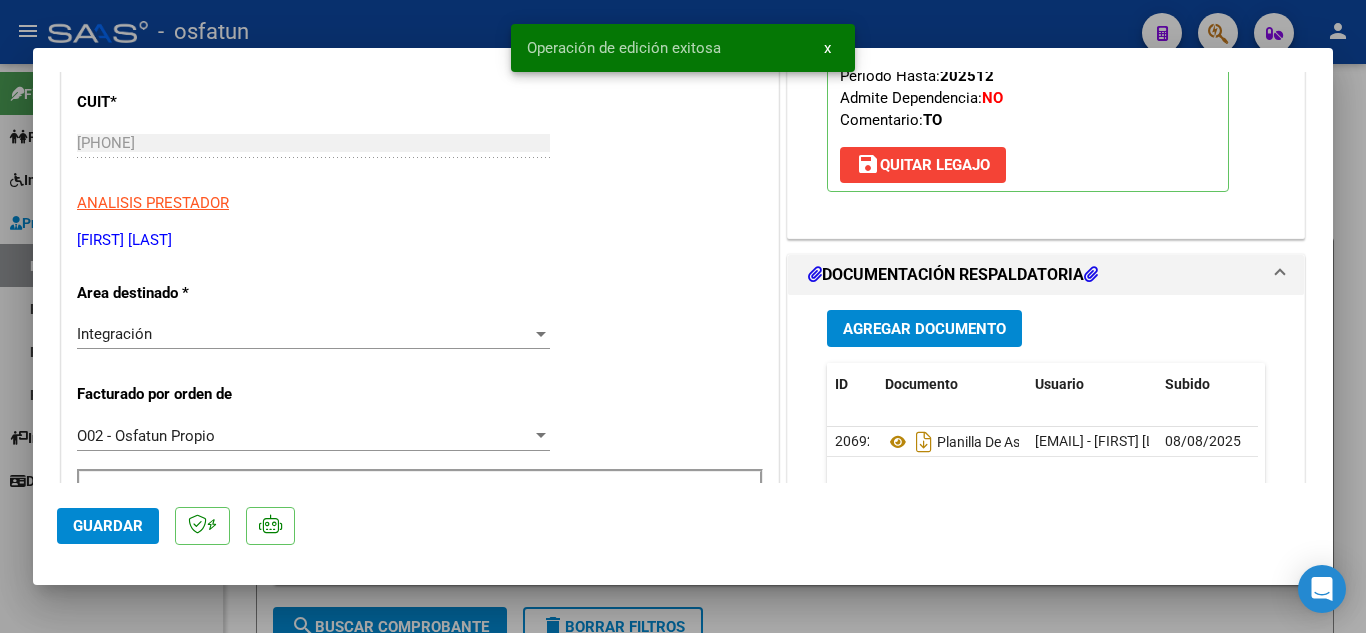 click on "Operación de edición exitosa x" at bounding box center [683, 48] 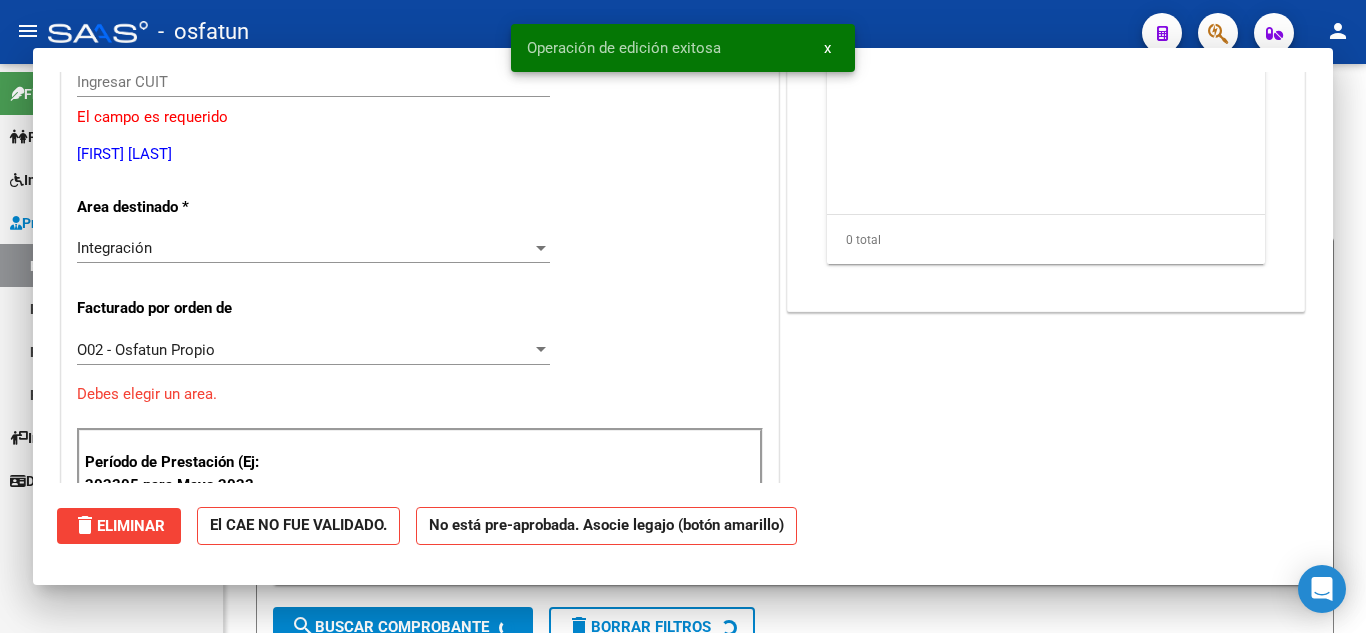 scroll, scrollTop: 0, scrollLeft: 0, axis: both 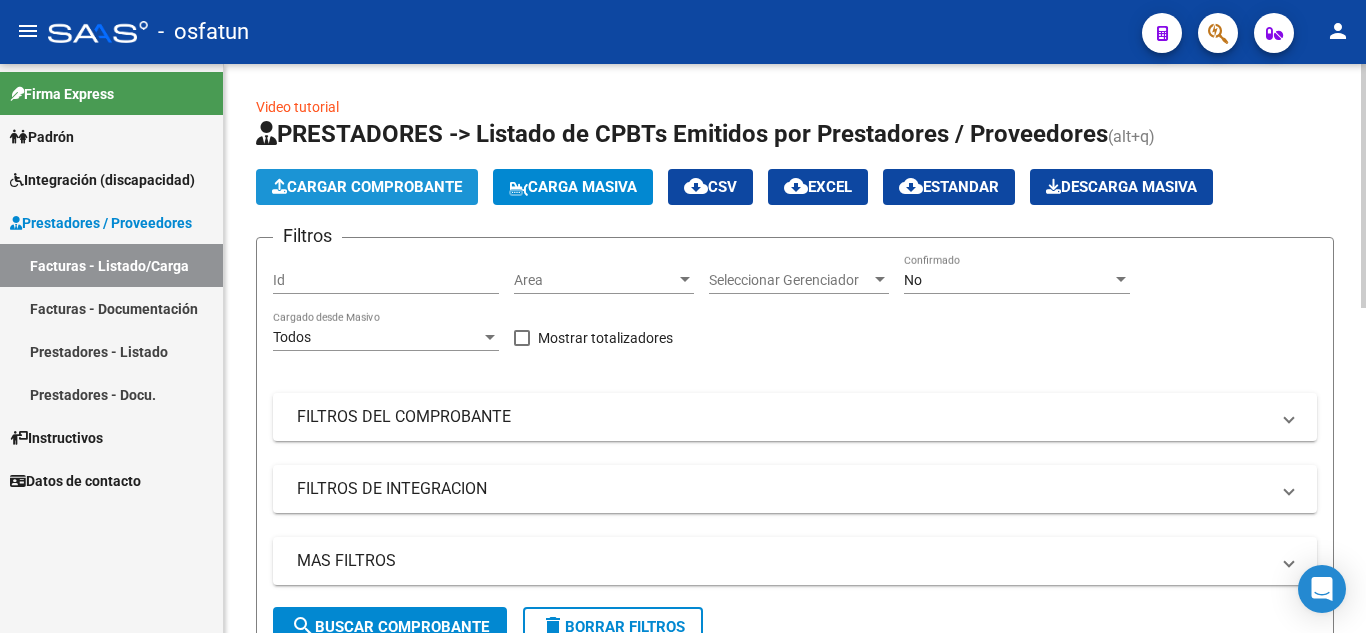click on "Cargar Comprobante" 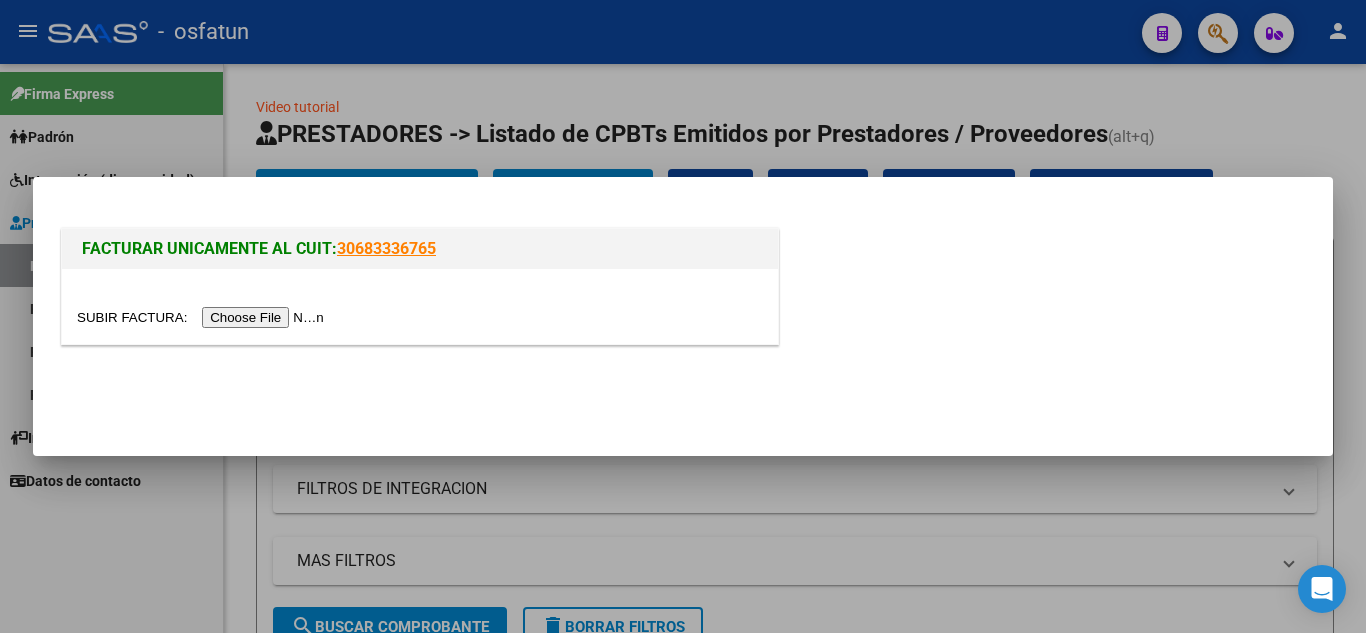 click at bounding box center [203, 317] 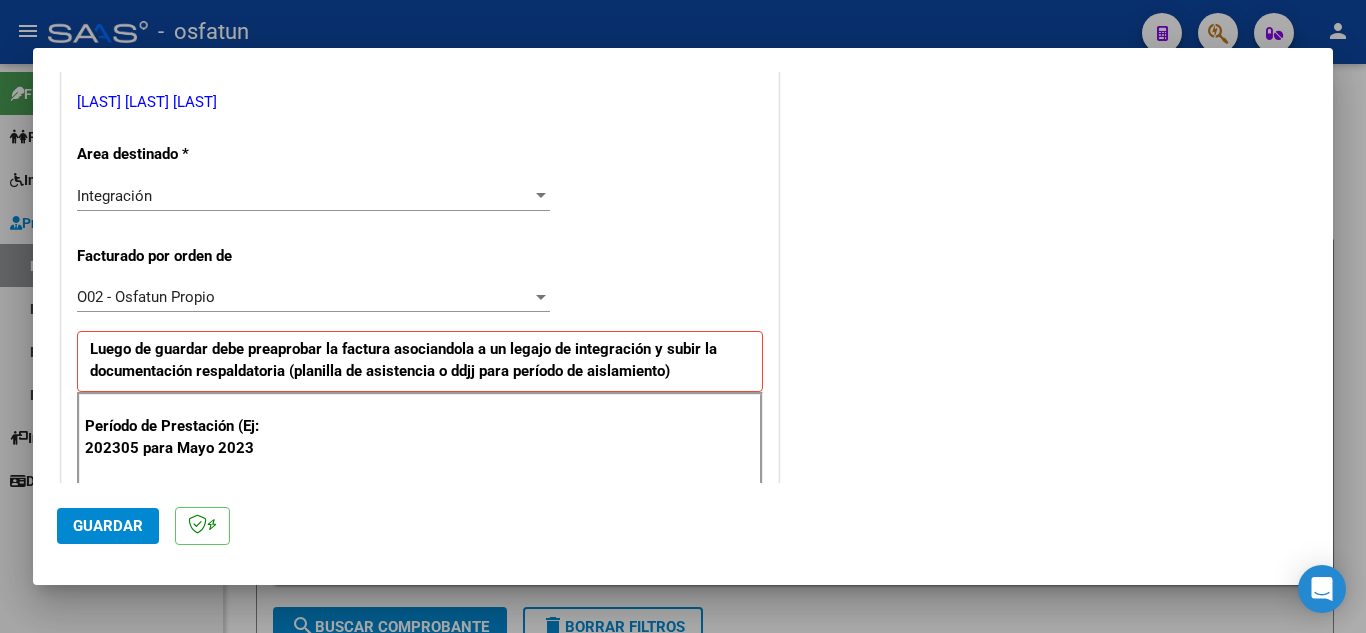 scroll, scrollTop: 500, scrollLeft: 0, axis: vertical 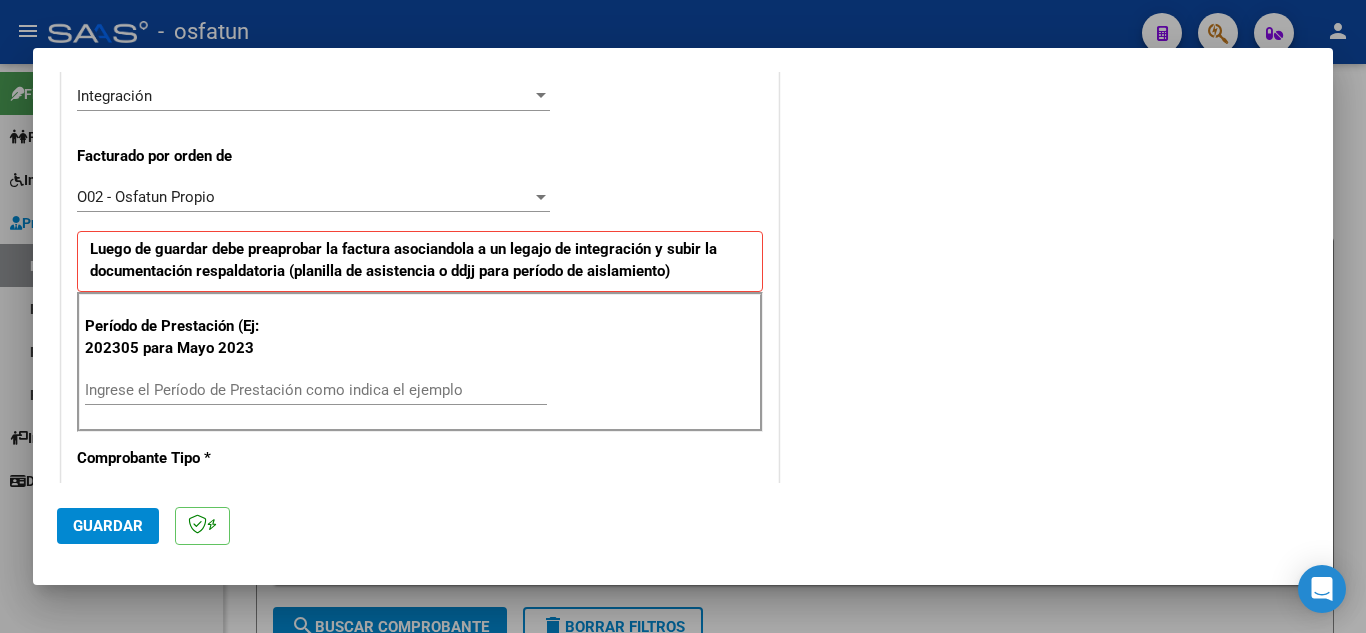click on "Ingrese el Período de Prestación como indica el ejemplo" at bounding box center [316, 390] 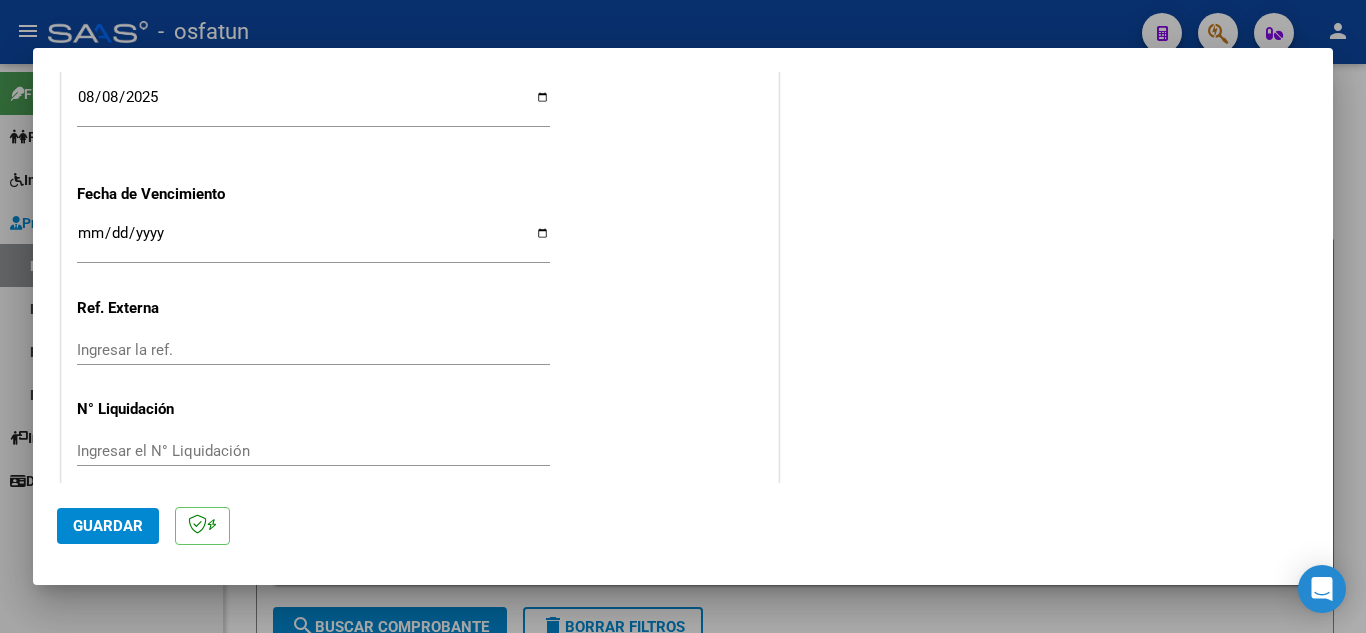 scroll, scrollTop: 1564, scrollLeft: 0, axis: vertical 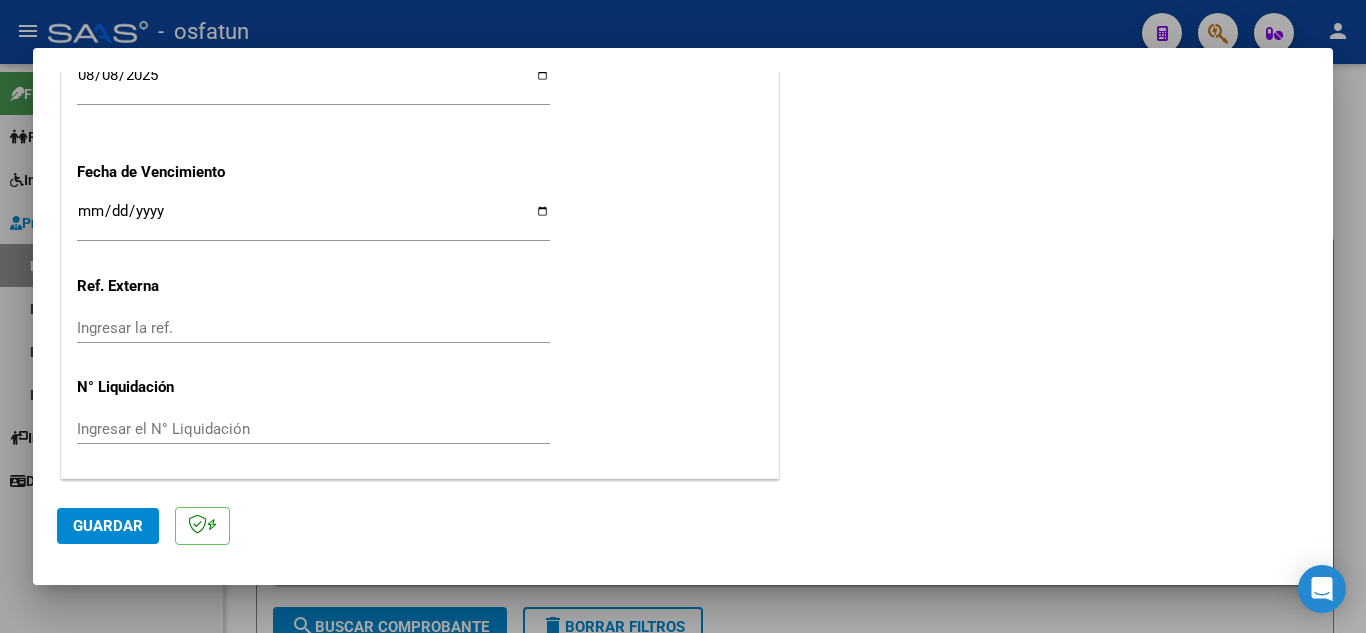 type on "202507" 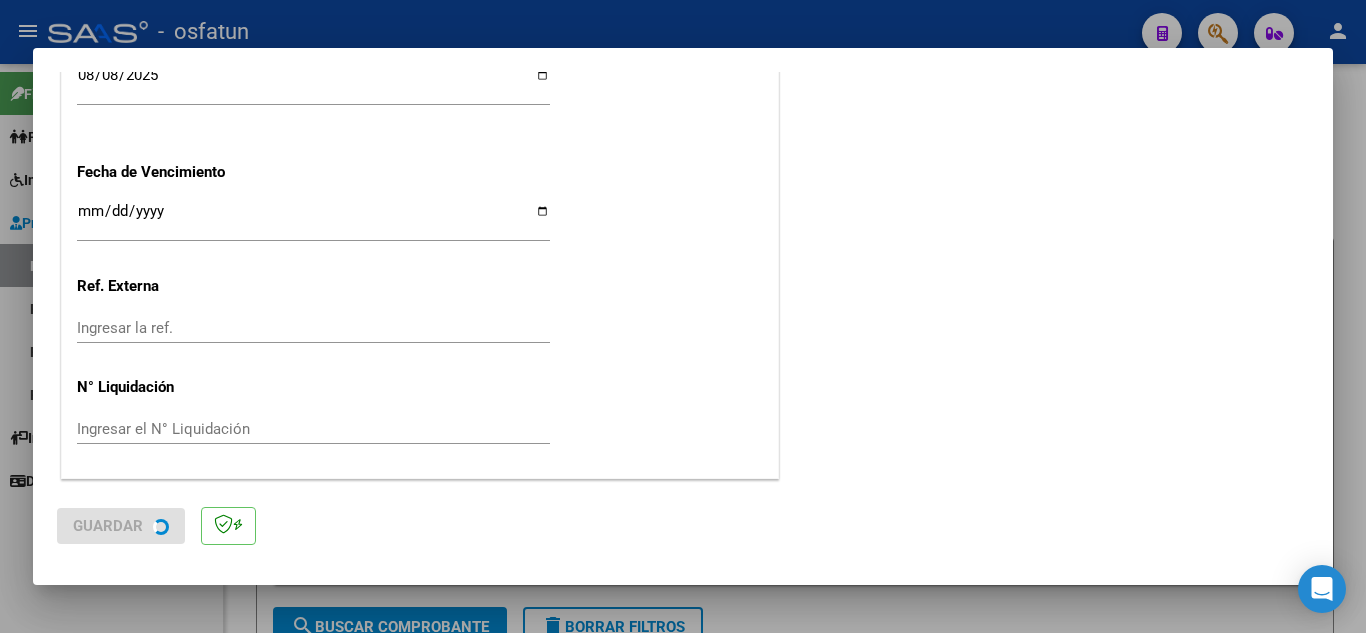scroll, scrollTop: 0, scrollLeft: 0, axis: both 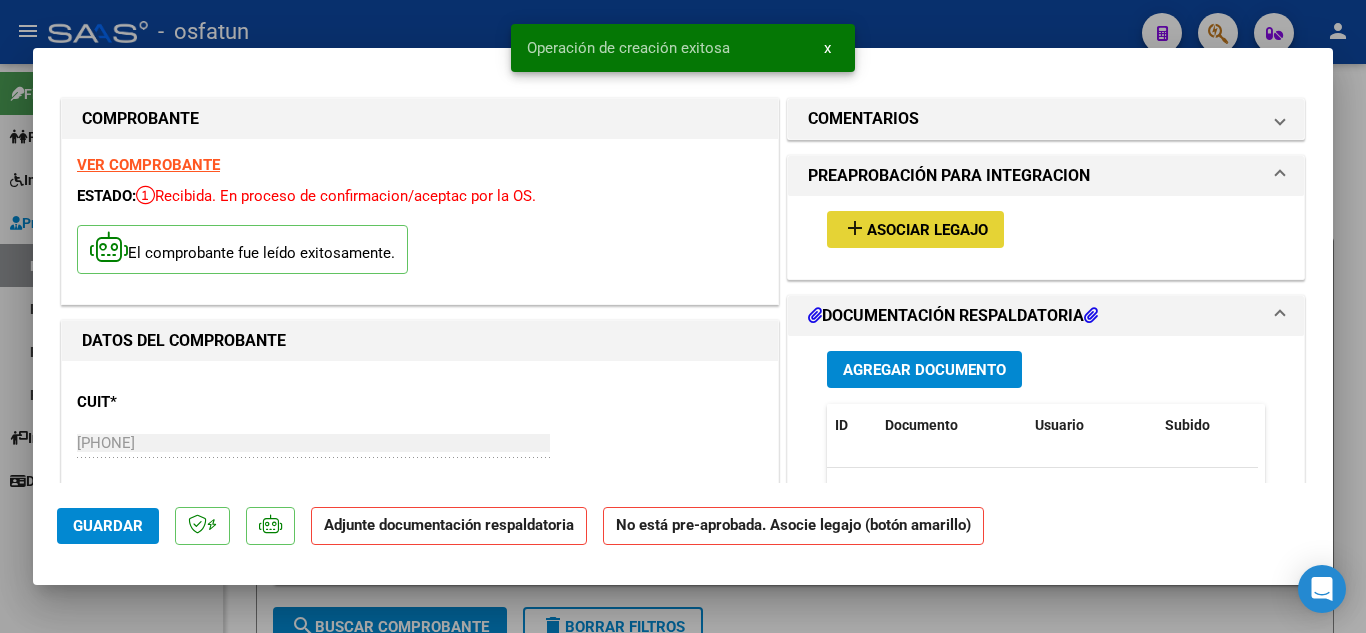click on "Asociar Legajo" at bounding box center [927, 230] 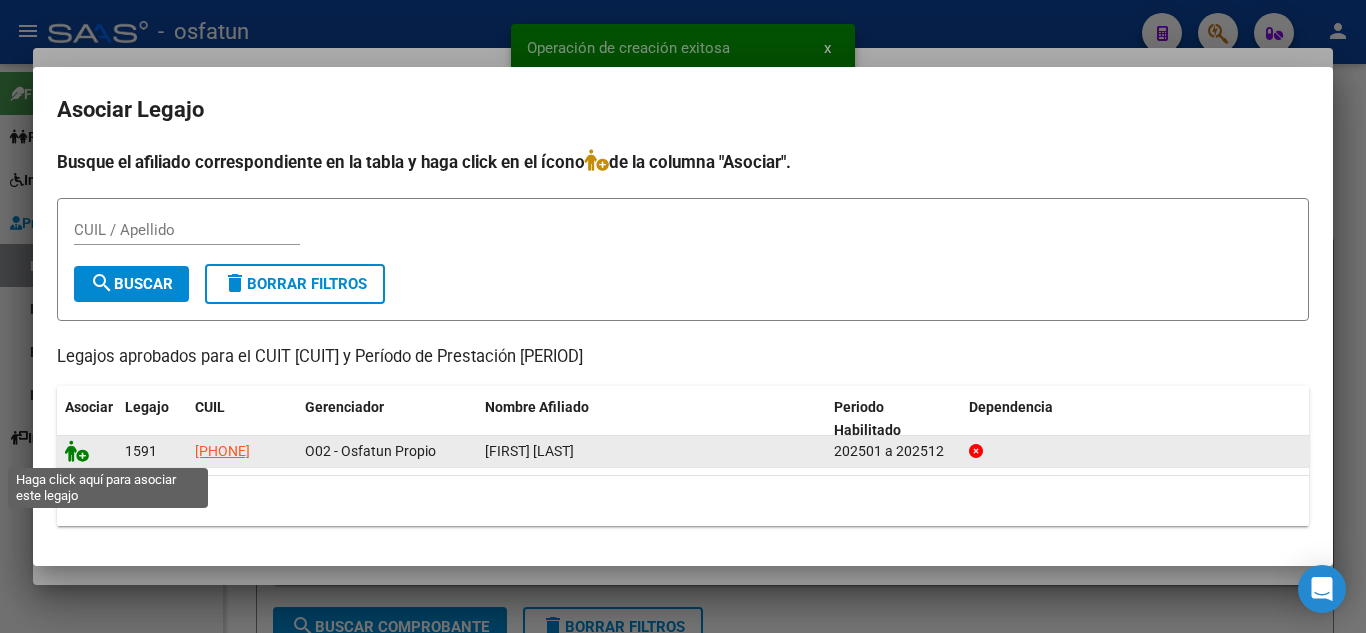 click 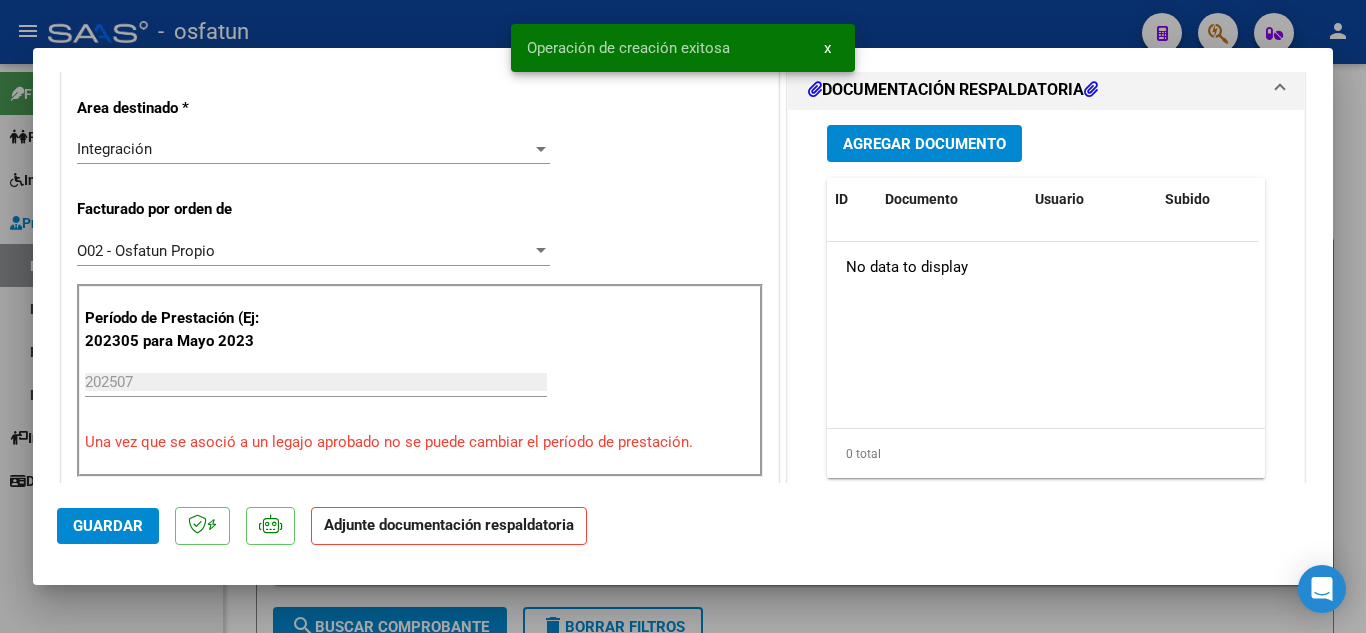 scroll, scrollTop: 500, scrollLeft: 0, axis: vertical 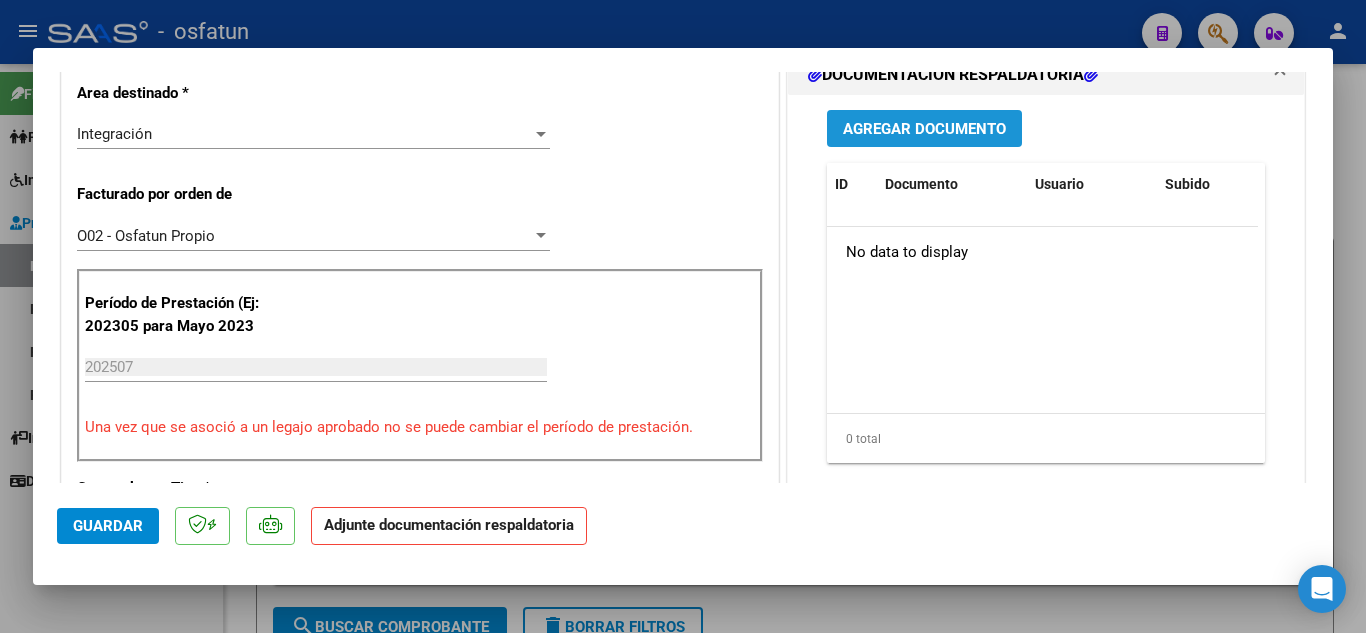 click on "Agregar Documento" at bounding box center [924, 128] 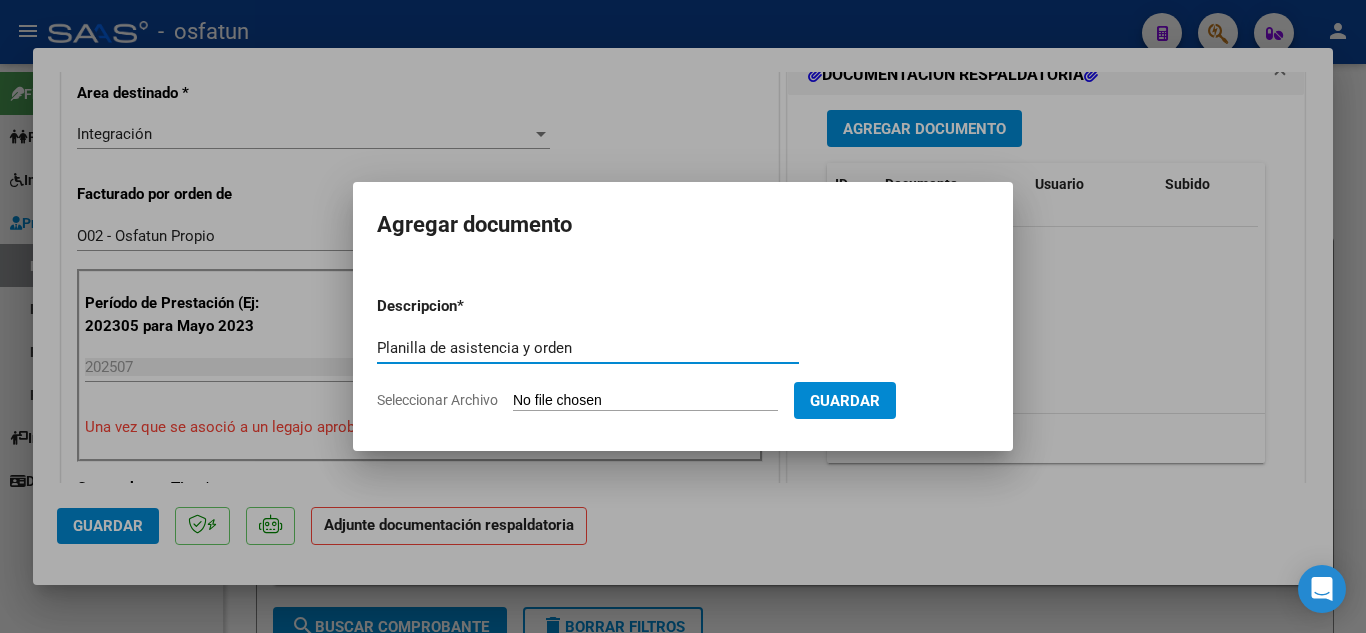 type on "Planilla de asistencia y orden" 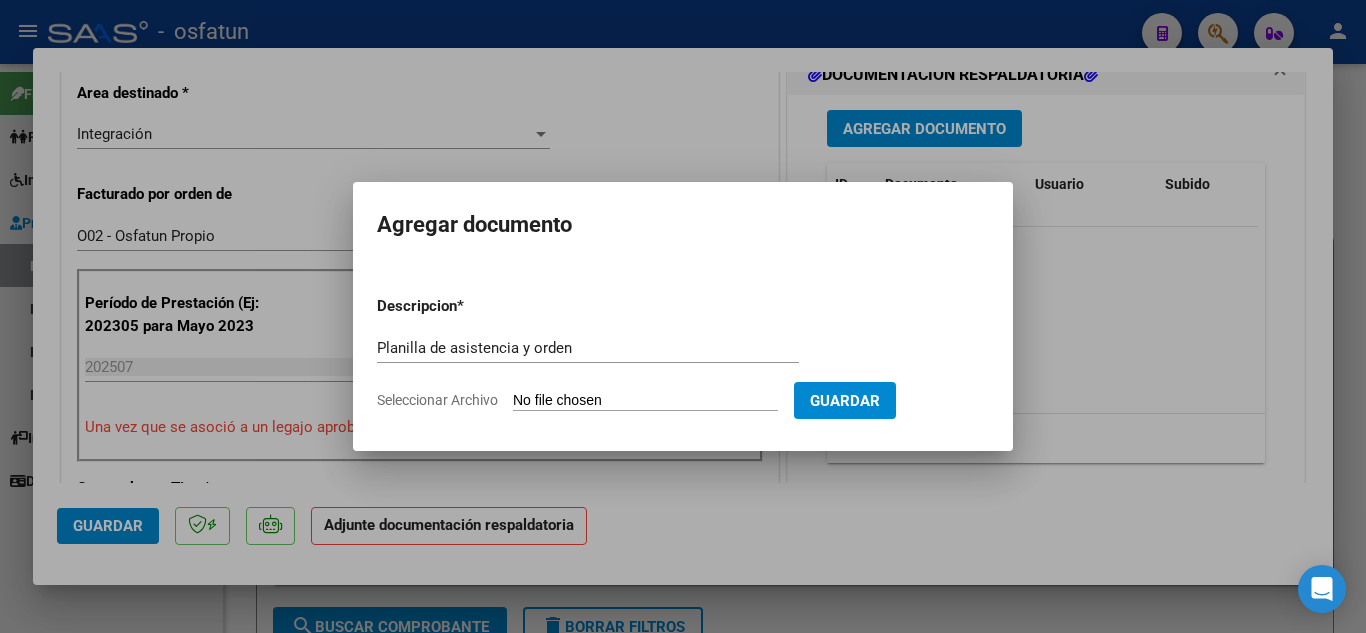 click on "Seleccionar Archivo" at bounding box center (645, 401) 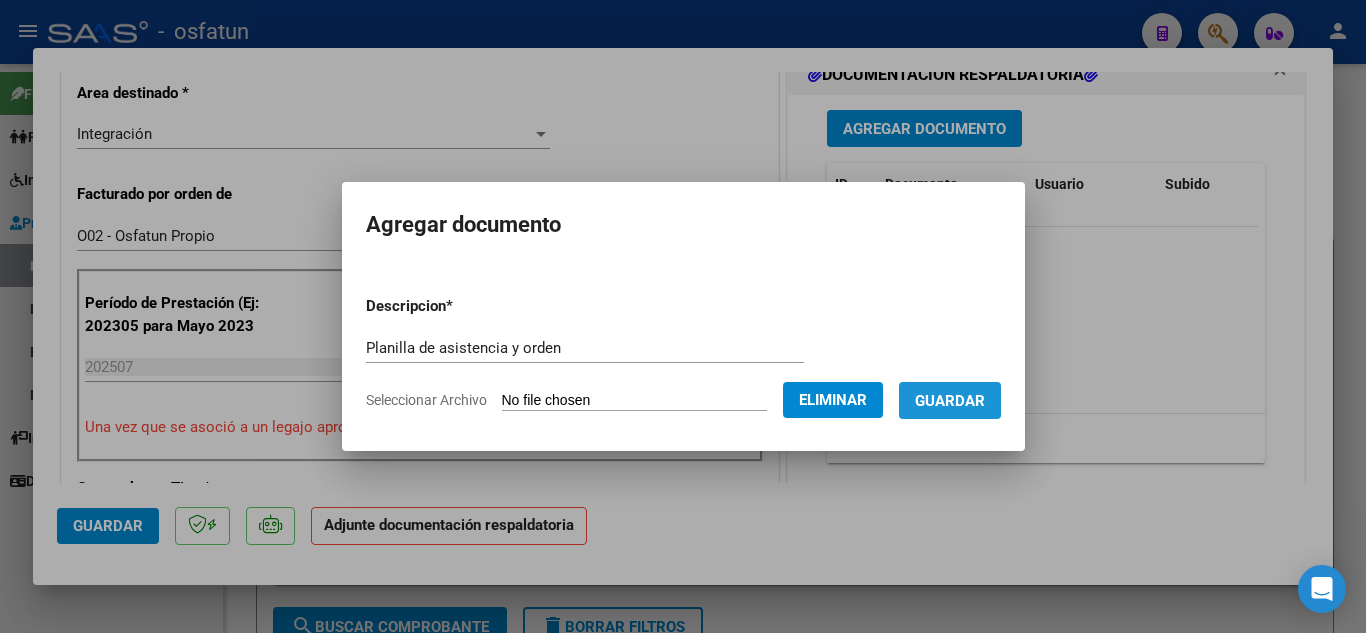 click on "Guardar" at bounding box center [950, 401] 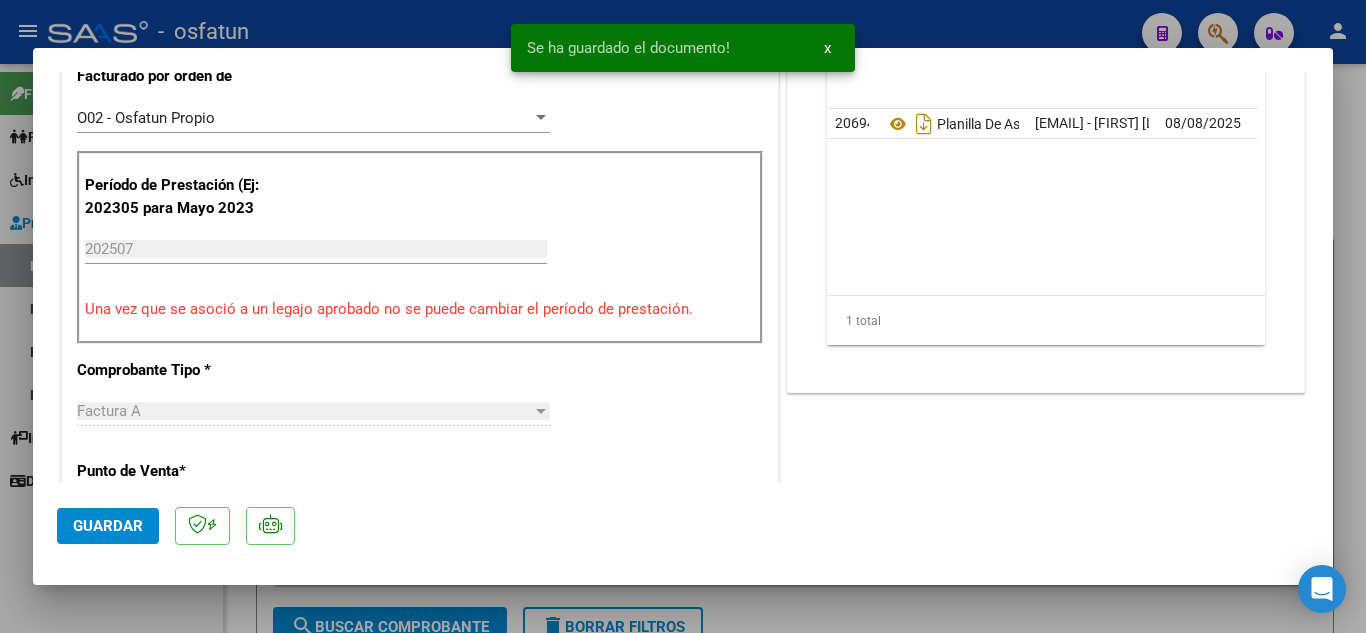 scroll, scrollTop: 800, scrollLeft: 0, axis: vertical 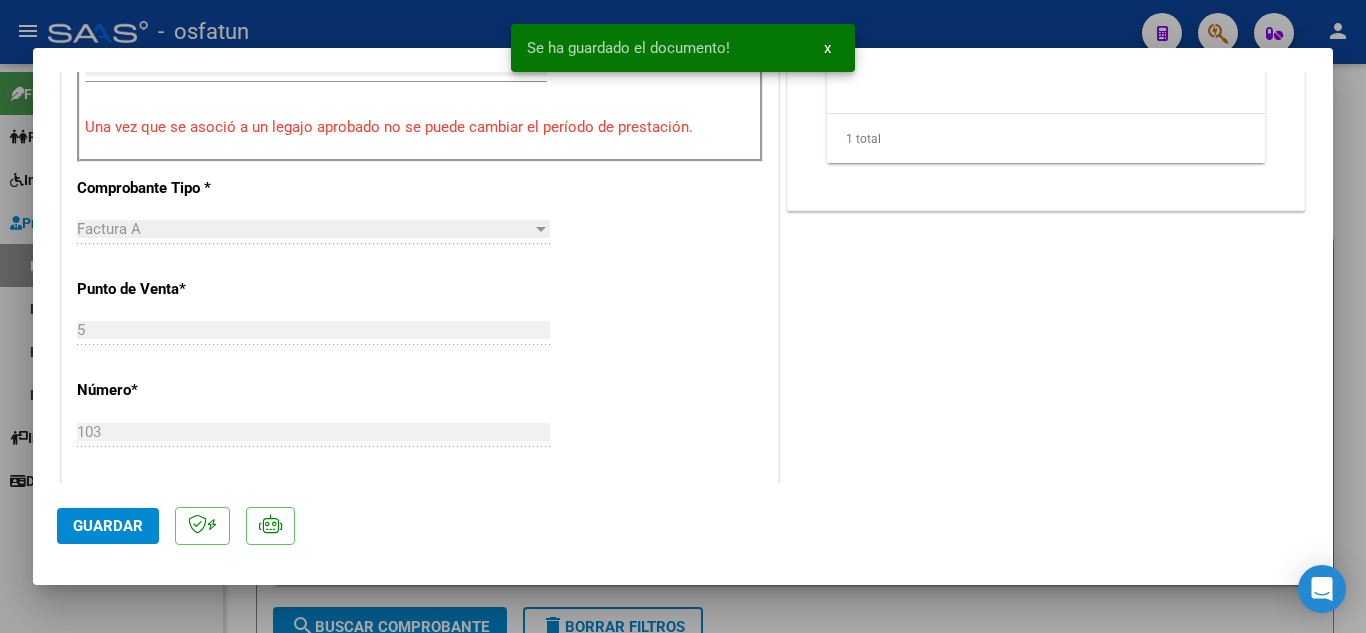 drag, startPoint x: 109, startPoint y: 531, endPoint x: 119, endPoint y: 525, distance: 11.661903 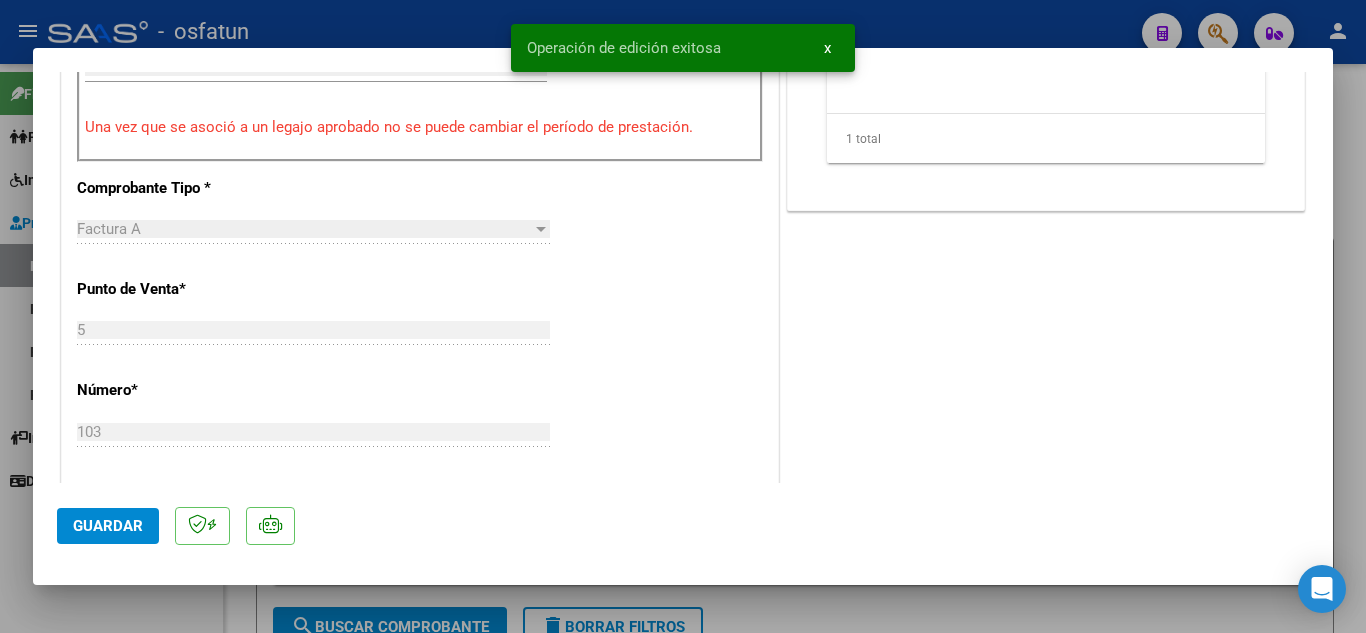 click at bounding box center (683, 316) 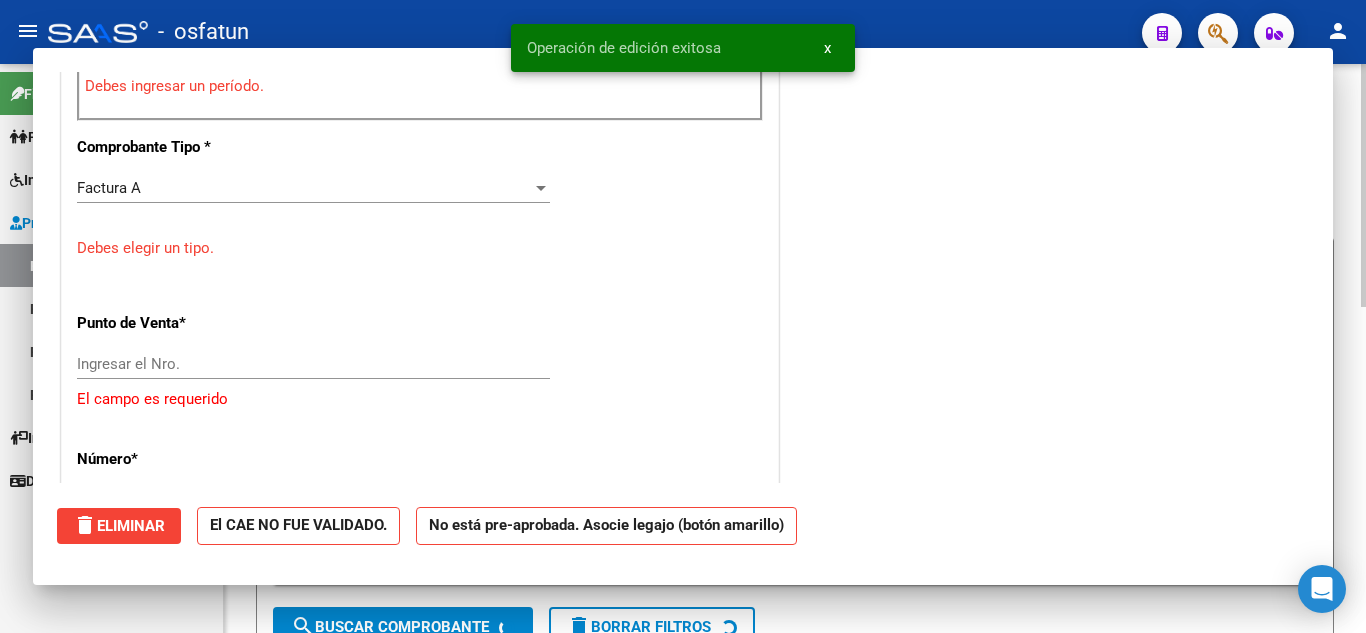 scroll, scrollTop: 0, scrollLeft: 0, axis: both 